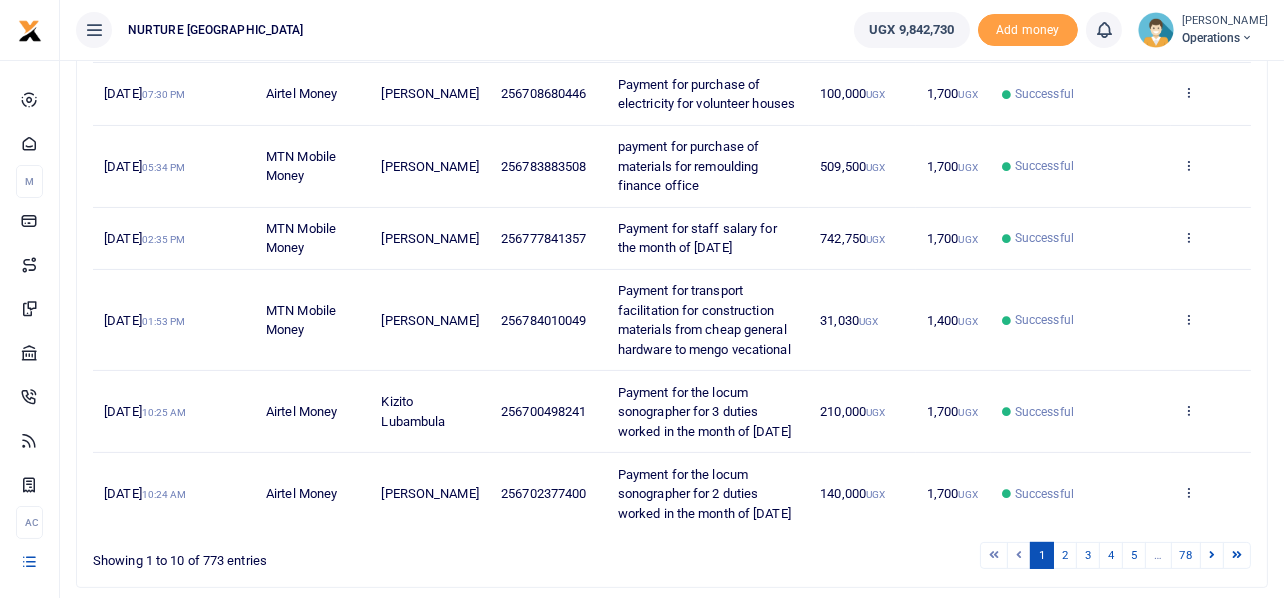 scroll, scrollTop: 710, scrollLeft: 0, axis: vertical 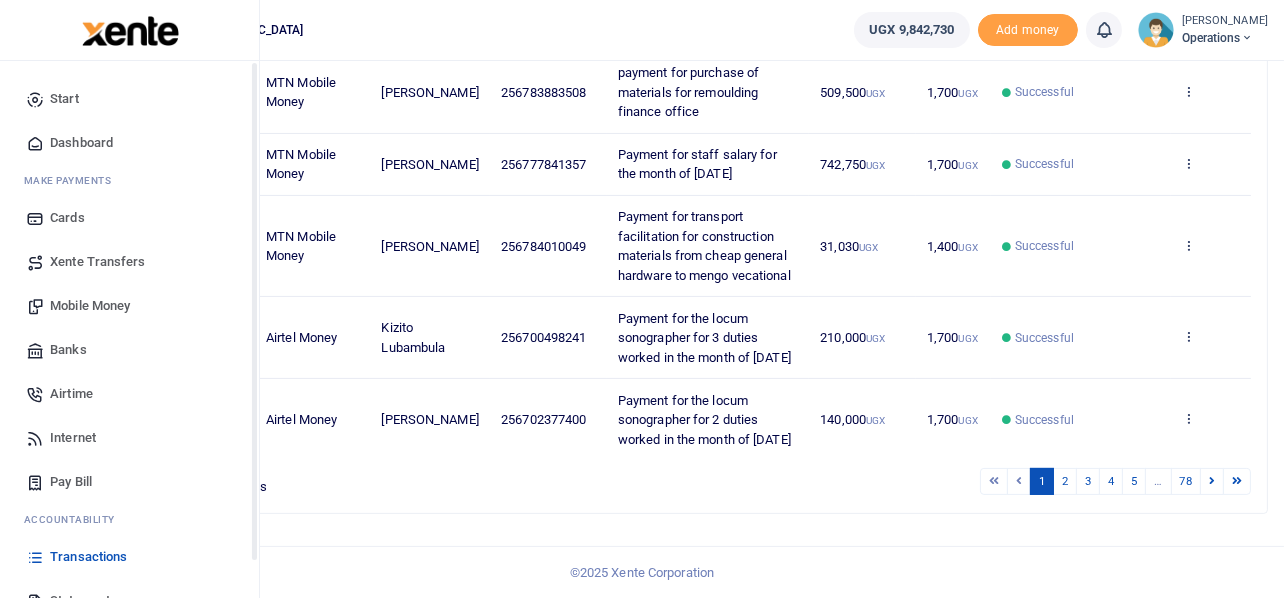click on "Mobile Money" at bounding box center (90, 306) 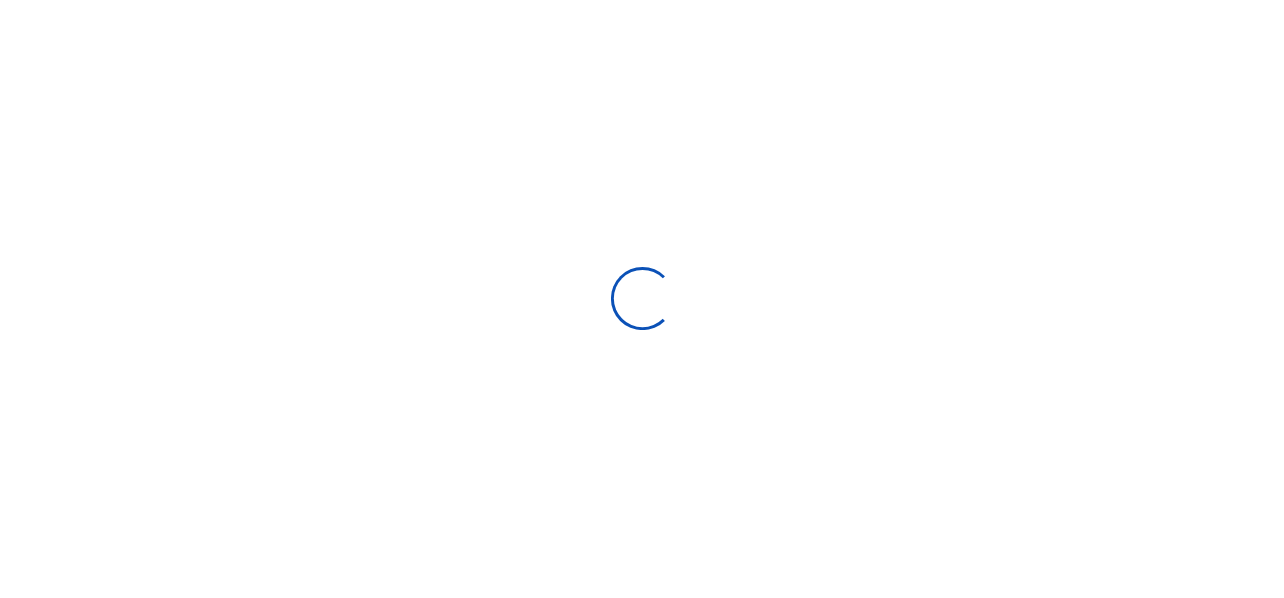scroll, scrollTop: 0, scrollLeft: 0, axis: both 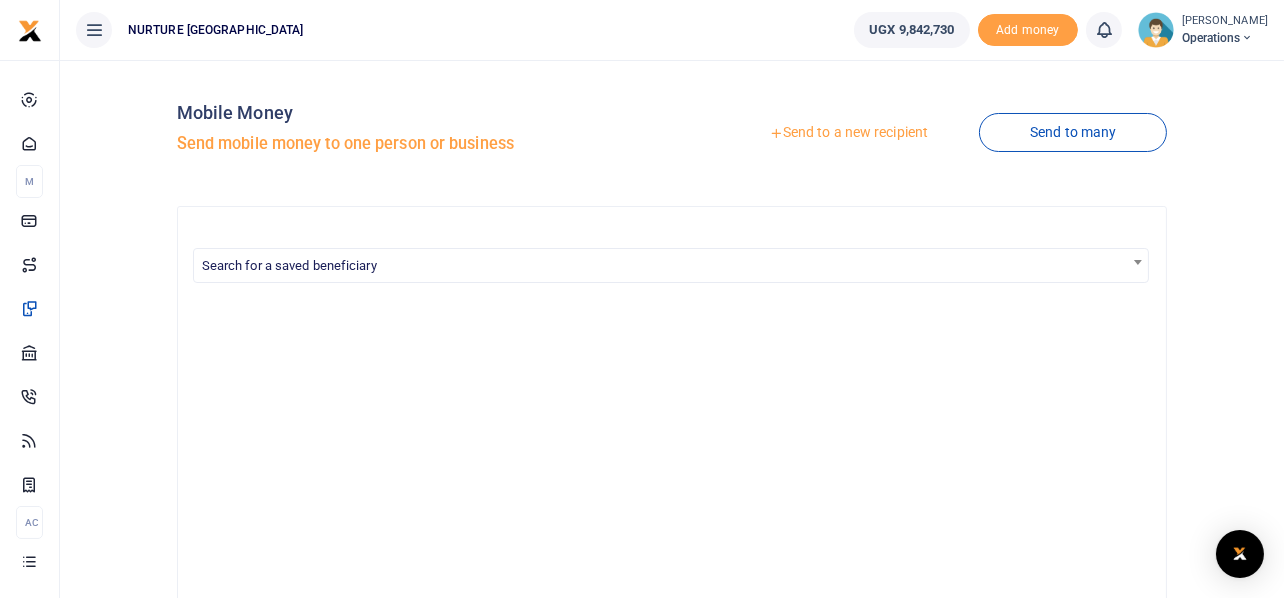 click on "Send to a new recipient" at bounding box center (848, 133) 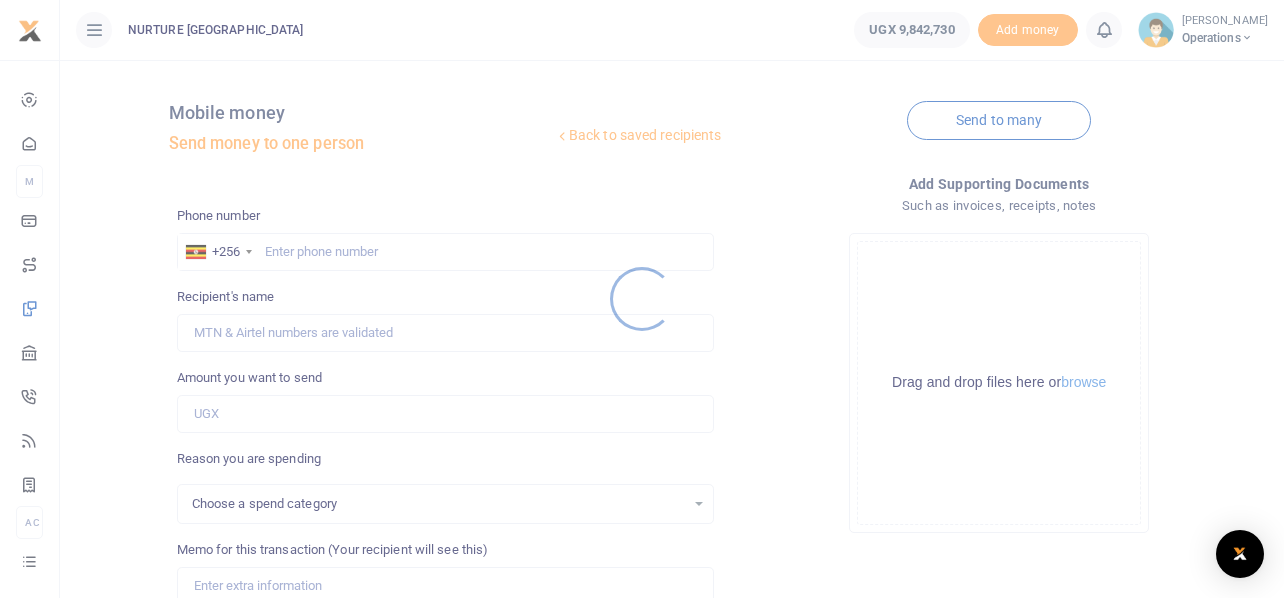 scroll, scrollTop: 0, scrollLeft: 0, axis: both 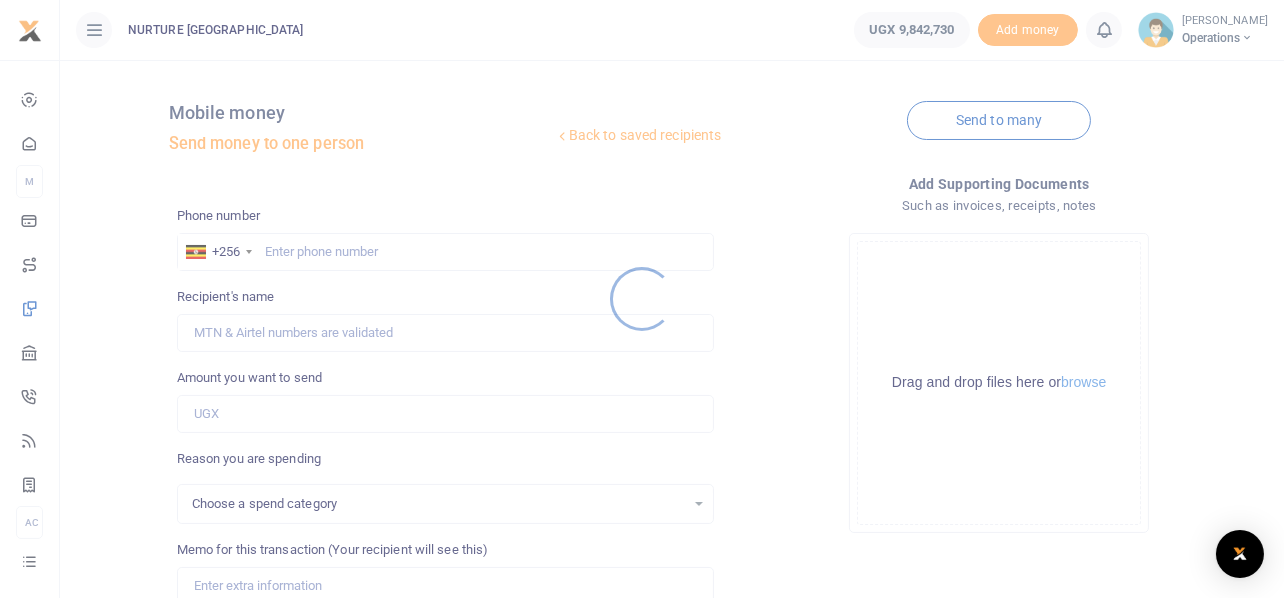 select 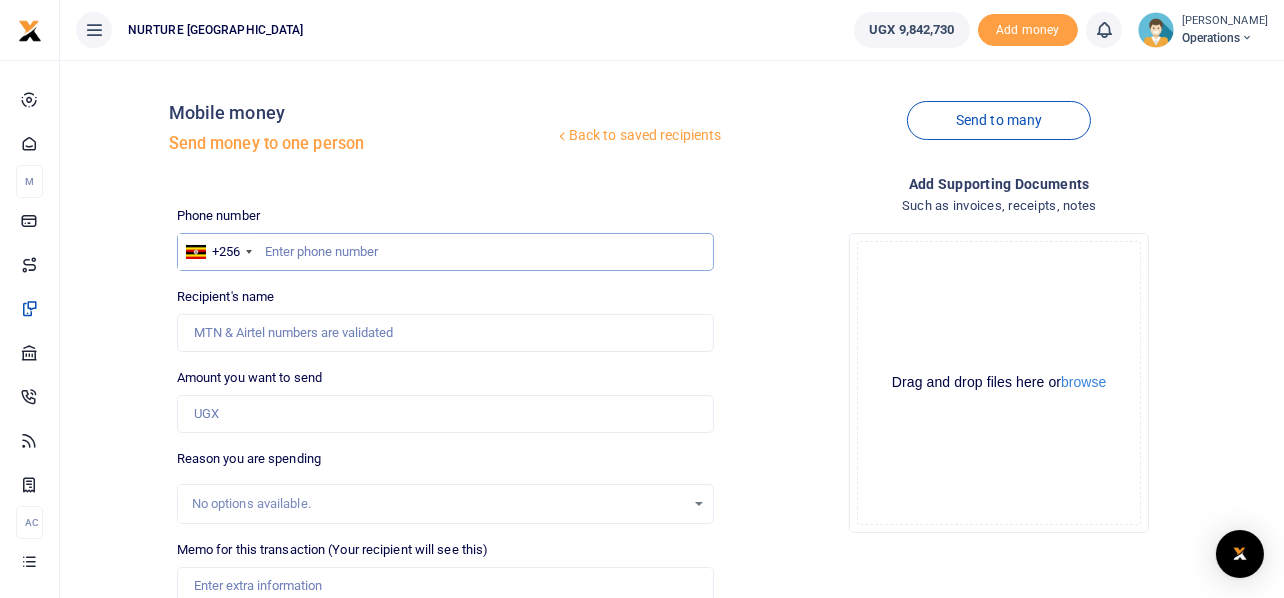 click at bounding box center (446, 252) 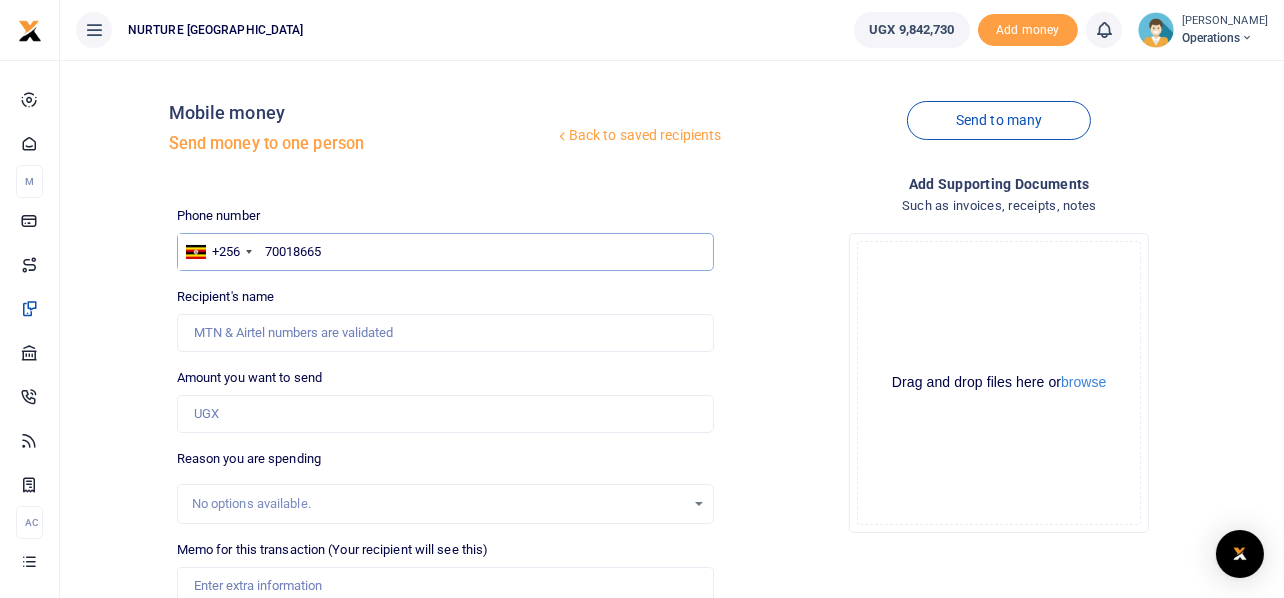 type on "700186652" 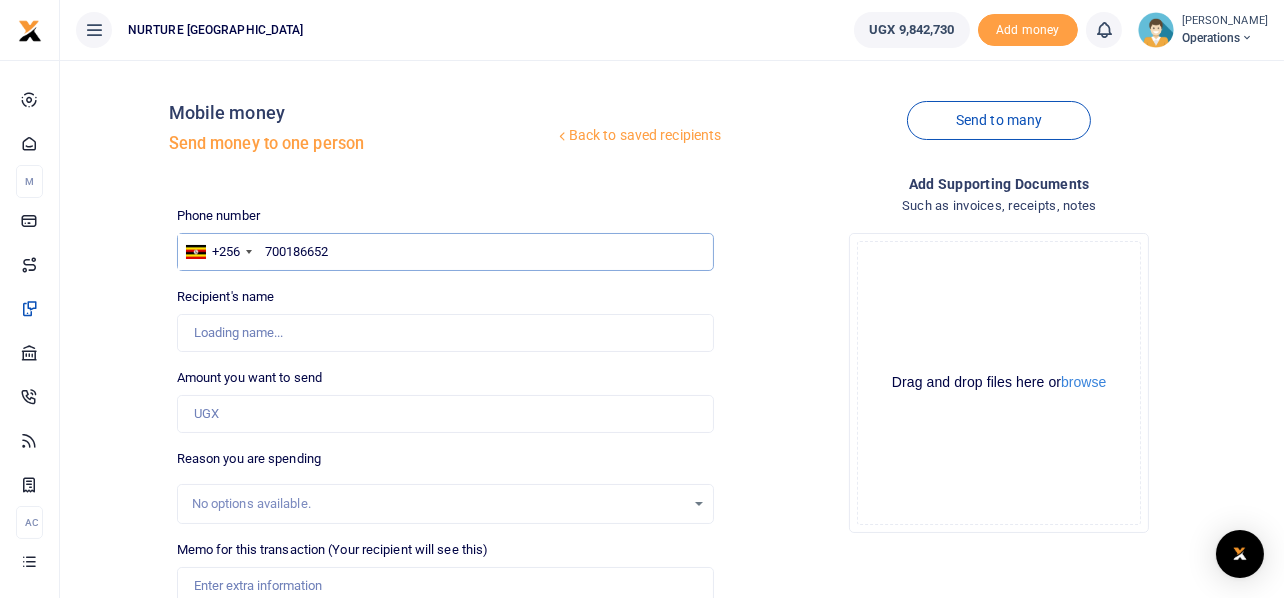 type on "Twinomugisha Vivian" 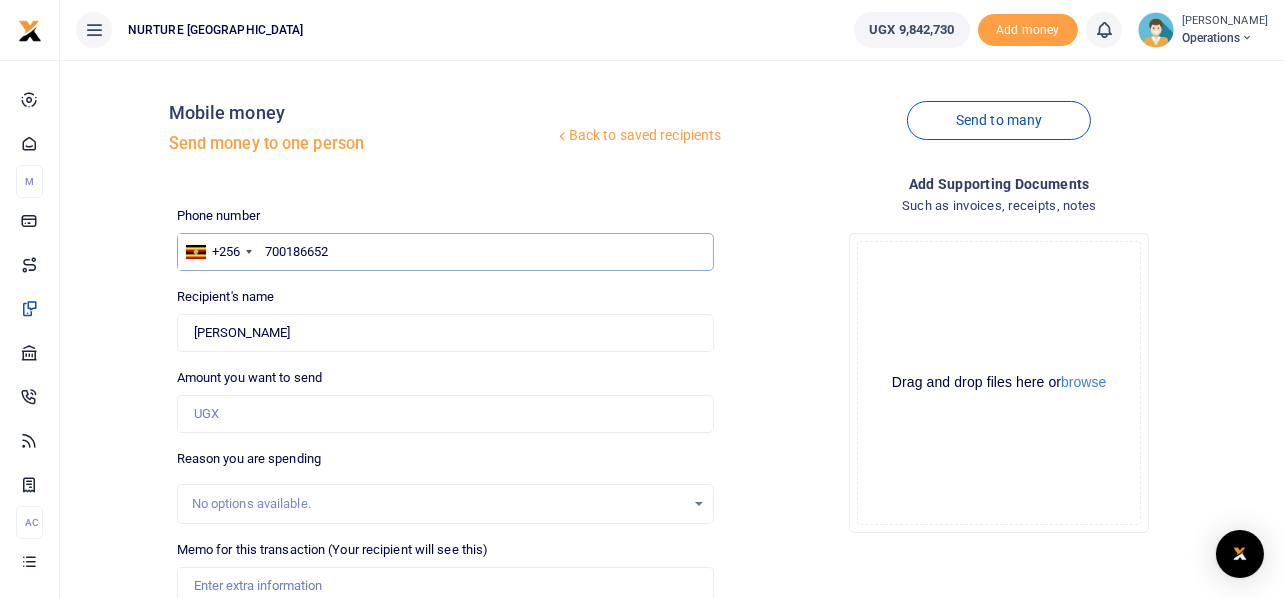 type on "700186652" 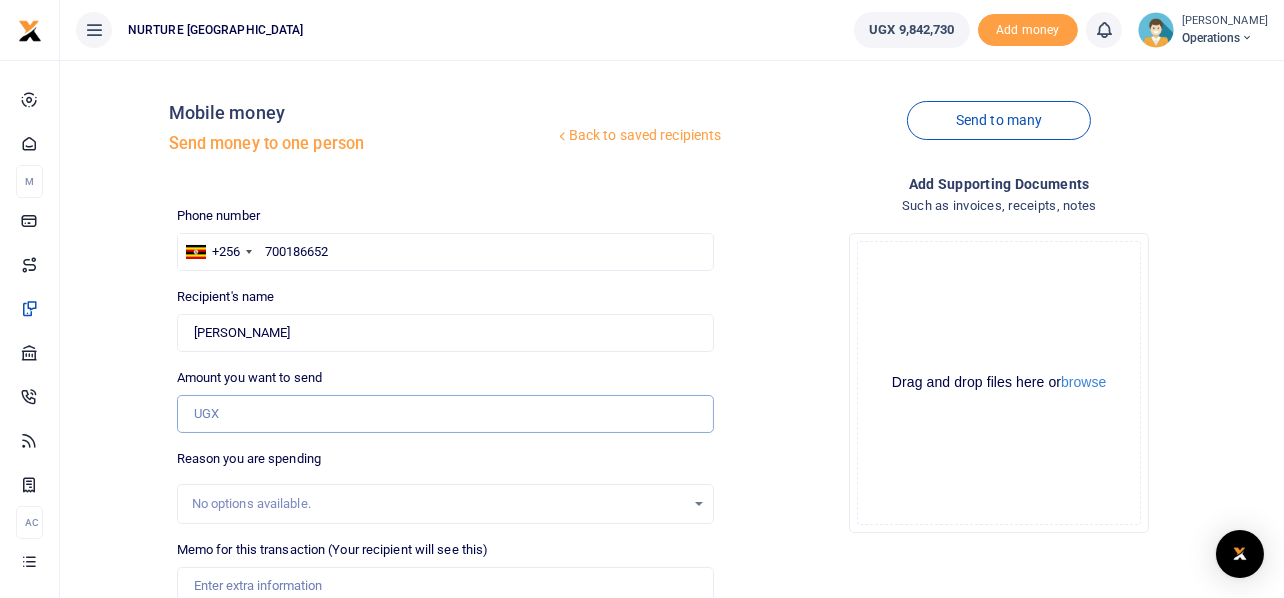 click on "Amount you want to send" at bounding box center (446, 414) 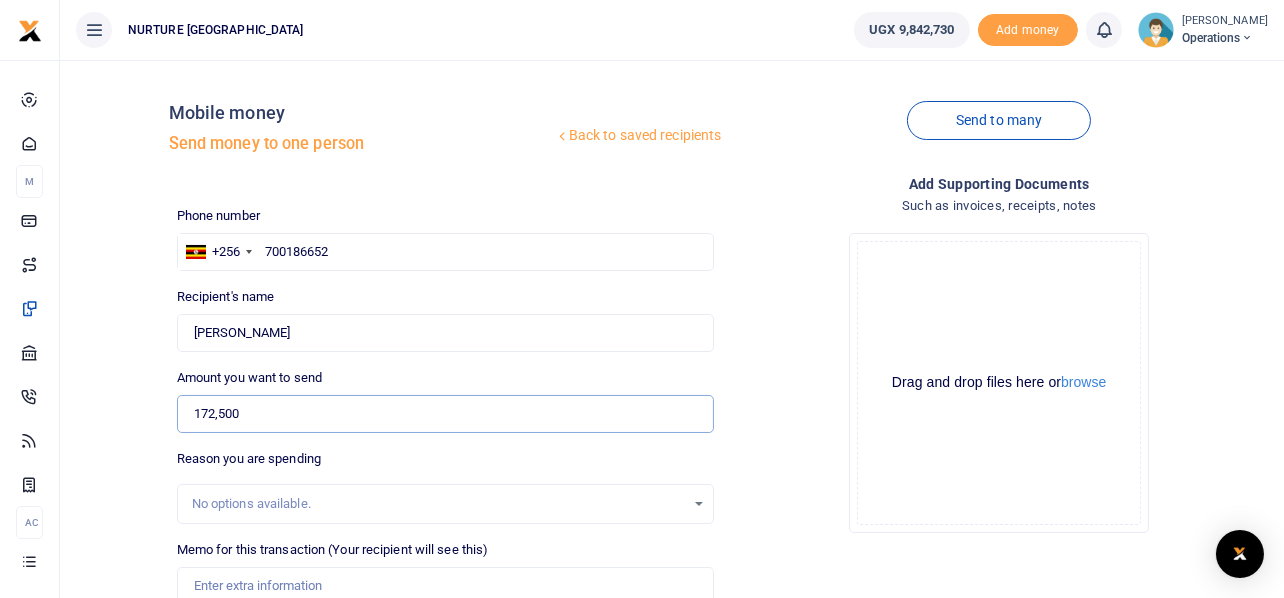 scroll, scrollTop: 287, scrollLeft: 0, axis: vertical 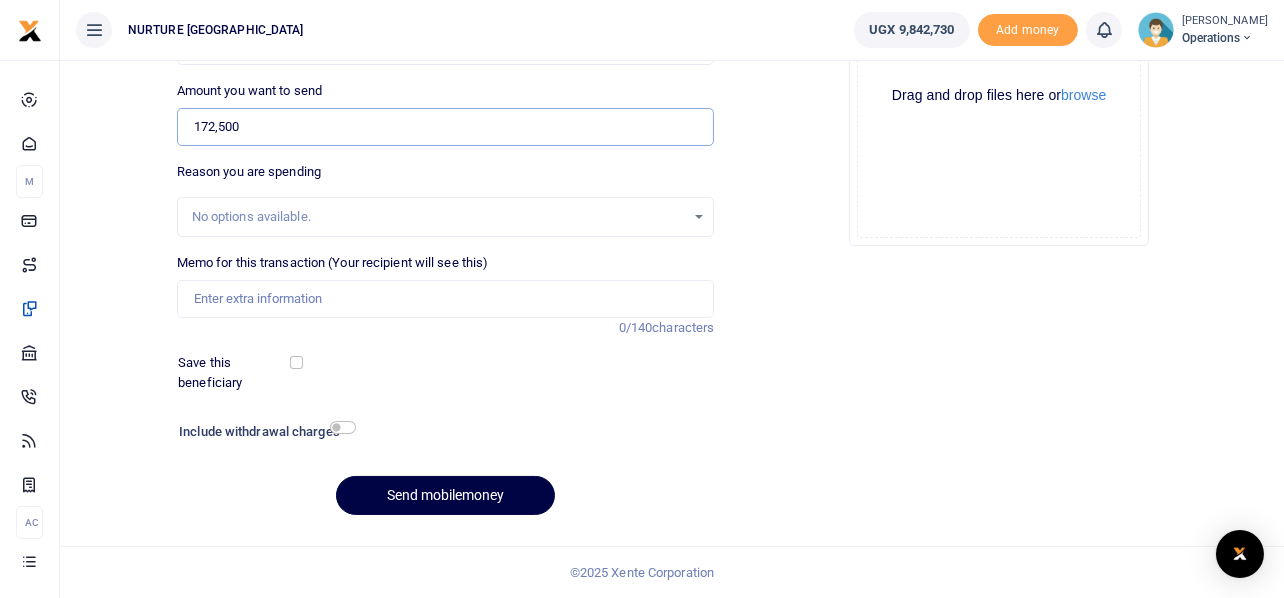 type on "172,500" 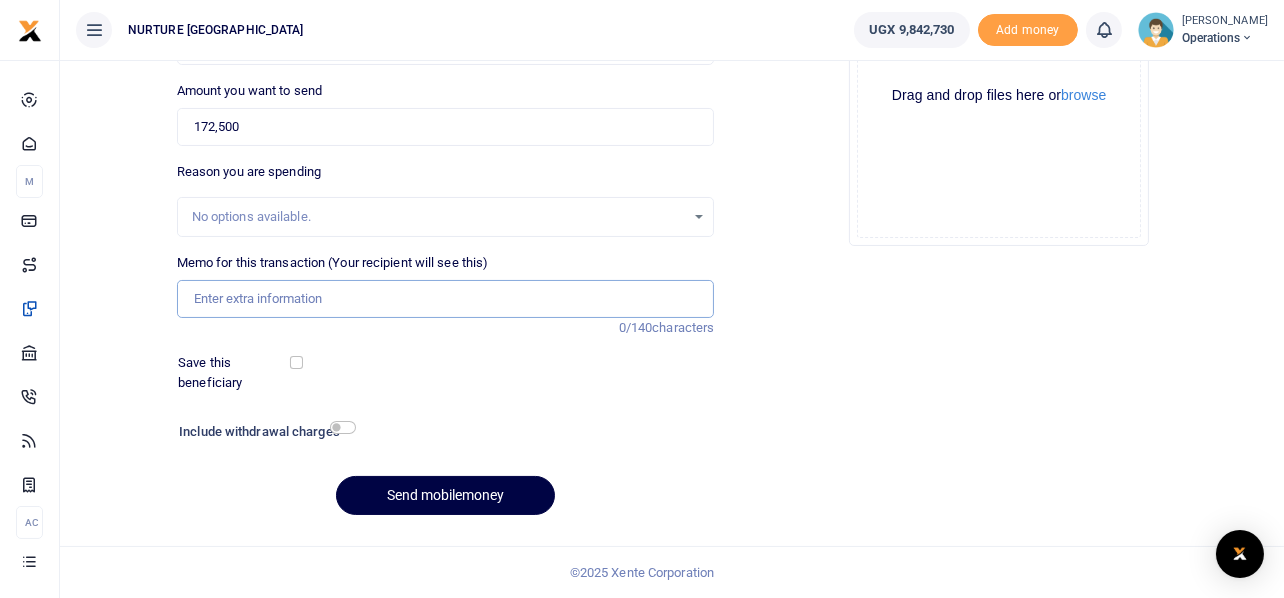click on "Memo for this transaction (Your recipient will see this)" at bounding box center (446, 299) 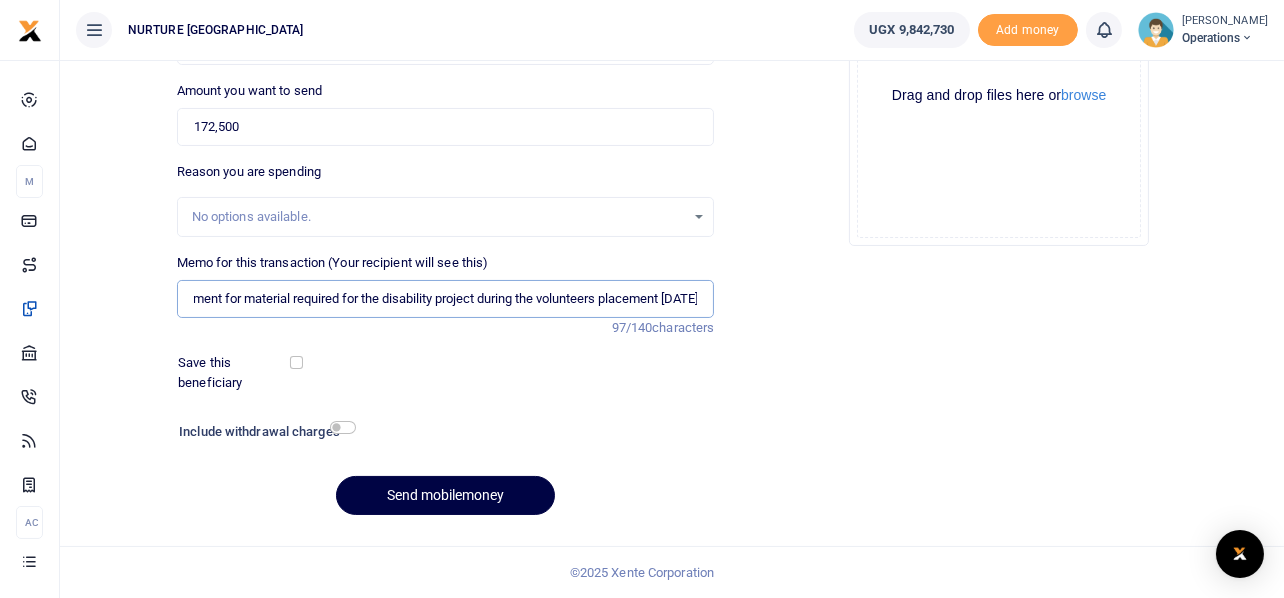 scroll, scrollTop: 0, scrollLeft: 54, axis: horizontal 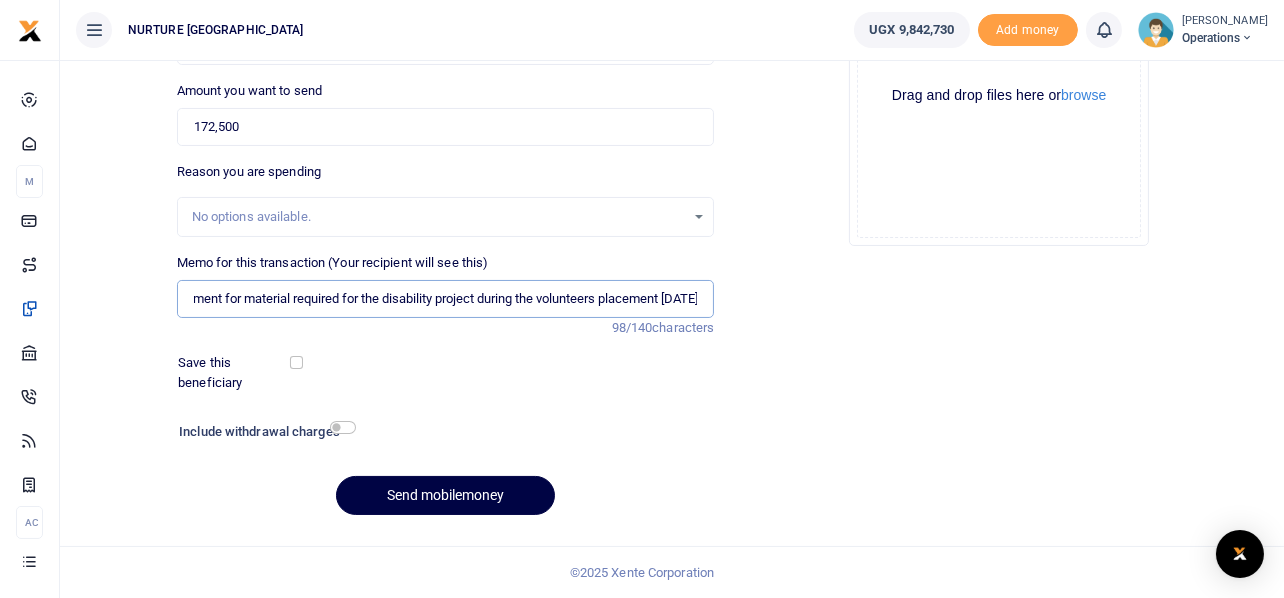 type on "Payment for material required for the disability project during the volunteers placement July 2025" 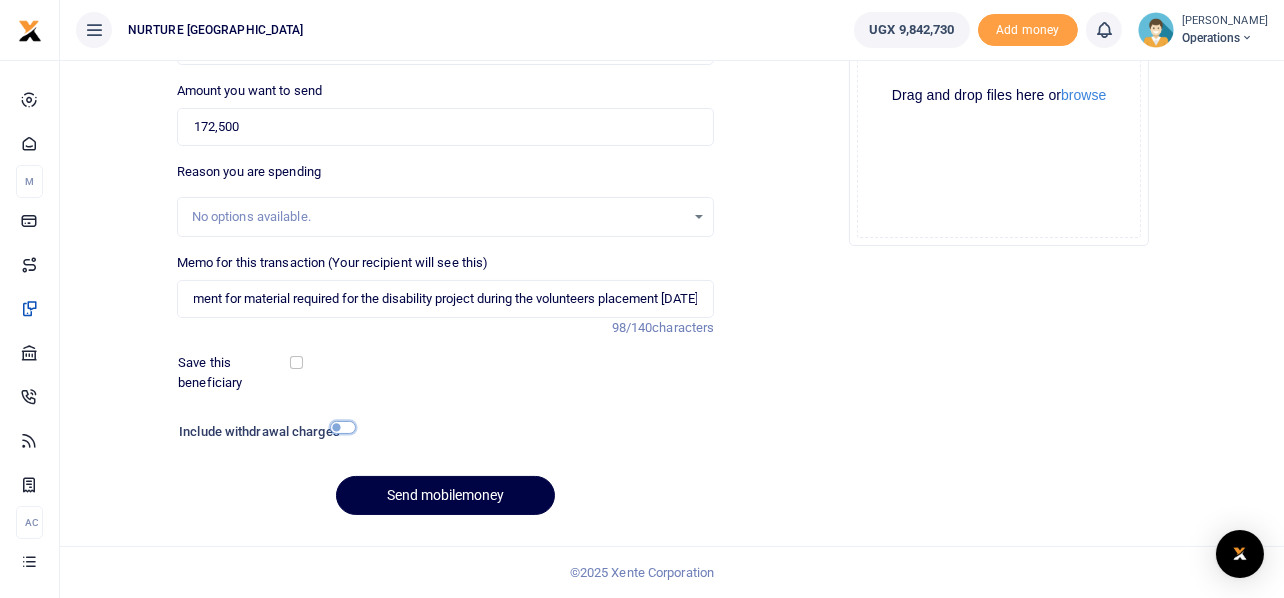scroll, scrollTop: 0, scrollLeft: 0, axis: both 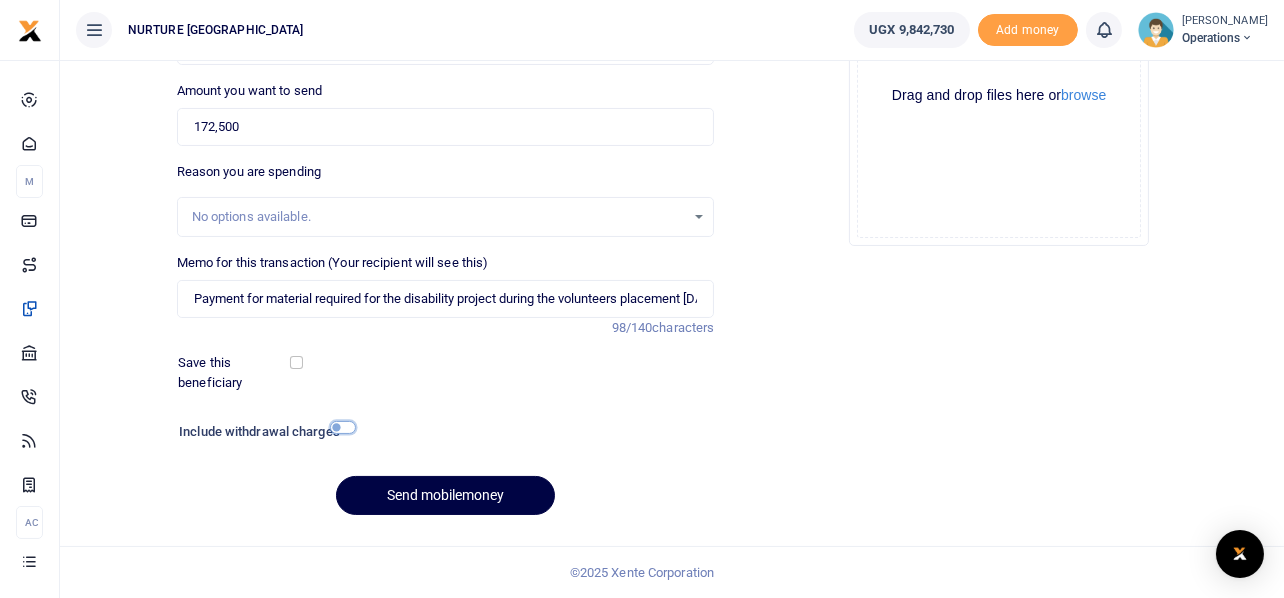 click at bounding box center (343, 427) 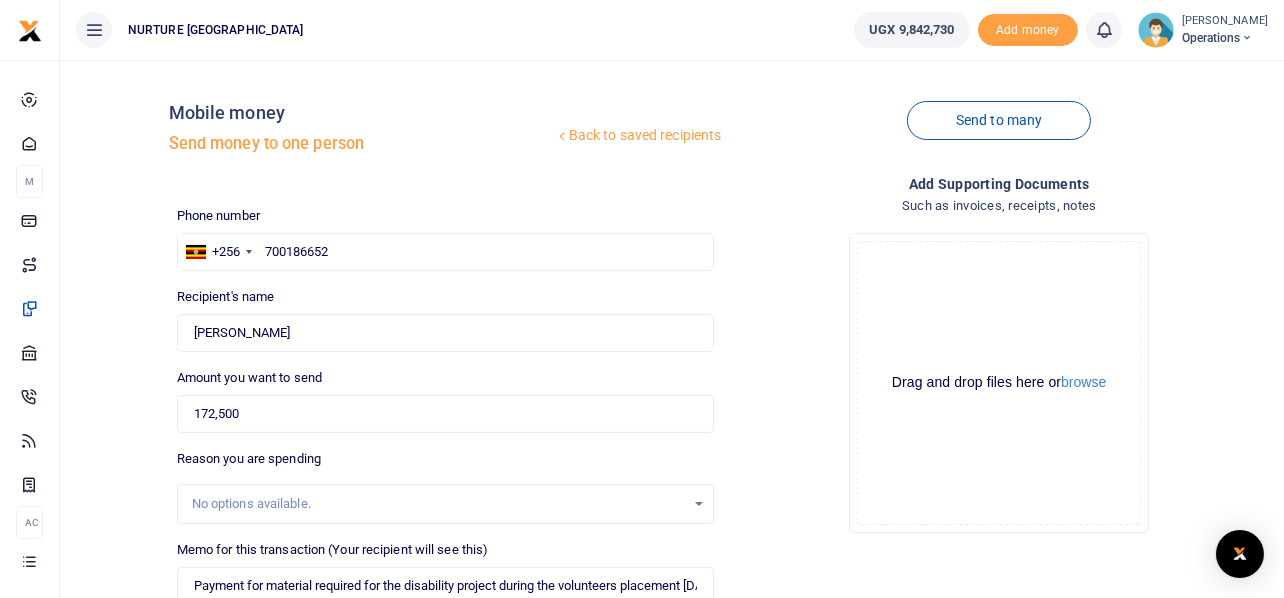 scroll, scrollTop: 342, scrollLeft: 0, axis: vertical 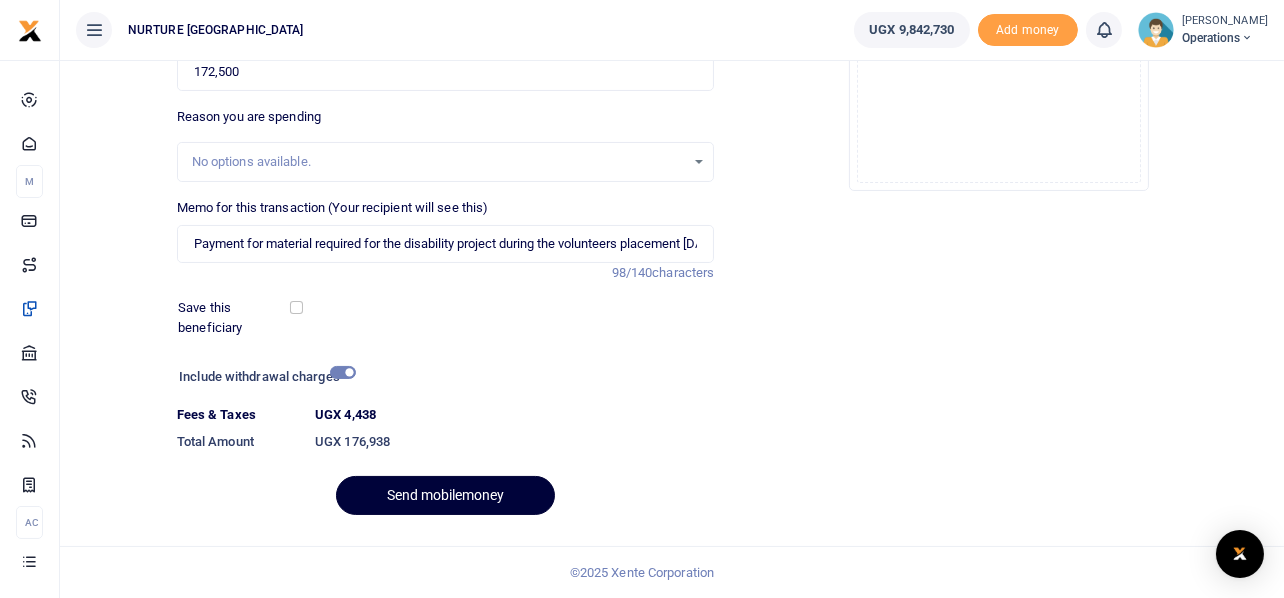 click on "Send mobilemoney" at bounding box center (445, 495) 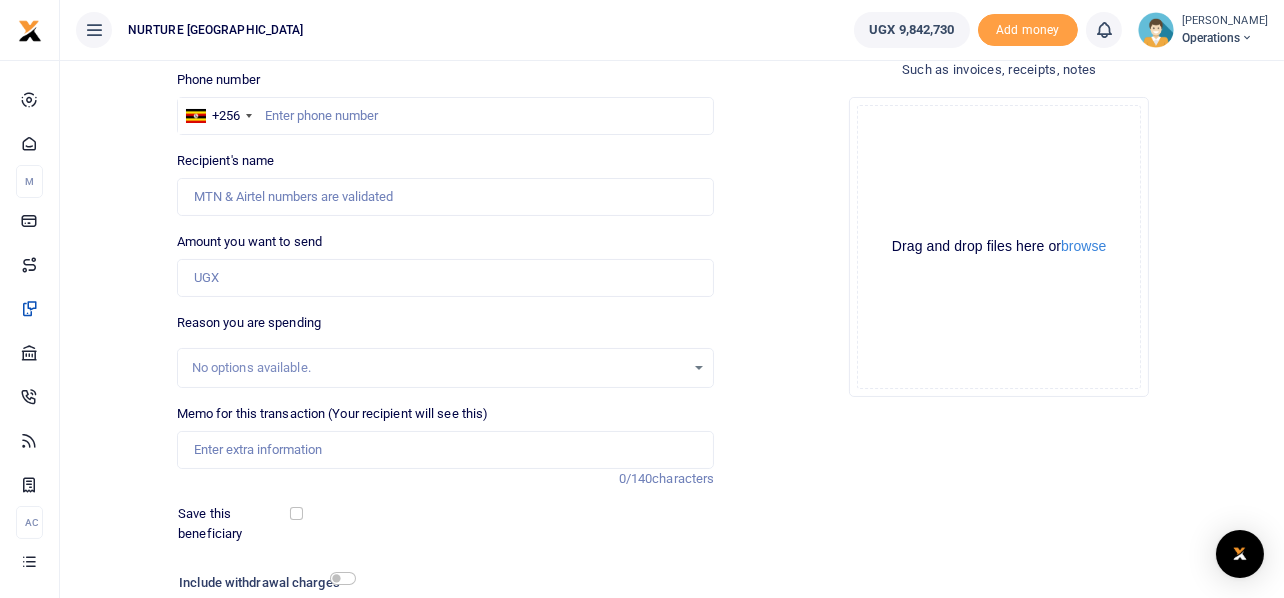 scroll, scrollTop: 0, scrollLeft: 0, axis: both 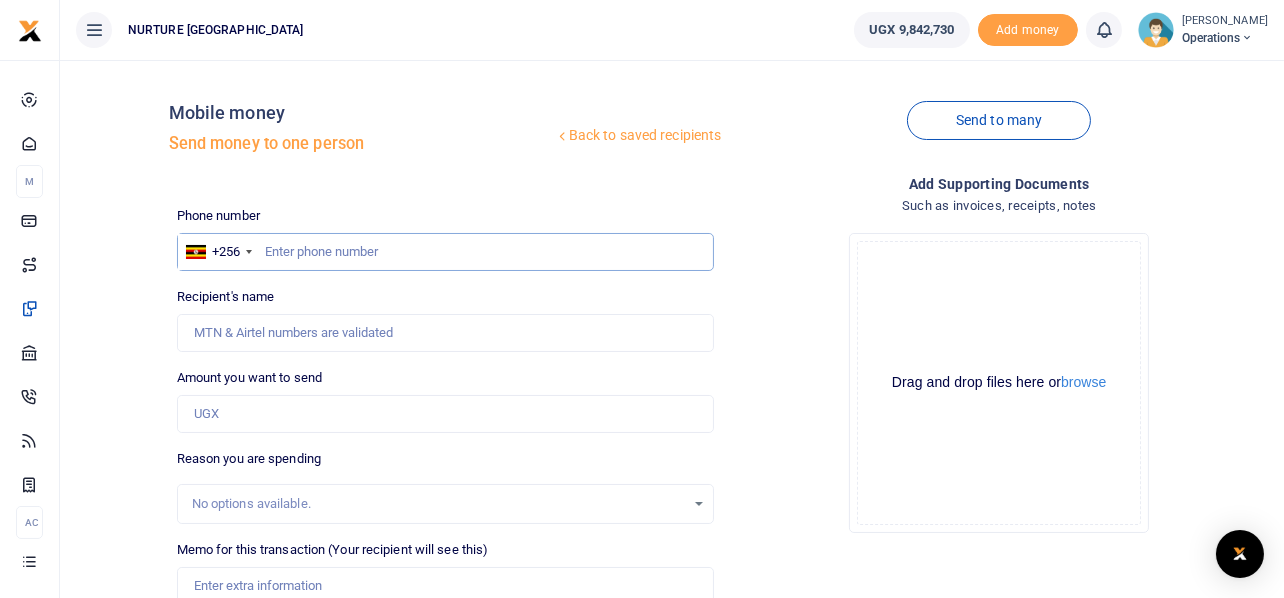 click at bounding box center (446, 252) 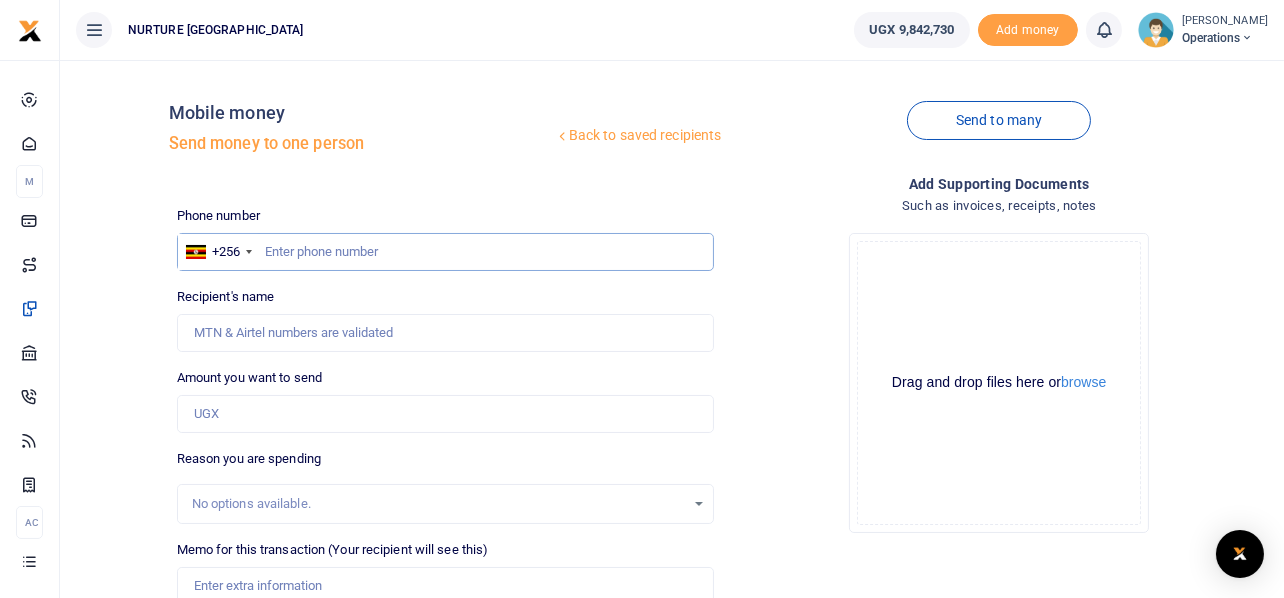 click at bounding box center [446, 252] 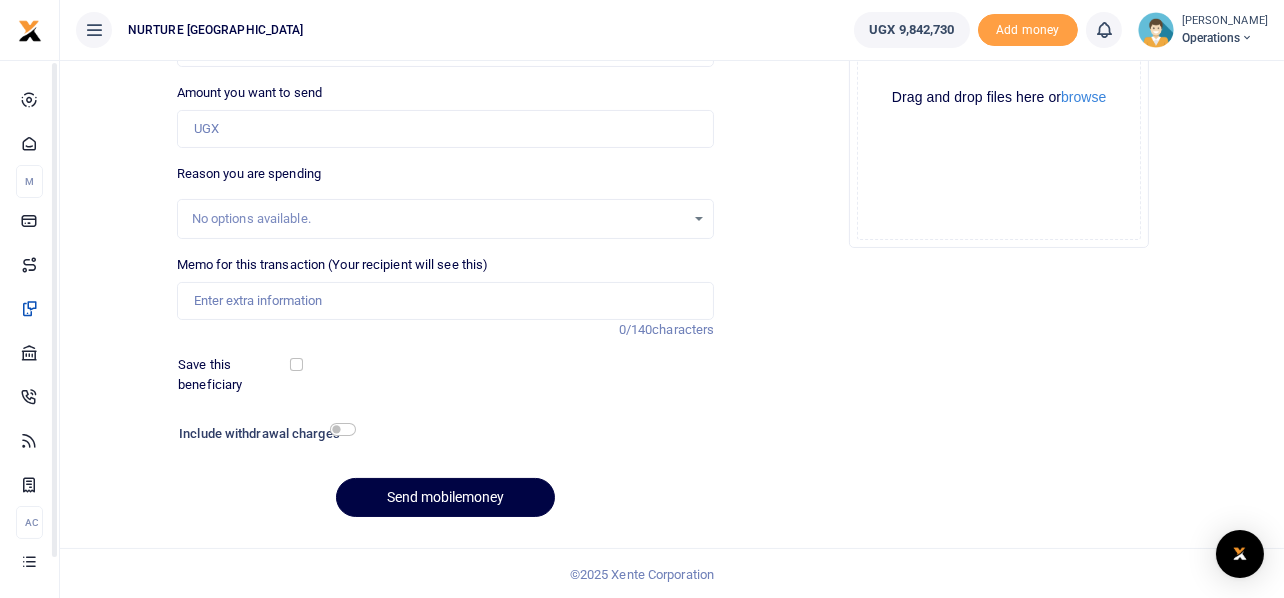 scroll, scrollTop: 287, scrollLeft: 0, axis: vertical 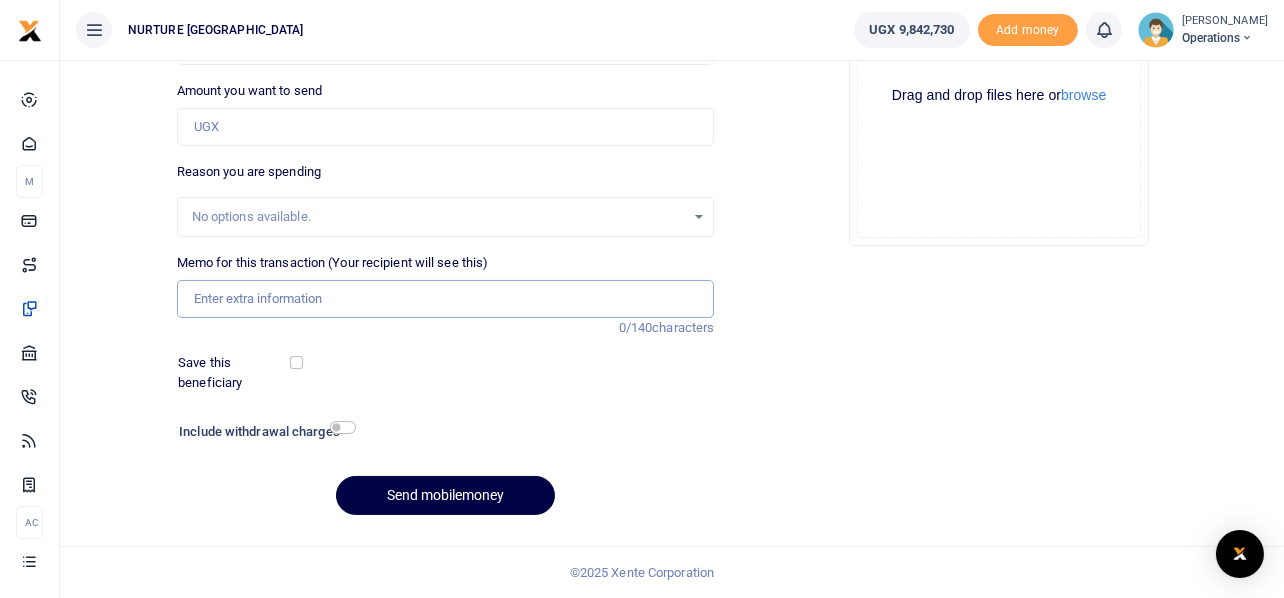 click on "Memo for this transaction (Your recipient will see this)" at bounding box center (446, 299) 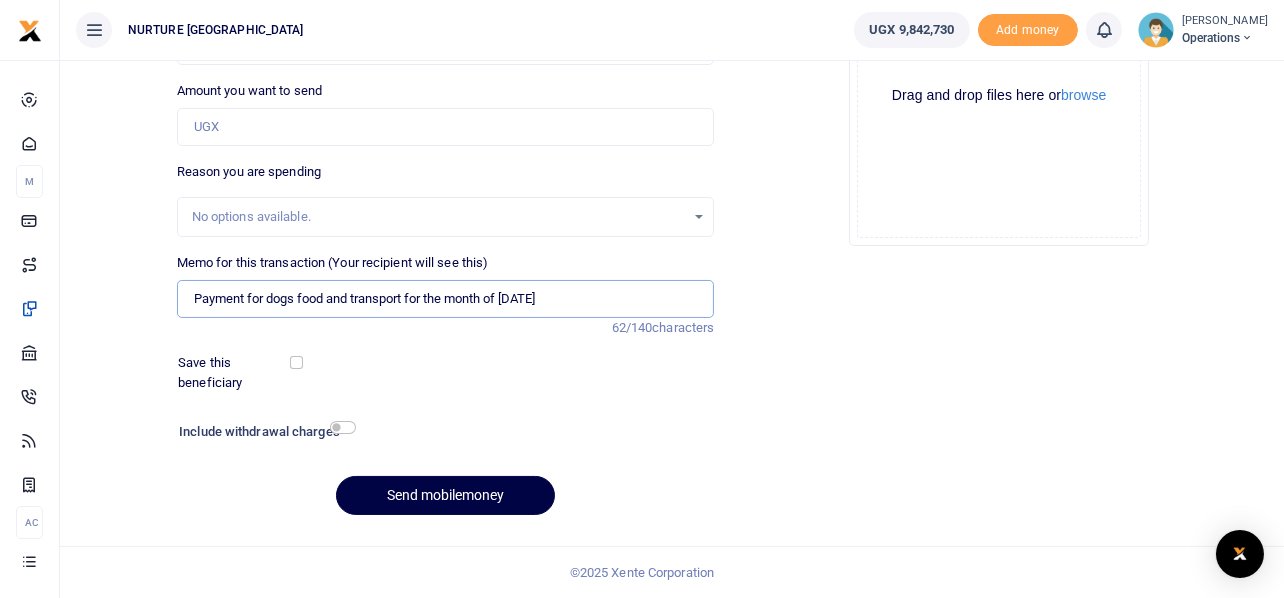 type on "Payment for dogs food and transport for the month of July 2024" 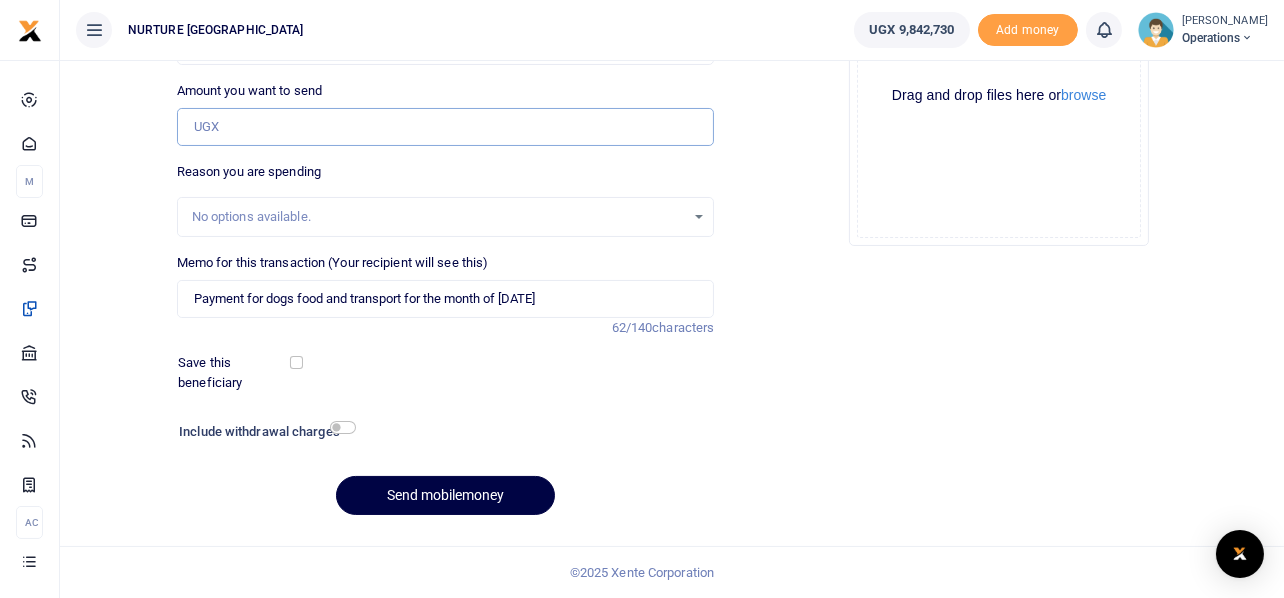 click on "Amount you want to send" at bounding box center [446, 127] 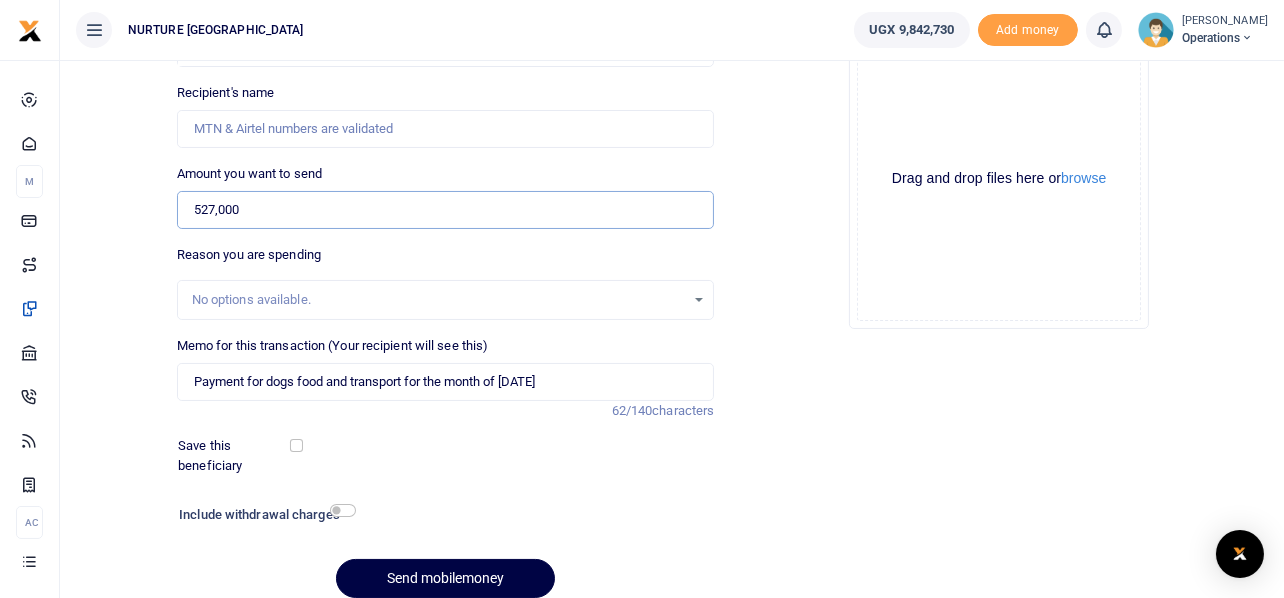 scroll, scrollTop: 0, scrollLeft: 0, axis: both 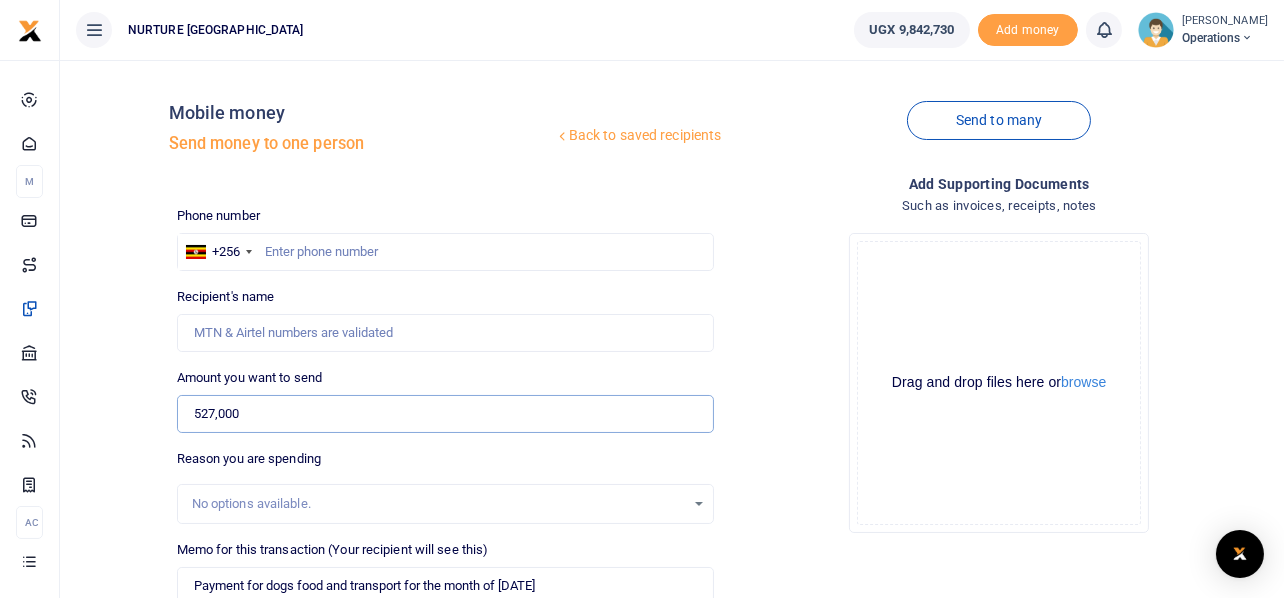 type on "527,000" 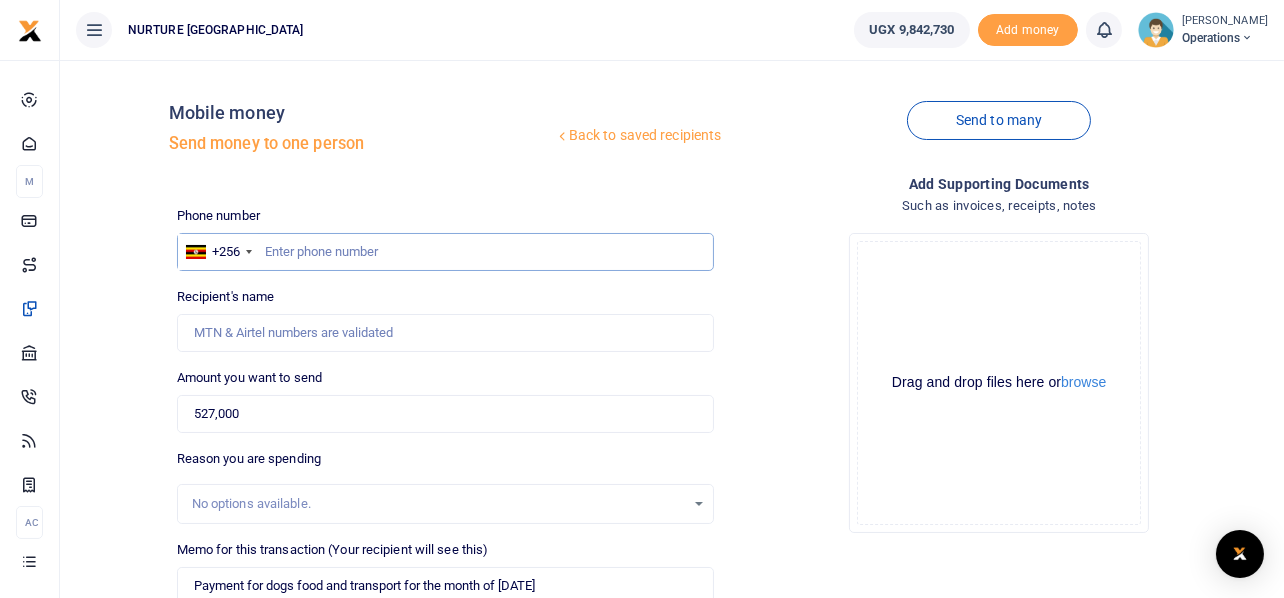 click at bounding box center [446, 252] 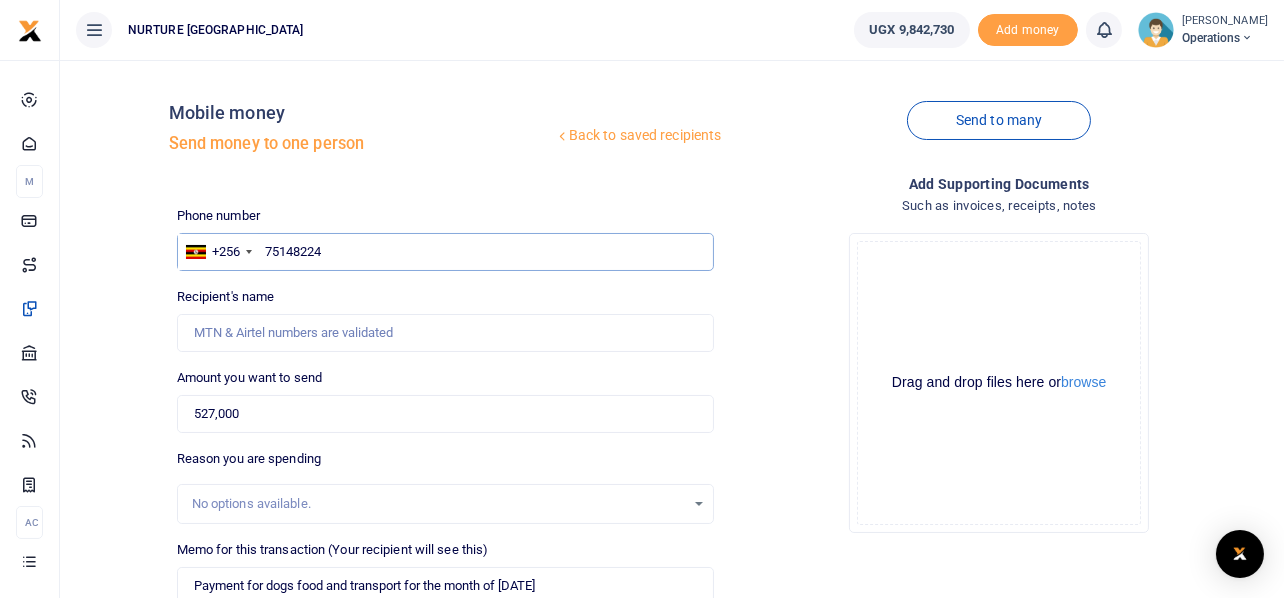 type on "751482240" 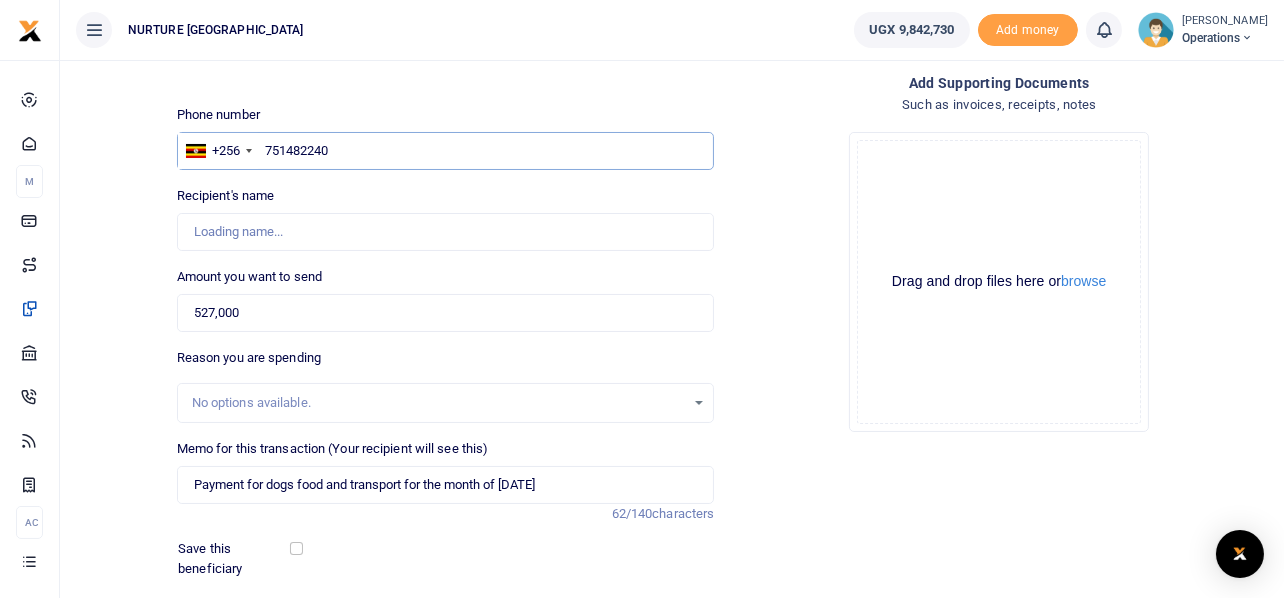 scroll, scrollTop: 199, scrollLeft: 0, axis: vertical 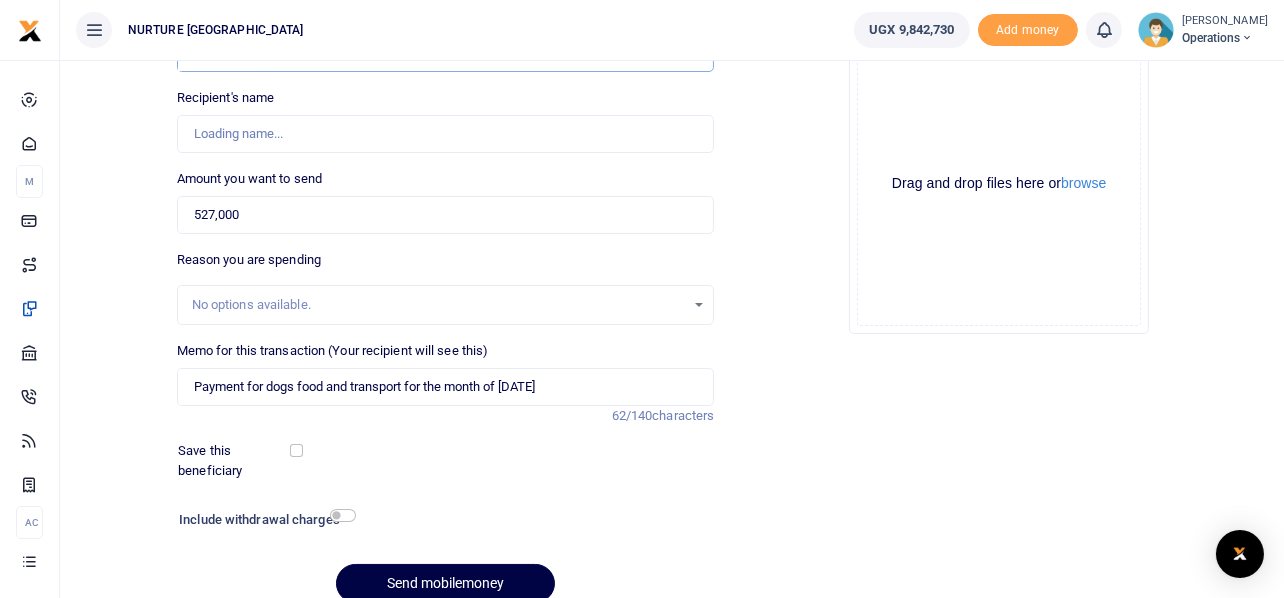 type on "Janat Navuga" 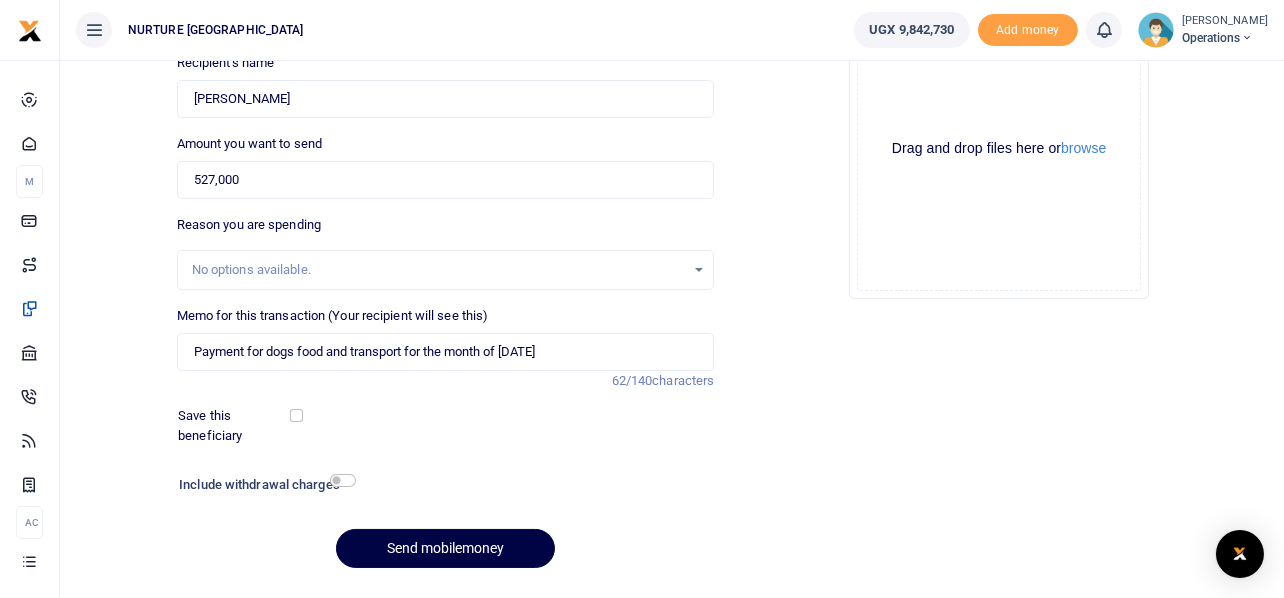scroll, scrollTop: 287, scrollLeft: 0, axis: vertical 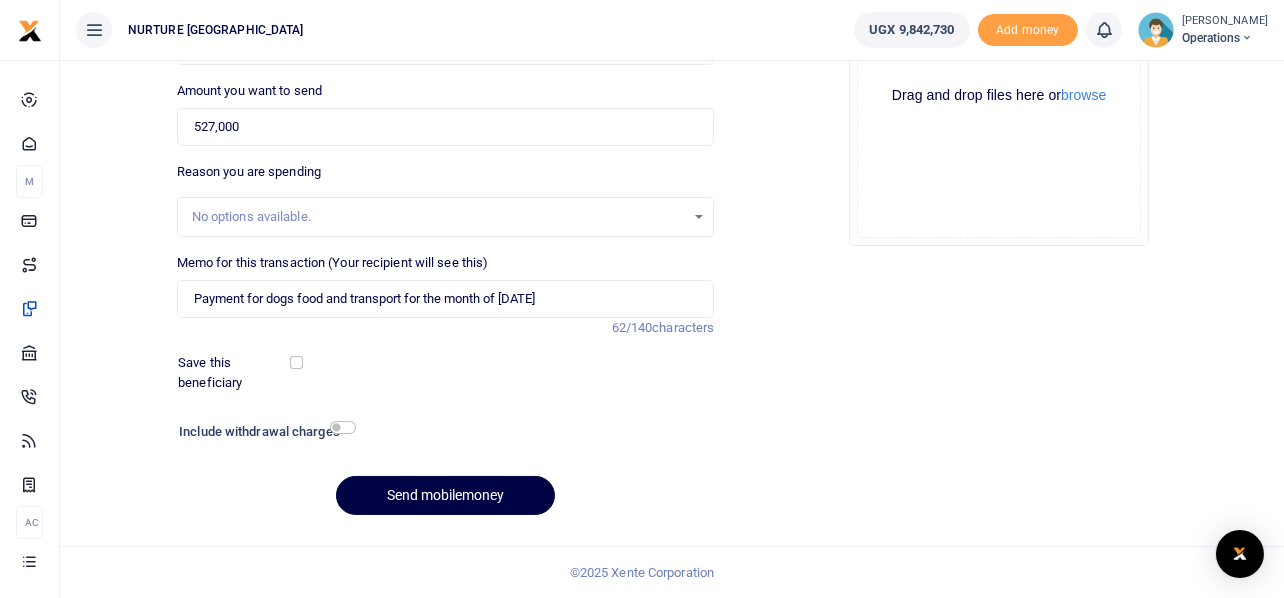 type on "751482240" 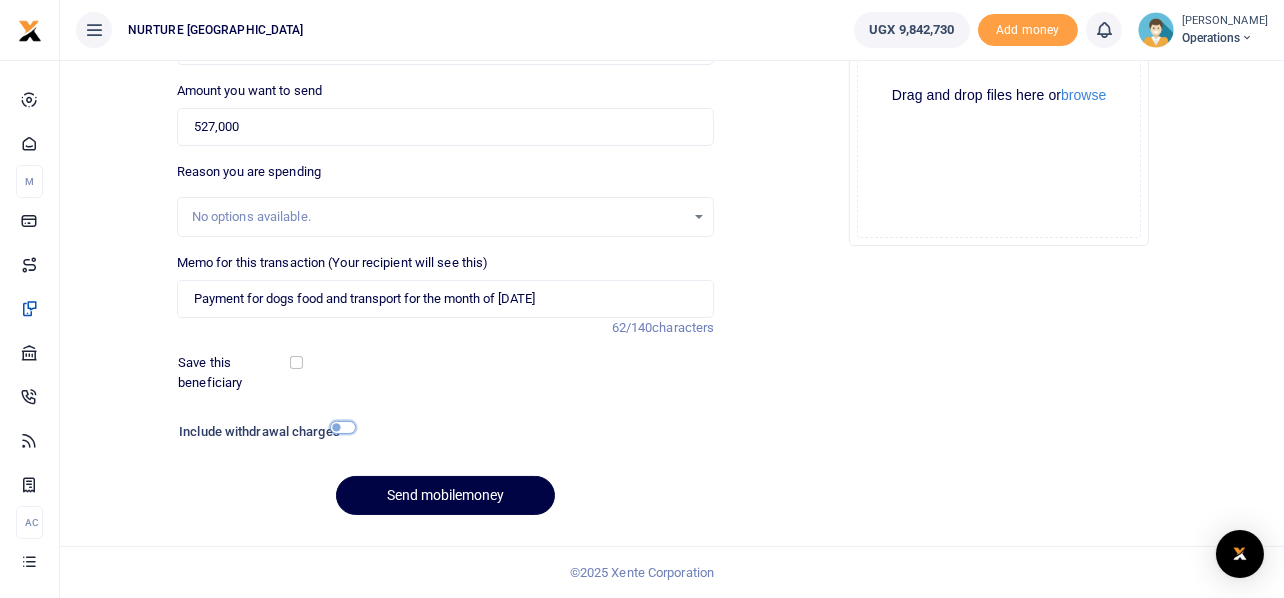 click at bounding box center (343, 427) 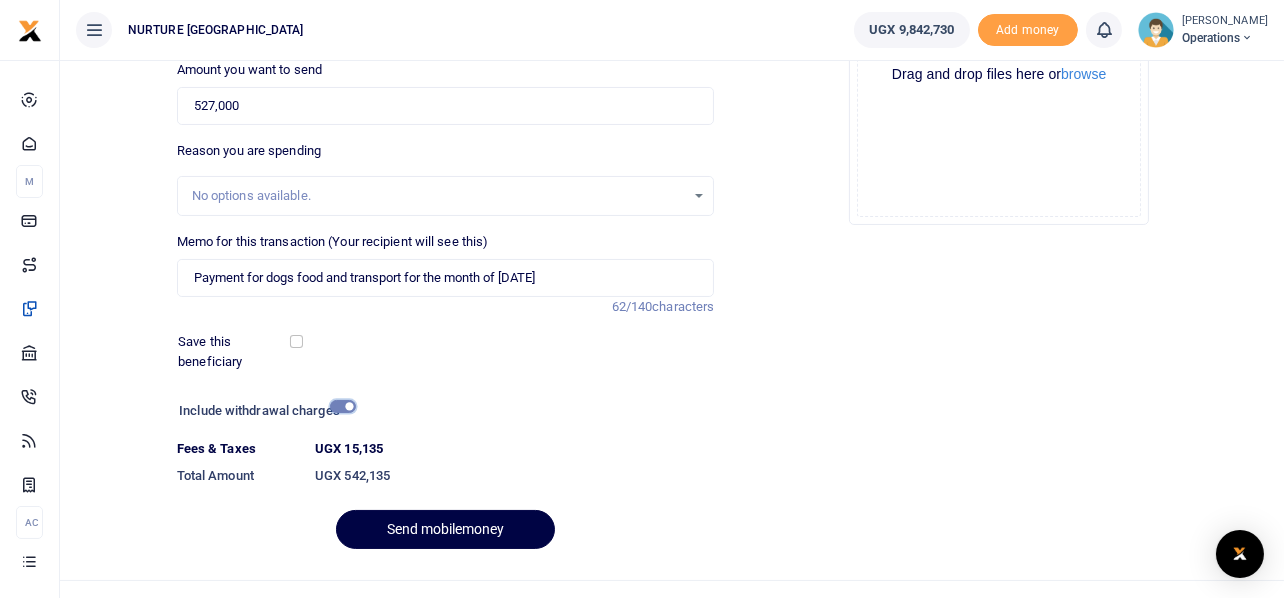 scroll, scrollTop: 342, scrollLeft: 0, axis: vertical 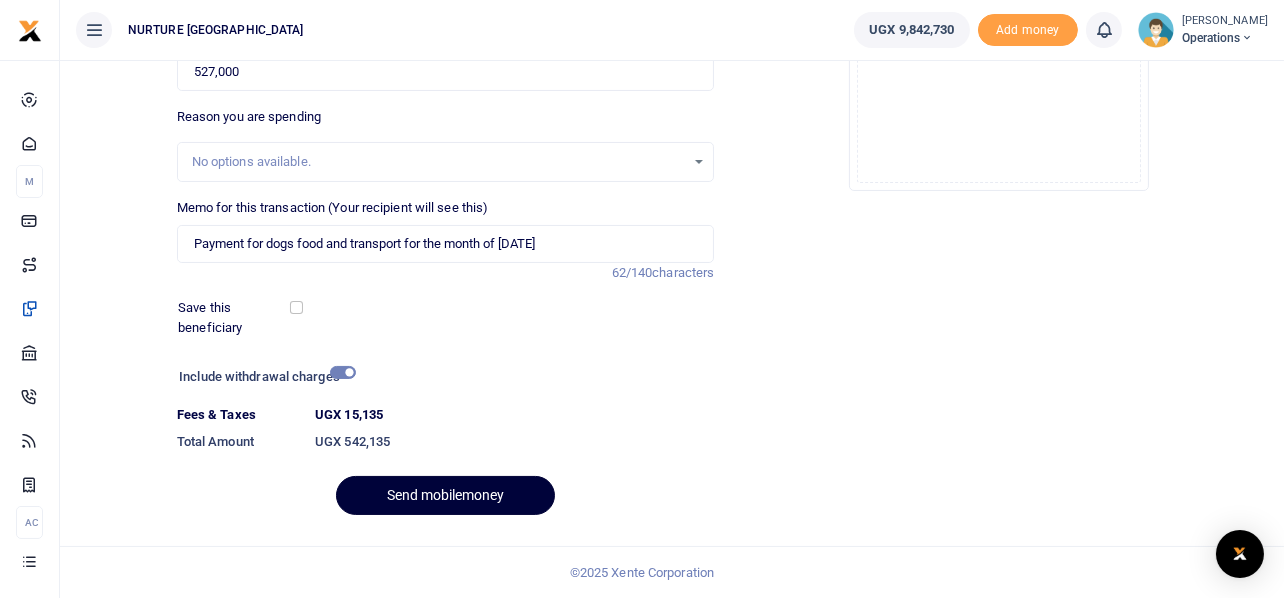 click on "Send mobilemoney" at bounding box center [445, 495] 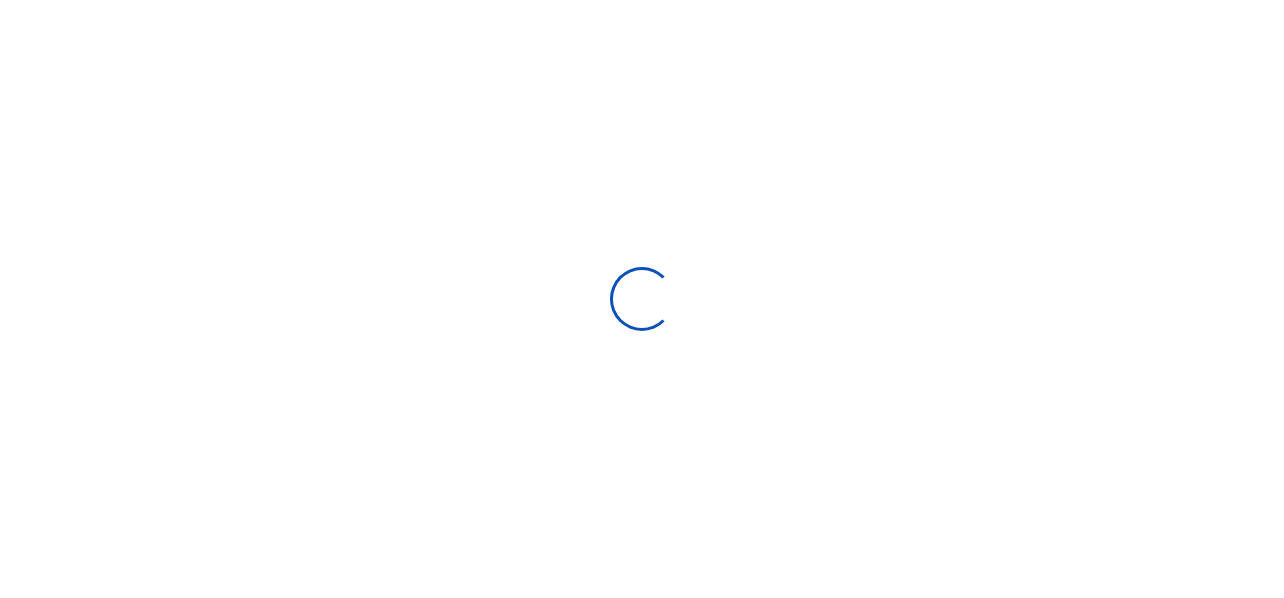 select 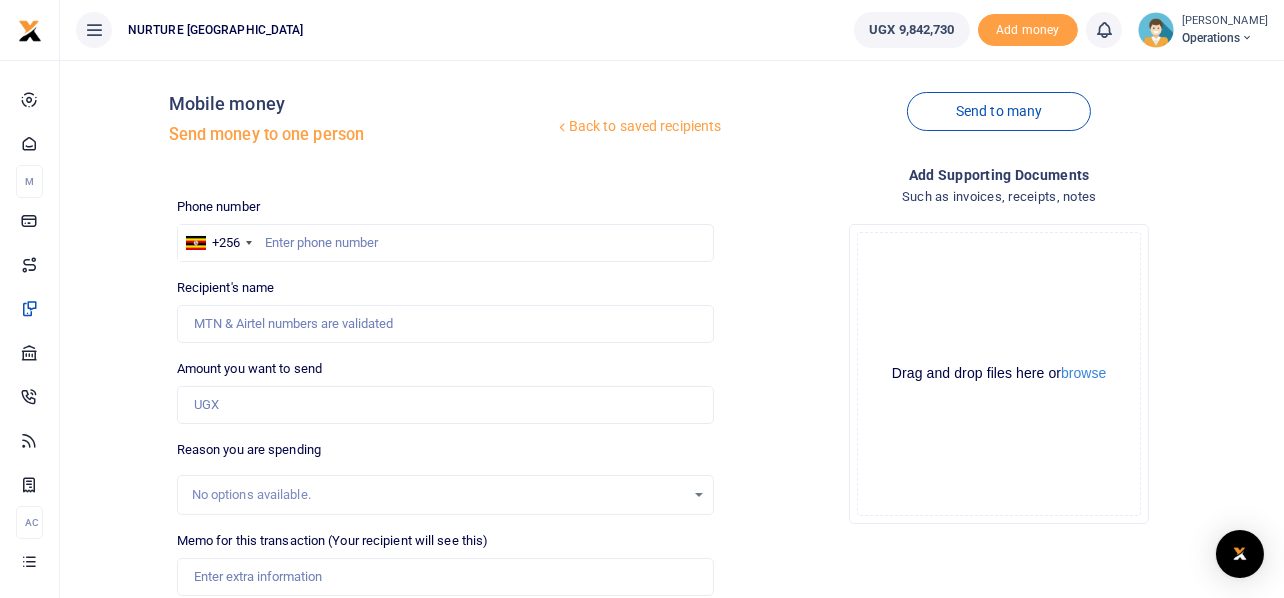 scroll, scrollTop: 0, scrollLeft: 0, axis: both 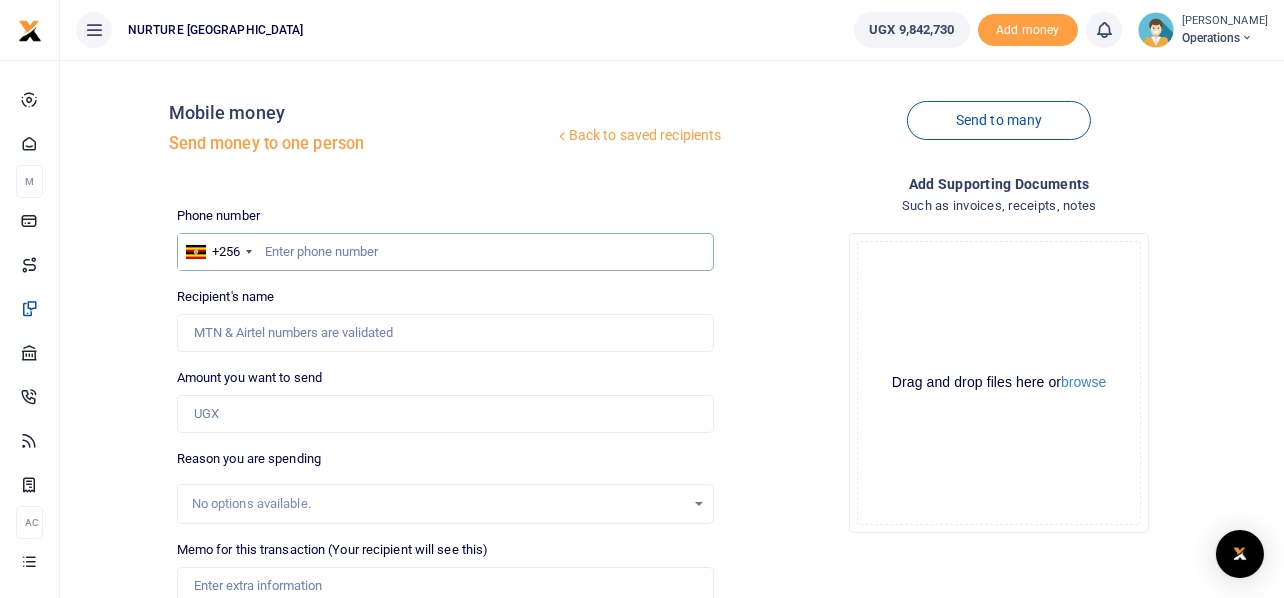 click at bounding box center [446, 252] 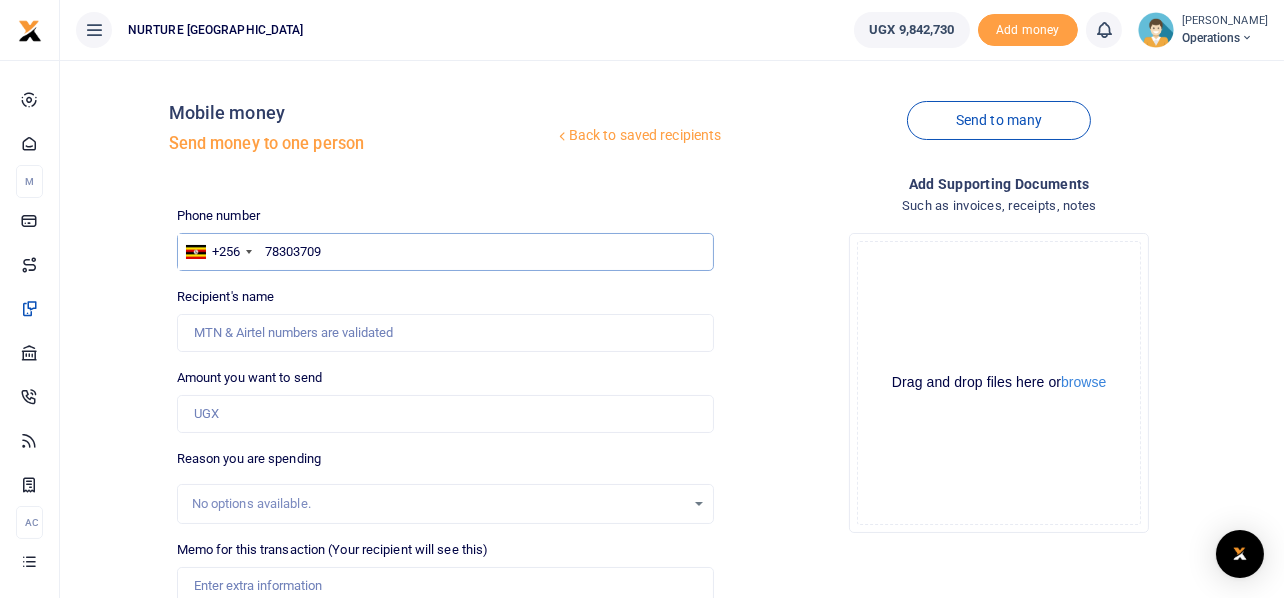 type on "783037091" 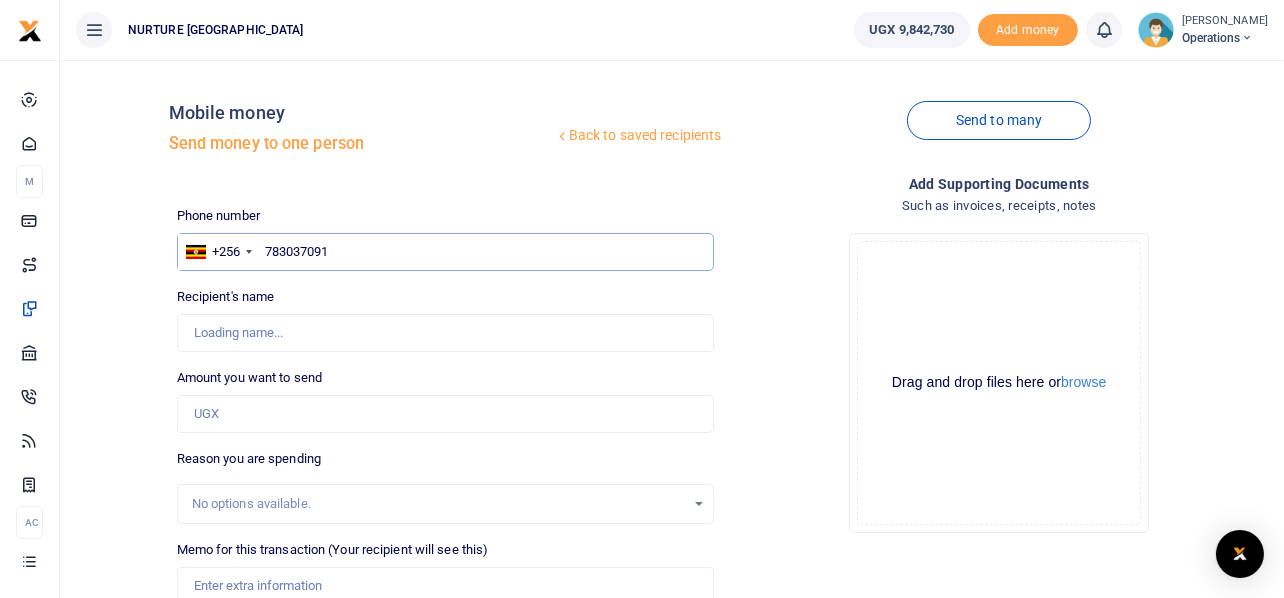 type on "[PERSON_NAME]" 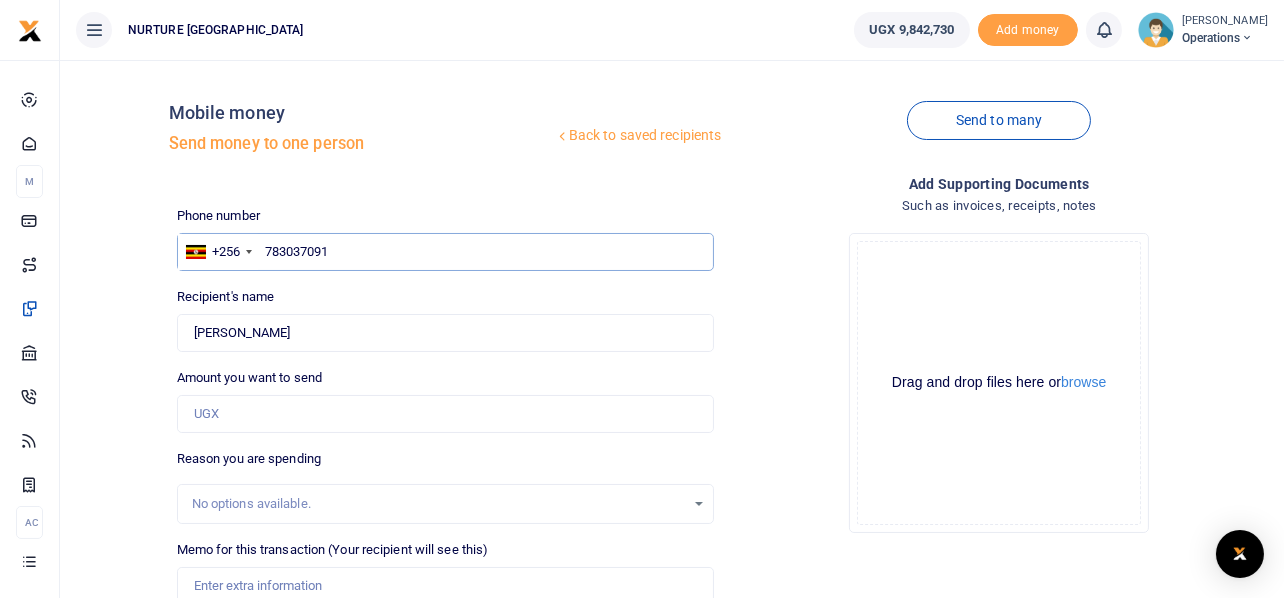 type on "783037091" 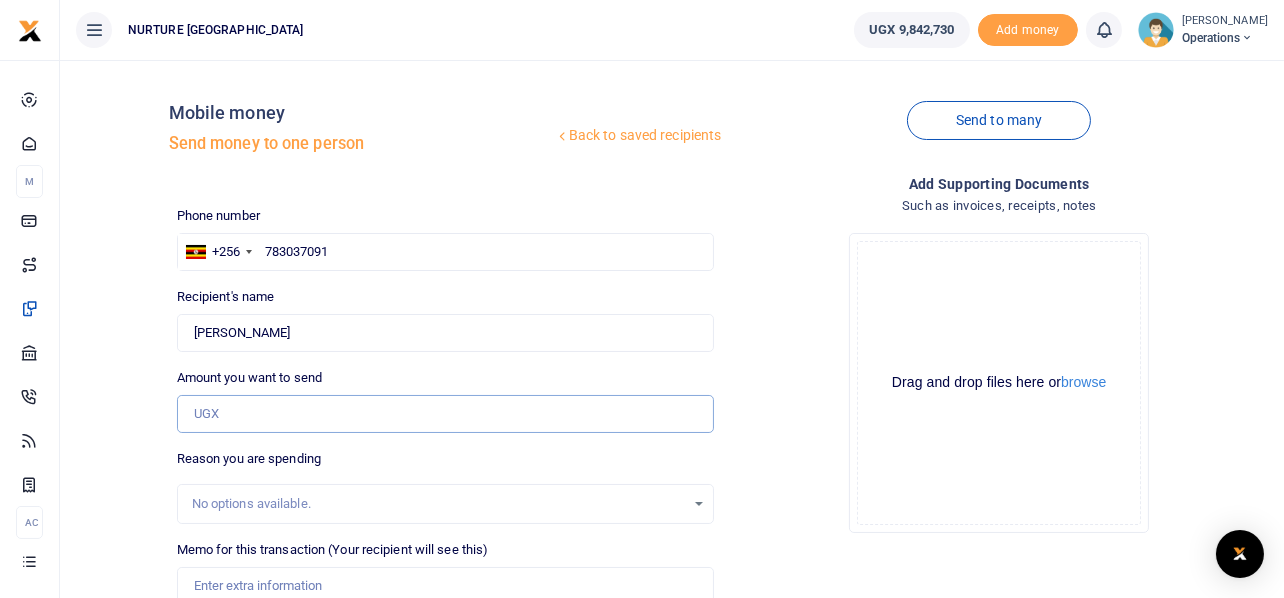 click on "Amount you want to send" at bounding box center [446, 414] 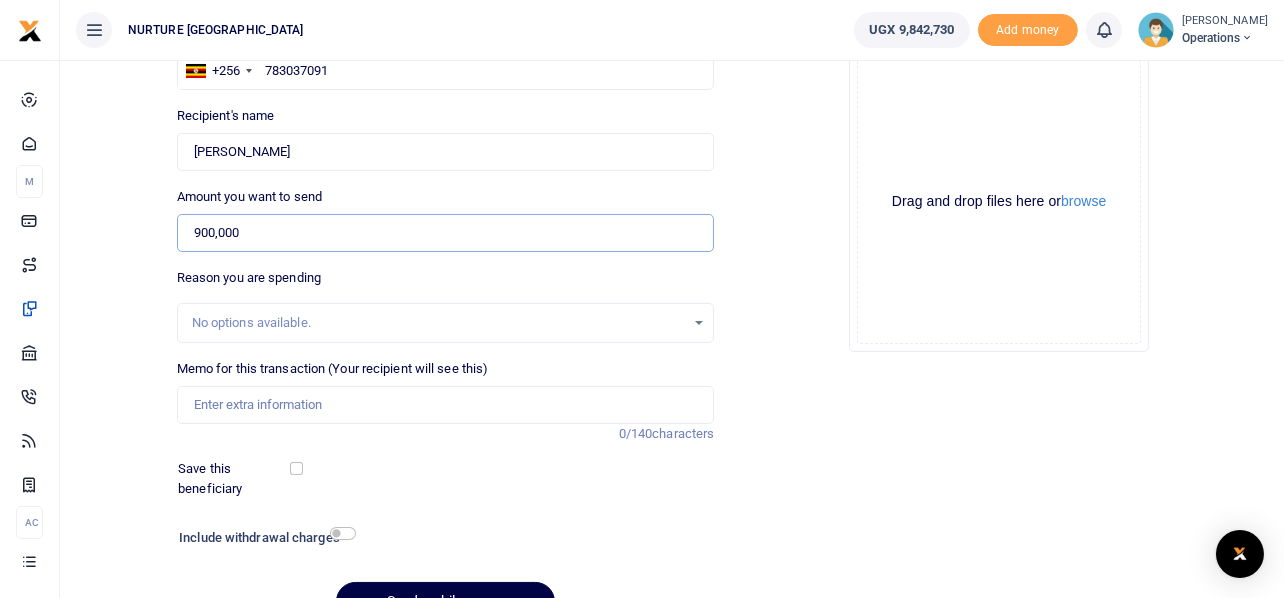 scroll, scrollTop: 199, scrollLeft: 0, axis: vertical 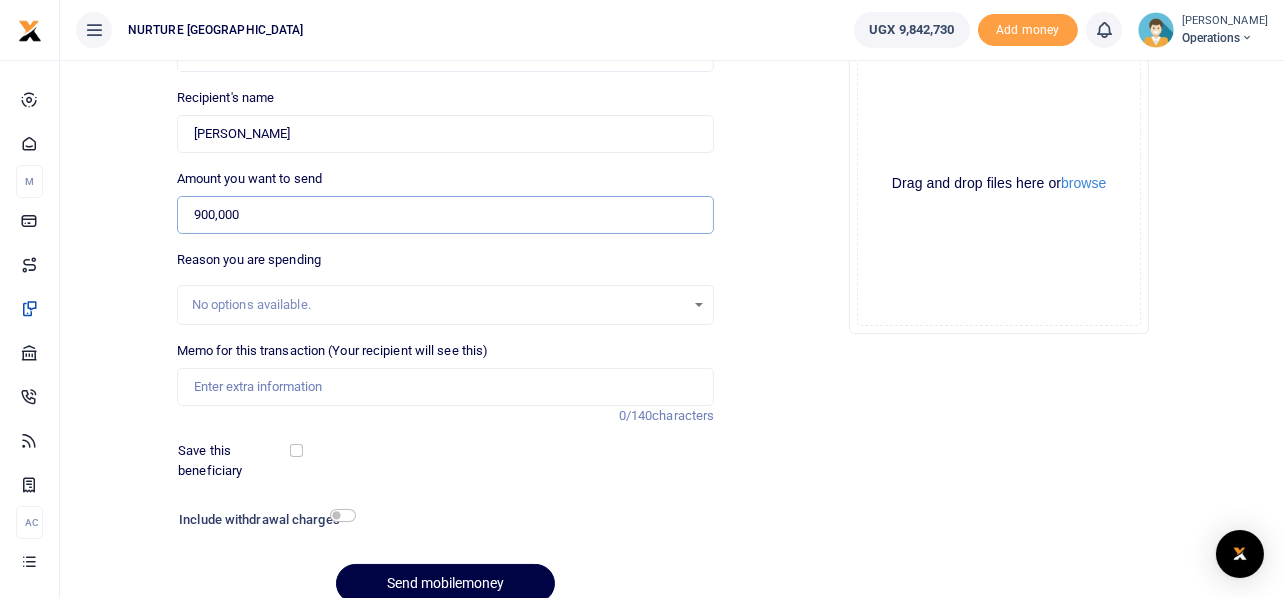 type on "900,000" 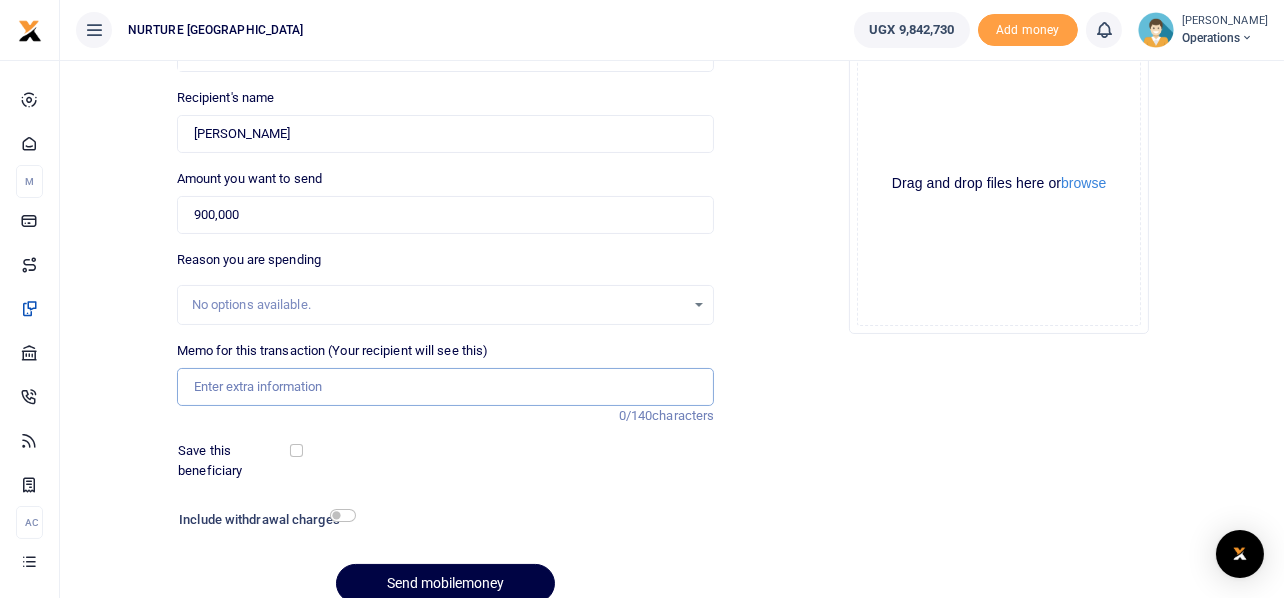 click on "Memo for this transaction (Your recipient will see this)" at bounding box center [446, 387] 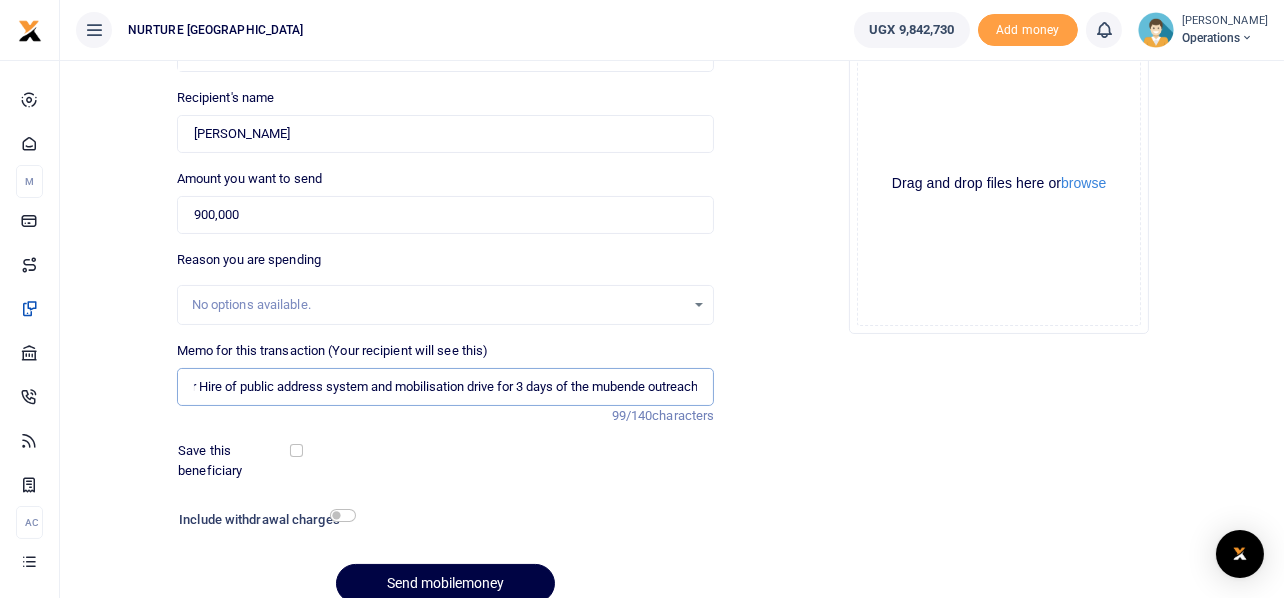 scroll, scrollTop: 0, scrollLeft: 83, axis: horizontal 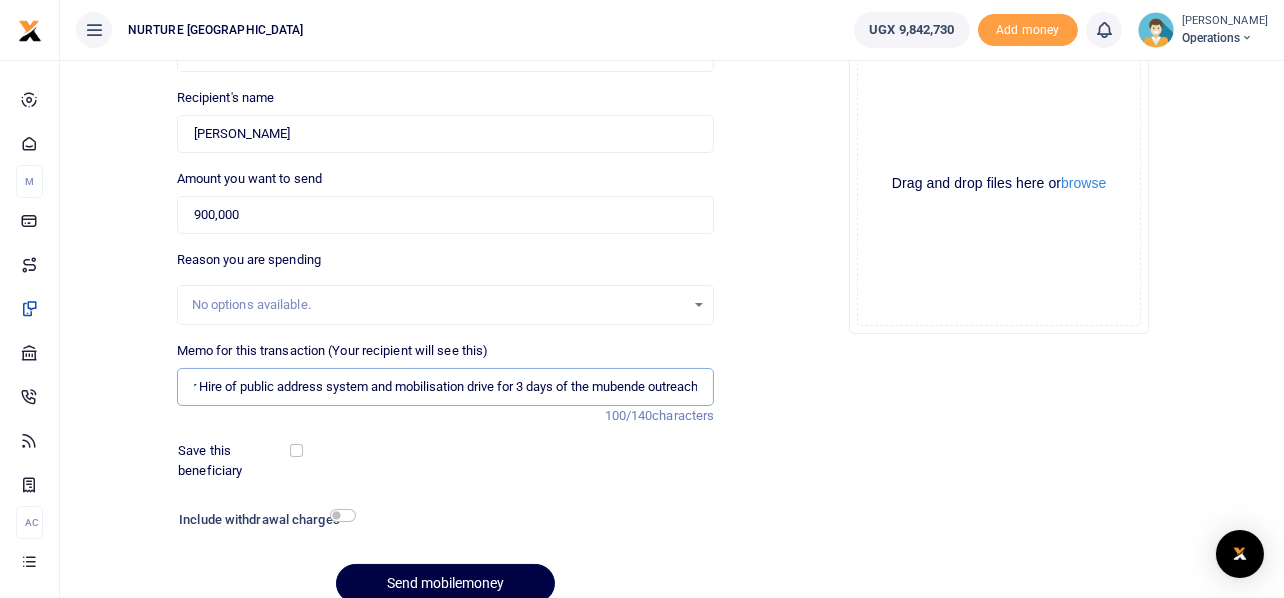 click on "Payment for Hire of public address system and mobilisation drive for 3 days of the mubende outreach" at bounding box center (446, 387) 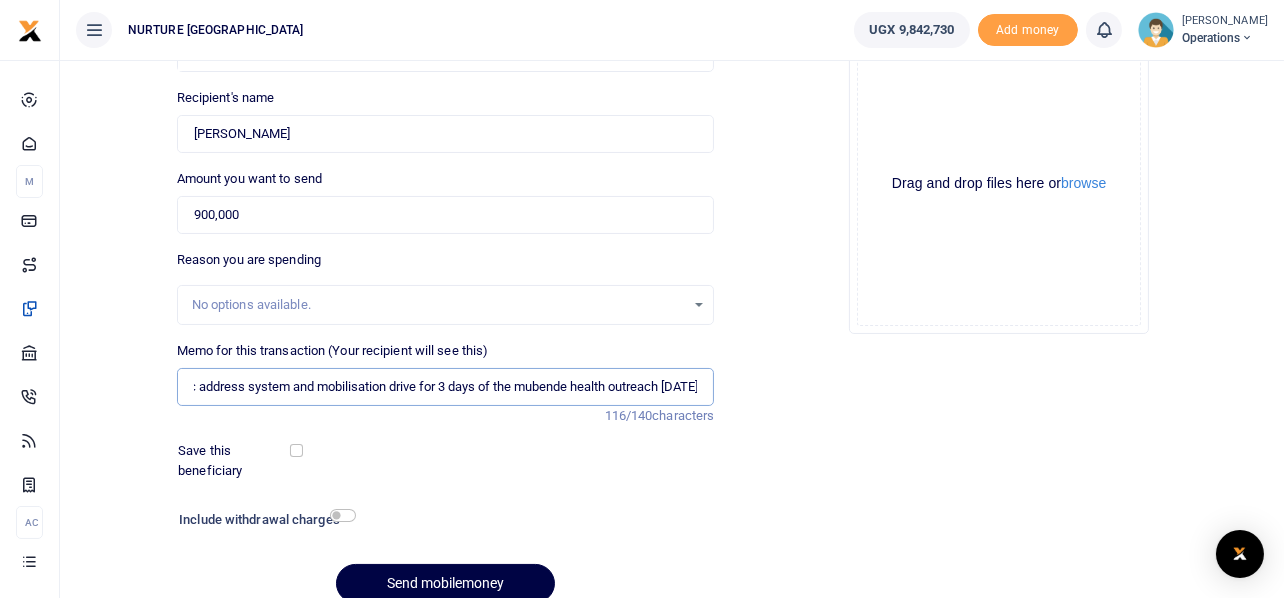 scroll, scrollTop: 0, scrollLeft: 178, axis: horizontal 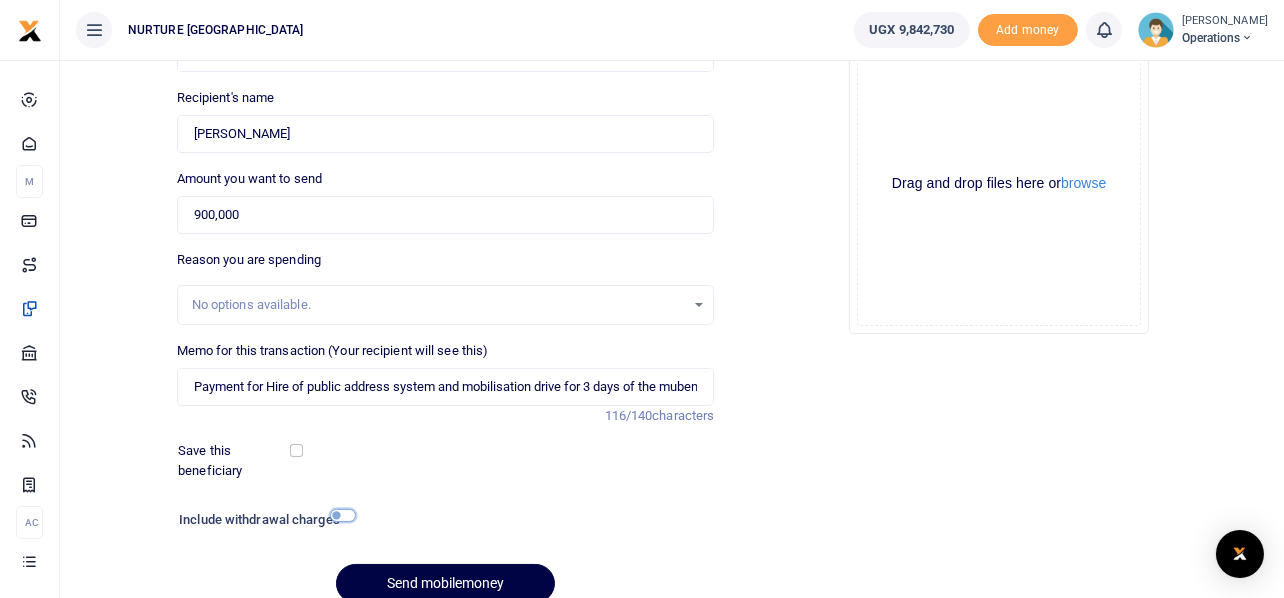 click at bounding box center (343, 515) 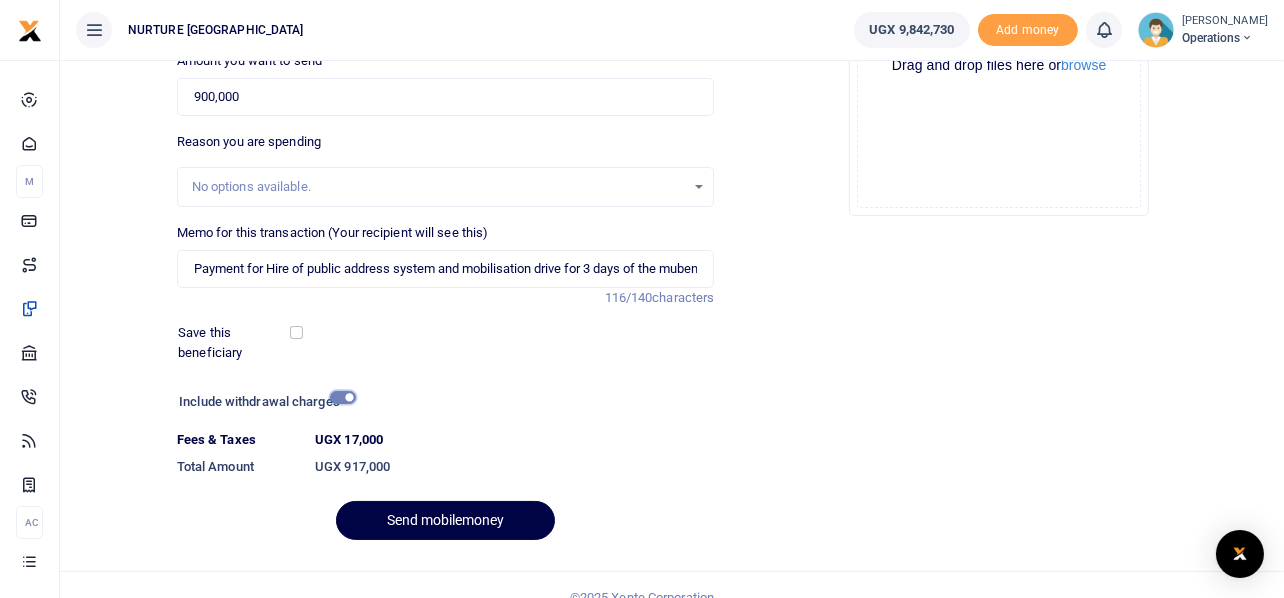 scroll, scrollTop: 342, scrollLeft: 0, axis: vertical 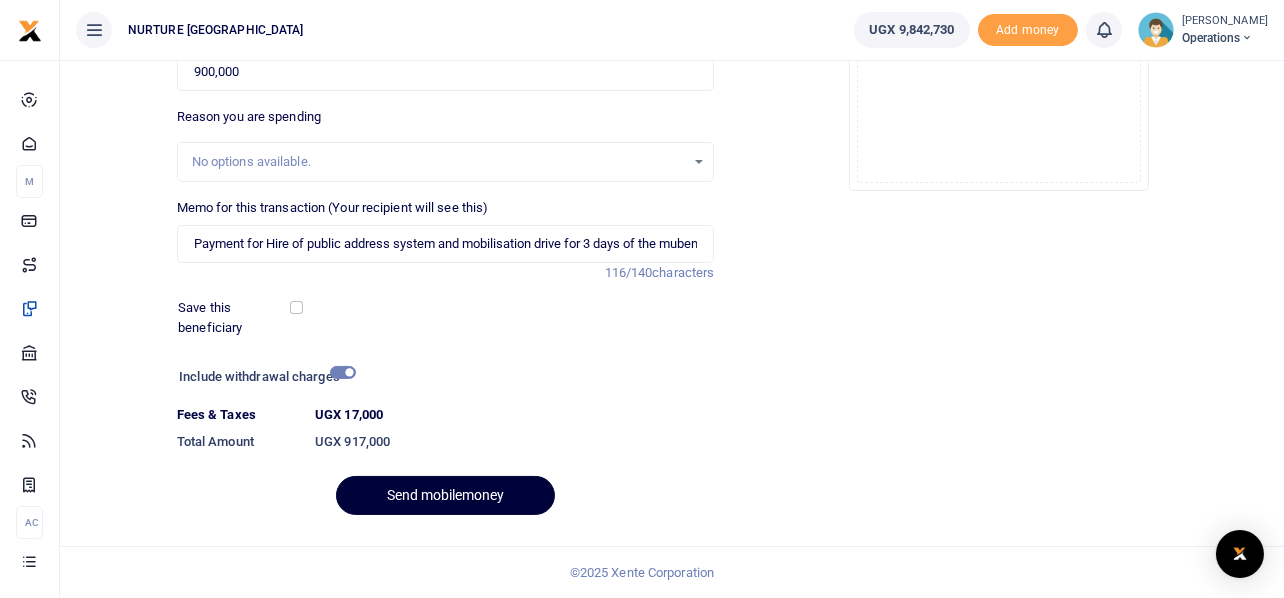 click on "Send mobilemoney" at bounding box center (445, 495) 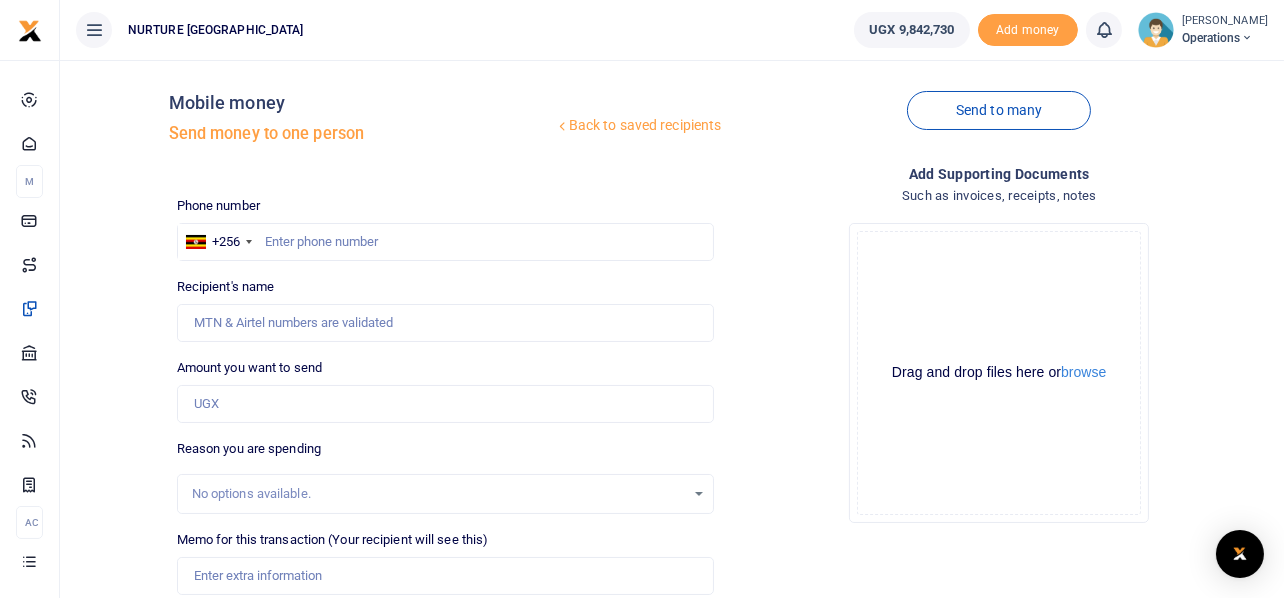 scroll, scrollTop: 0, scrollLeft: 0, axis: both 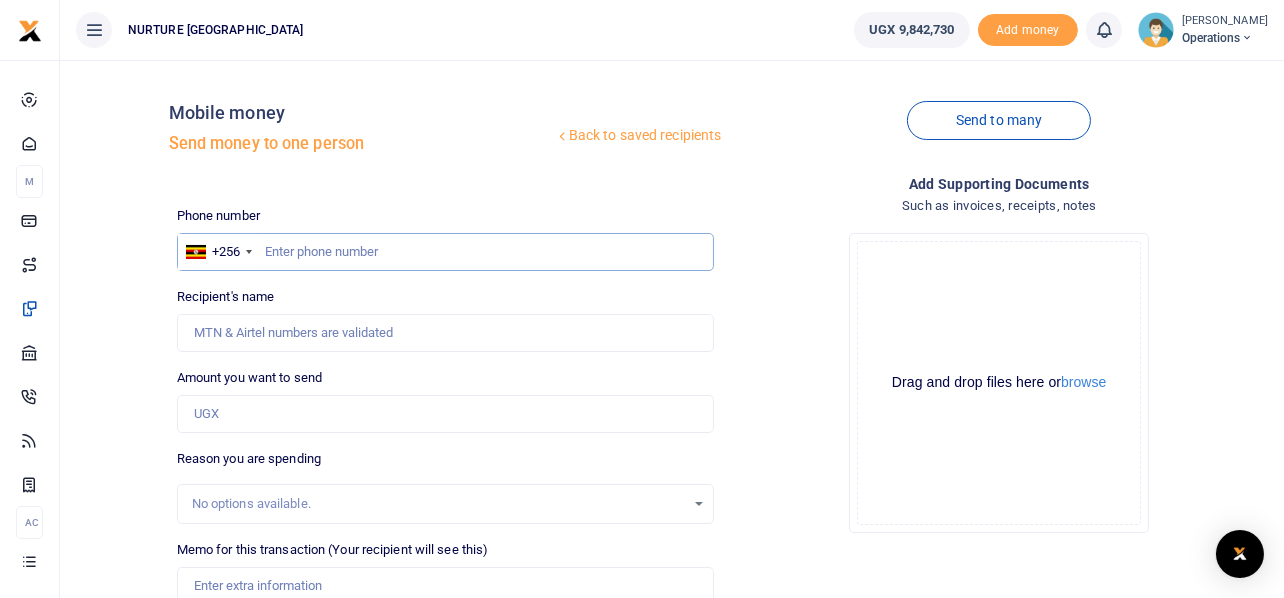 click at bounding box center [446, 252] 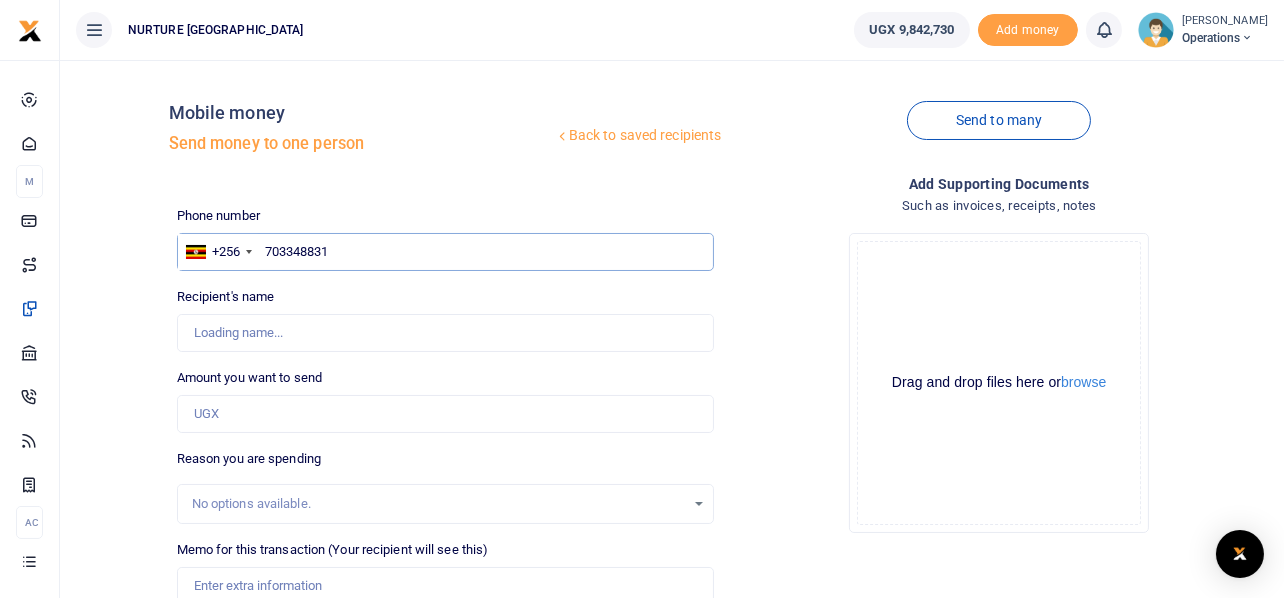 type on "703348831" 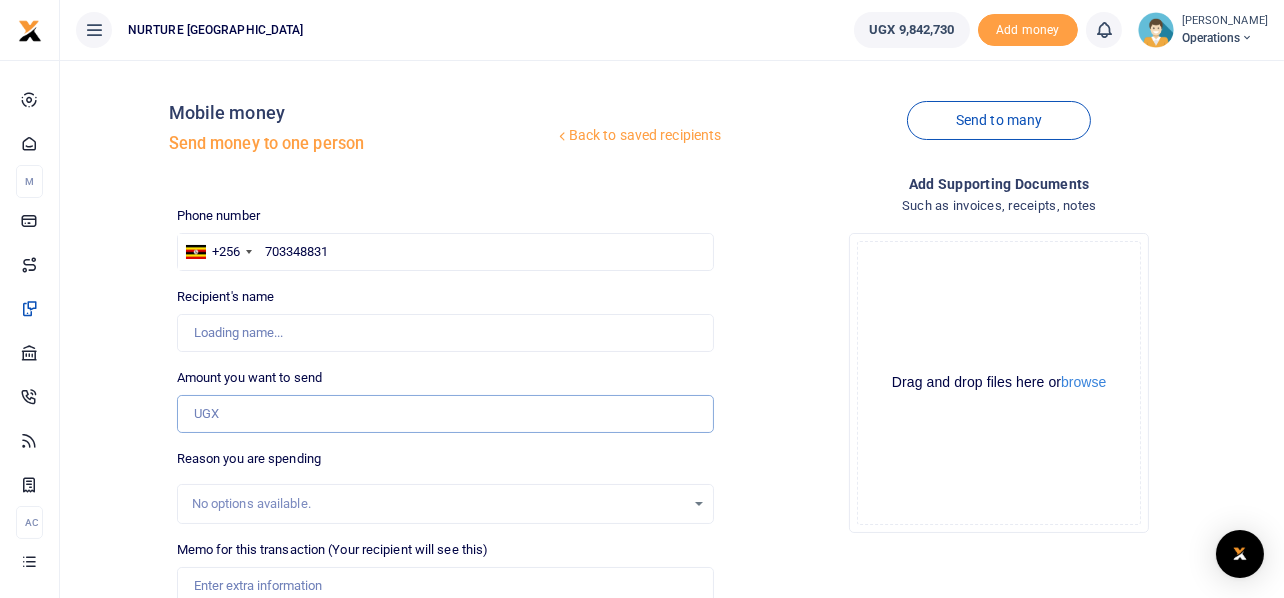 click on "Amount you want to send" at bounding box center (446, 414) 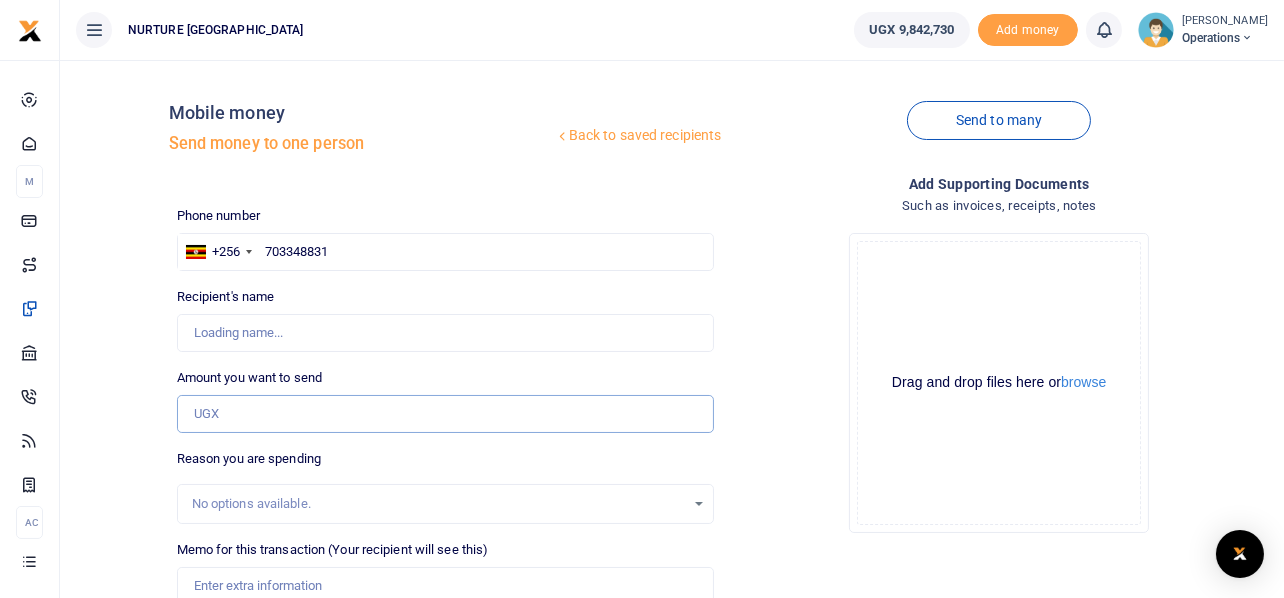 type on "[PERSON_NAME]" 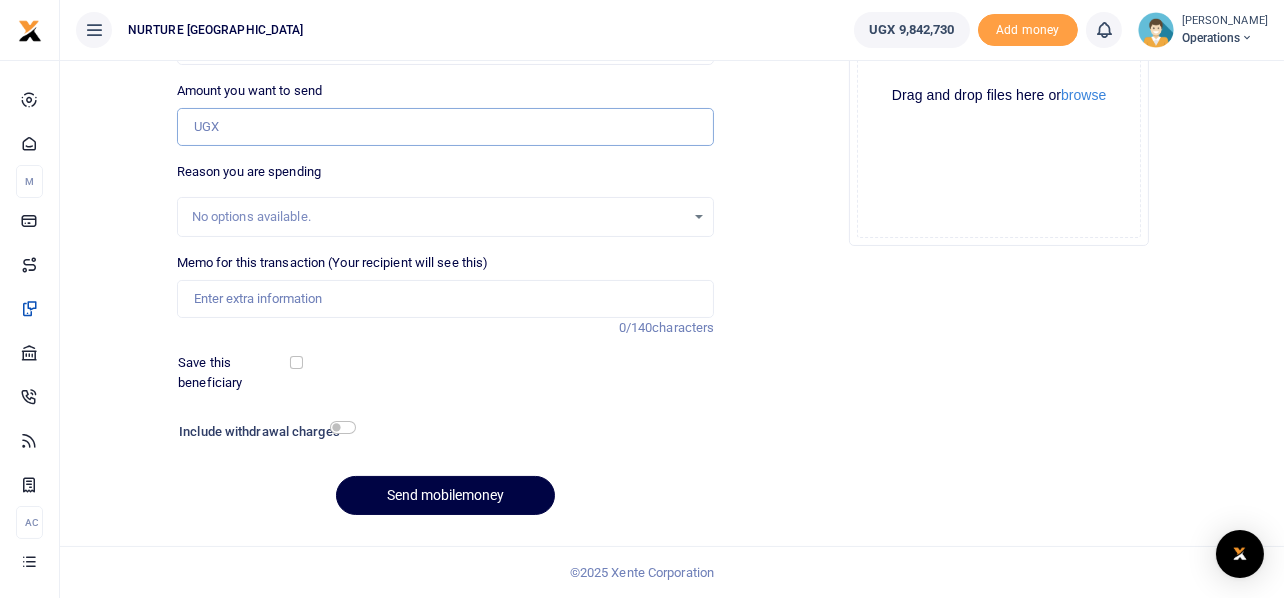 scroll, scrollTop: 286, scrollLeft: 0, axis: vertical 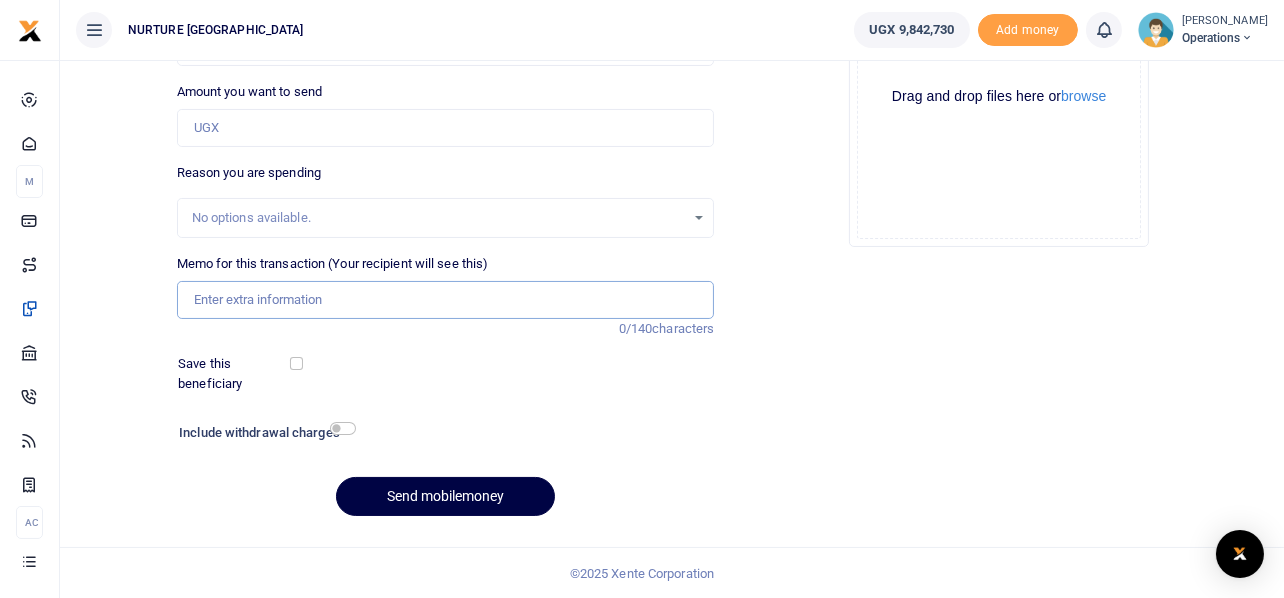 click on "Memo for this transaction (Your recipient will see this)" at bounding box center (446, 300) 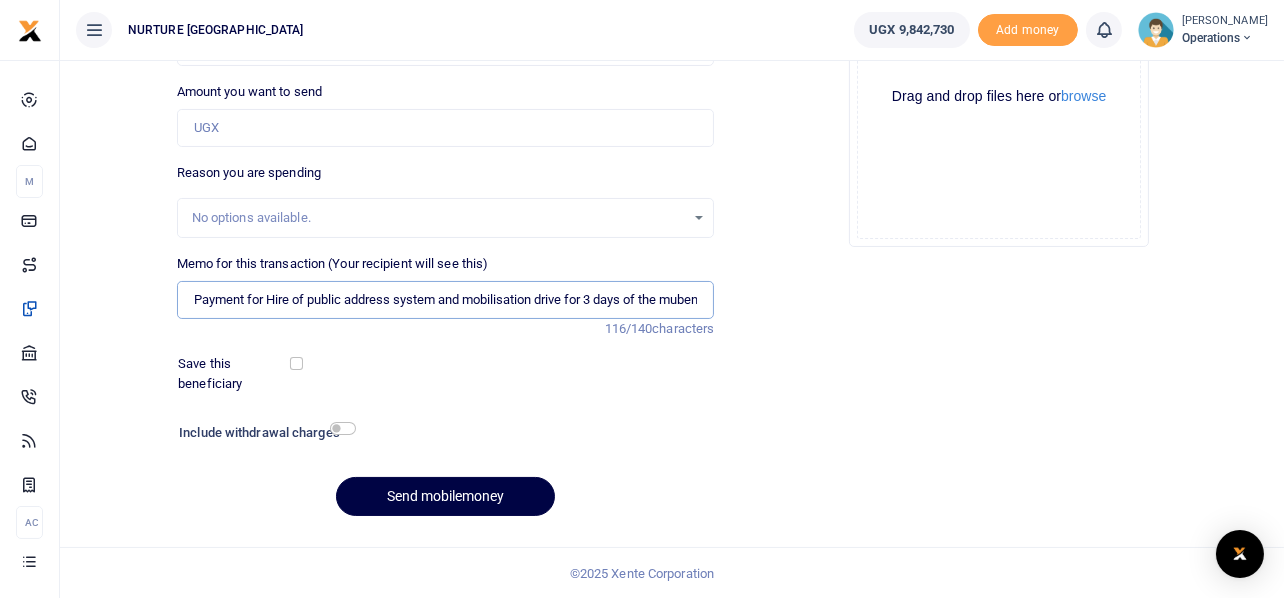 drag, startPoint x: 266, startPoint y: 299, endPoint x: 646, endPoint y: 304, distance: 380.0329 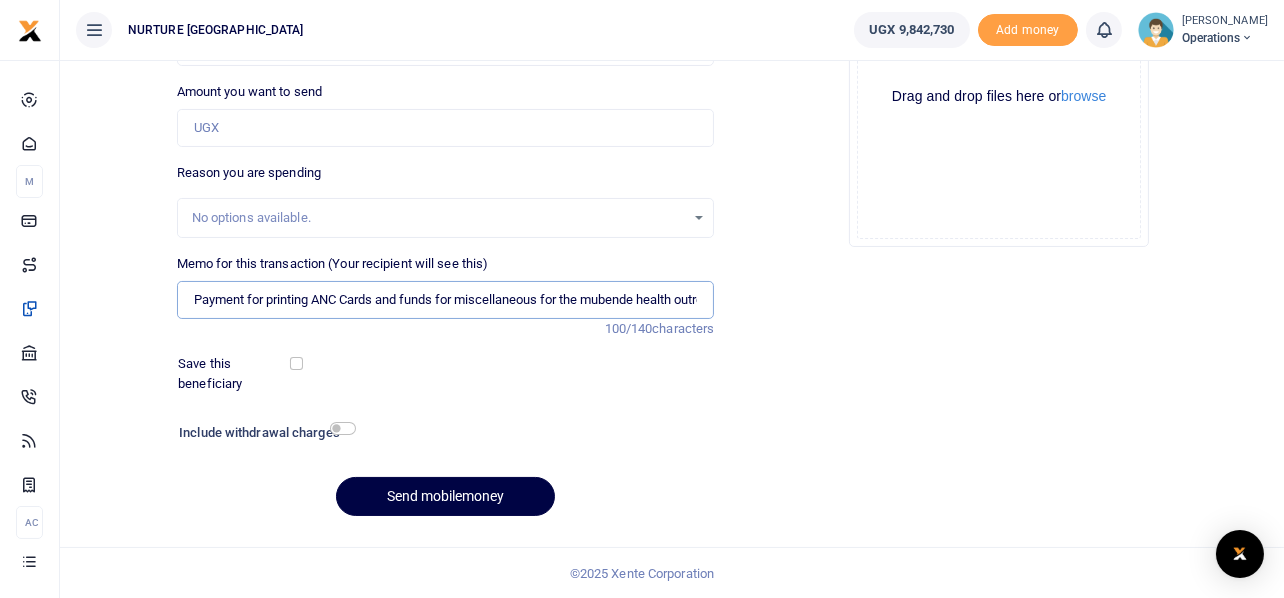 click on "Payment for printing ANC Cards and funds for miscellaneous for the mubende health outreach July 2025" at bounding box center [446, 300] 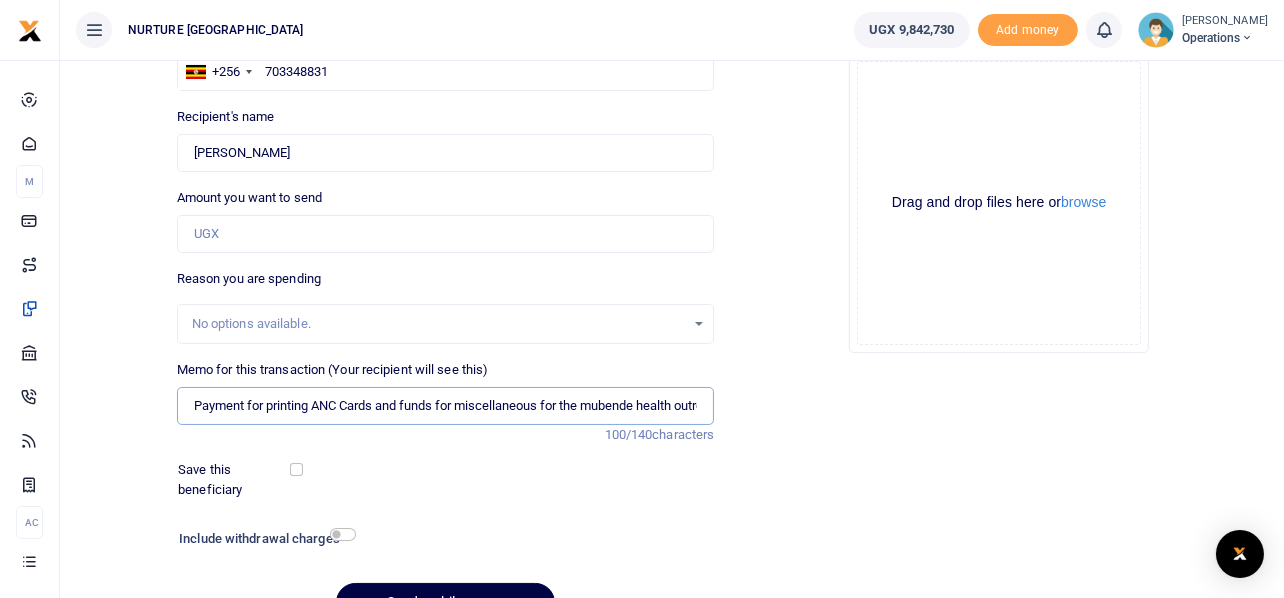 scroll, scrollTop: 86, scrollLeft: 0, axis: vertical 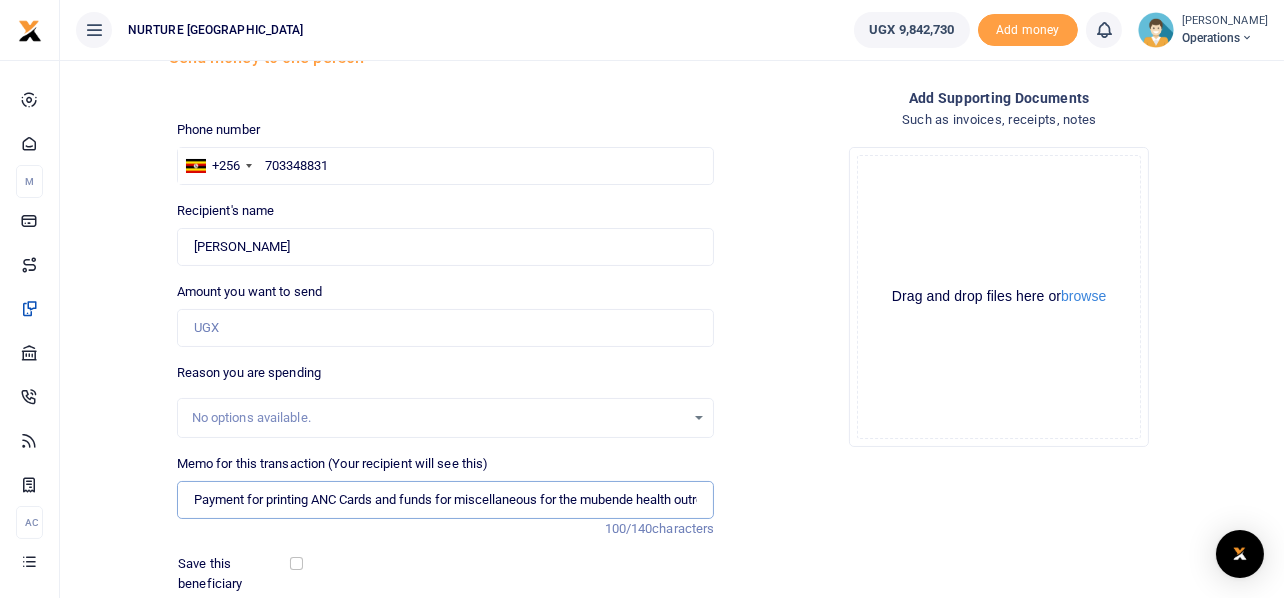type on "Payment for printing ANC Cards and funds for miscellaneous for the mubende health outreach July 2025" 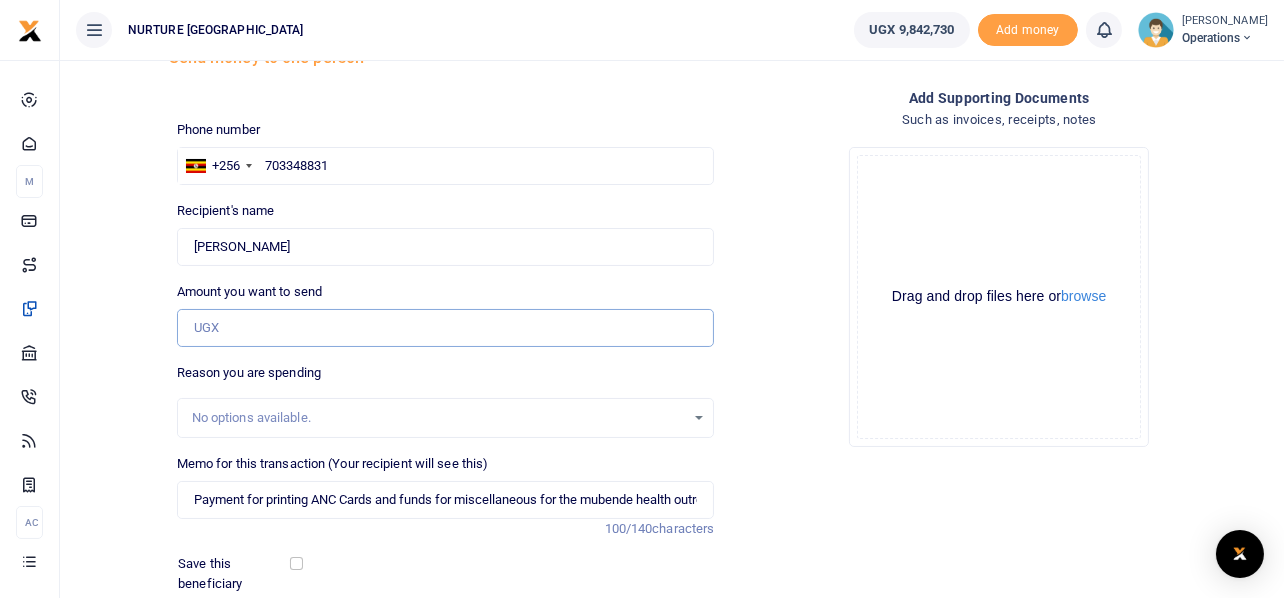 click on "Amount you want to send" at bounding box center [446, 328] 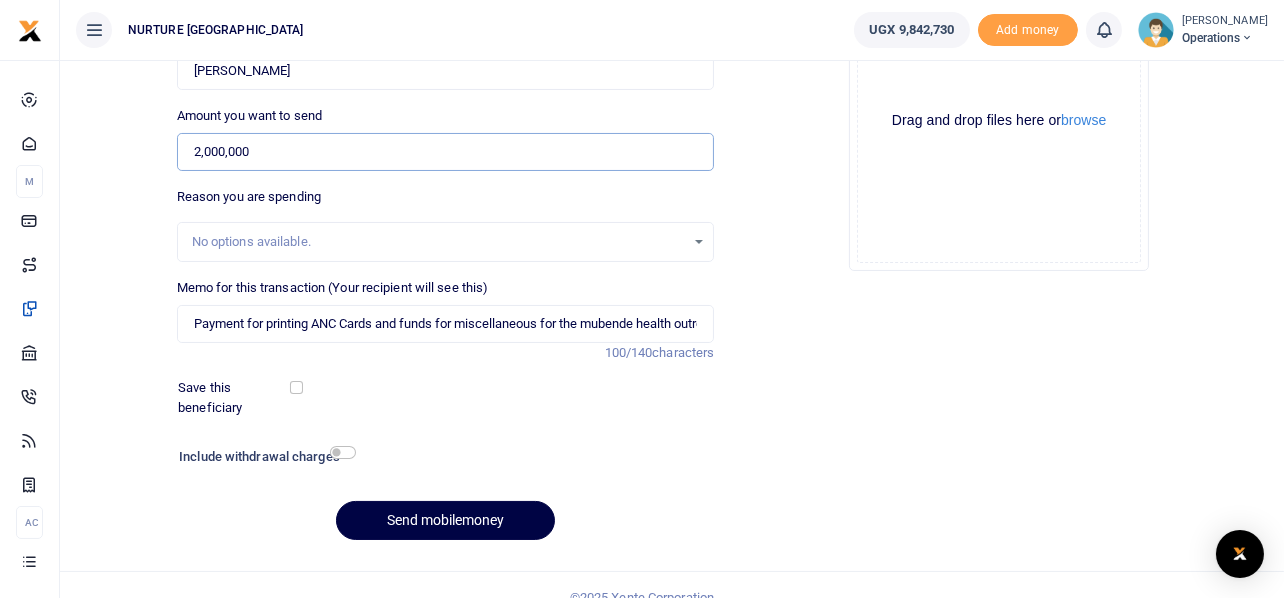 scroll, scrollTop: 287, scrollLeft: 0, axis: vertical 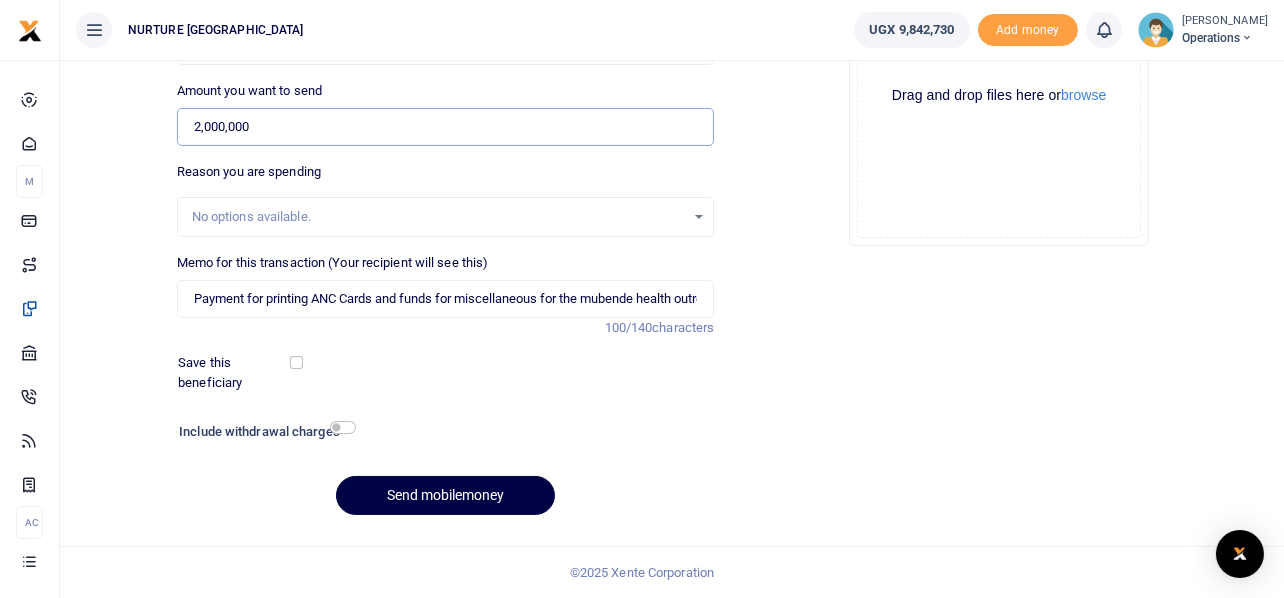 type on "2,000,000" 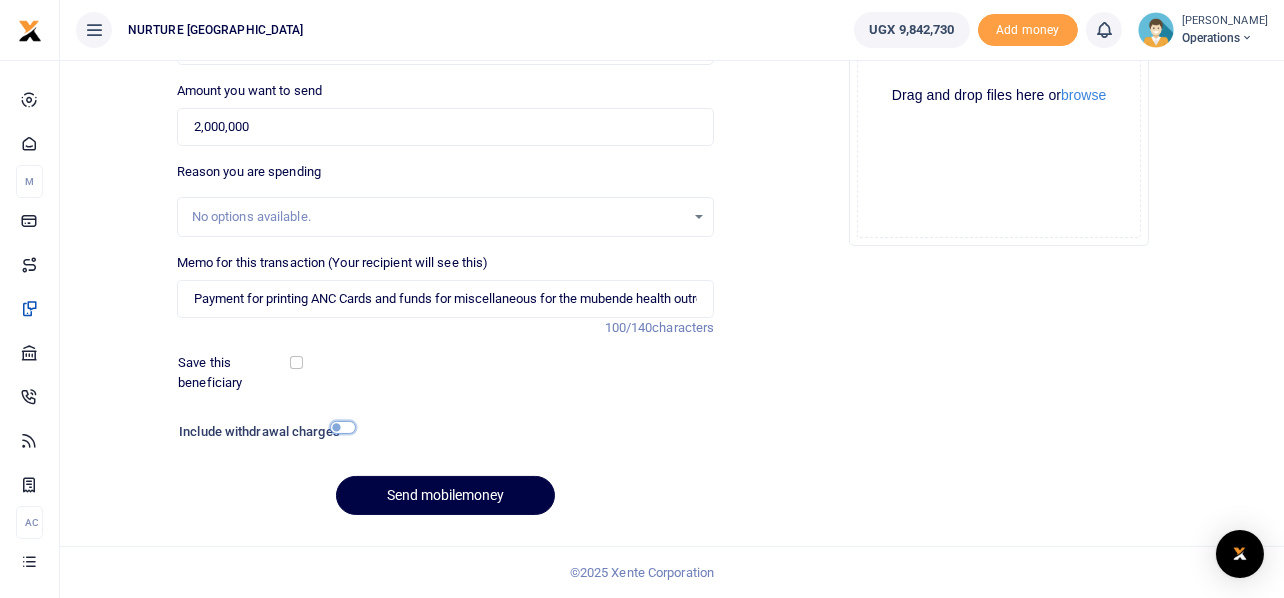 click at bounding box center (343, 427) 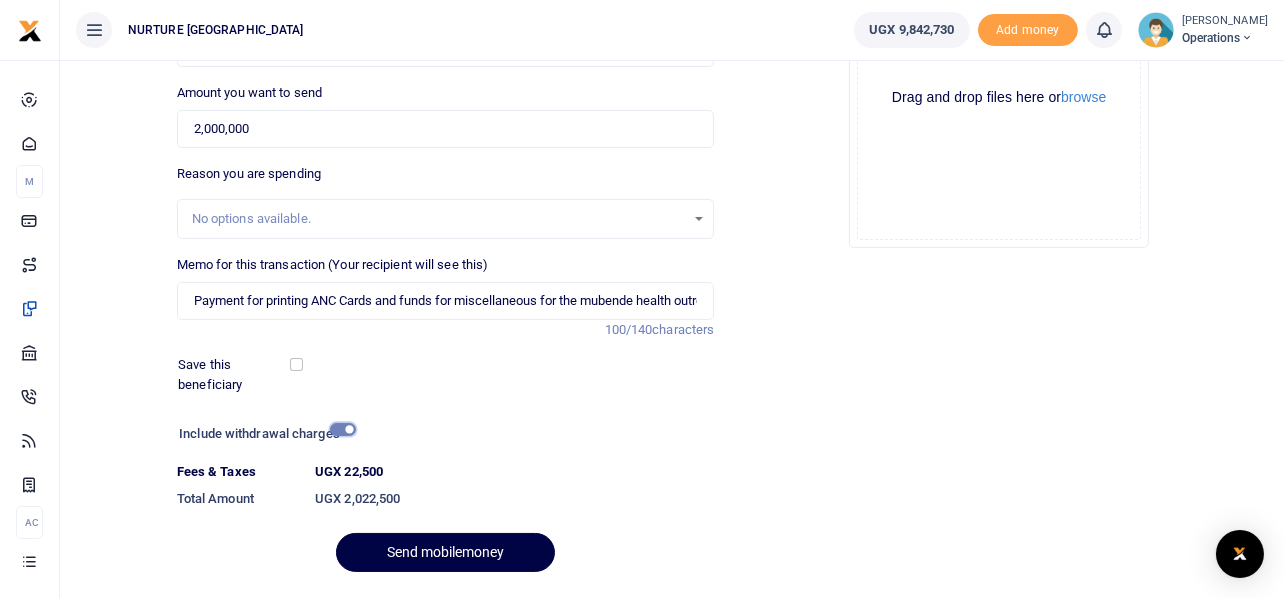 scroll, scrollTop: 342, scrollLeft: 0, axis: vertical 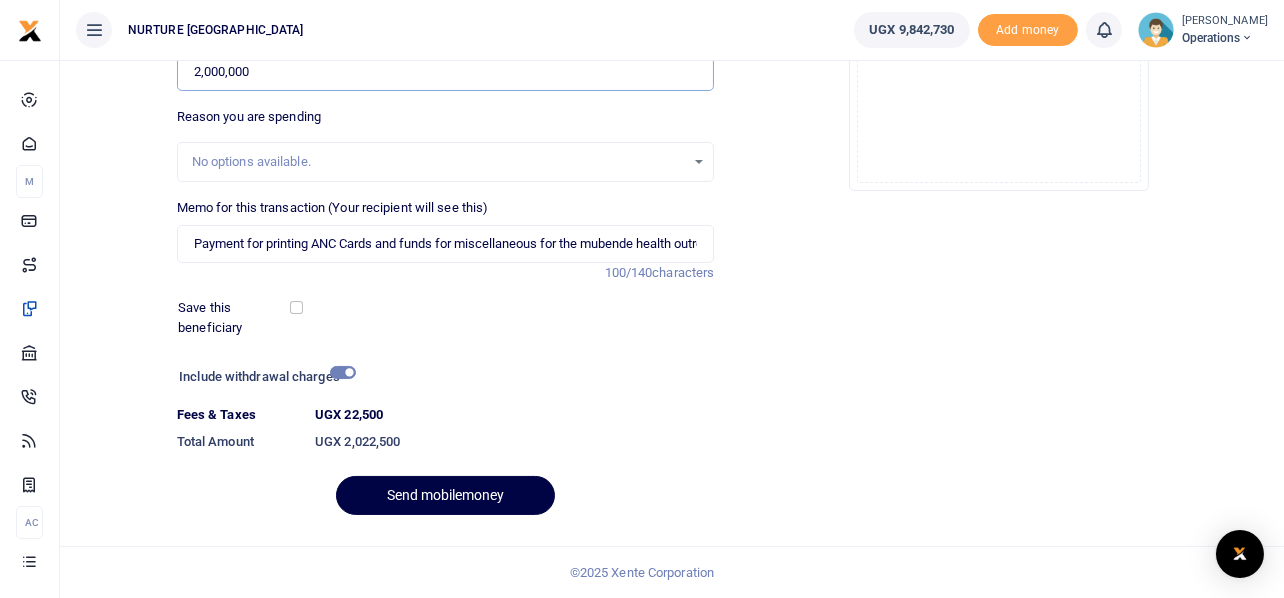 click on "2,000,000" at bounding box center [446, 72] 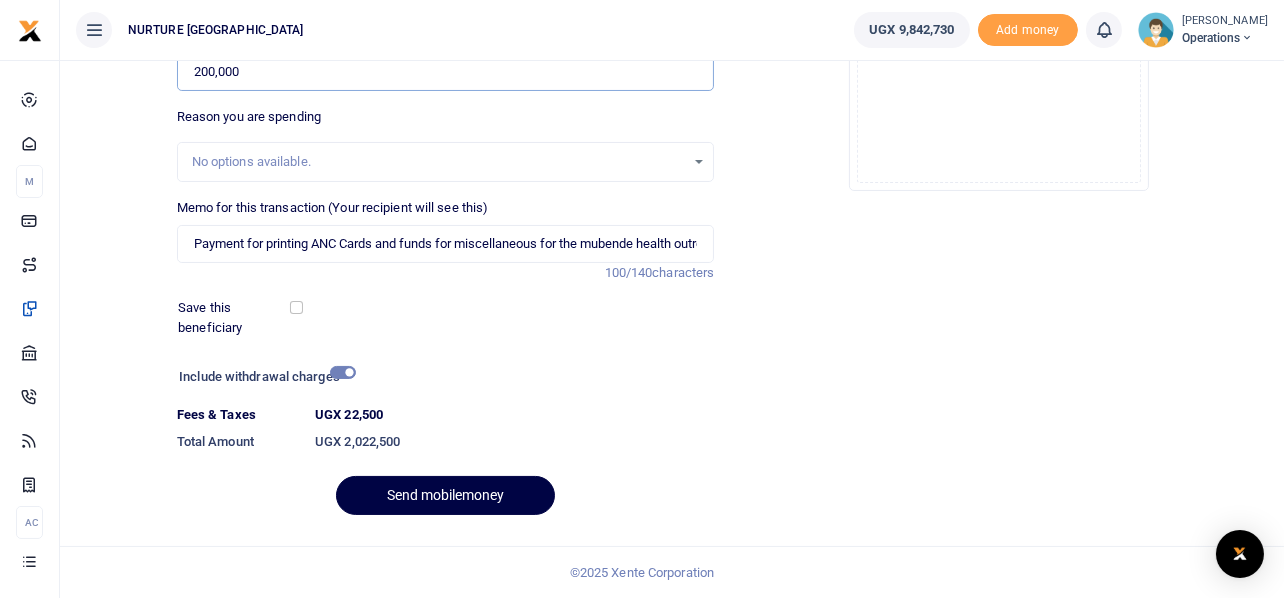 type on "200,000" 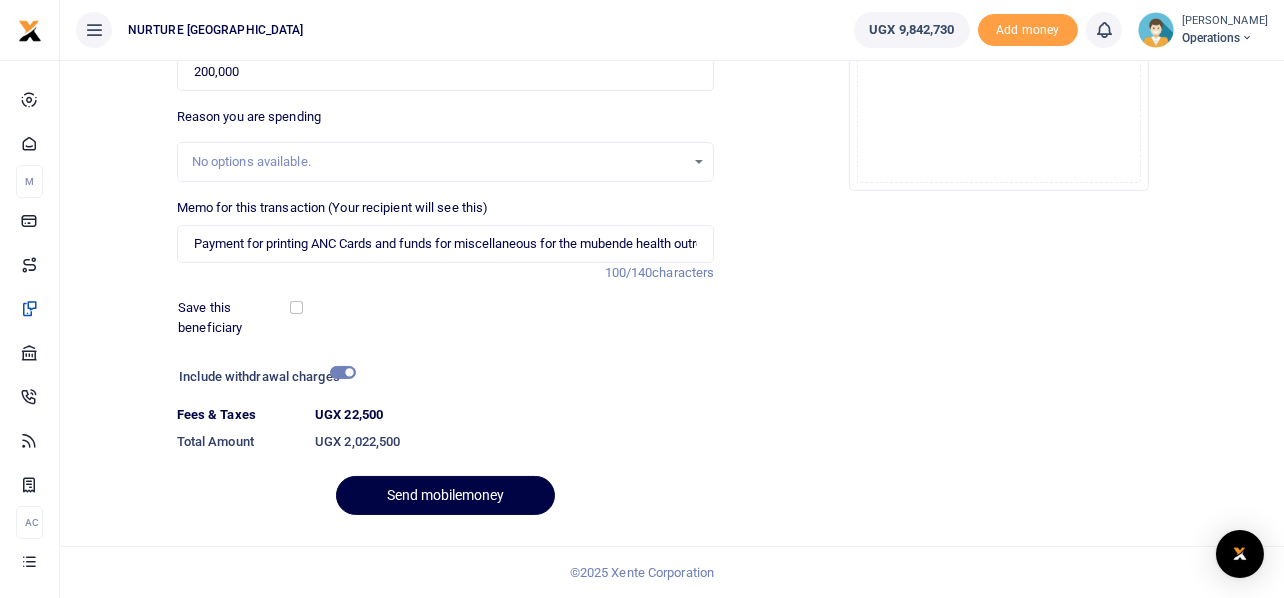 click on "Drop your files here Drag and drop files here or  browse Powered by  Uppy" at bounding box center [999, 41] 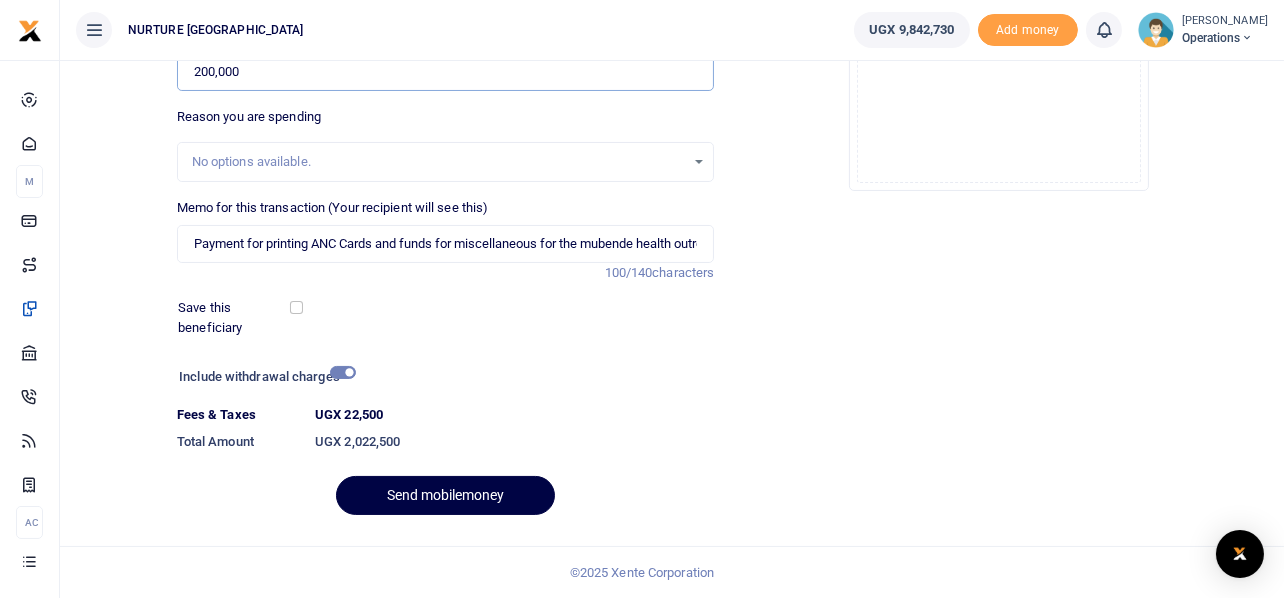 click on "200,000" at bounding box center [446, 72] 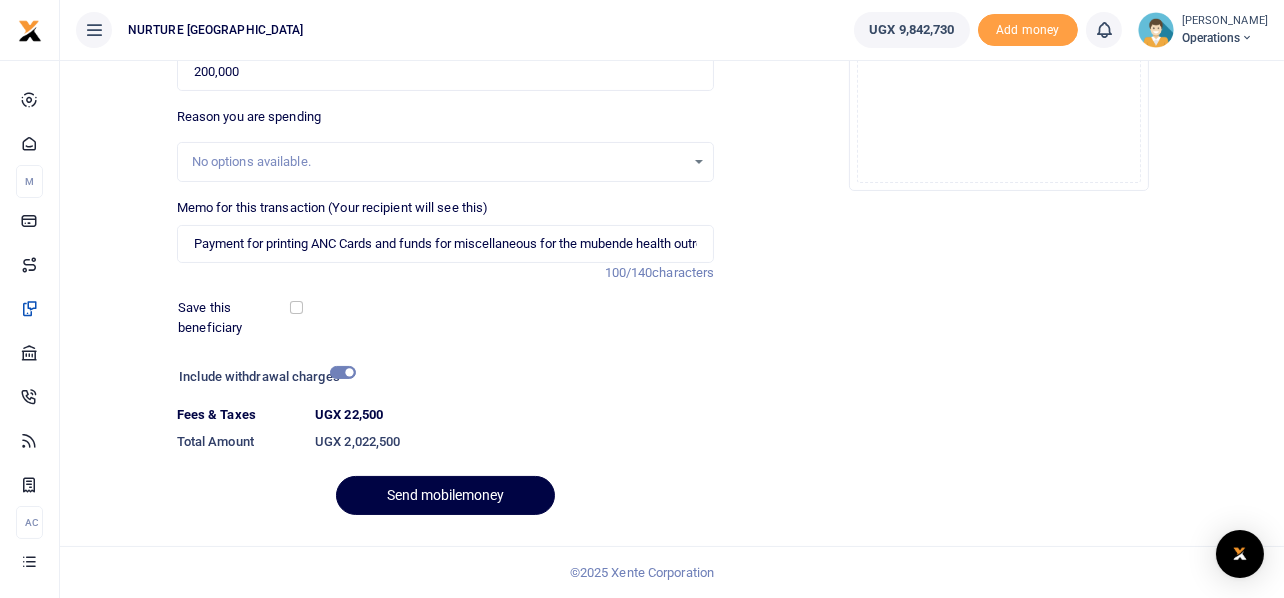 click on "Drop your files here Drag and drop files here or  browse Powered by  Uppy" at bounding box center [999, 41] 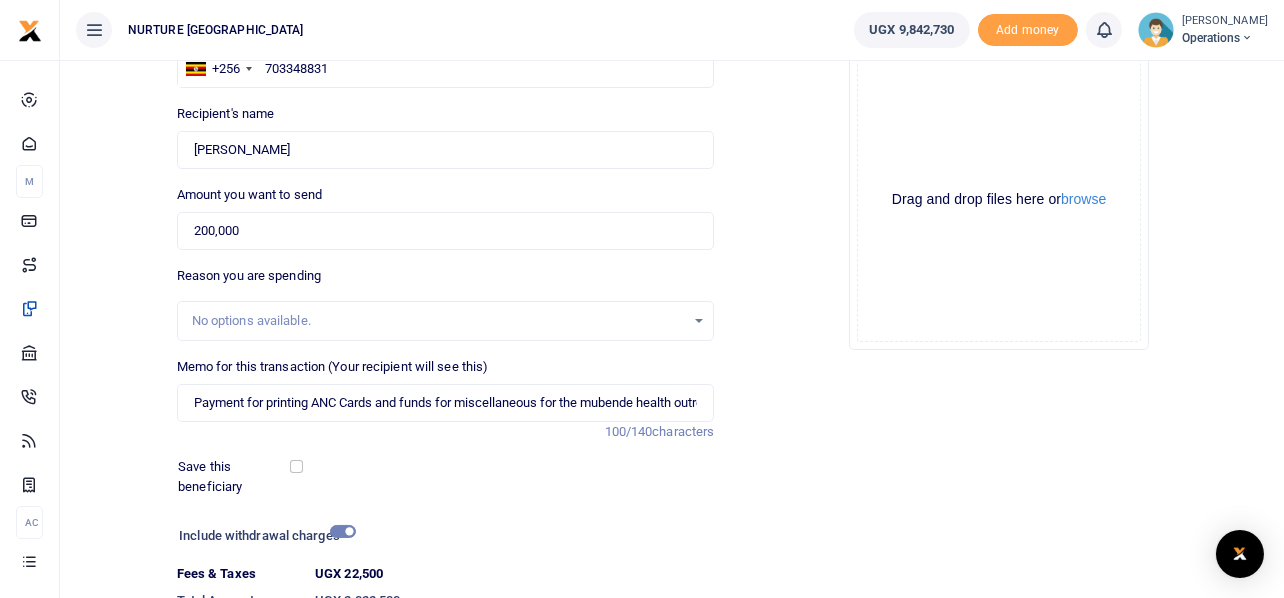 scroll, scrollTop: 342, scrollLeft: 0, axis: vertical 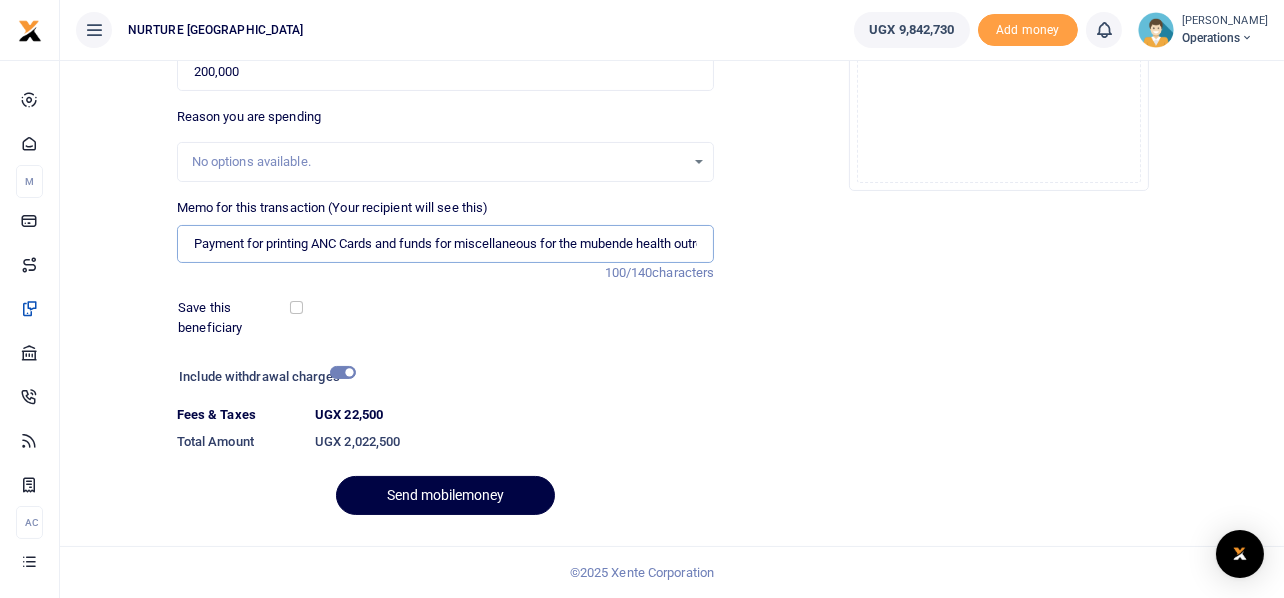 click on "Payment for printing ANC Cards and funds for miscellaneous for the mubende health outreach July 2025" at bounding box center [446, 244] 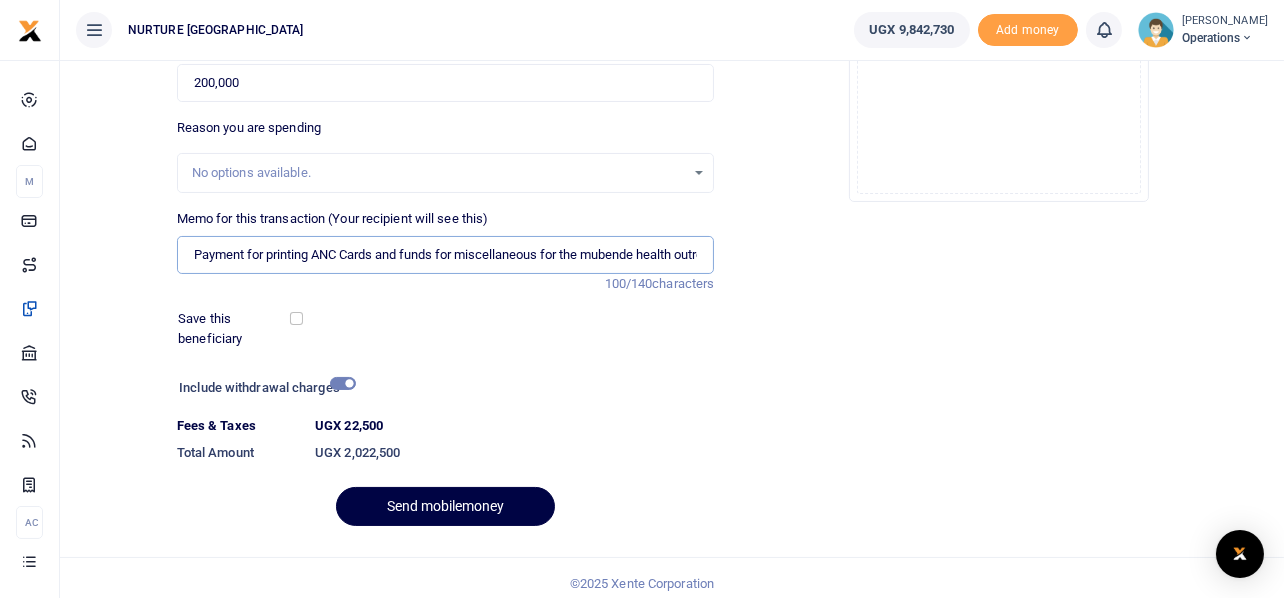 scroll, scrollTop: 342, scrollLeft: 0, axis: vertical 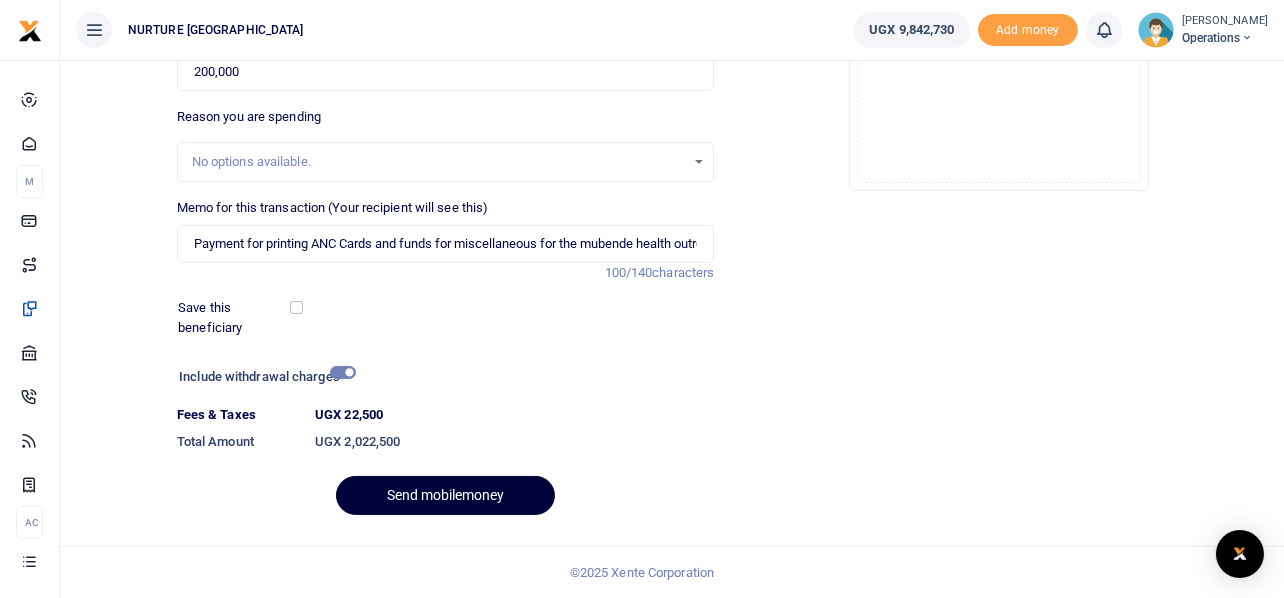 click on "Send mobilemoney" at bounding box center [445, 495] 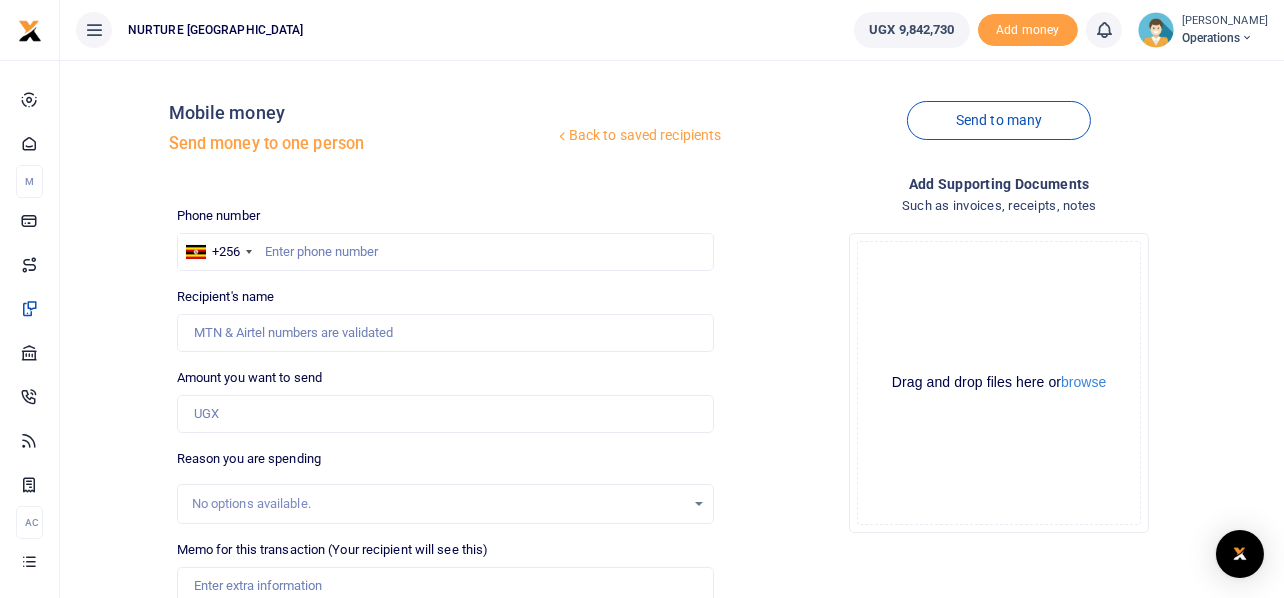 scroll, scrollTop: 0, scrollLeft: 0, axis: both 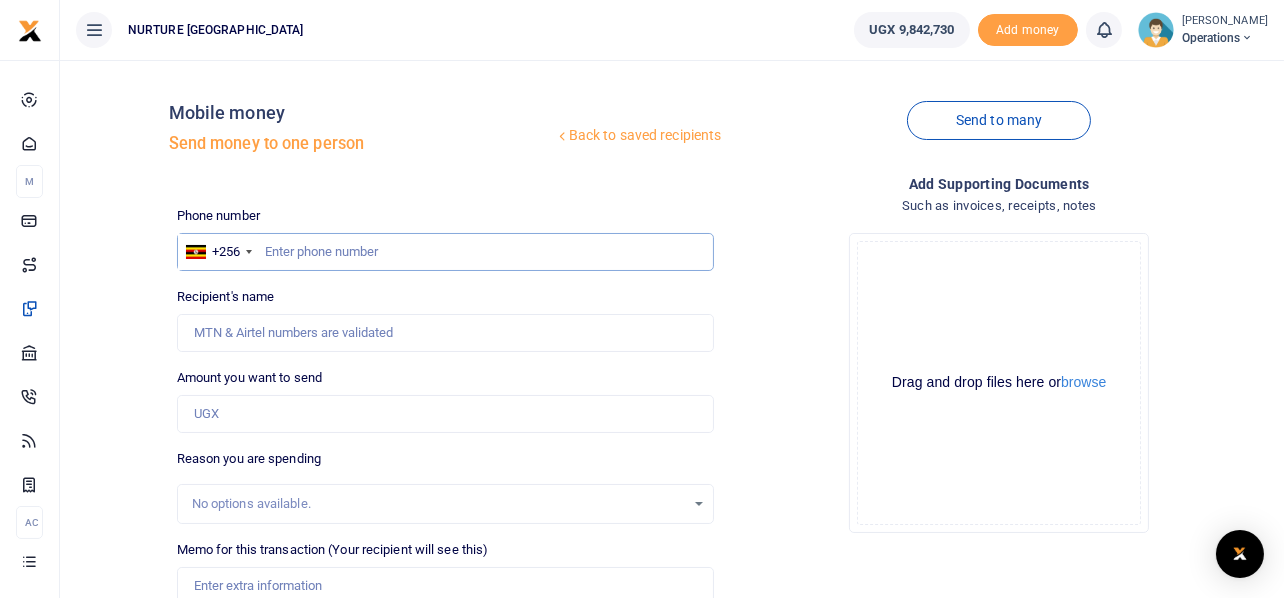 click at bounding box center [446, 252] 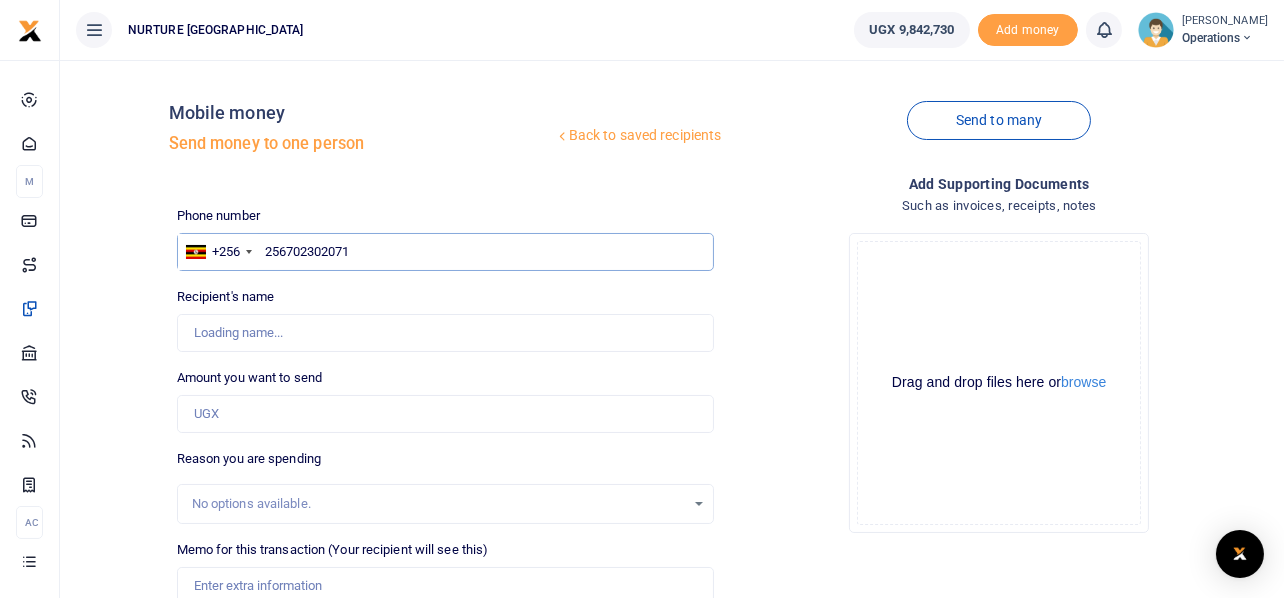 type on "256702302071" 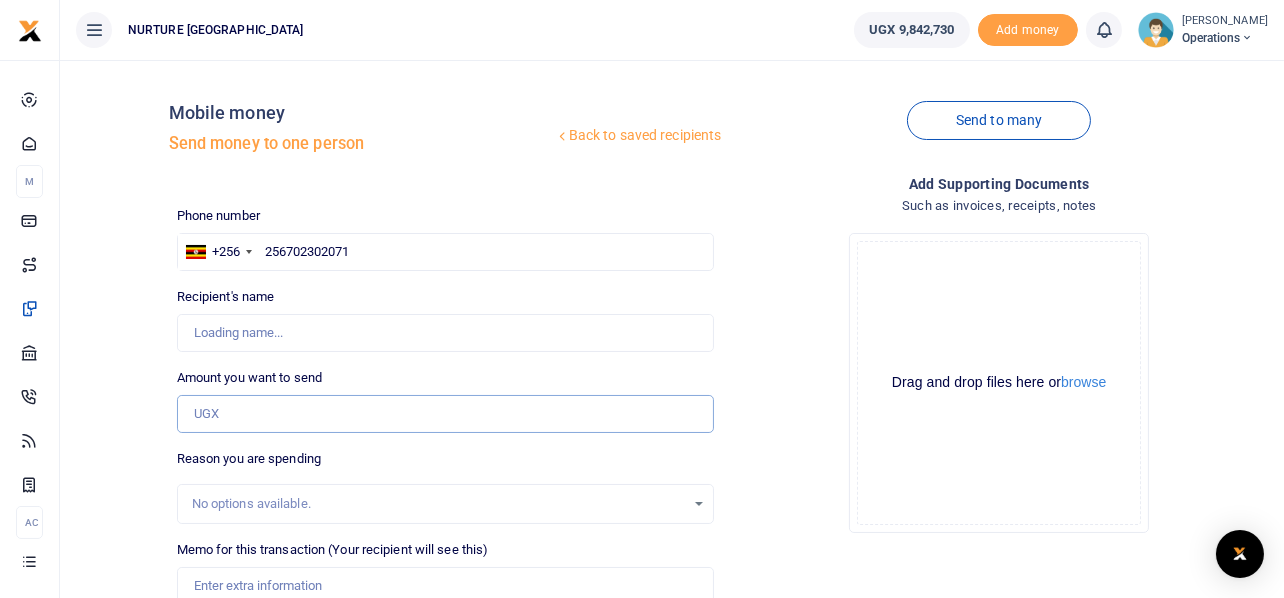 click on "Amount you want to send" at bounding box center (446, 414) 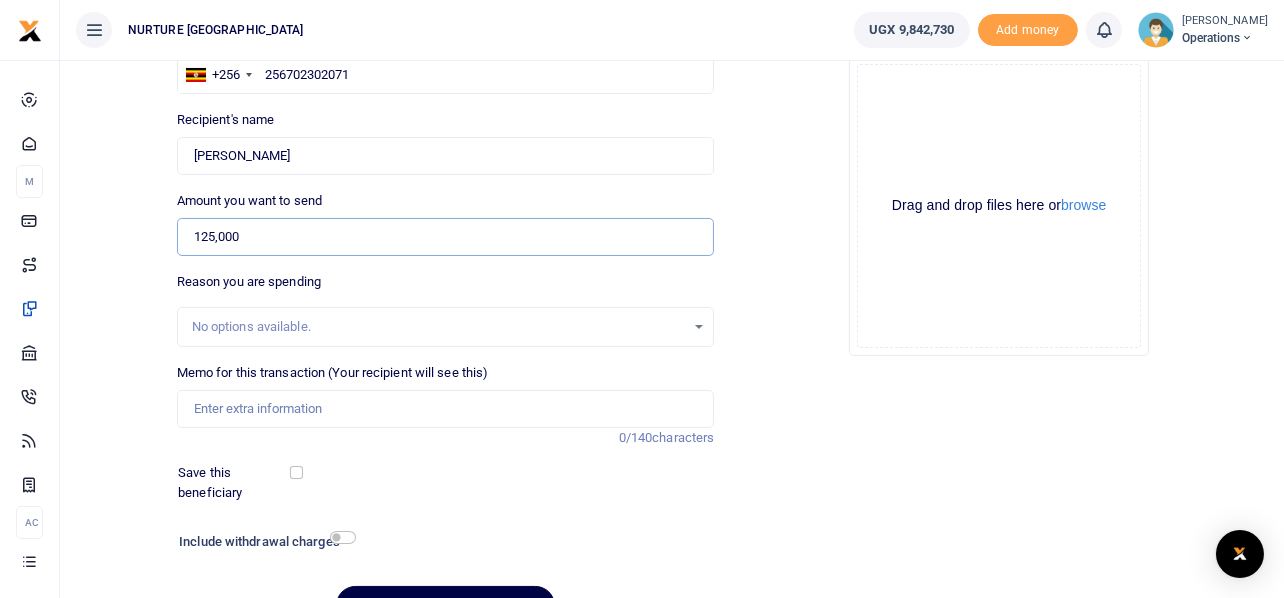 scroll, scrollTop: 188, scrollLeft: 0, axis: vertical 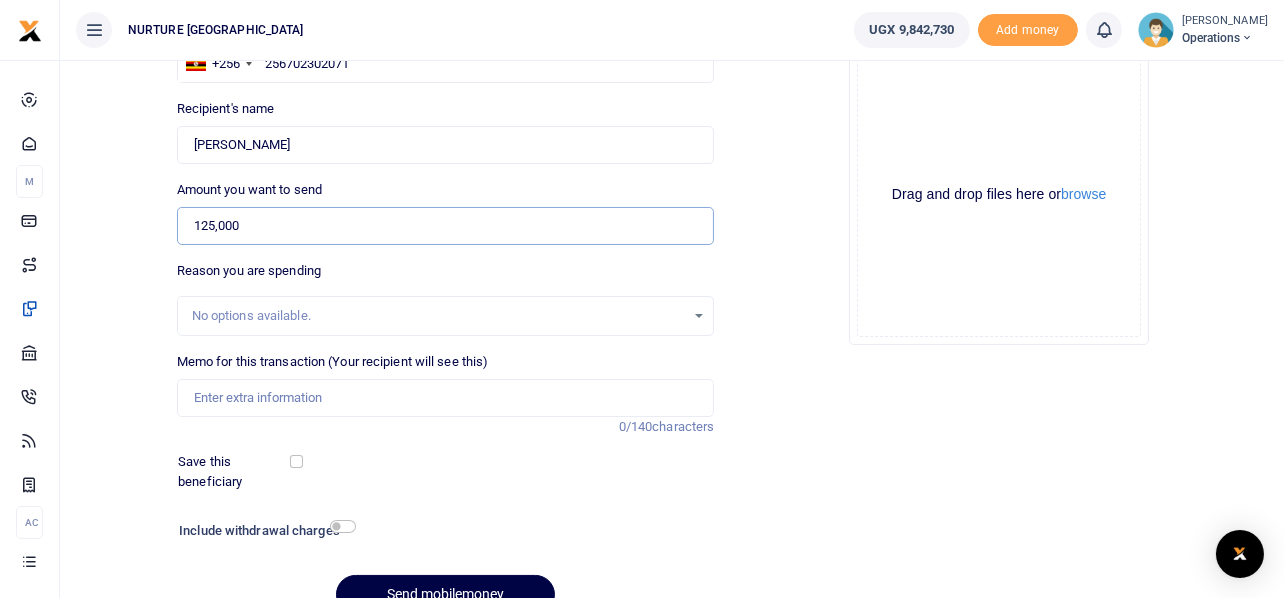 type on "125,000" 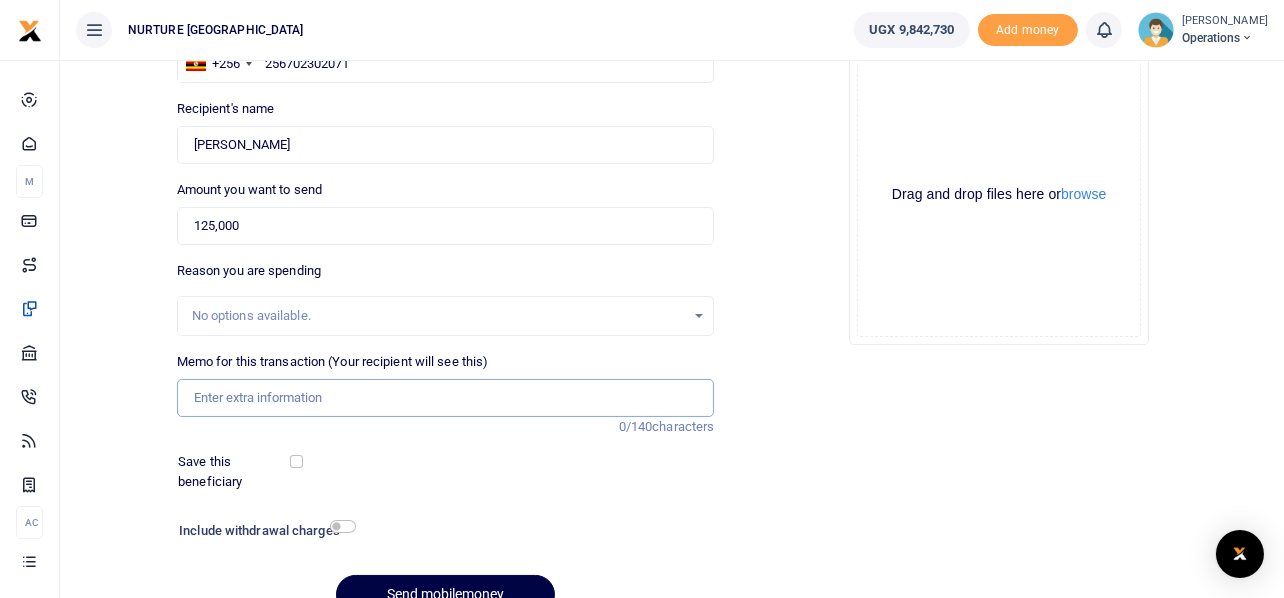 click on "Memo for this transaction (Your recipient will see this)" at bounding box center (446, 398) 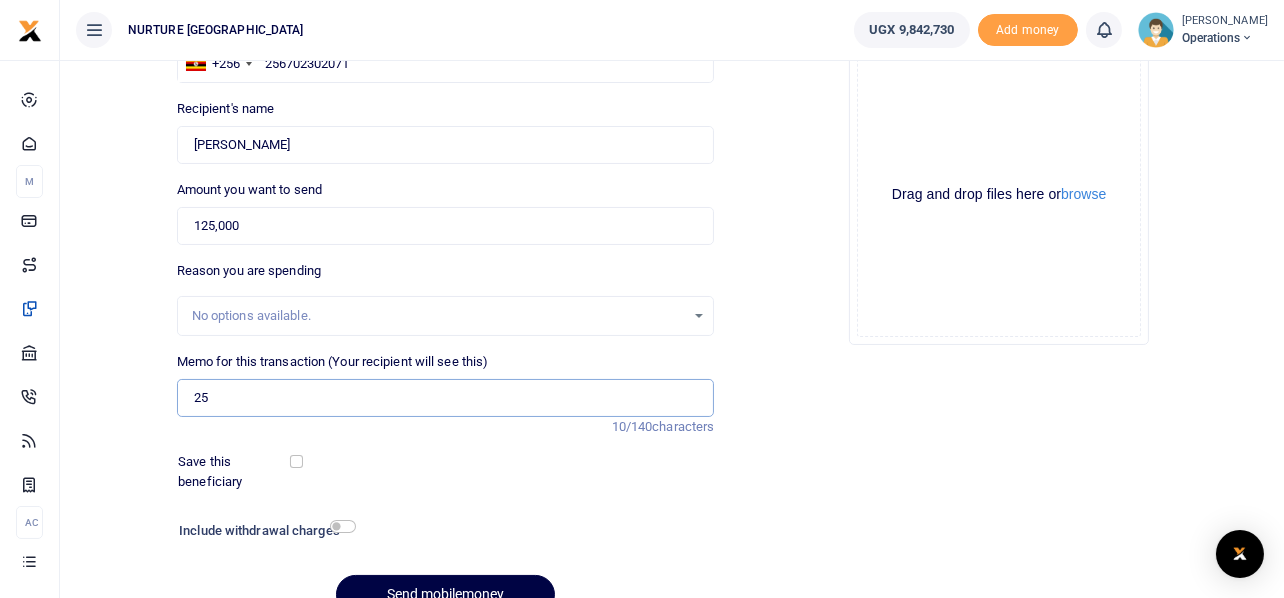 type on "2" 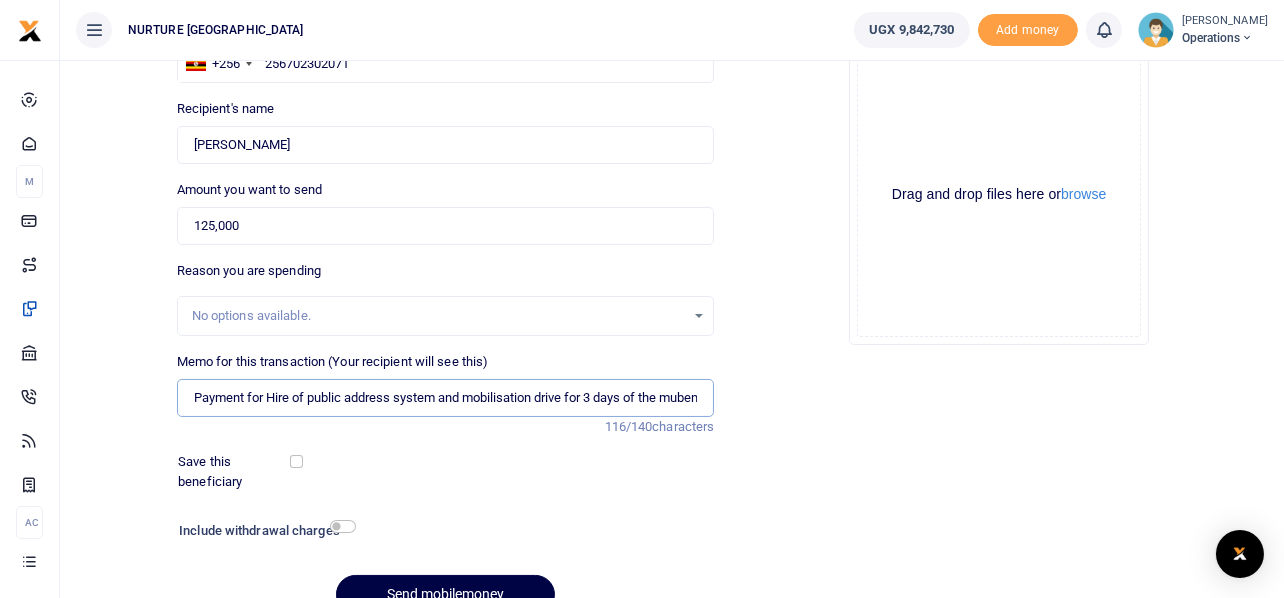 drag, startPoint x: 267, startPoint y: 398, endPoint x: 644, endPoint y: 412, distance: 377.25986 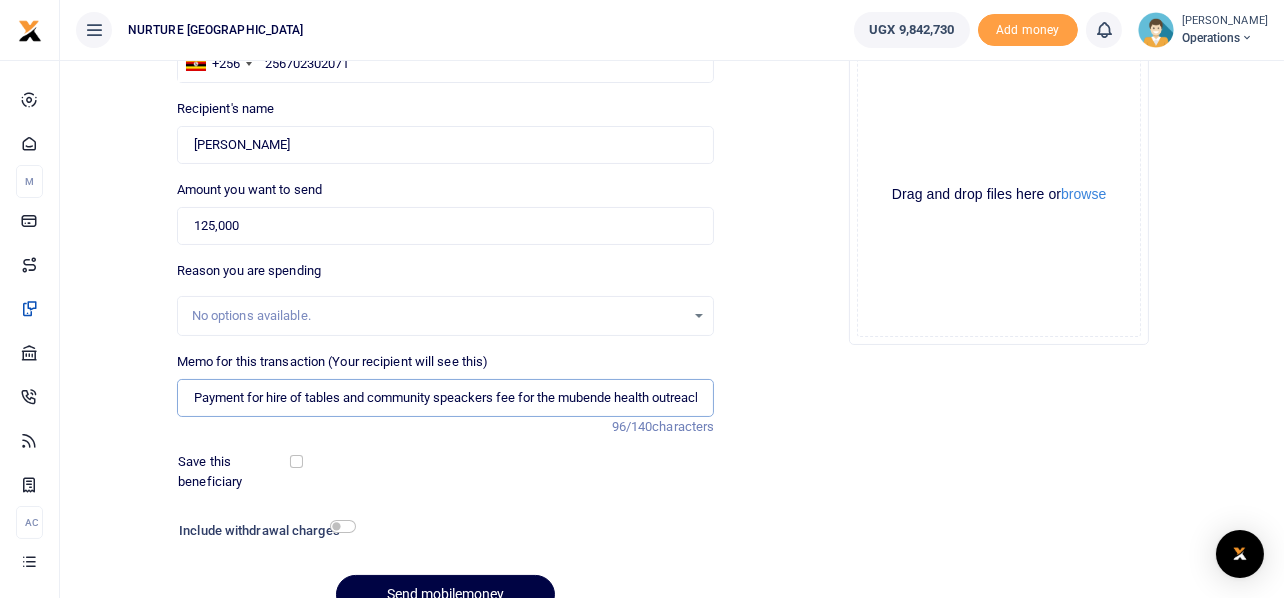 click on "Payment for hire of tables and community speackers fee for the mubende health outreach July 2025" at bounding box center (446, 398) 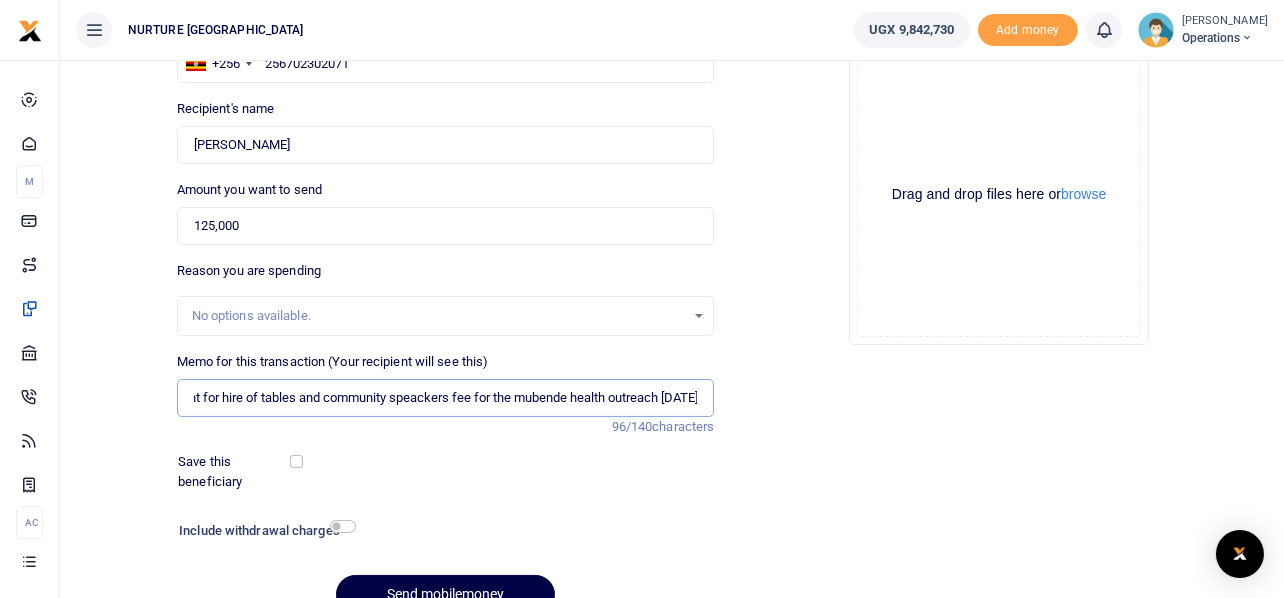 scroll, scrollTop: 0, scrollLeft: 72, axis: horizontal 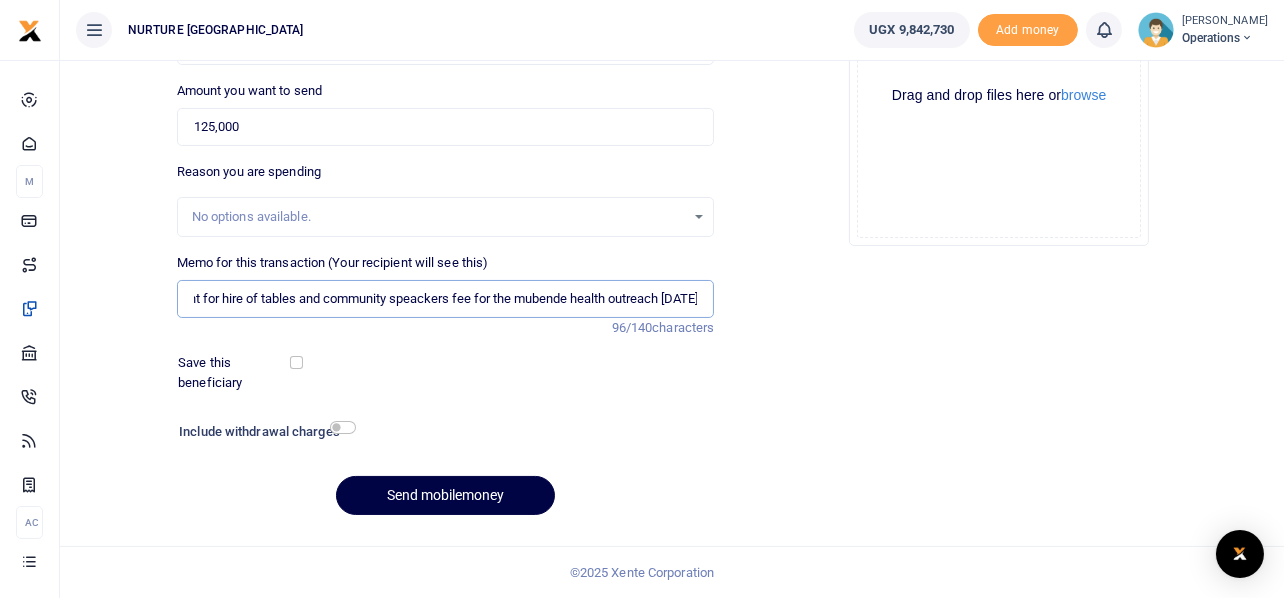 type on "Payment for hire of tables and community speackers fee for the mubende health outreach July 2025" 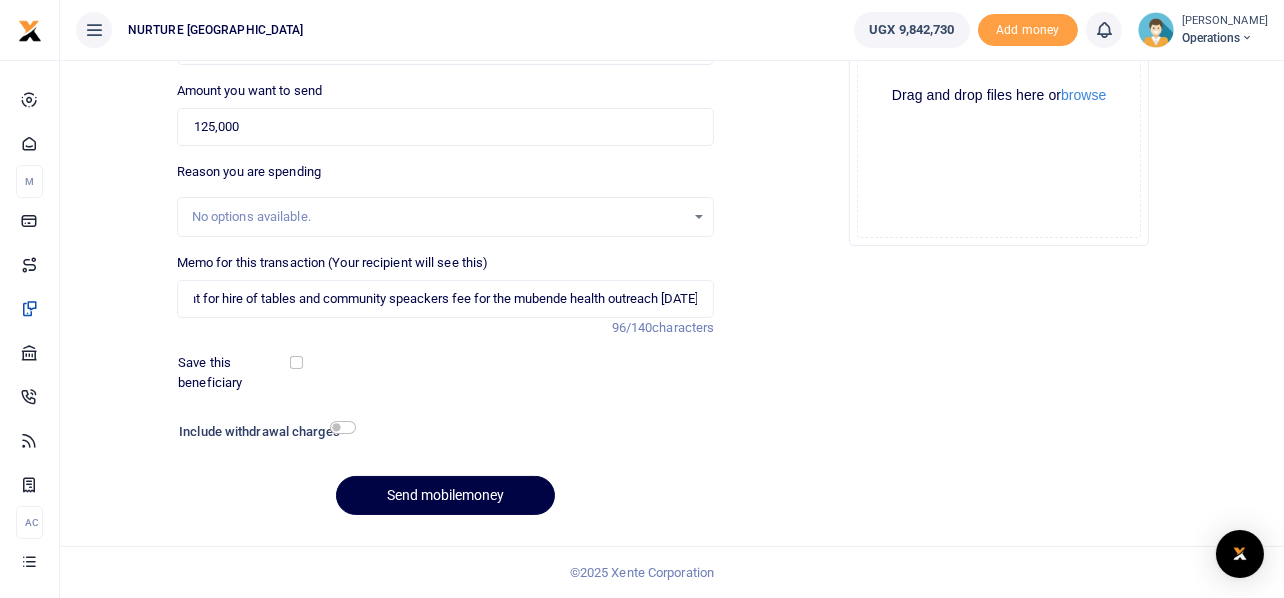 click at bounding box center (346, 372) 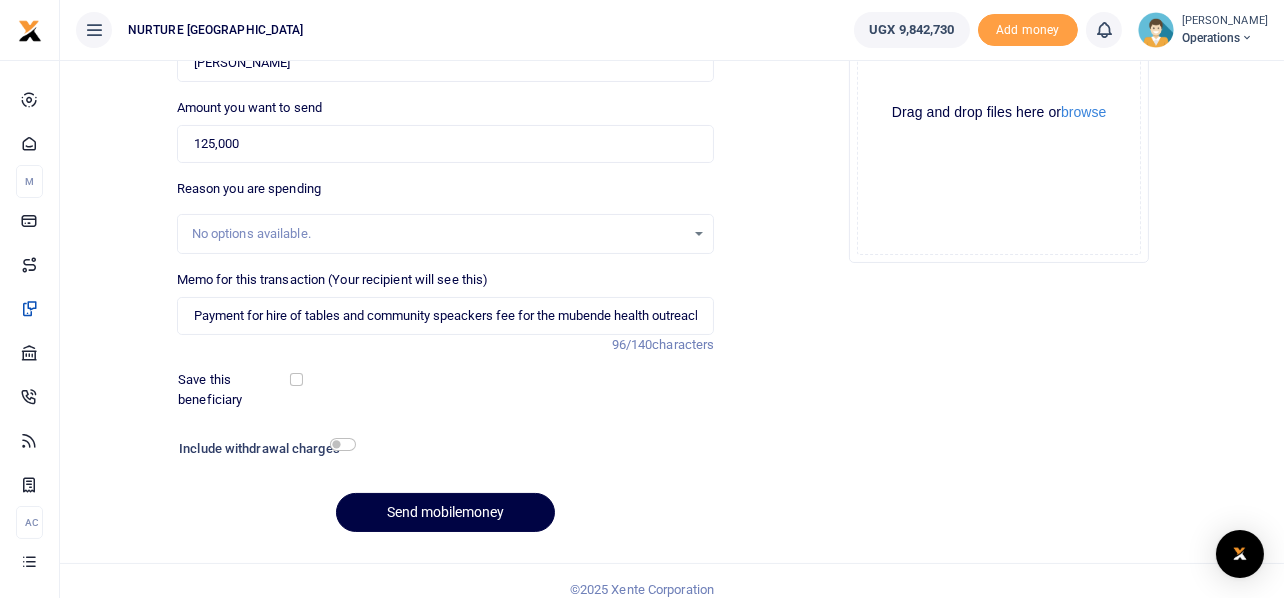 scroll, scrollTop: 287, scrollLeft: 0, axis: vertical 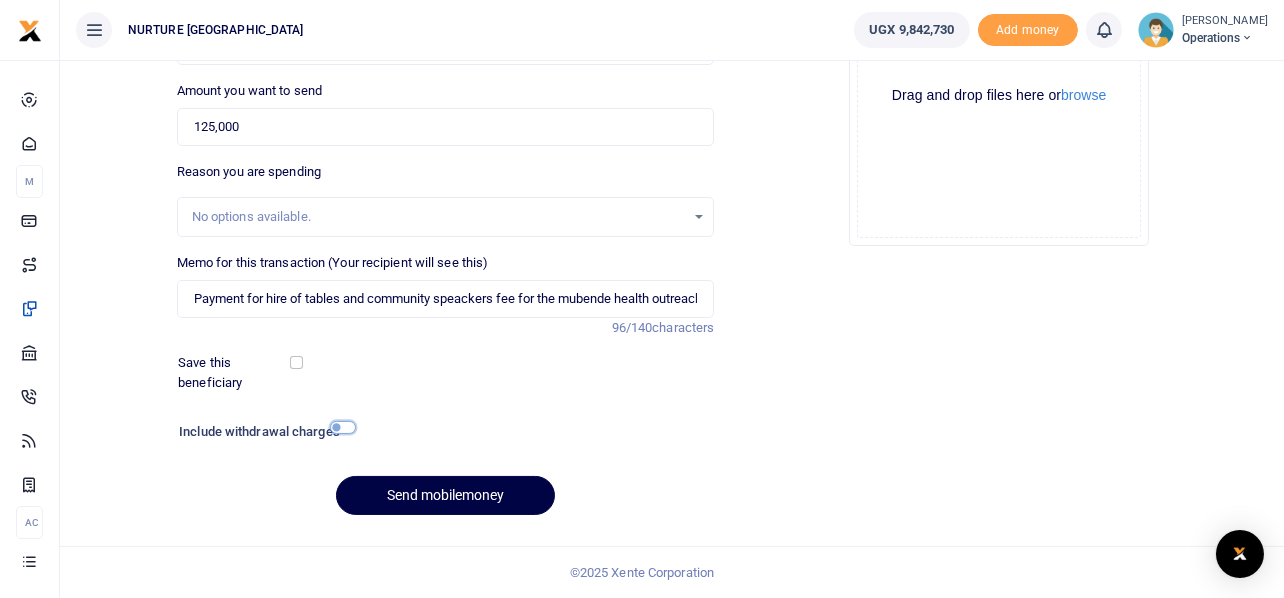 click at bounding box center [343, 427] 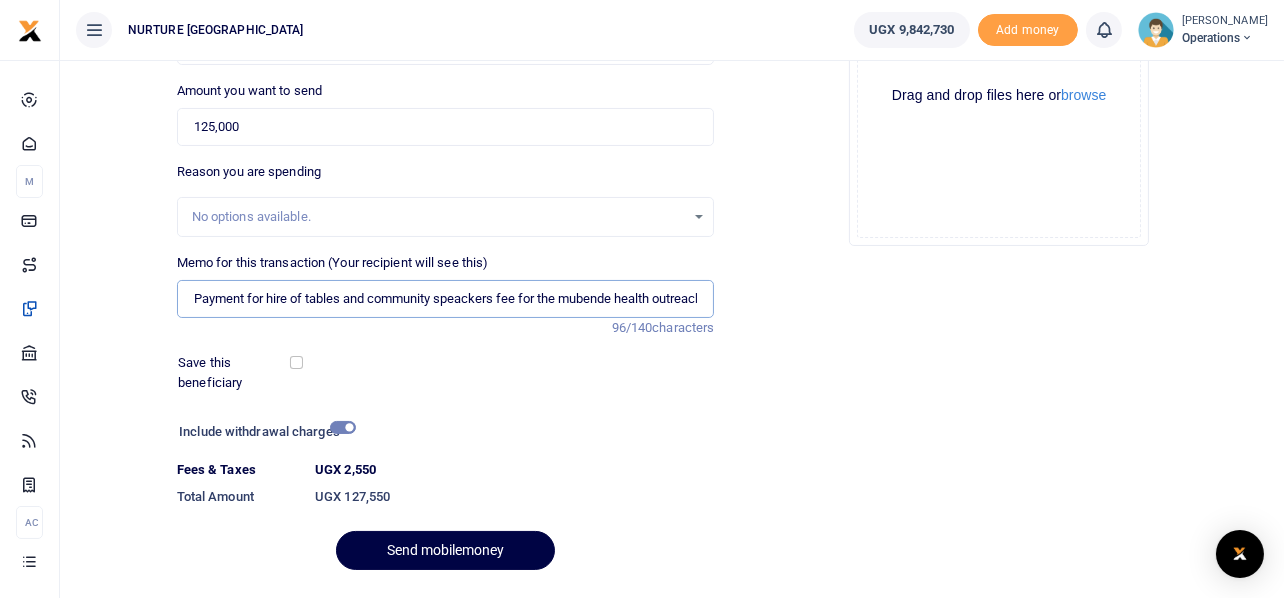 click on "Payment for hire of tables and community speackers fee for the mubende health outreach July 2025" at bounding box center (446, 299) 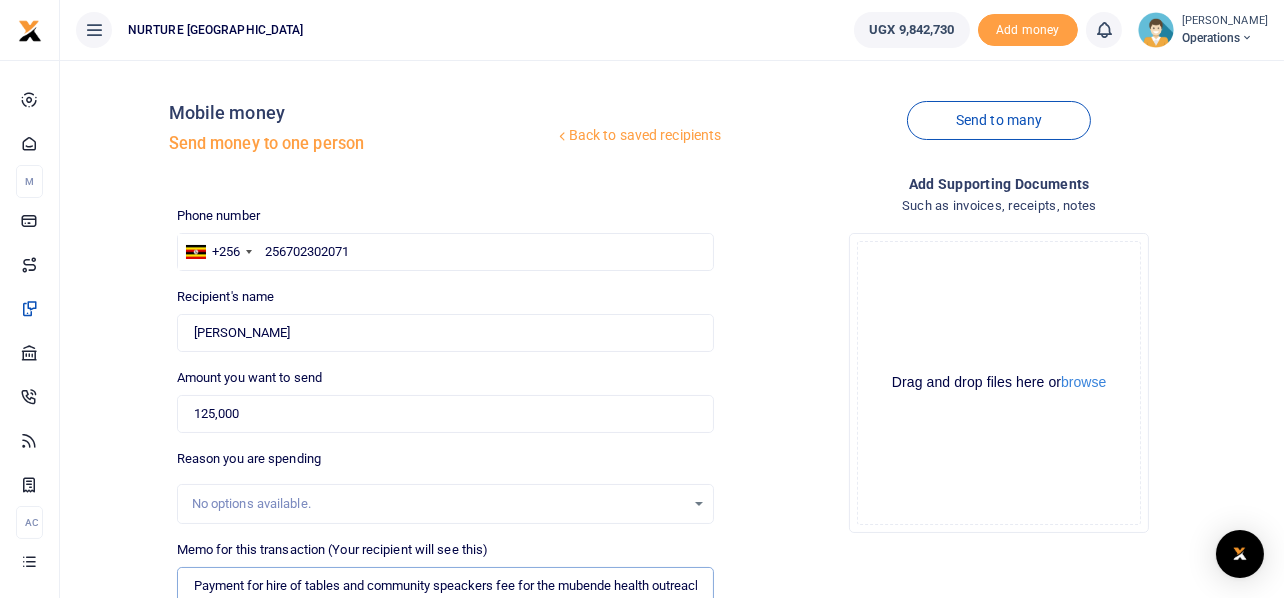 scroll, scrollTop: 342, scrollLeft: 0, axis: vertical 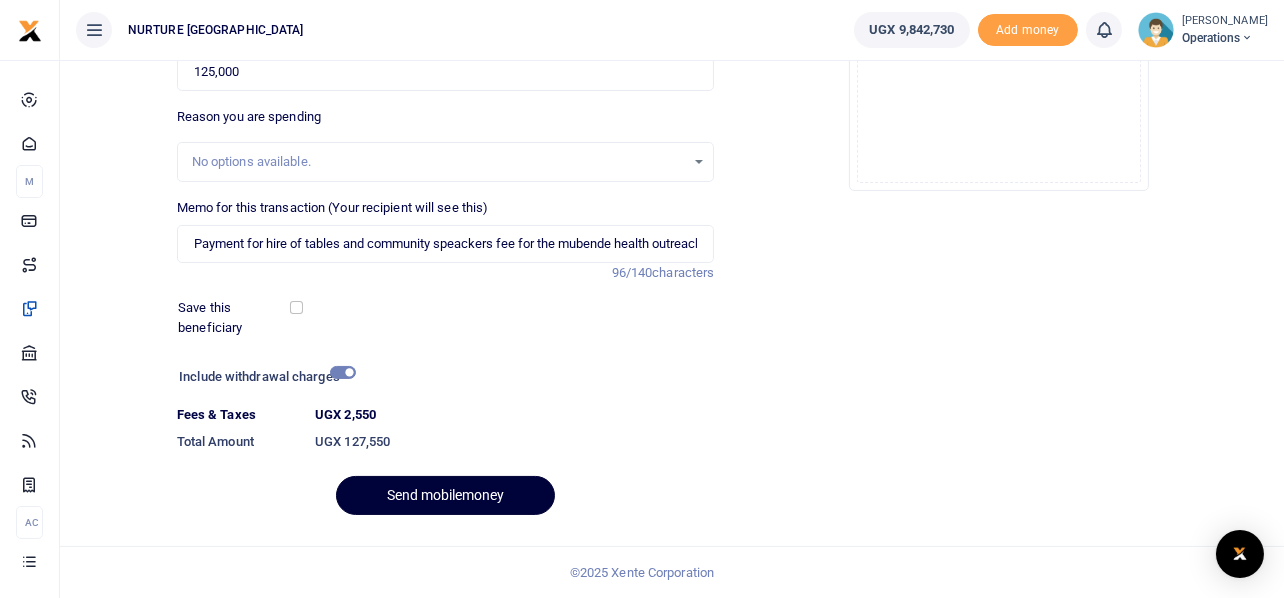 click on "Send mobilemoney" at bounding box center (445, 495) 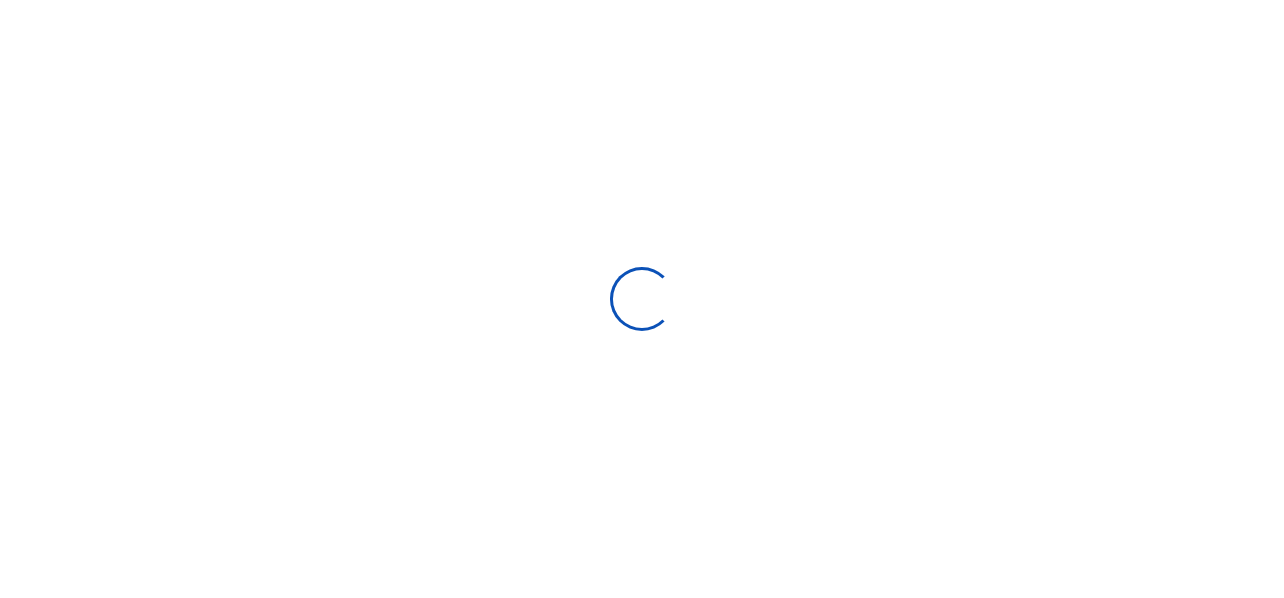 select 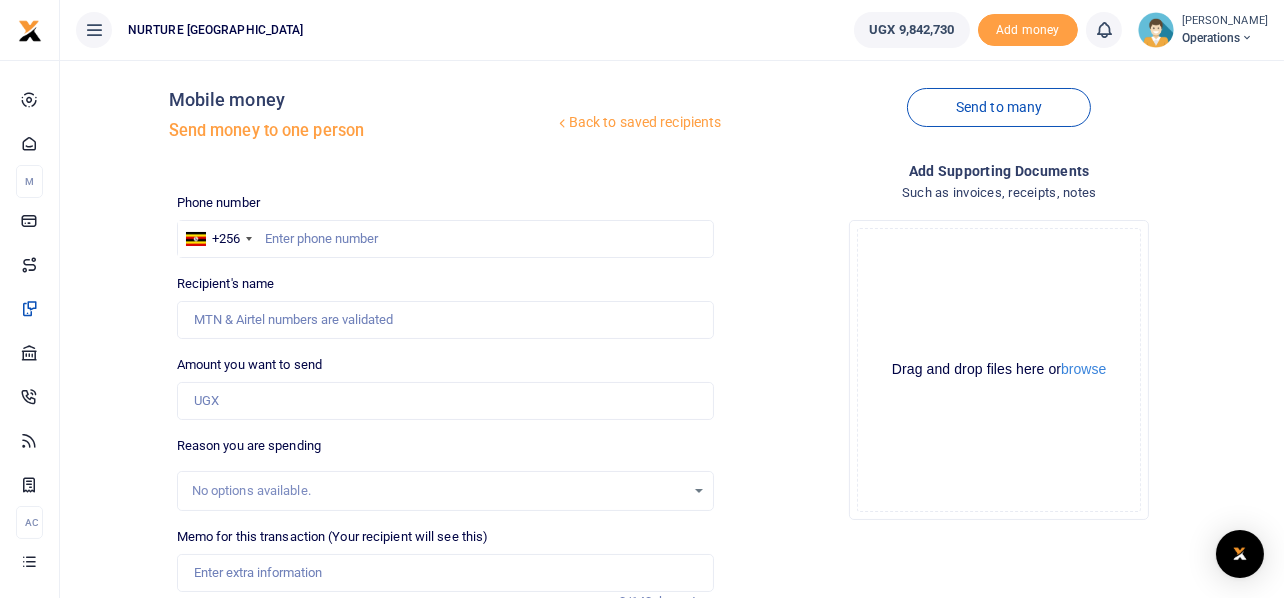 scroll, scrollTop: 0, scrollLeft: 0, axis: both 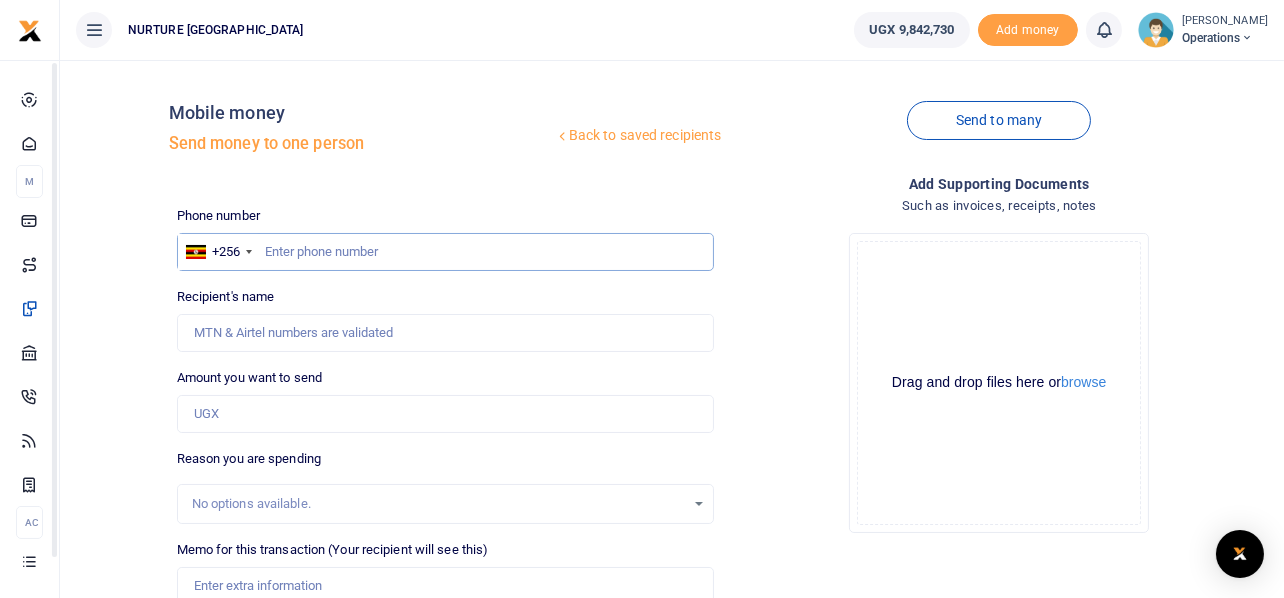 click at bounding box center [446, 252] 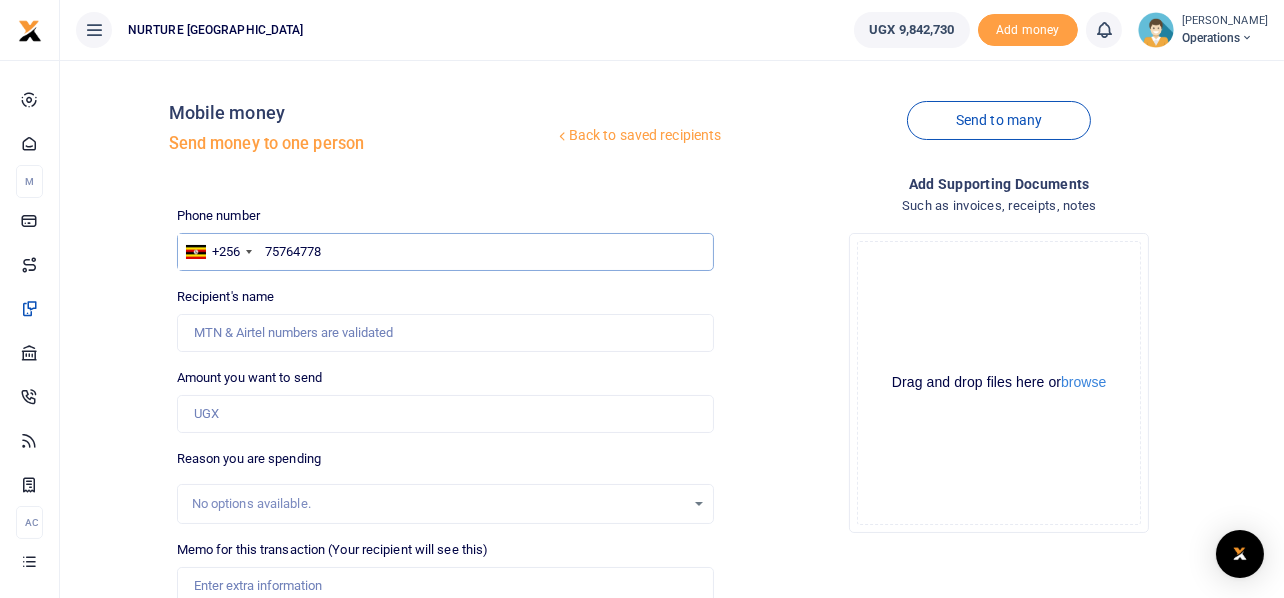 type on "757647787" 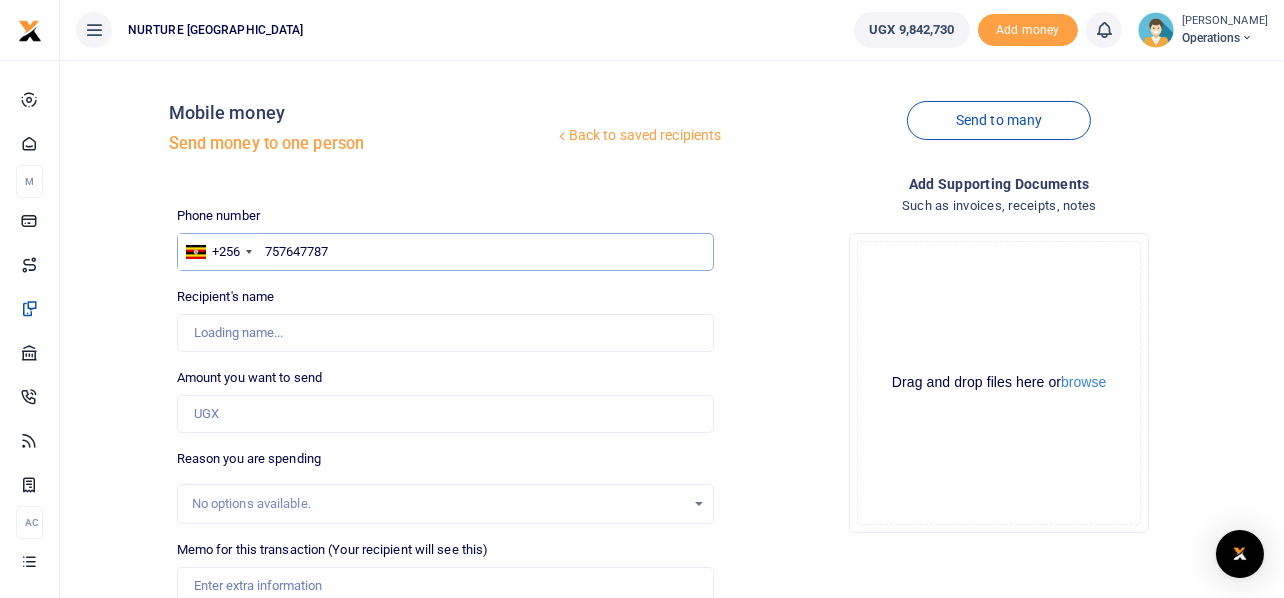 type on "Alex Lubega" 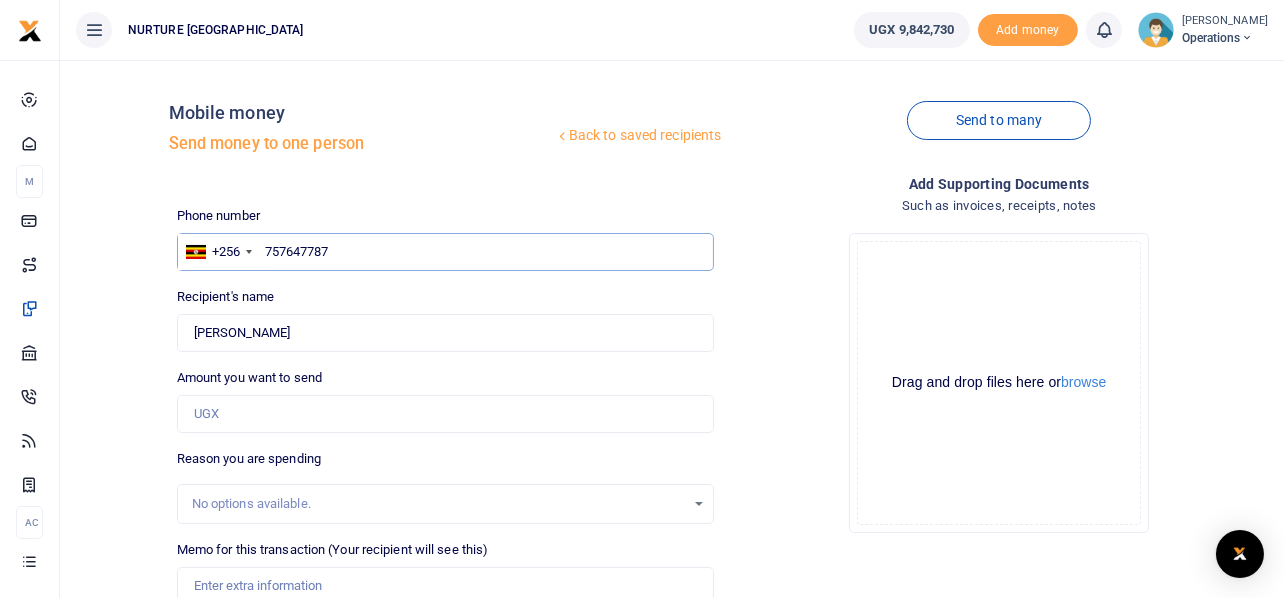type on "757647787" 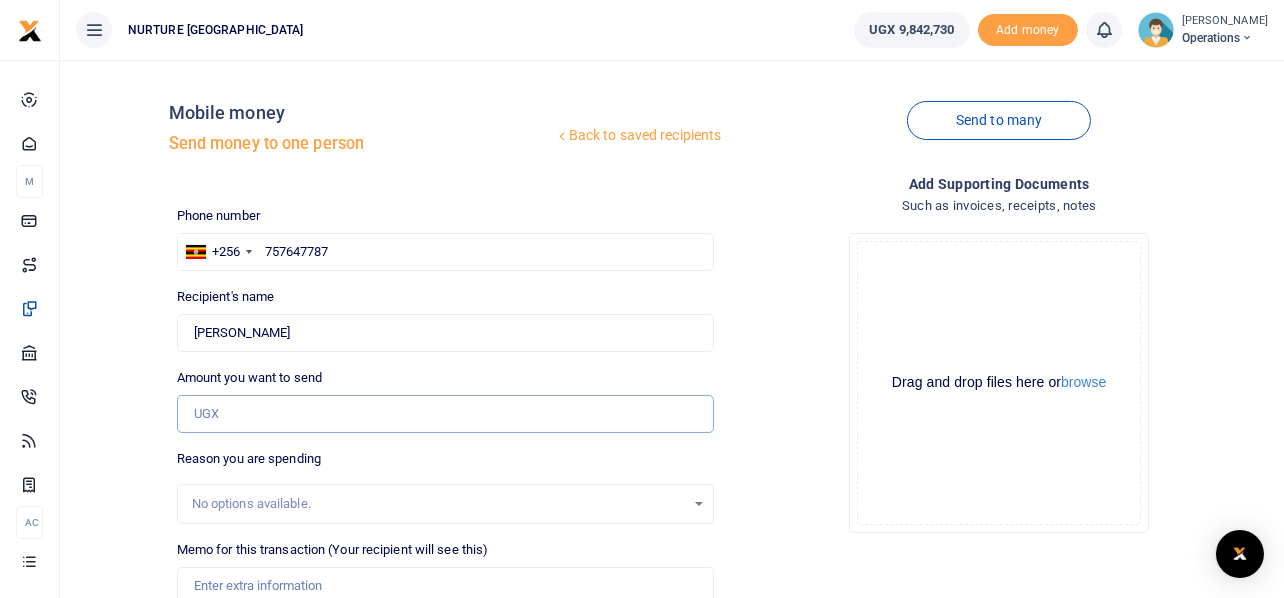 click on "Amount you want to send" at bounding box center [446, 414] 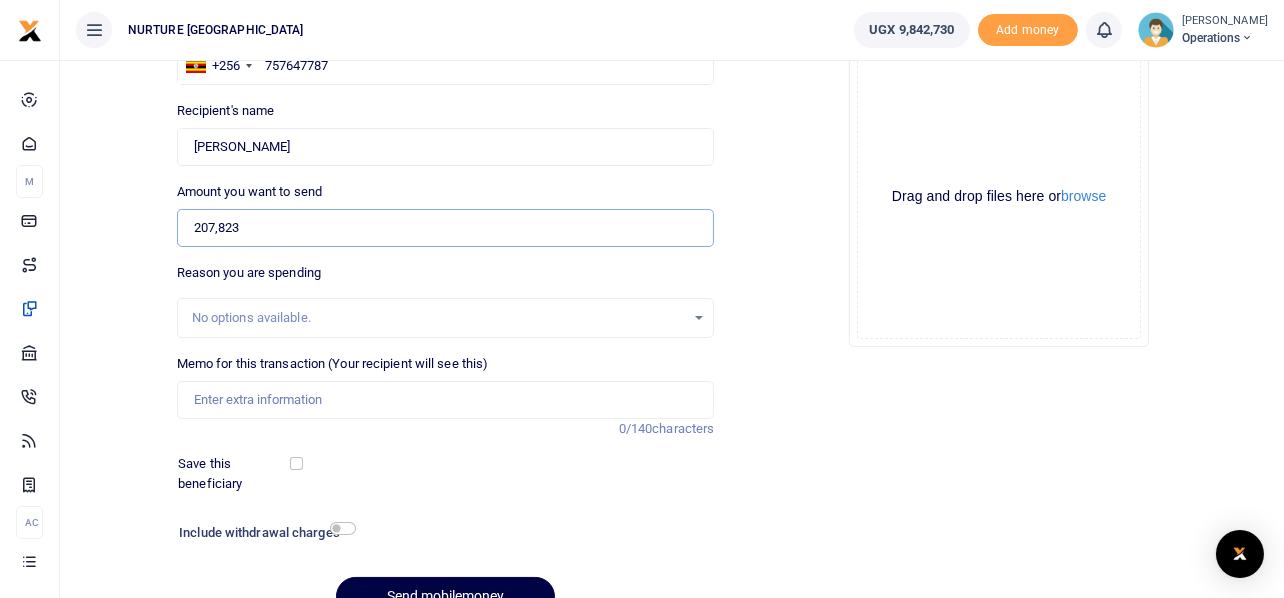scroll, scrollTop: 187, scrollLeft: 0, axis: vertical 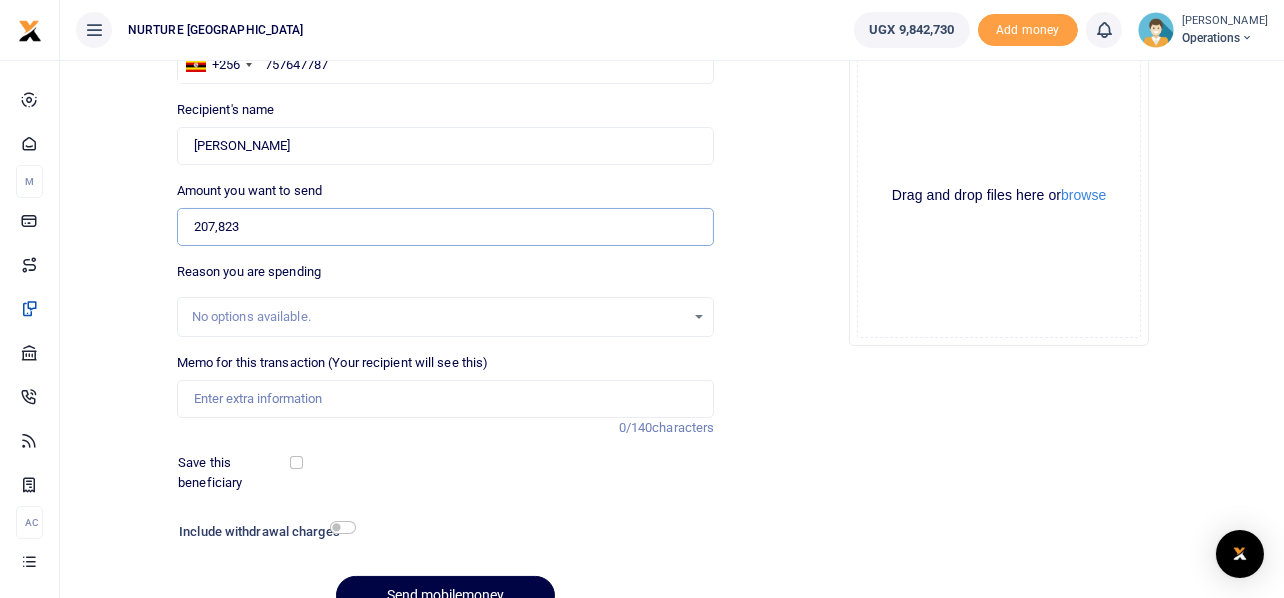 type on "207,823" 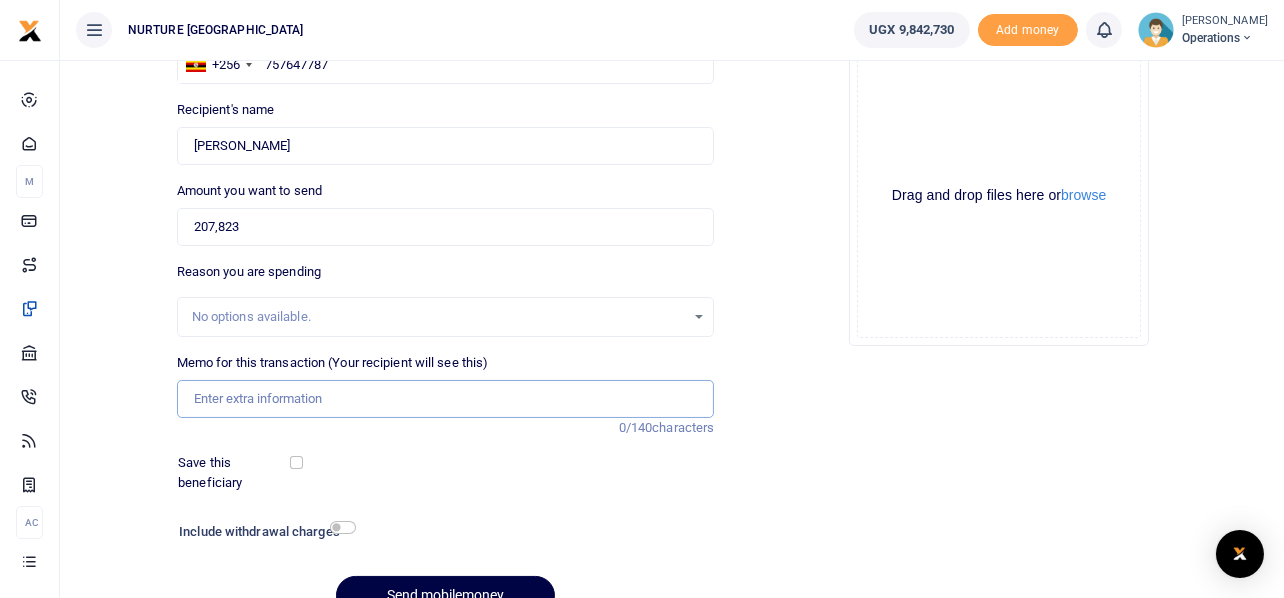 click on "Memo for this transaction (Your recipient will see this)" at bounding box center (446, 399) 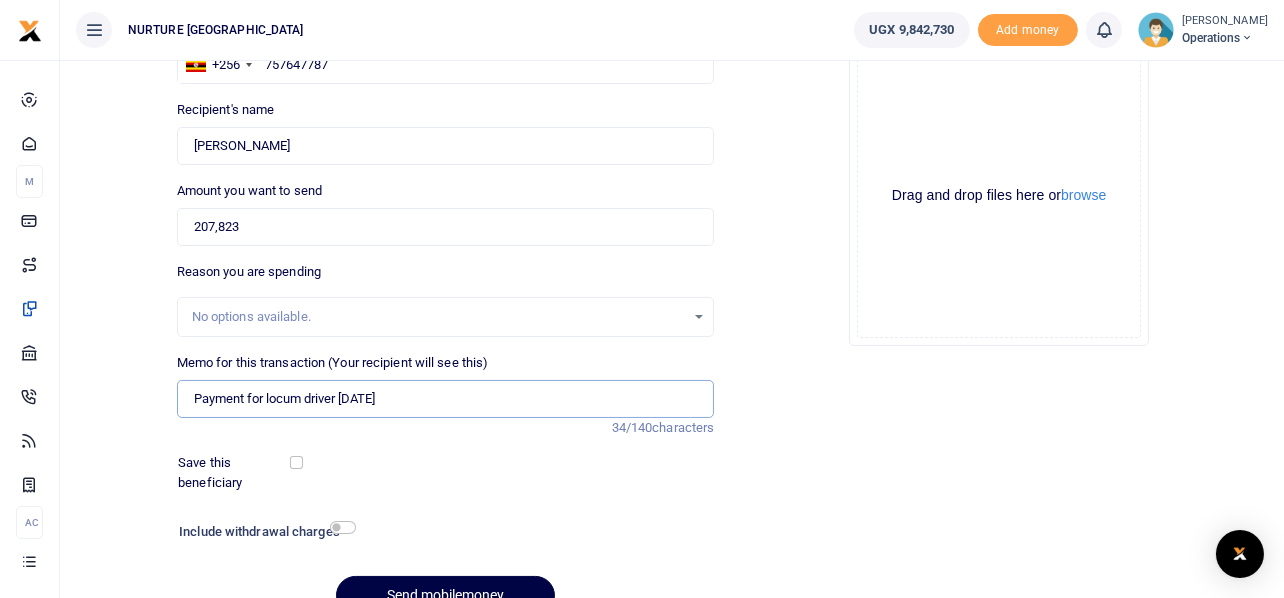 click on "Payment for locum driver July 2025" at bounding box center (446, 399) 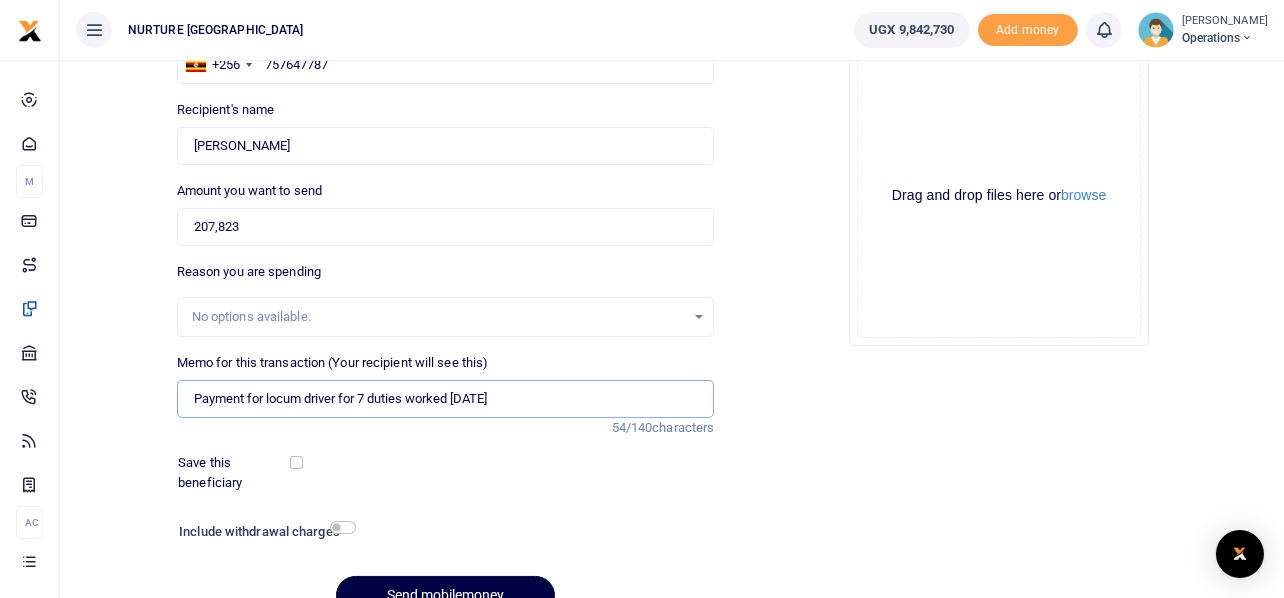 type on "Payment for locum driver for 7 duties worked July 2025" 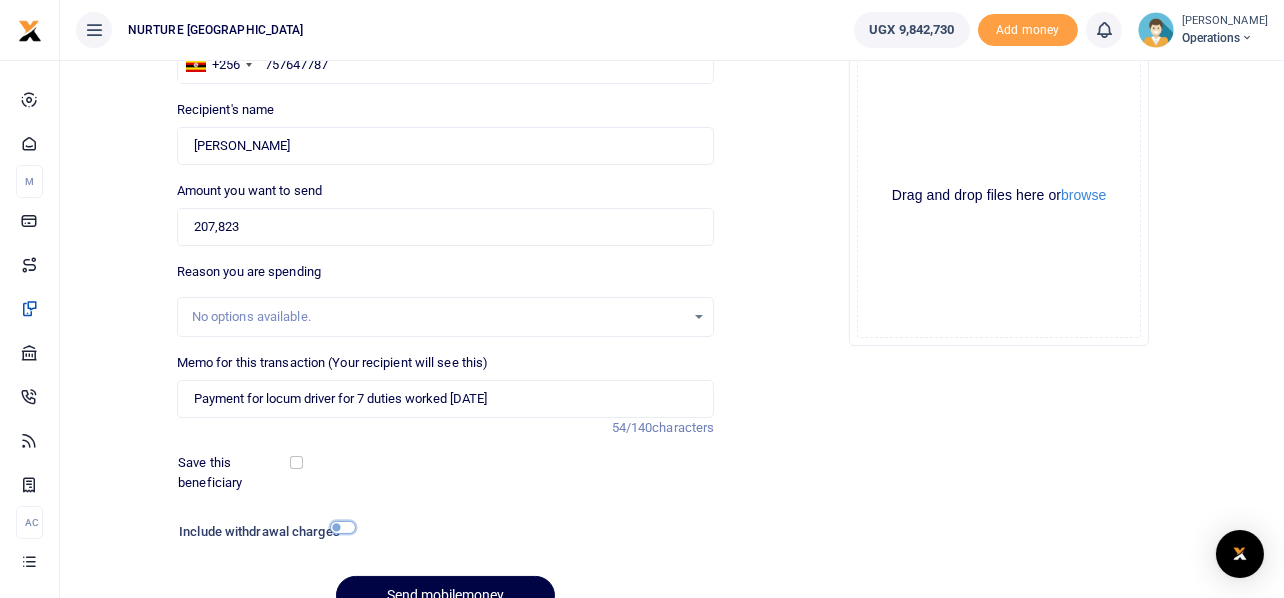 click at bounding box center (343, 527) 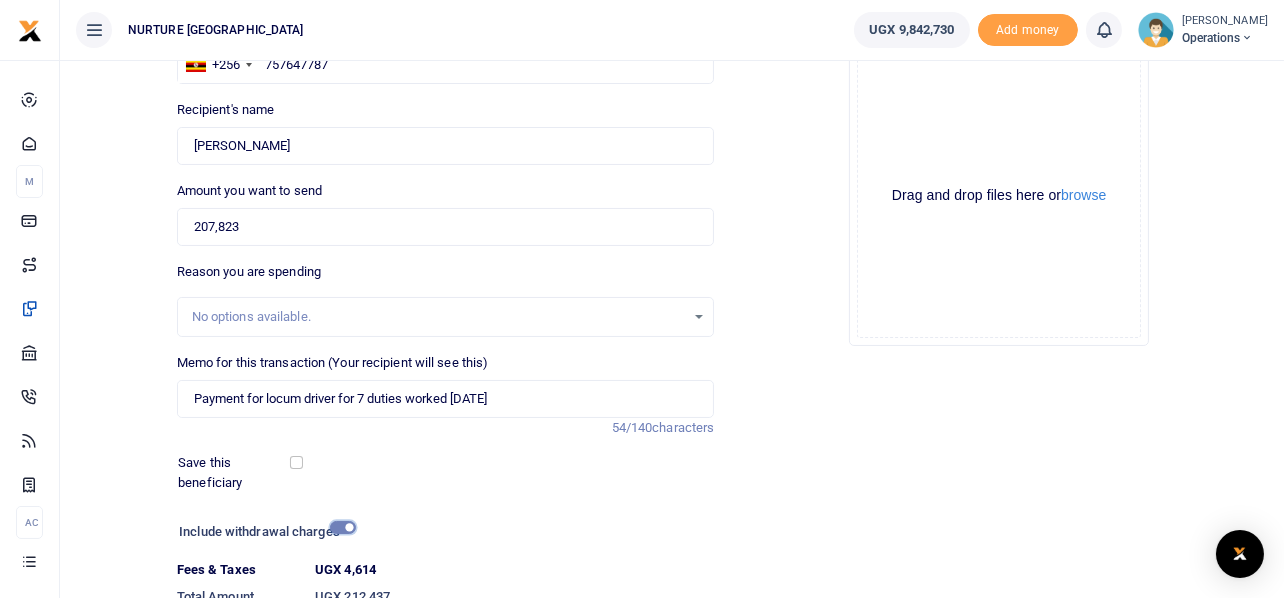 click at bounding box center (343, 527) 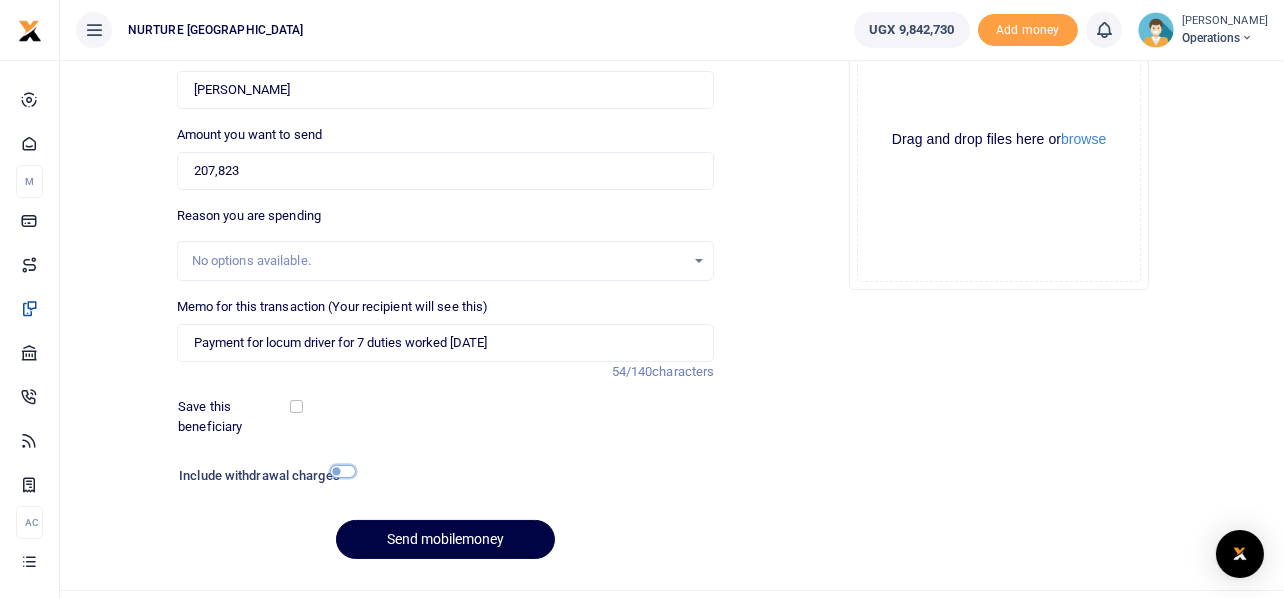 scroll, scrollTop: 287, scrollLeft: 0, axis: vertical 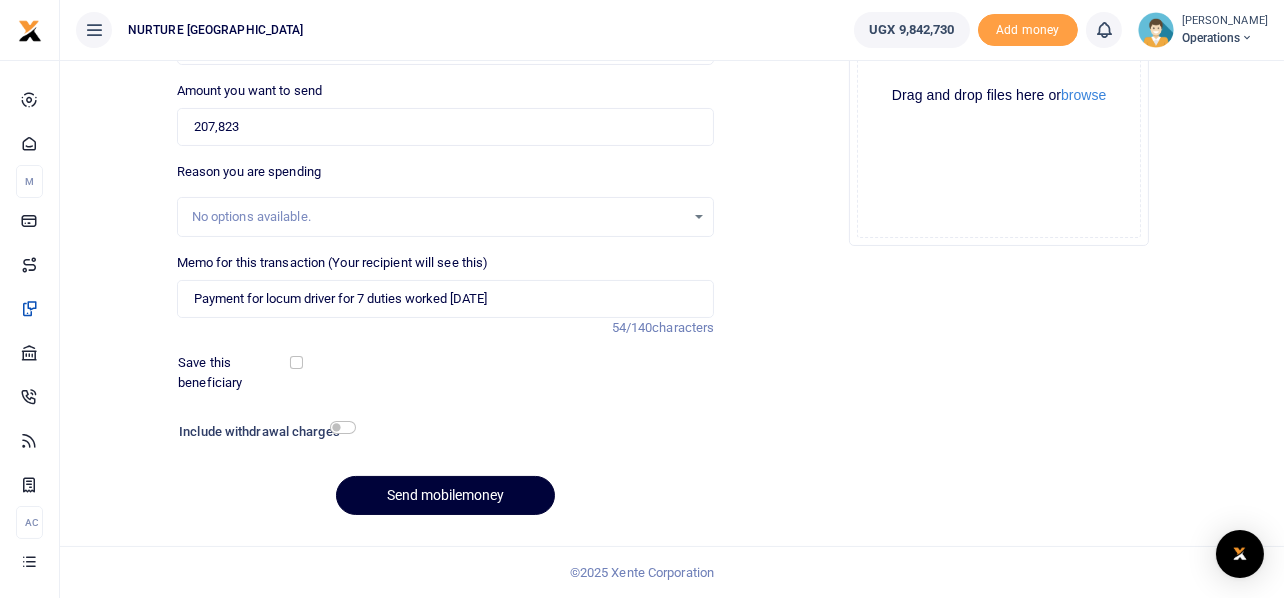 click on "Send mobilemoney" at bounding box center [445, 495] 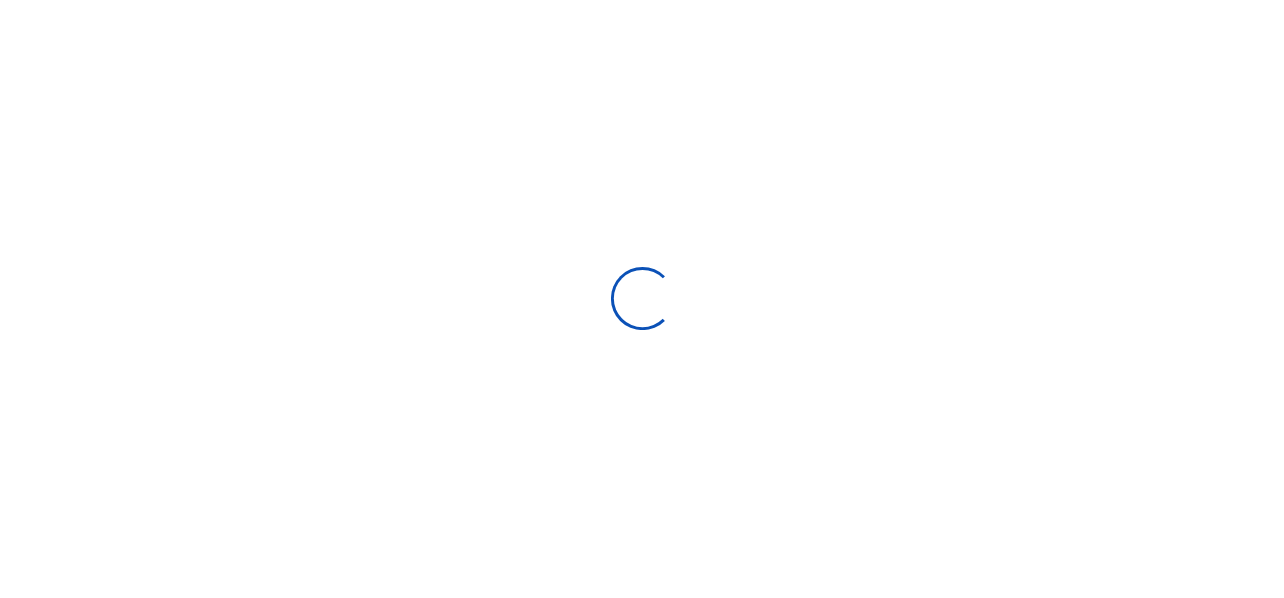 scroll, scrollTop: 285, scrollLeft: 0, axis: vertical 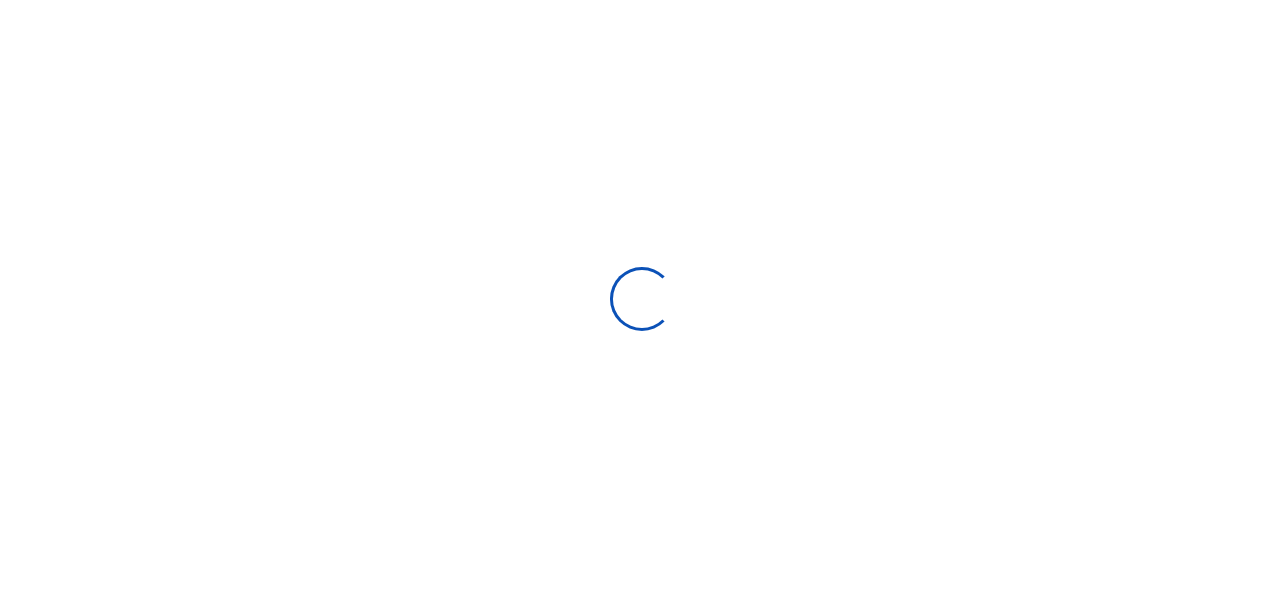 select 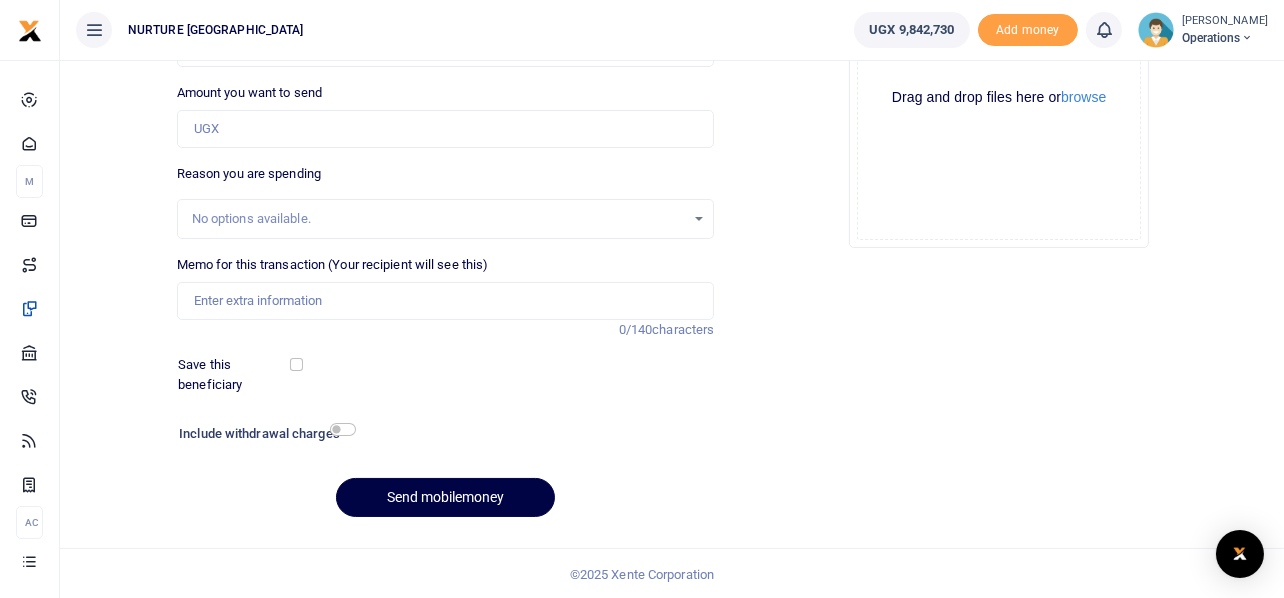 click on "Add supporting Documents
Such as invoices, receipts, notes
Drop your files here Drag and drop files here or  browse Powered by  Uppy" at bounding box center [999, 210] 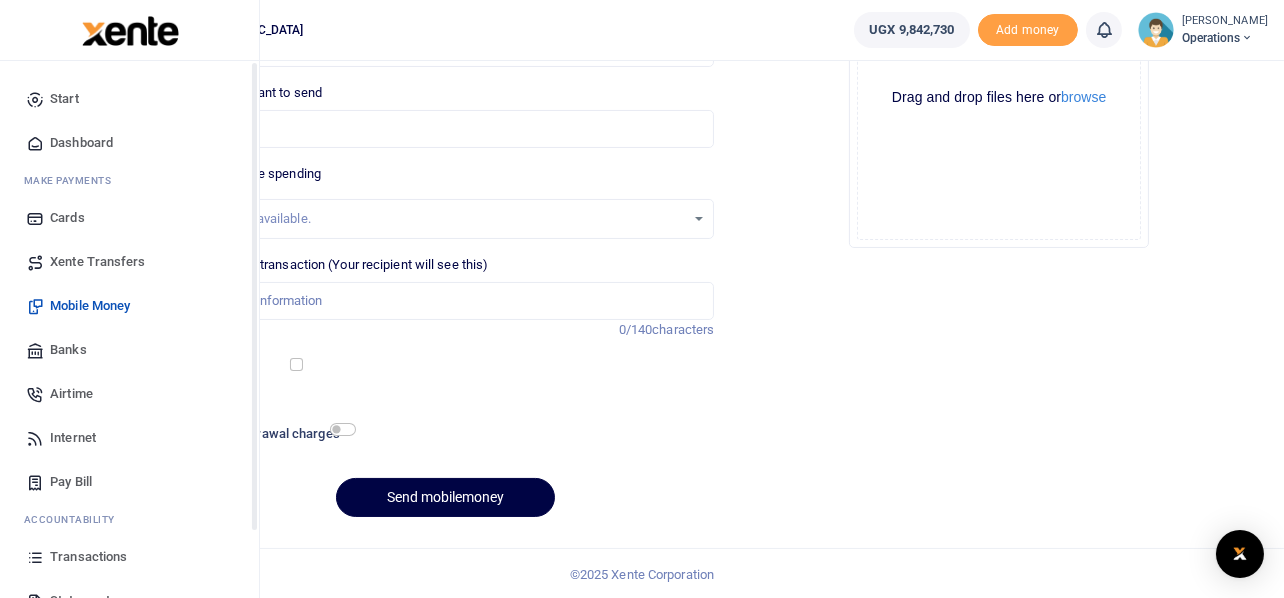 scroll, scrollTop: 287, scrollLeft: 0, axis: vertical 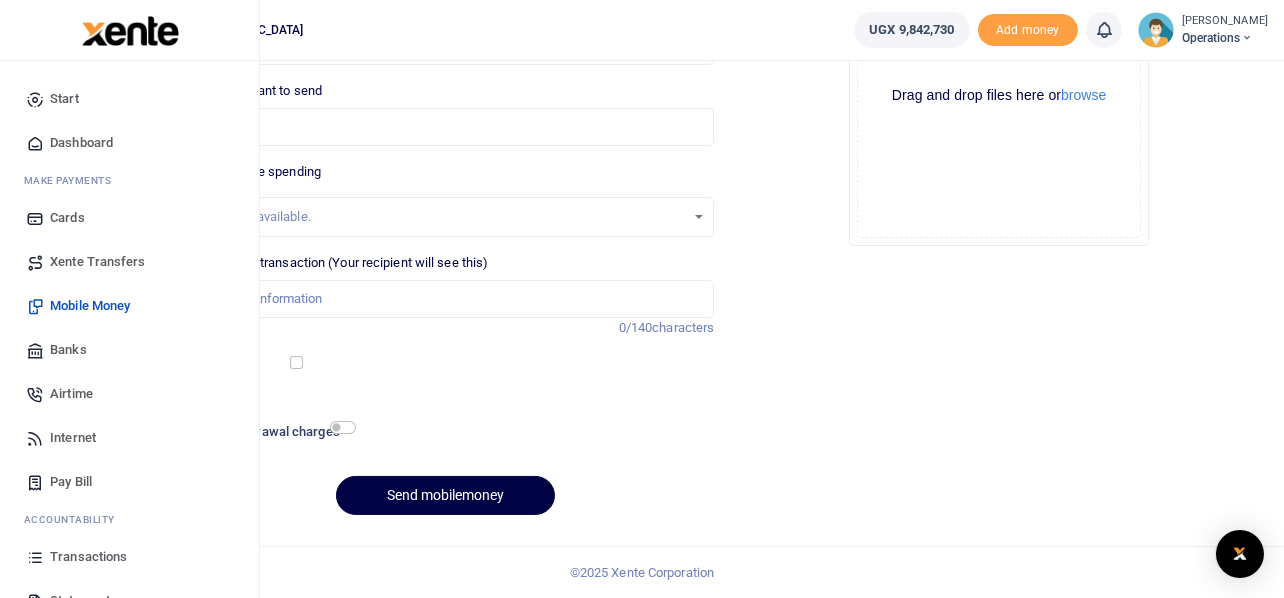 click on "Airtime" at bounding box center [71, 394] 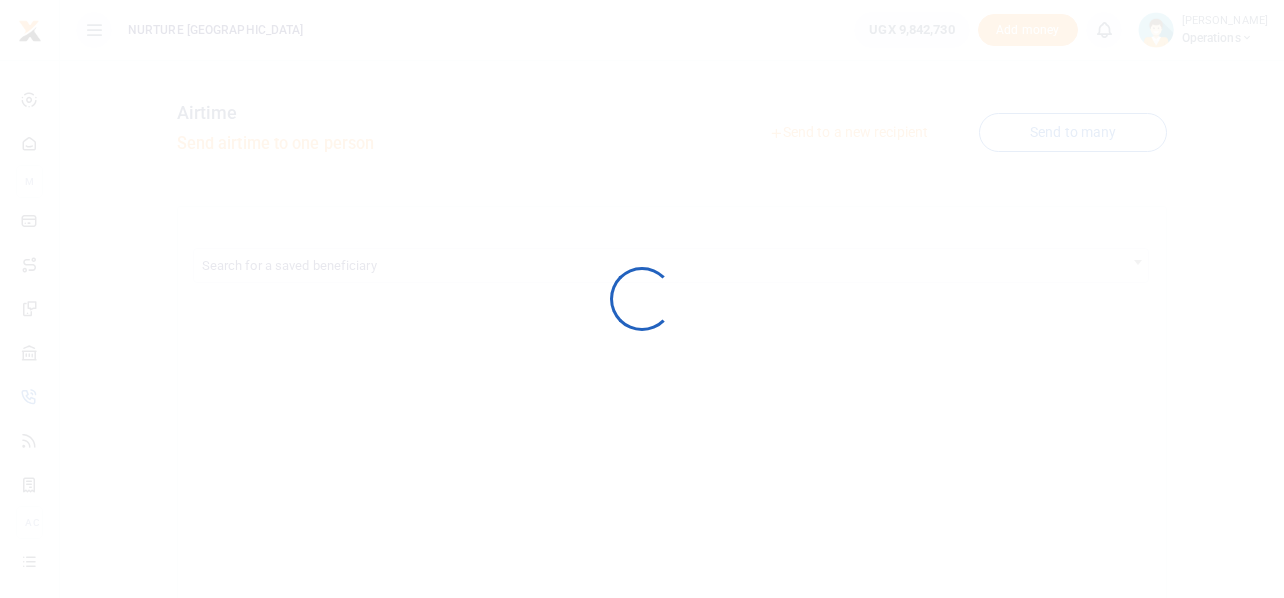 scroll, scrollTop: 0, scrollLeft: 0, axis: both 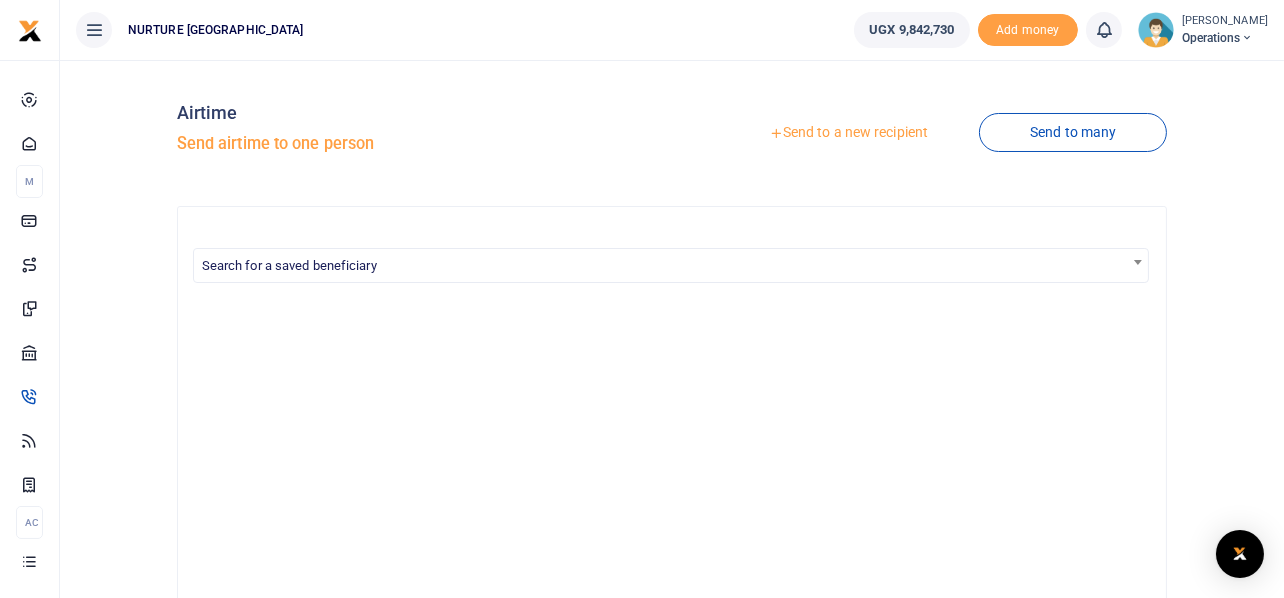 click on "Send to a new recipient" at bounding box center (848, 133) 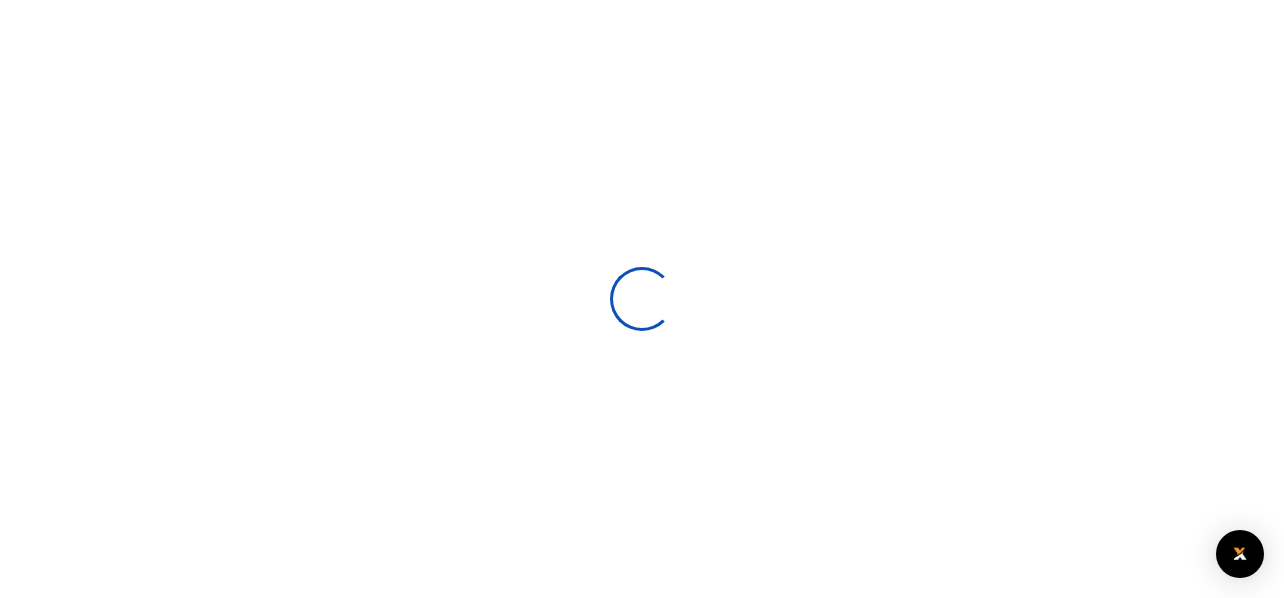 scroll, scrollTop: 0, scrollLeft: 0, axis: both 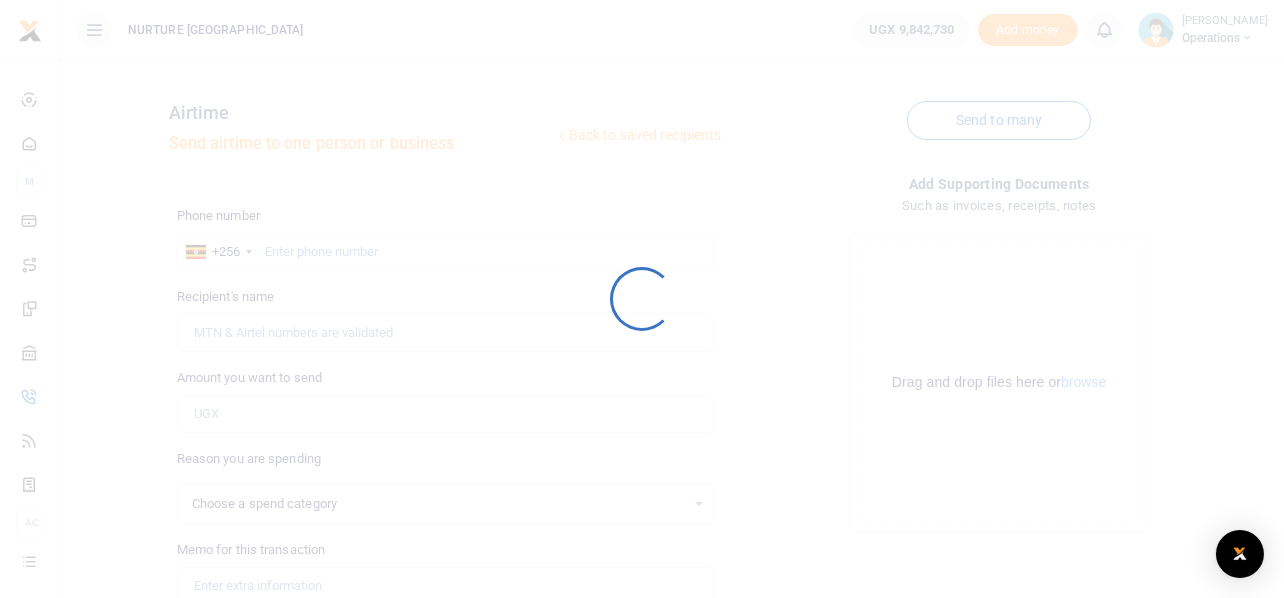 select 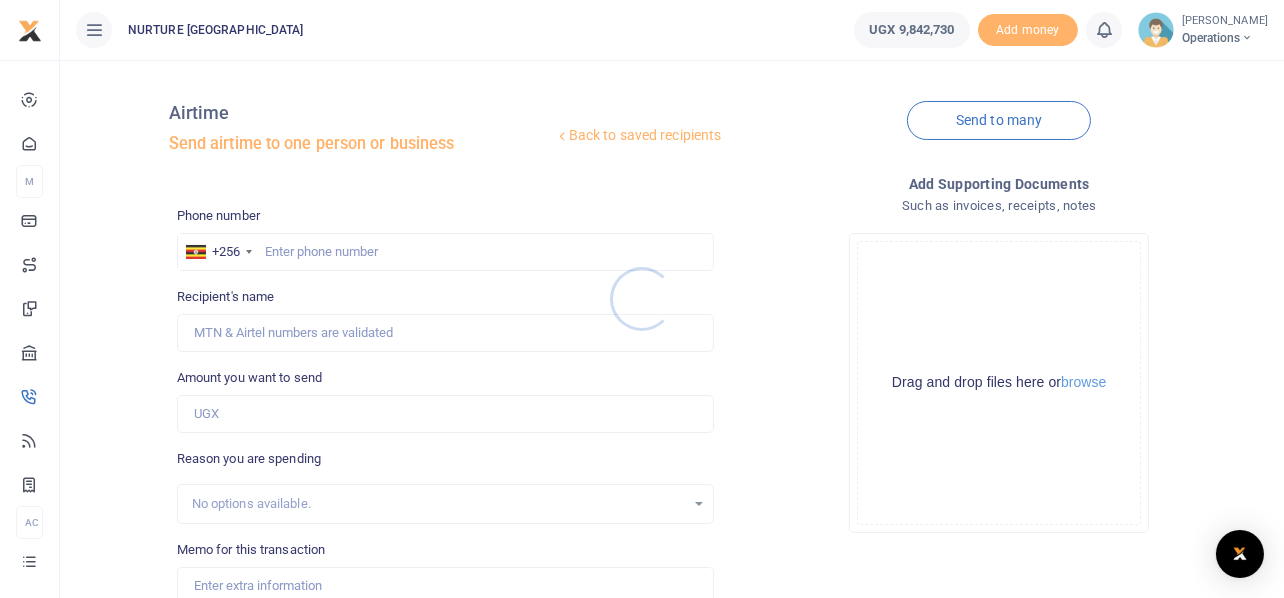 click at bounding box center (642, 299) 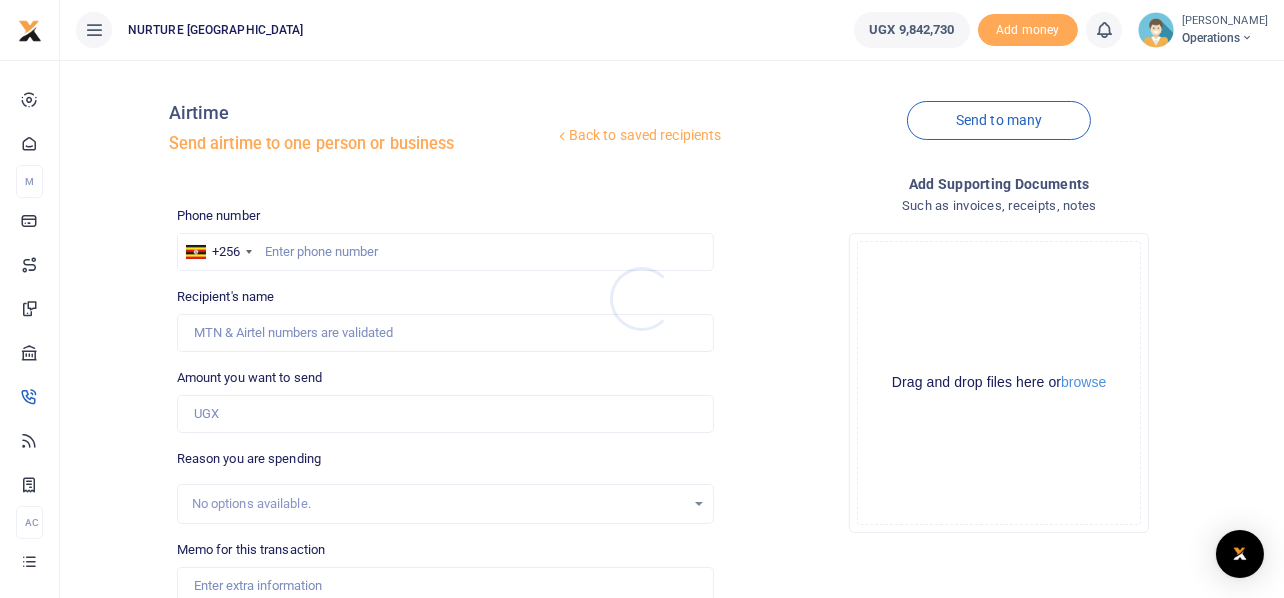click at bounding box center (642, 299) 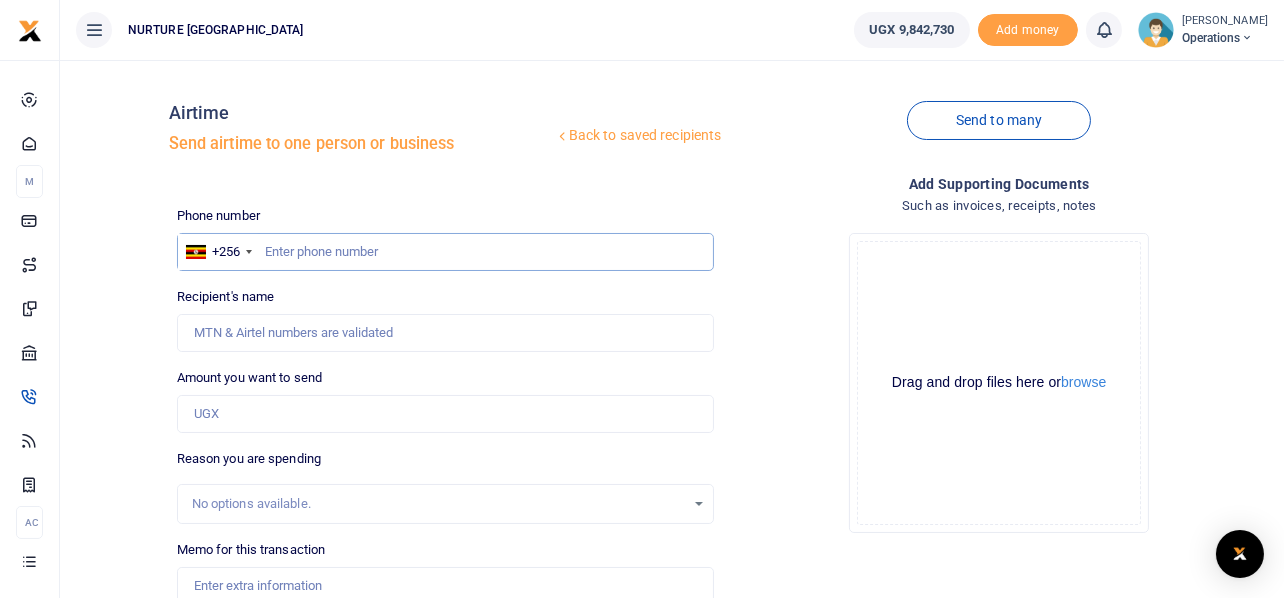 click at bounding box center [446, 252] 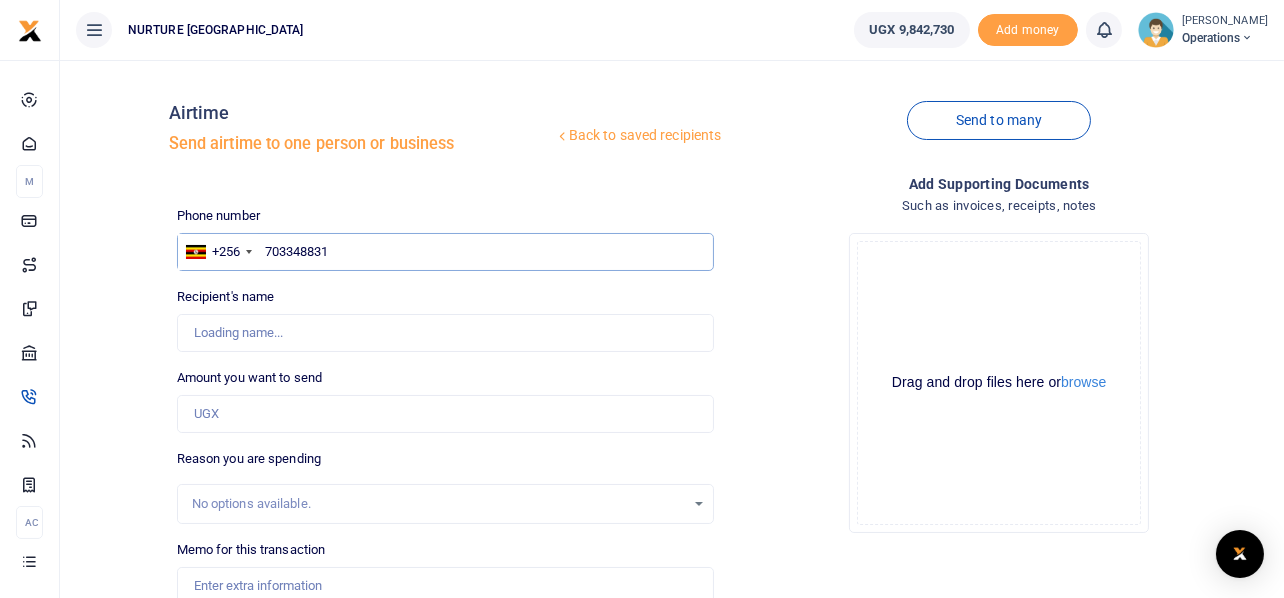 type on "703348831" 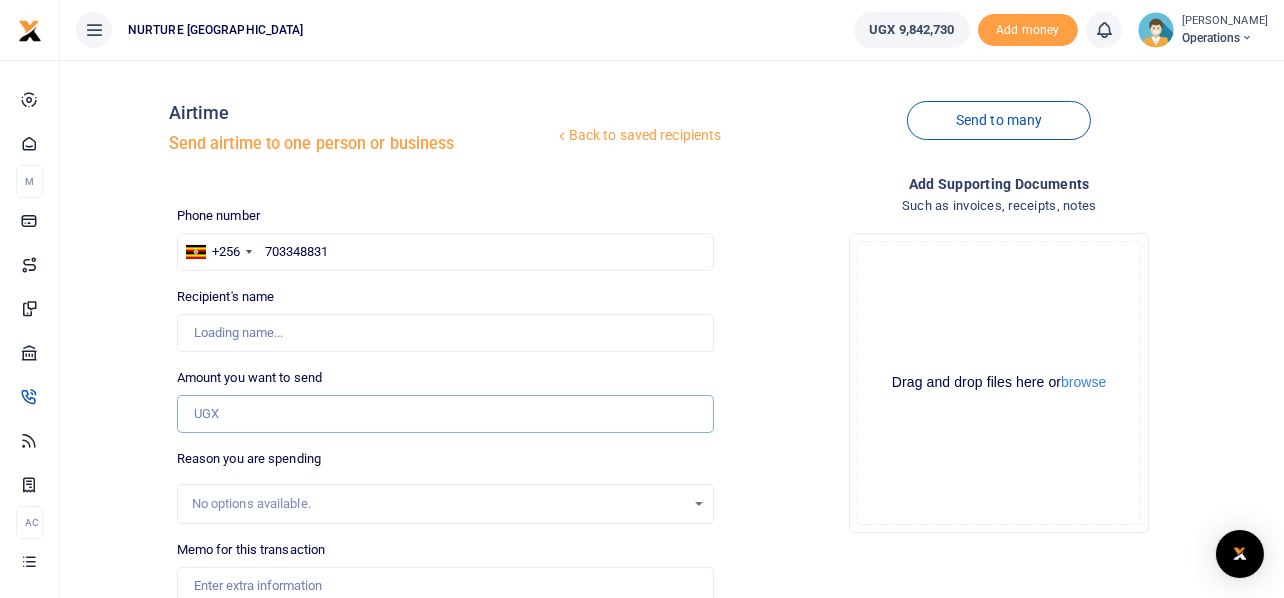 click on "Amount you want to send" at bounding box center [446, 414] 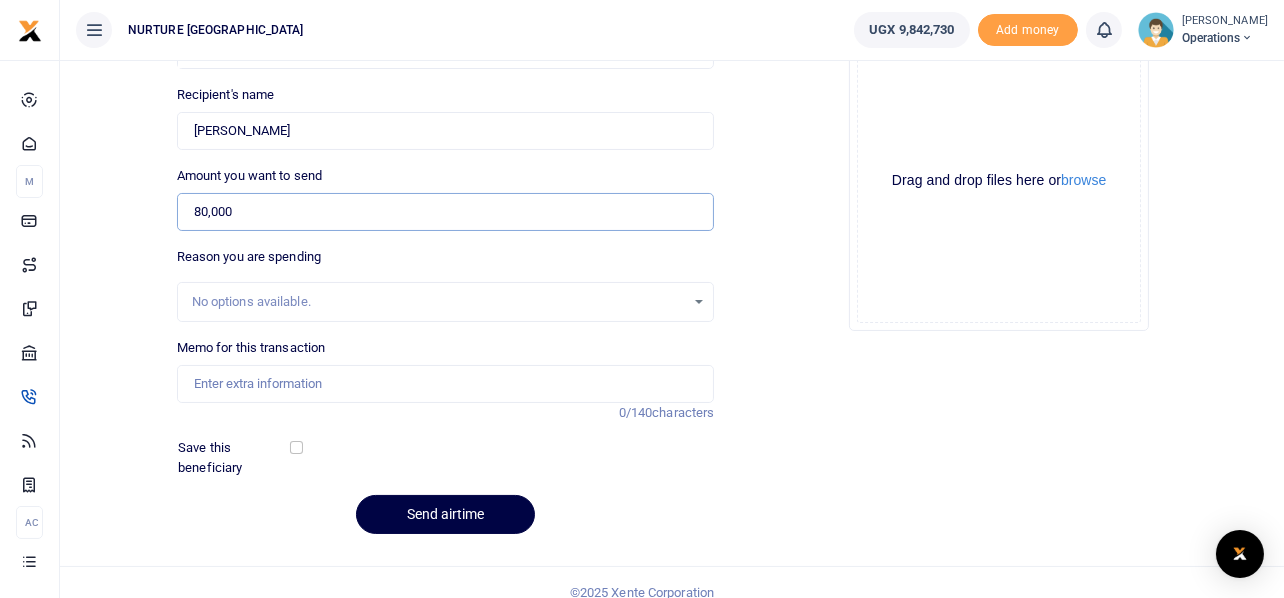 scroll, scrollTop: 221, scrollLeft: 0, axis: vertical 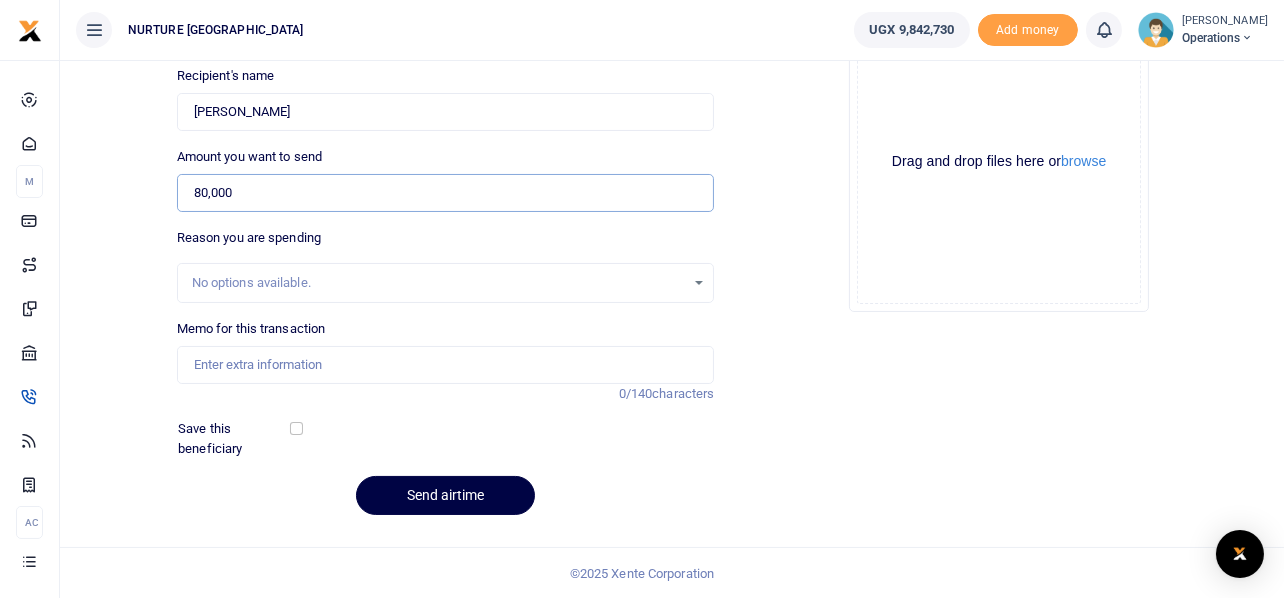 type on "80,000" 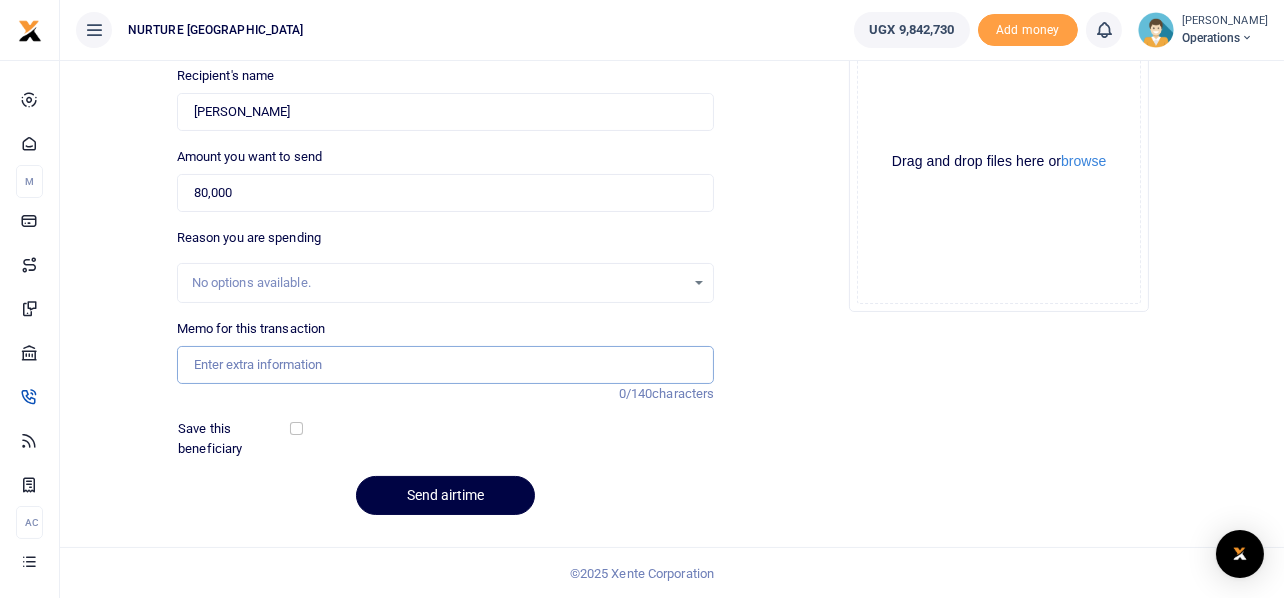 click on "Memo for this transaction" at bounding box center [446, 365] 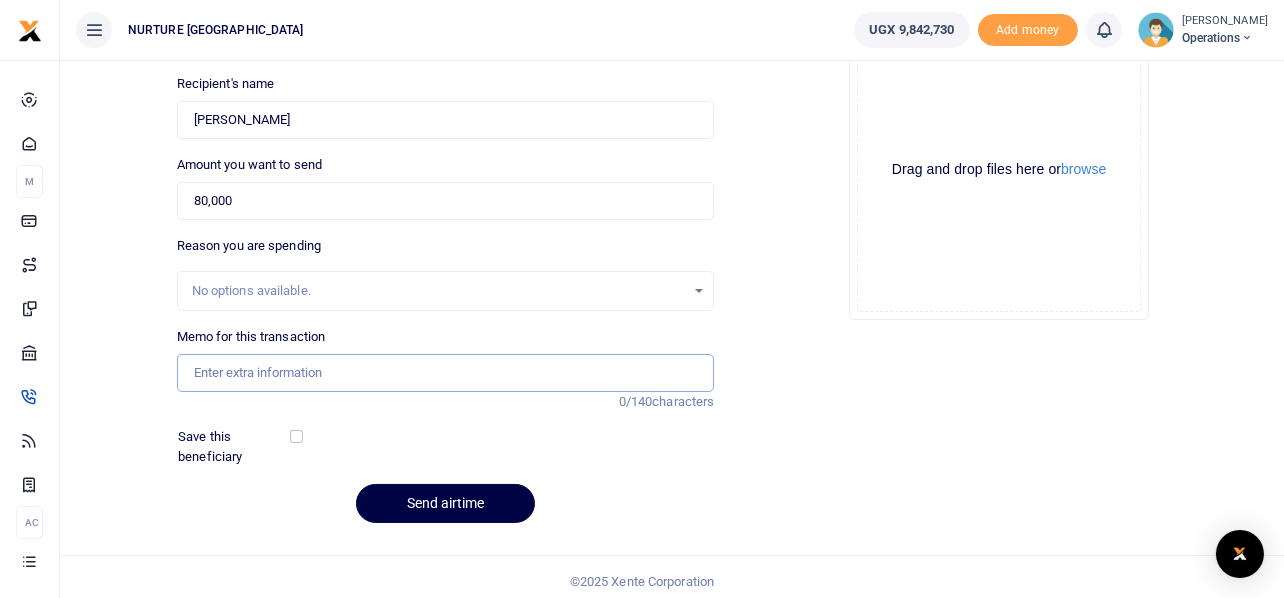 scroll, scrollTop: 221, scrollLeft: 0, axis: vertical 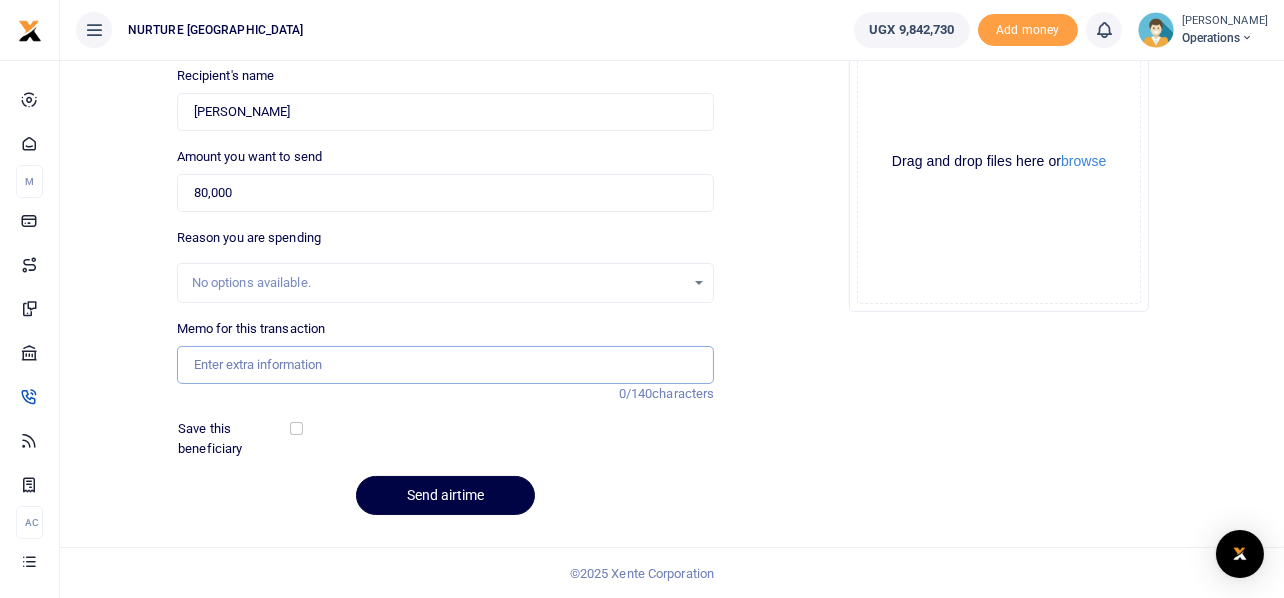 click on "Memo for this transaction" at bounding box center [446, 365] 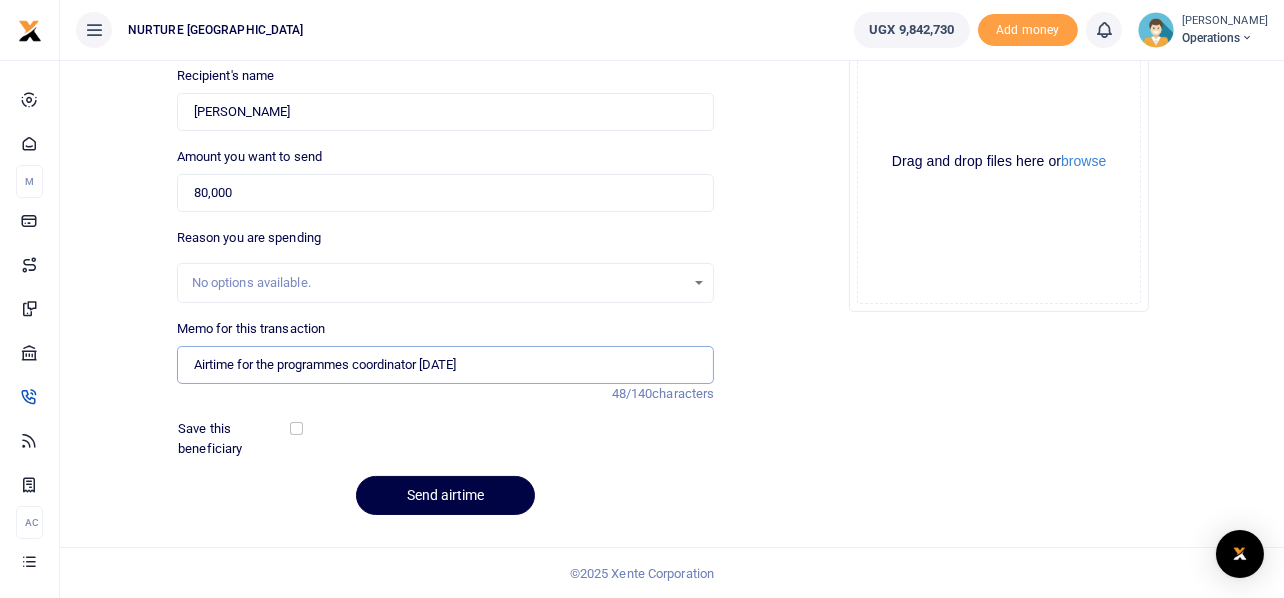 click on "Airtime for the programmes coordinator June 2025" at bounding box center [446, 365] 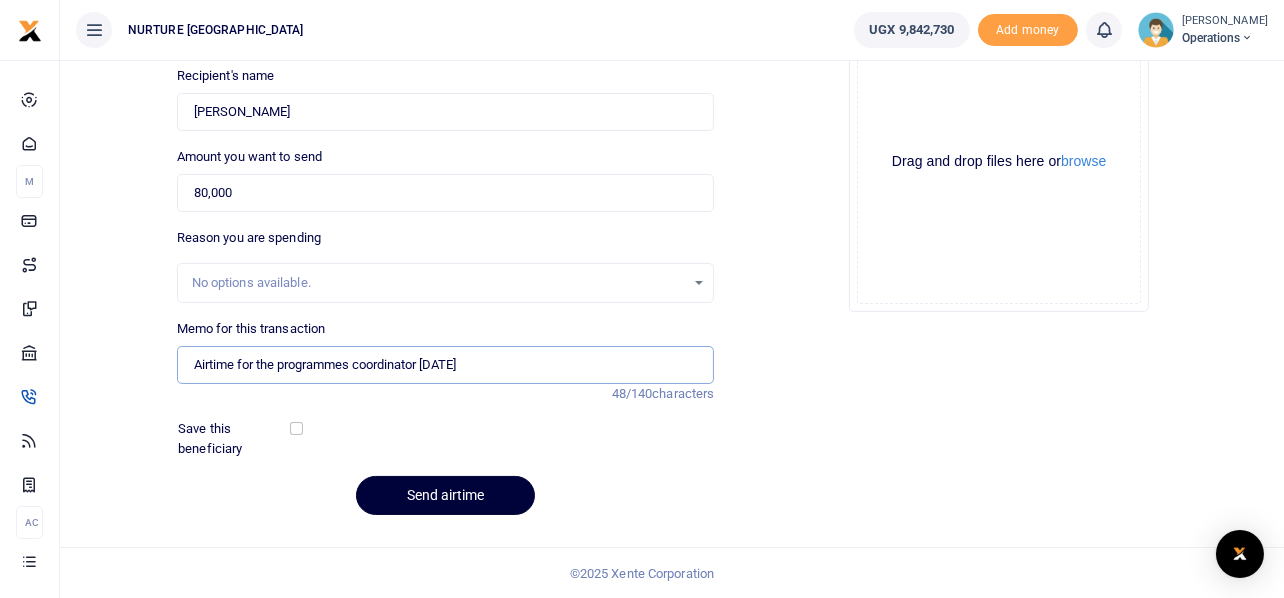 type on "Airtime for the programmes coordinator July 2025" 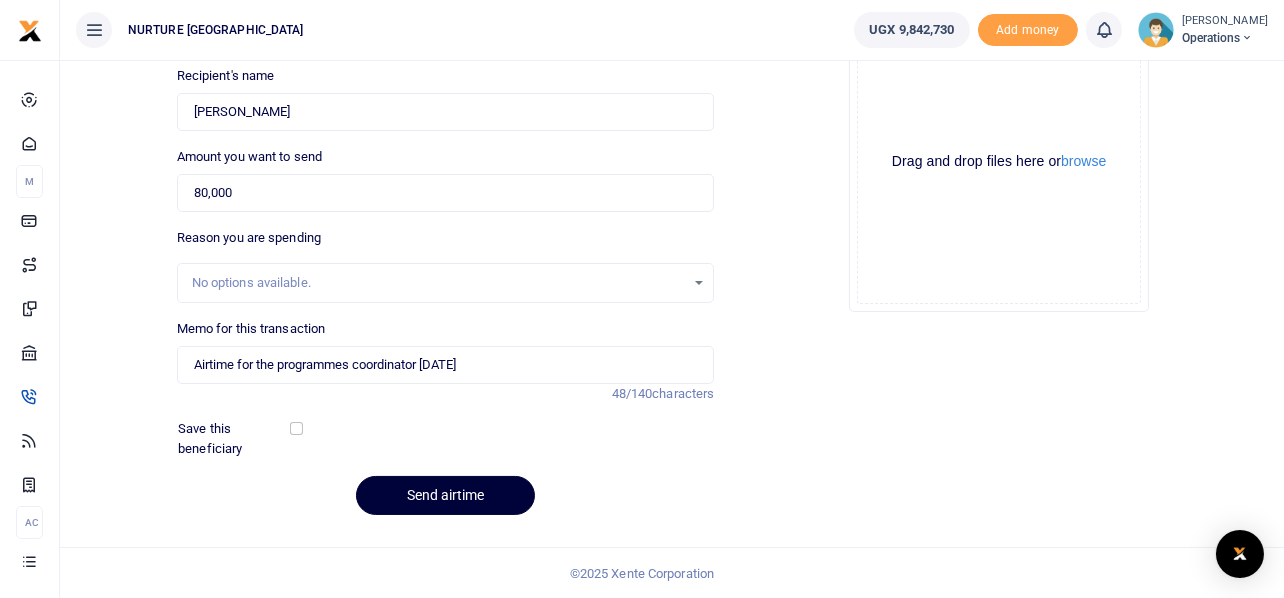 click on "Send airtime" at bounding box center [445, 495] 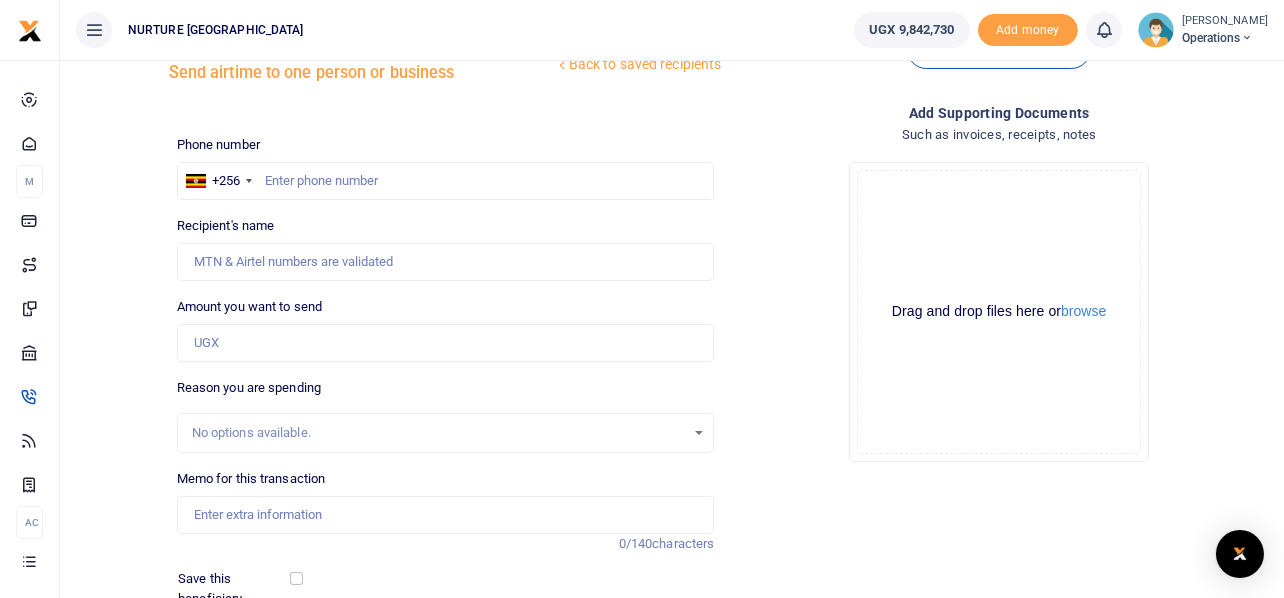 scroll, scrollTop: 99, scrollLeft: 0, axis: vertical 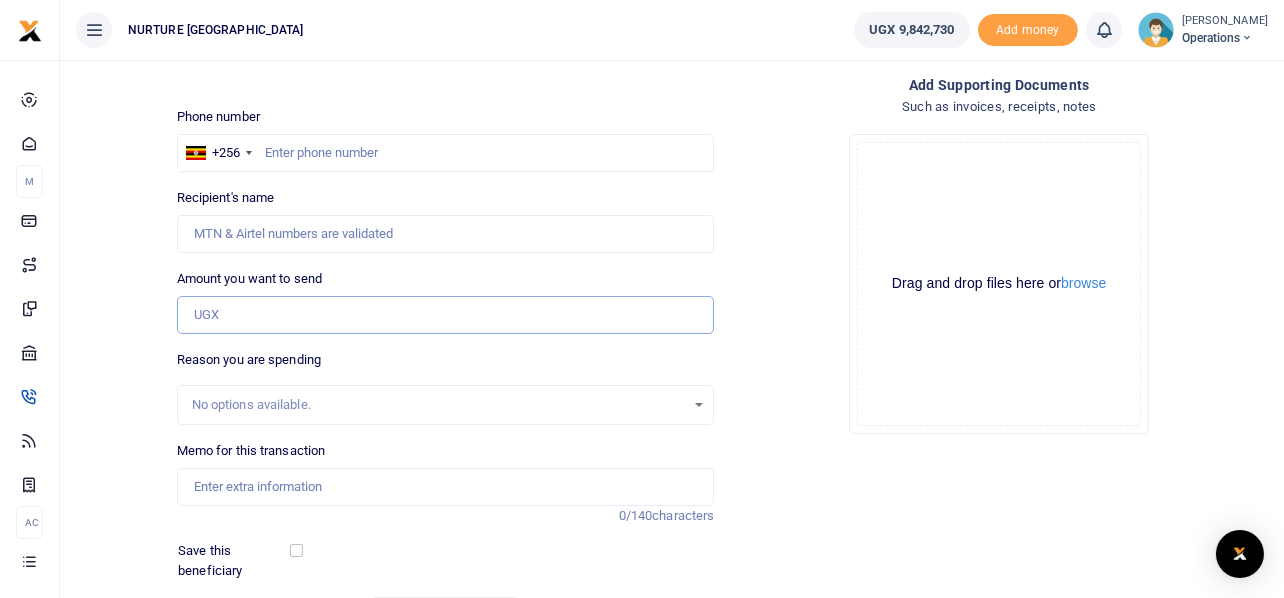 click on "Amount you want to send" at bounding box center [446, 315] 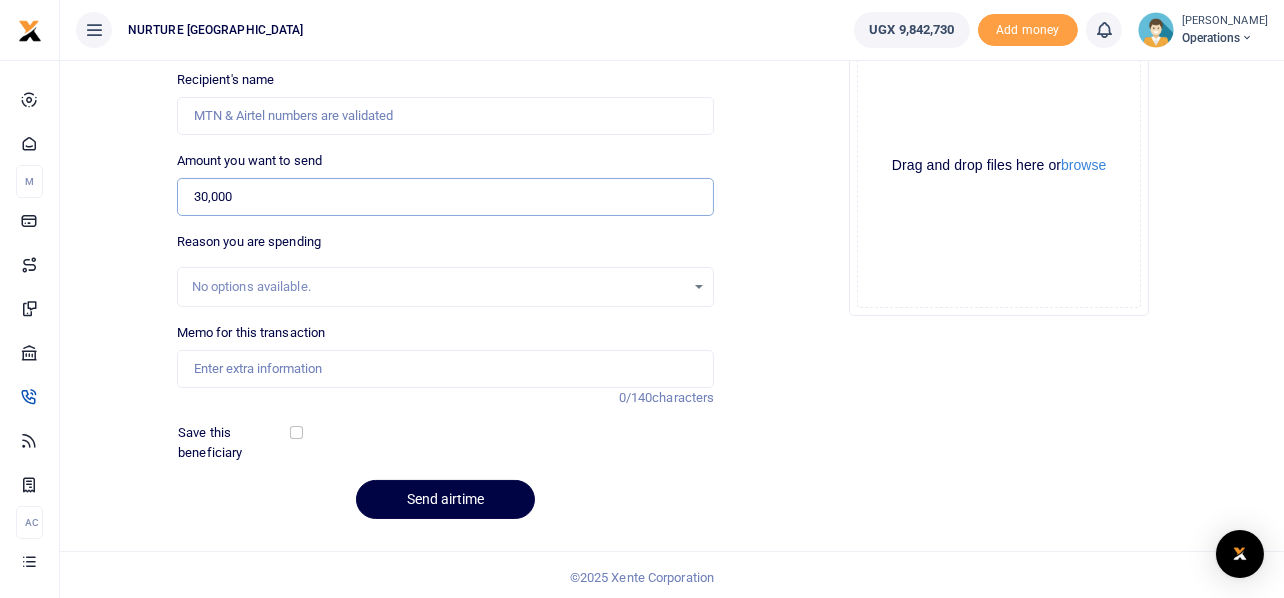 scroll, scrollTop: 221, scrollLeft: 0, axis: vertical 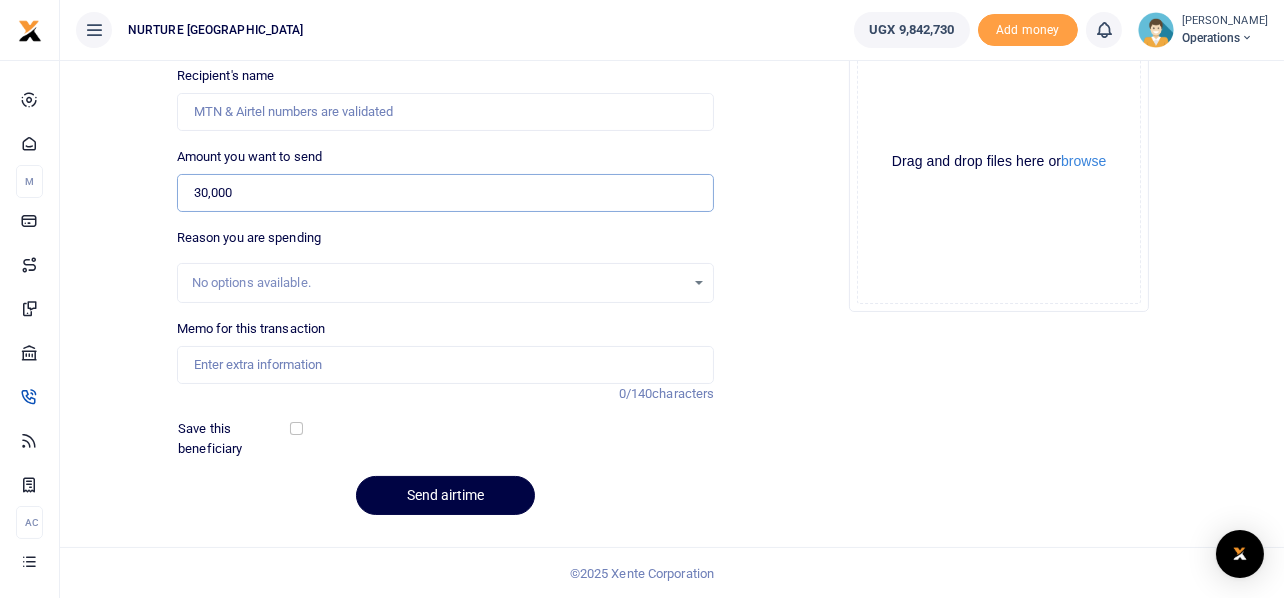 type on "30,000" 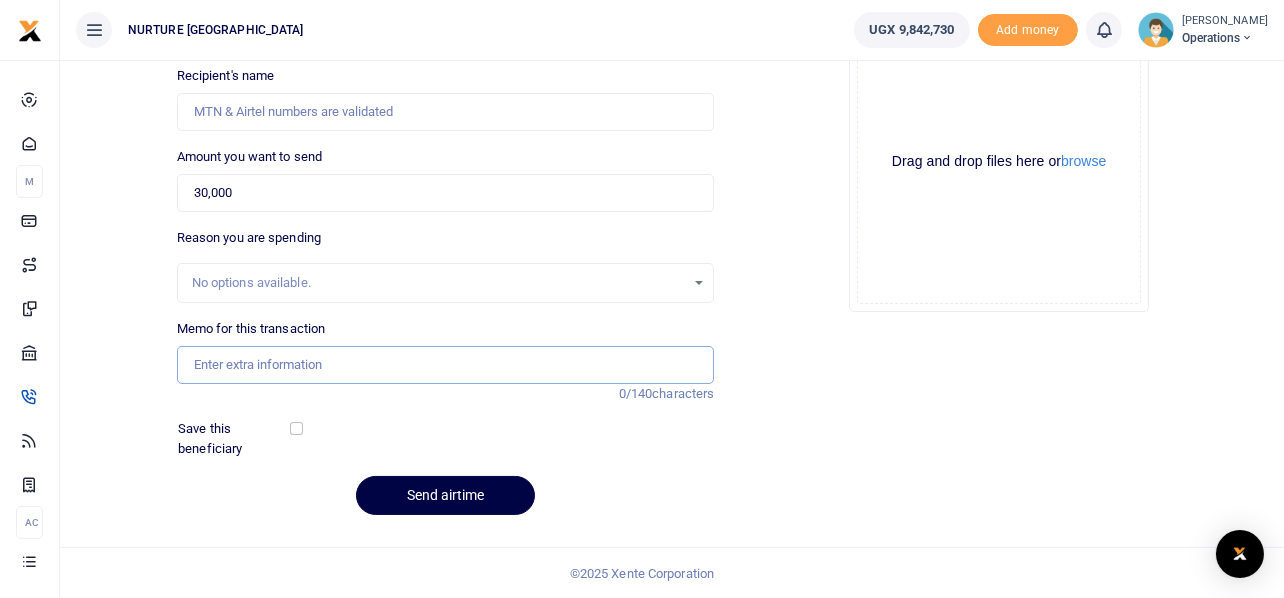 click on "Memo for this transaction" at bounding box center (446, 365) 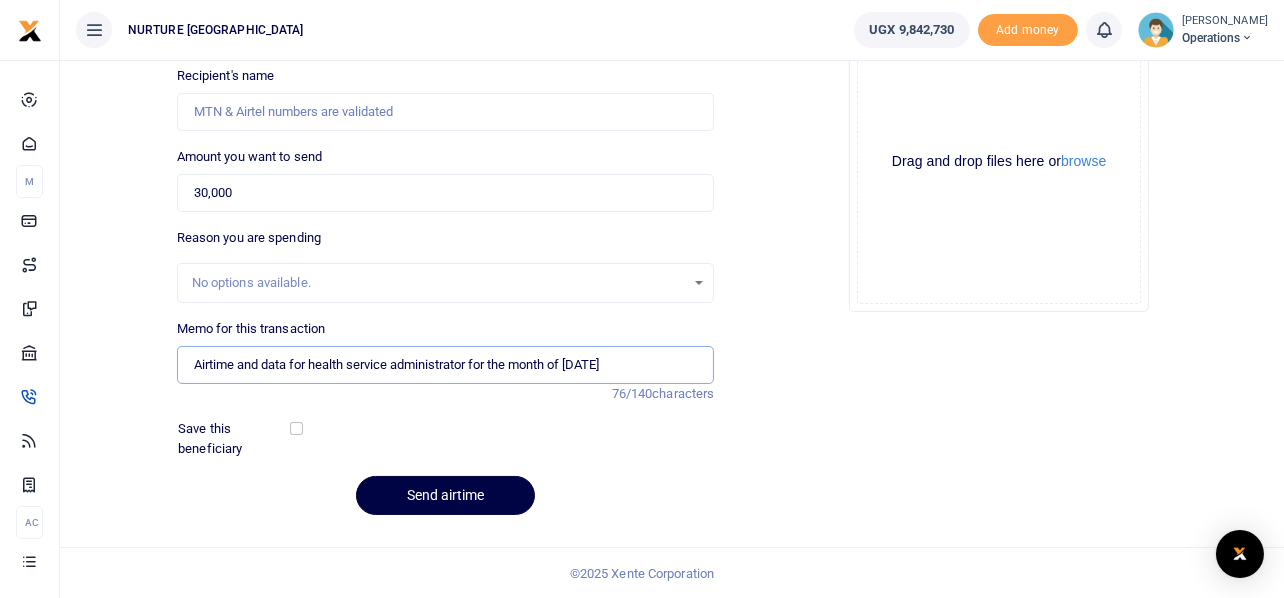 click on "Airtime and data for health service administrator for the month of June 2025" at bounding box center (446, 365) 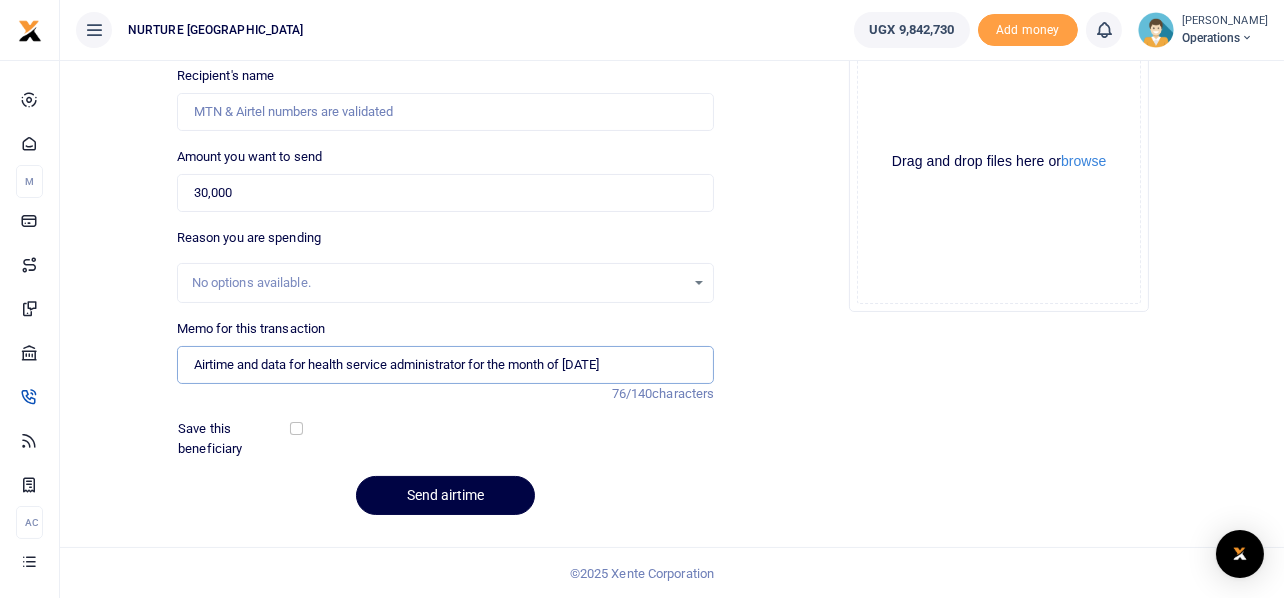 scroll, scrollTop: 0, scrollLeft: 0, axis: both 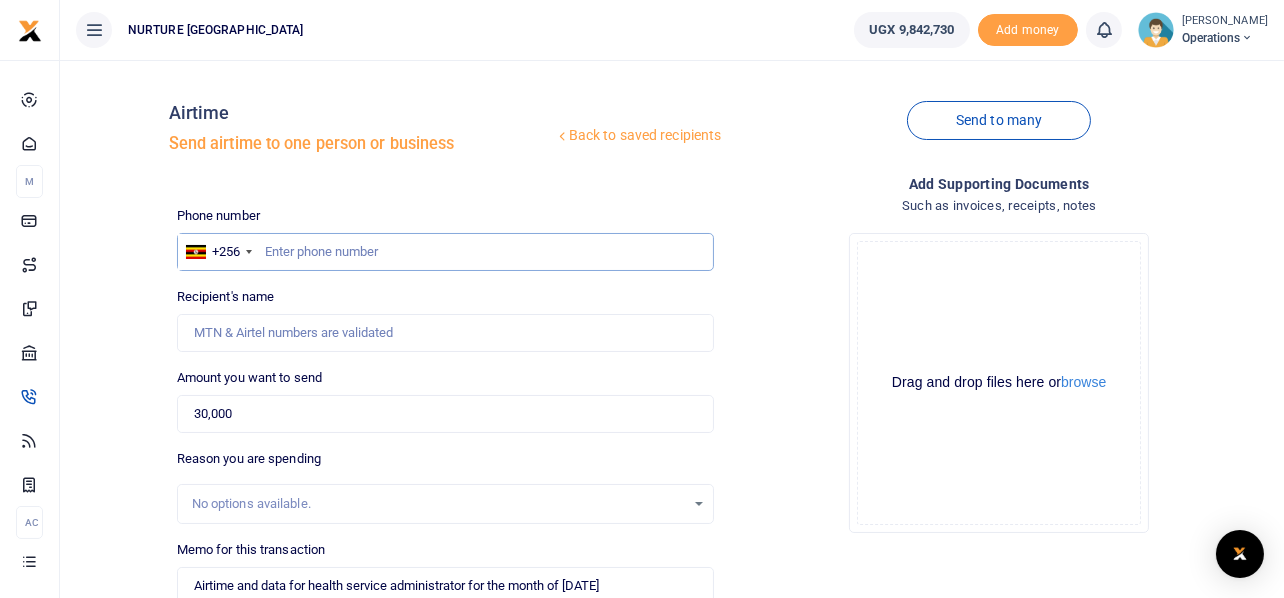 click at bounding box center [446, 252] 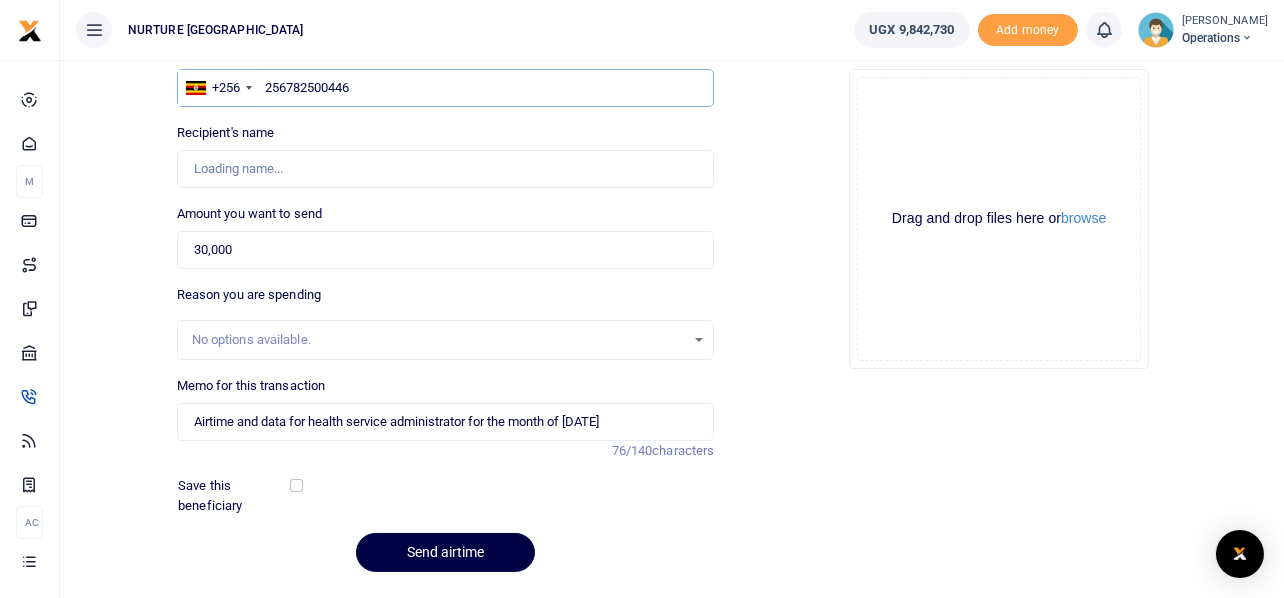 type on "[PERSON_NAME]" 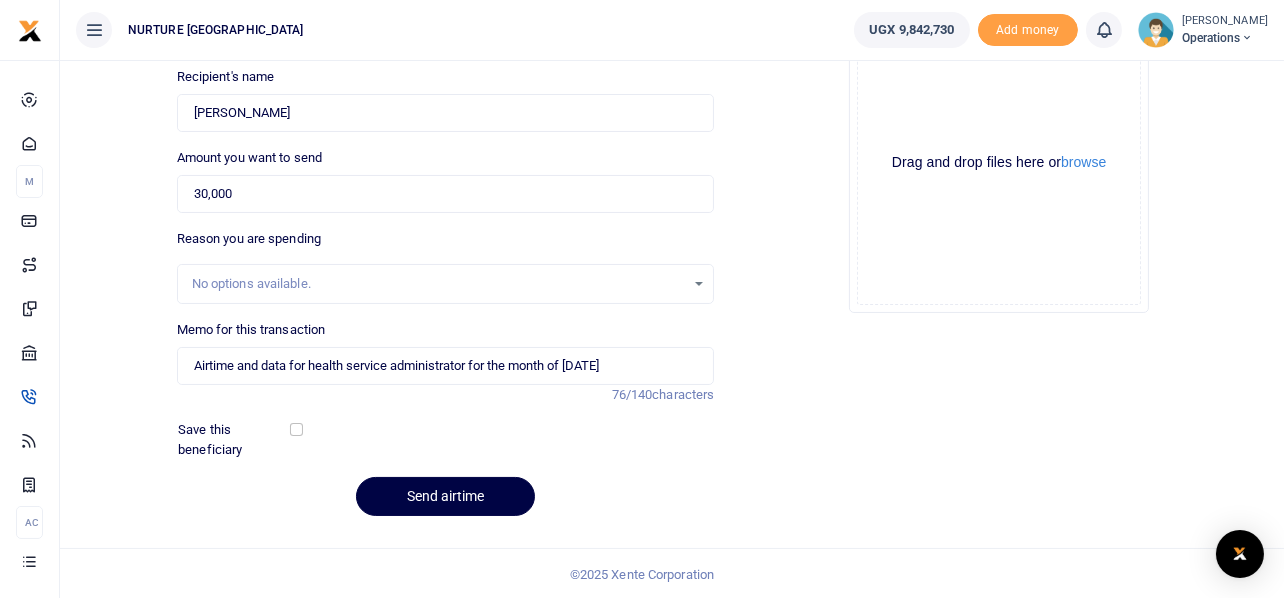 scroll, scrollTop: 221, scrollLeft: 0, axis: vertical 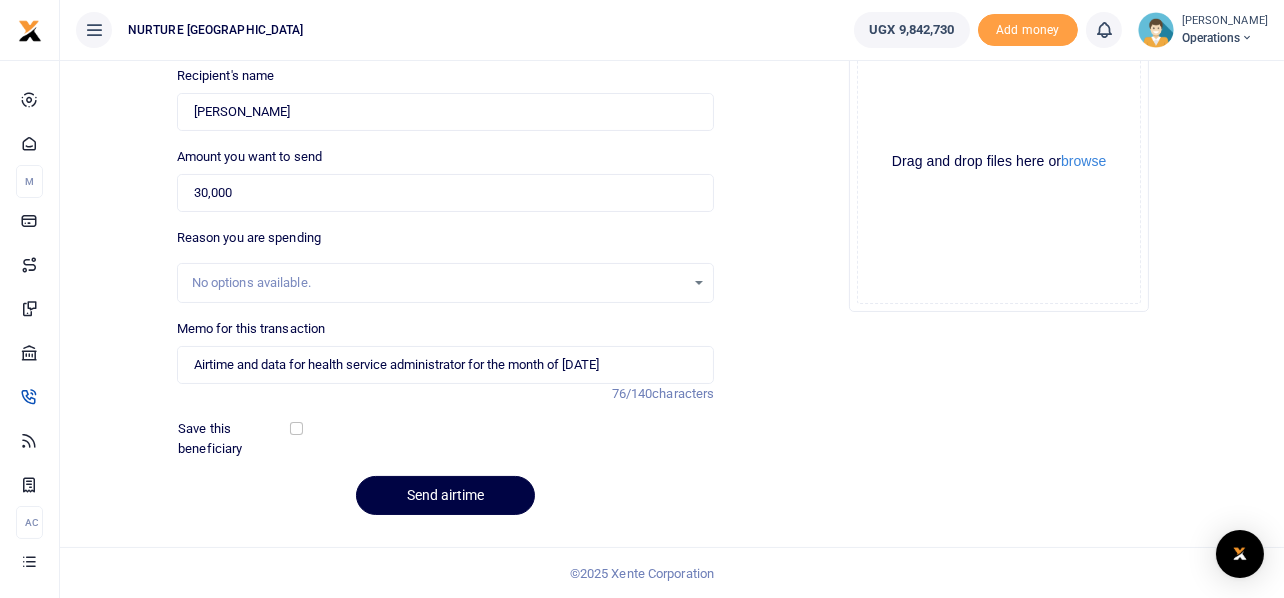 type on "256782500446" 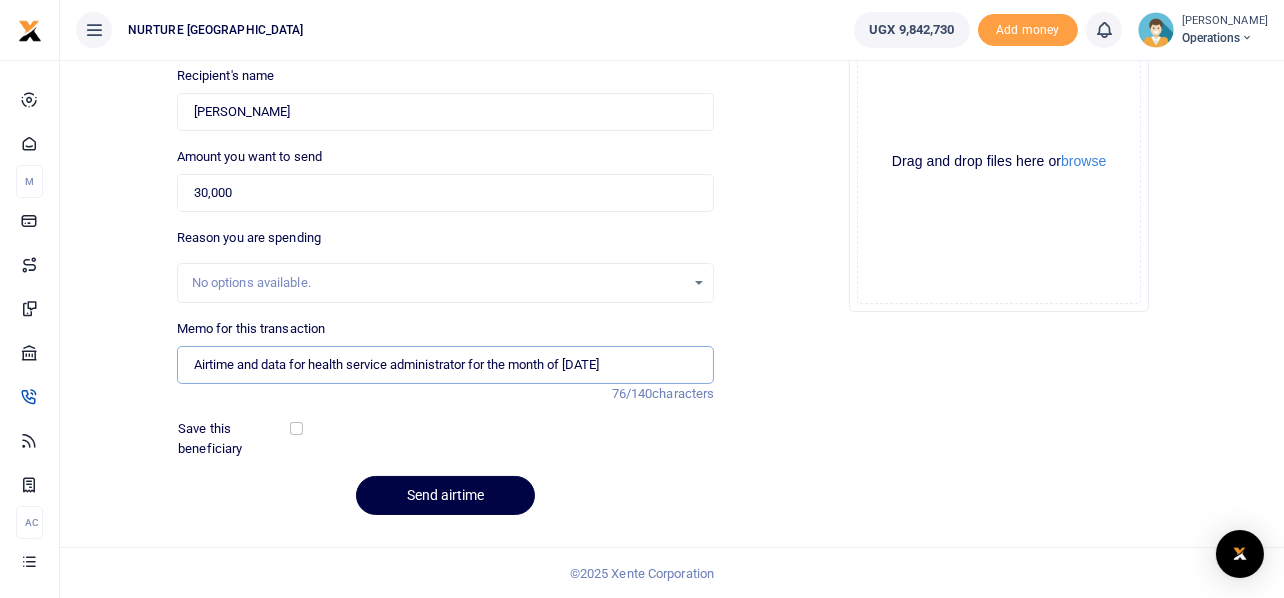 click on "Airtime and data for health service administrator for the month of [DATE]" at bounding box center (446, 365) 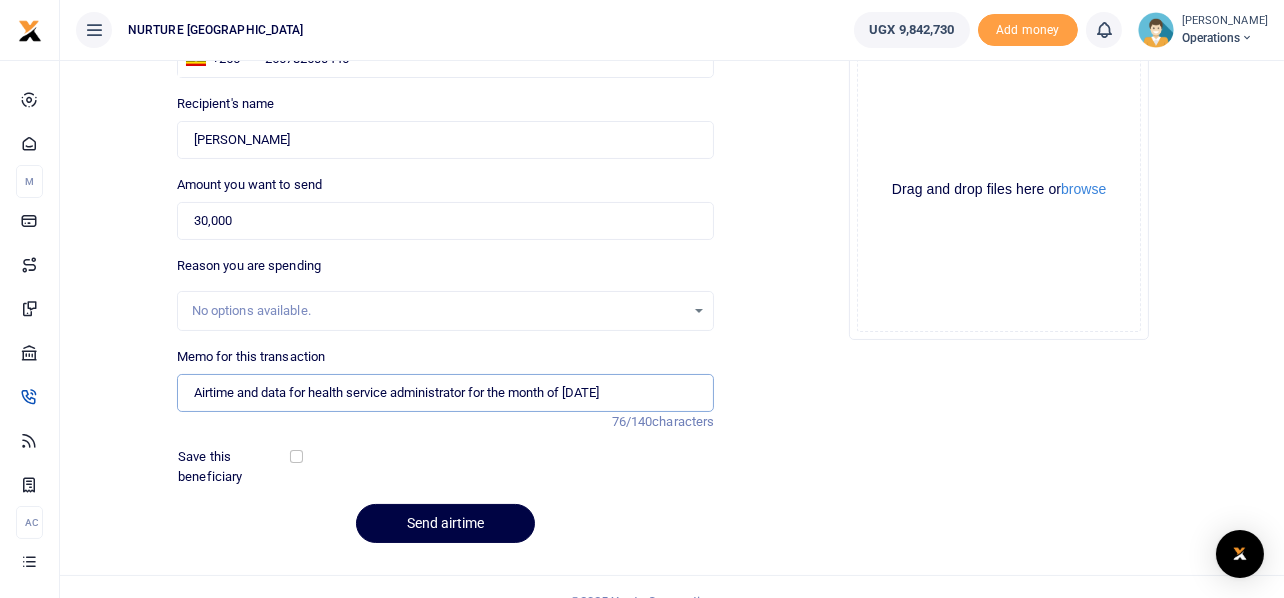 scroll, scrollTop: 221, scrollLeft: 0, axis: vertical 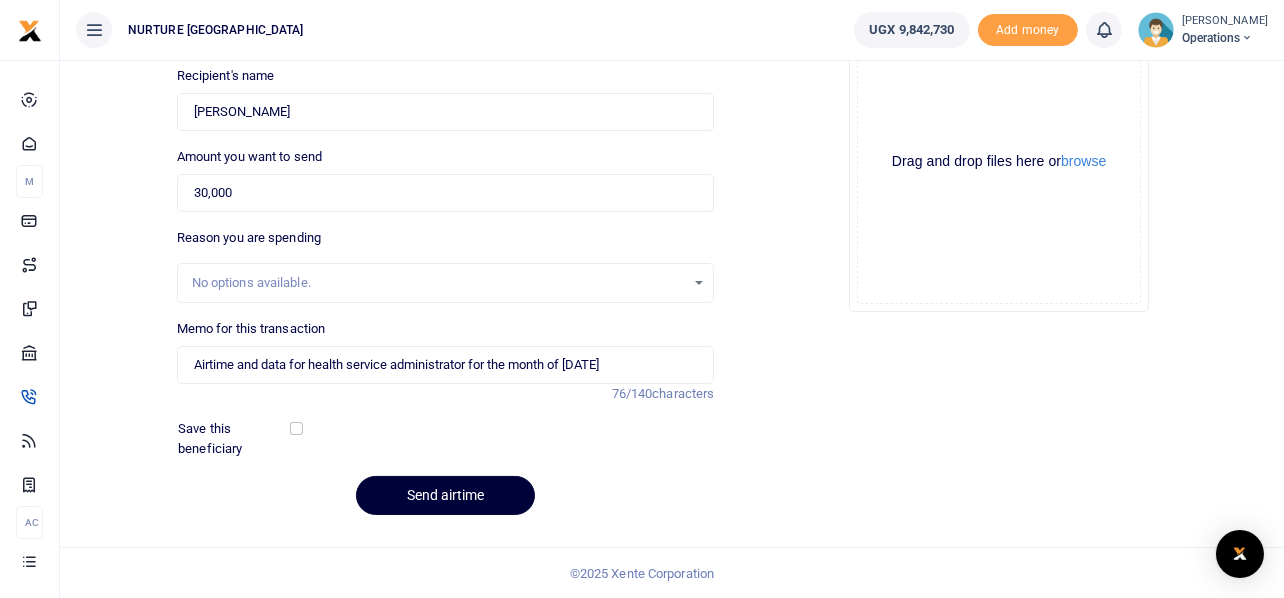 click on "Send airtime" at bounding box center [445, 495] 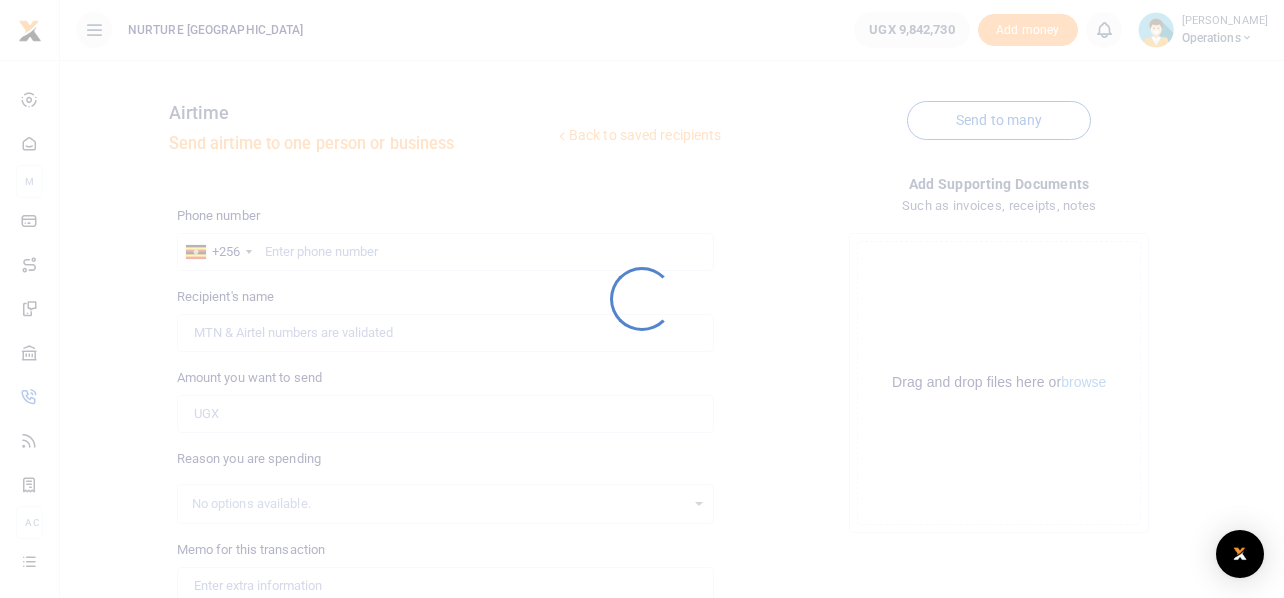 scroll, scrollTop: 219, scrollLeft: 0, axis: vertical 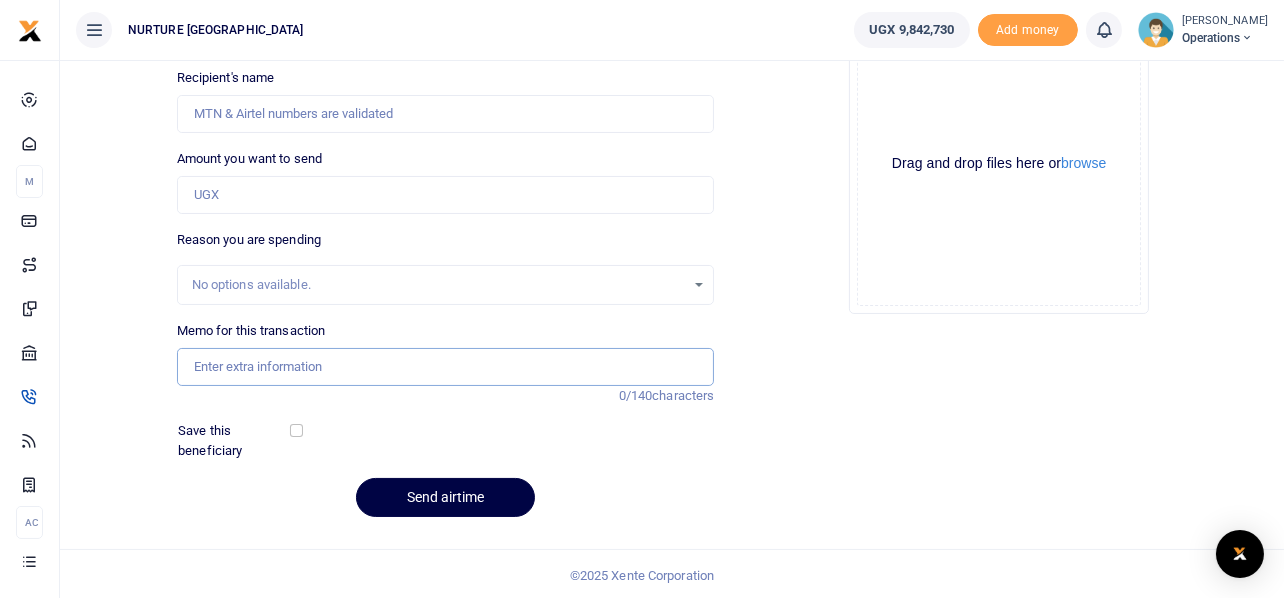 click on "Memo for this transaction" at bounding box center [446, 367] 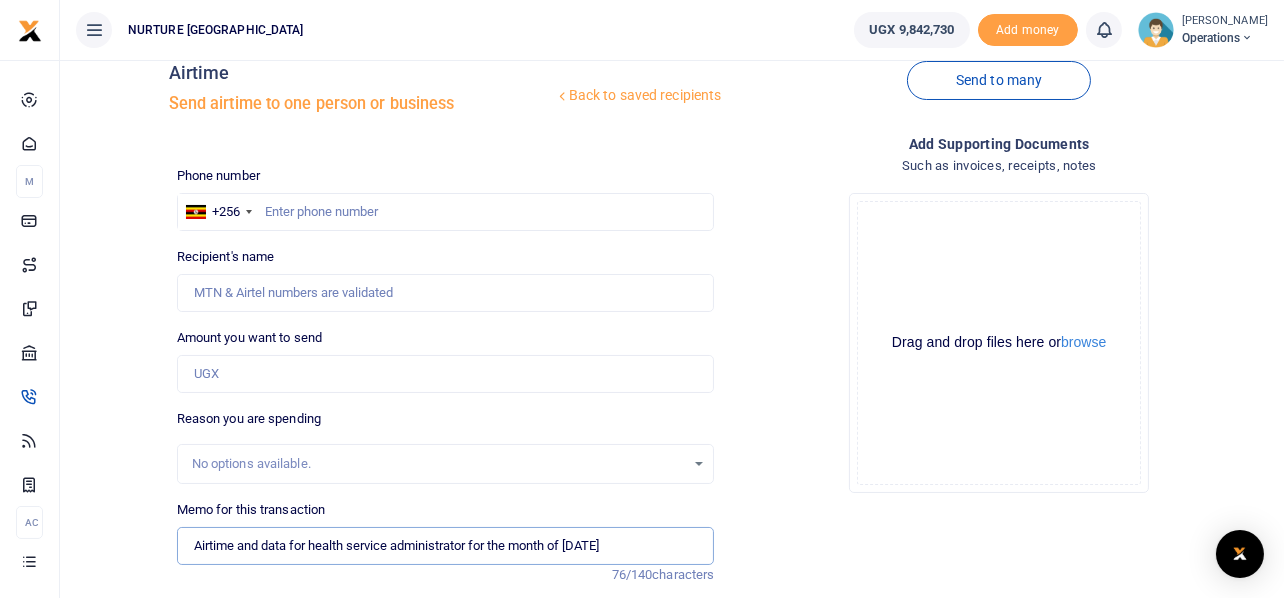 scroll, scrollTop: 34, scrollLeft: 0, axis: vertical 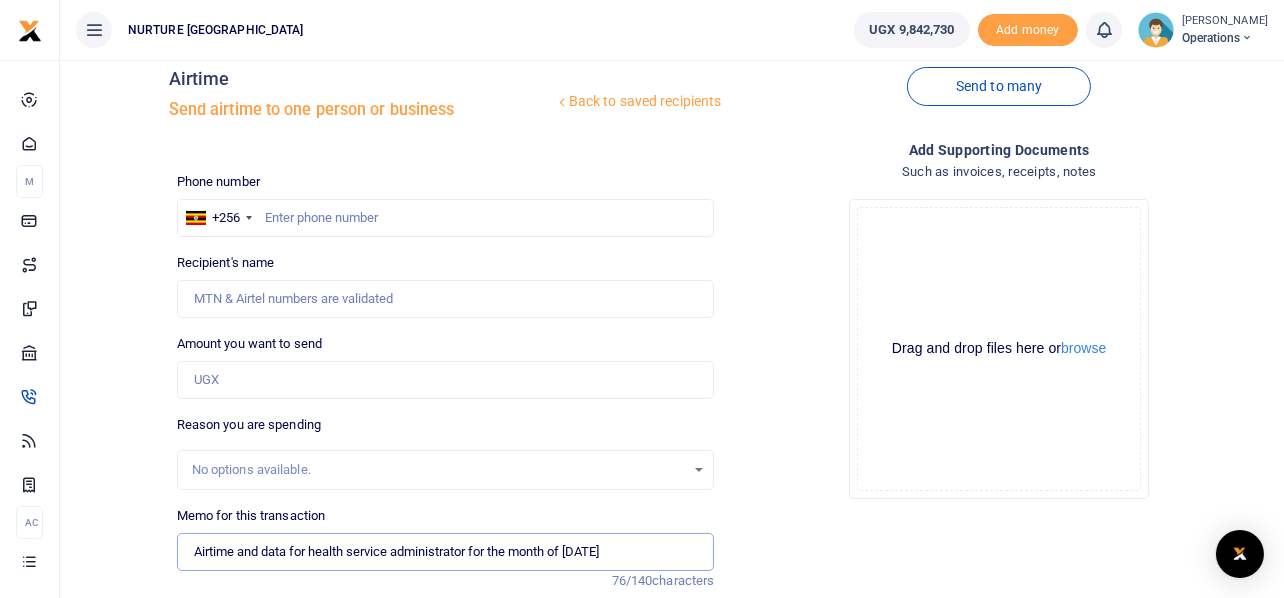 type on "Airtime and data for health service administrator for the month of [DATE]" 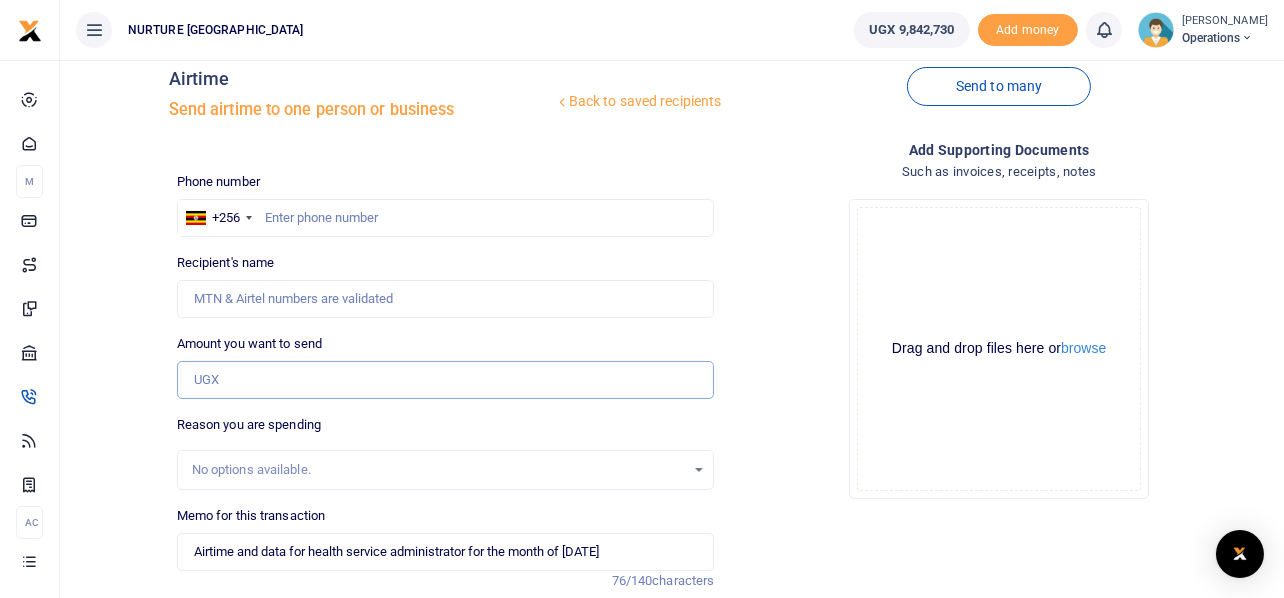 click on "Amount you want to send" at bounding box center (446, 380) 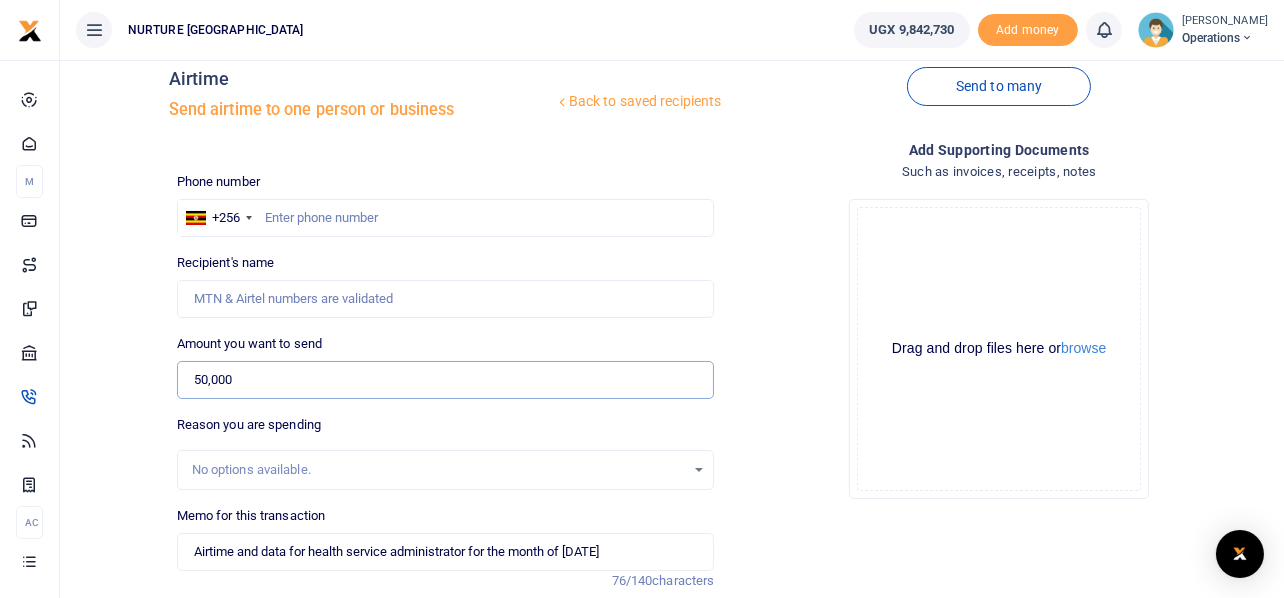 scroll, scrollTop: 0, scrollLeft: 0, axis: both 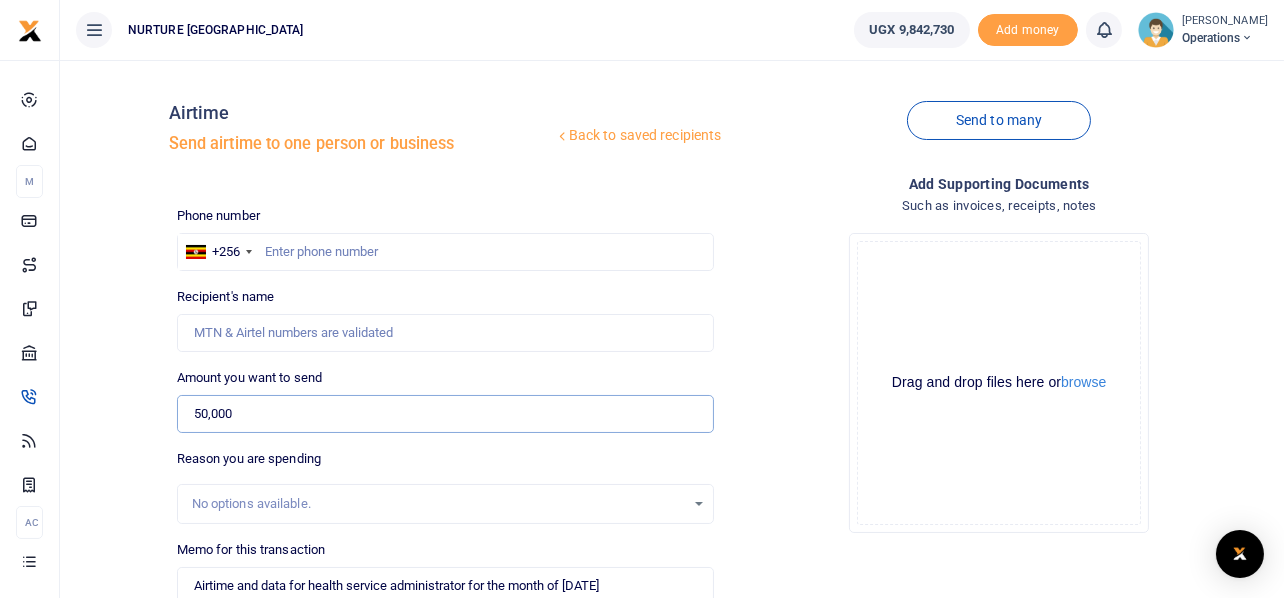 type on "50,000" 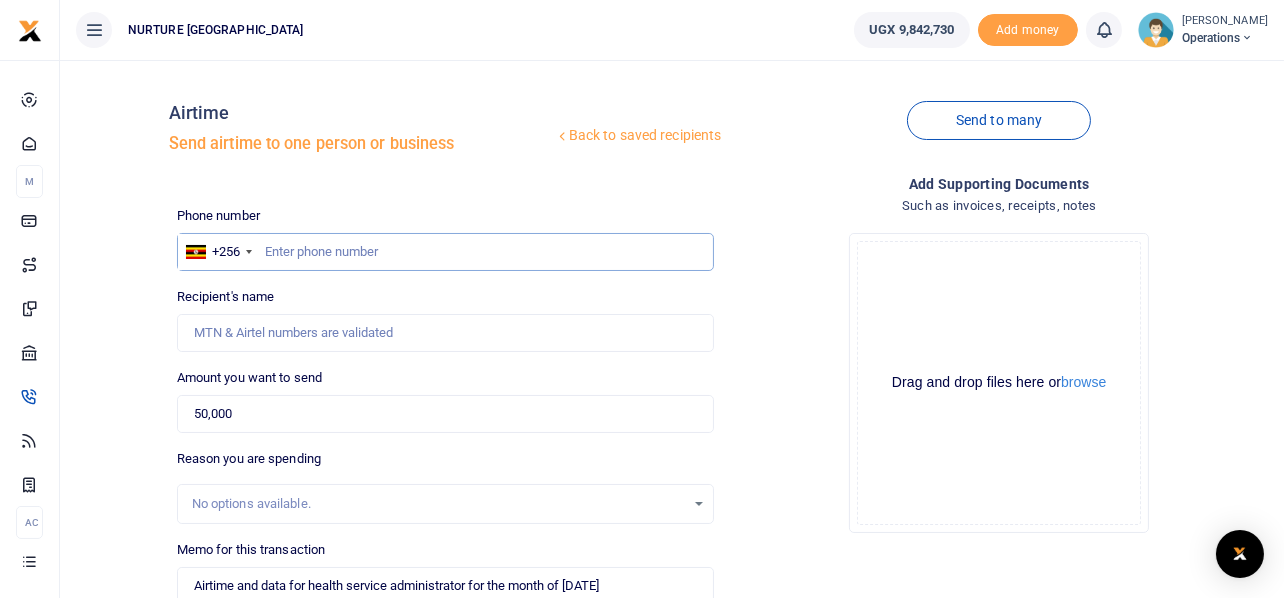 click at bounding box center (446, 252) 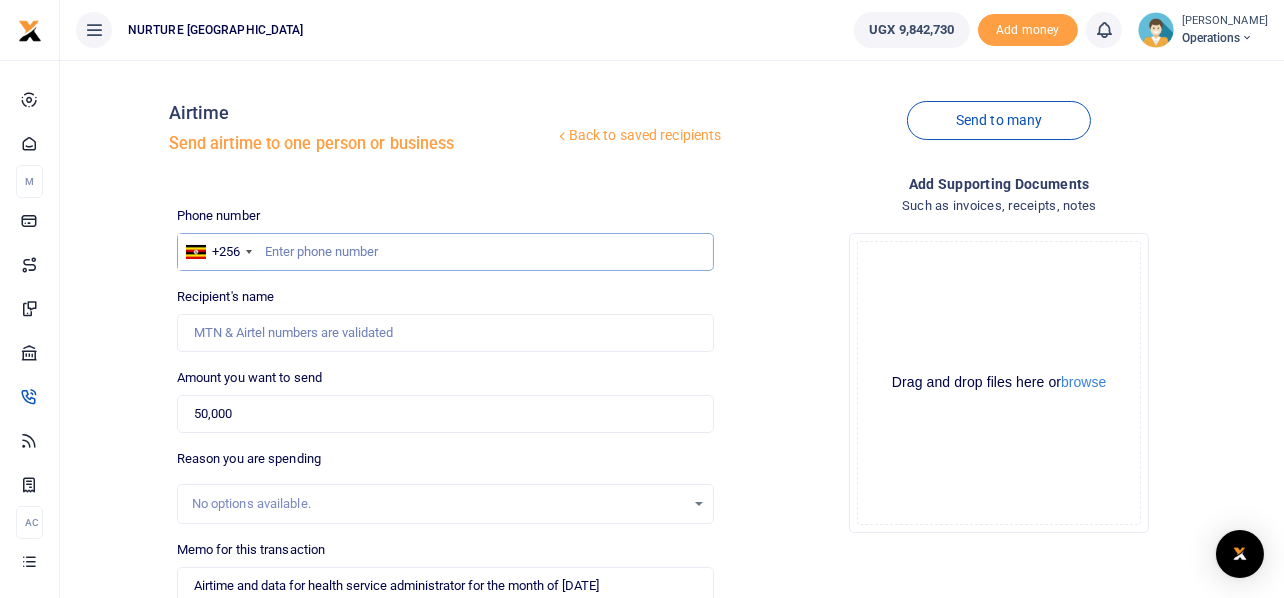 click at bounding box center (446, 252) 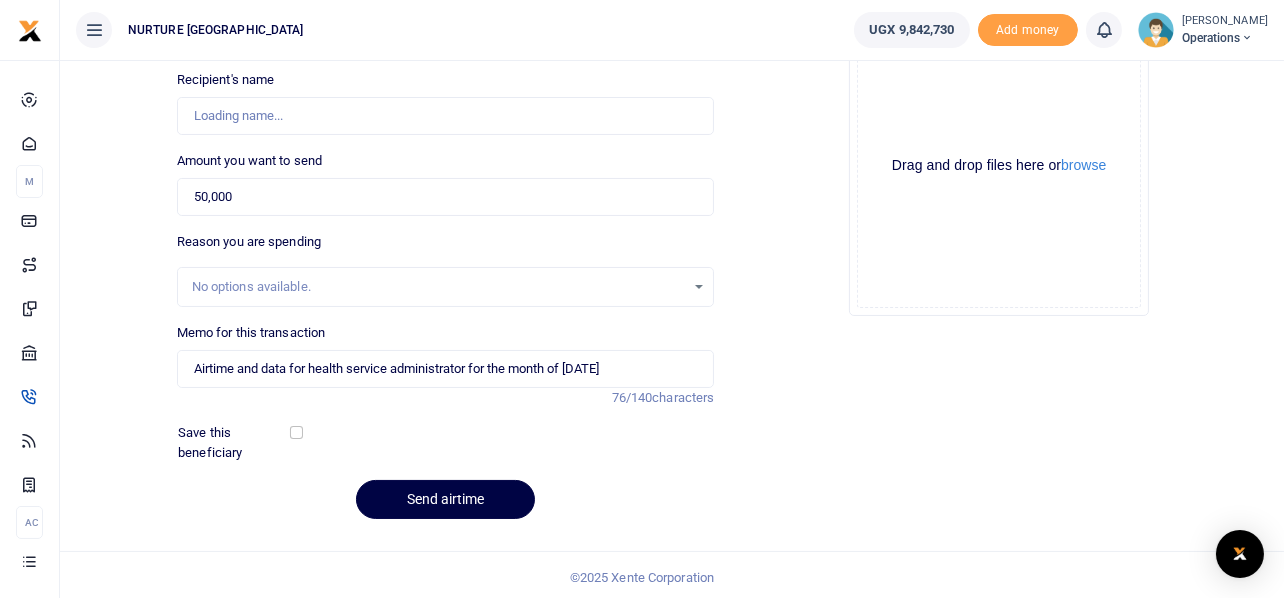 scroll, scrollTop: 221, scrollLeft: 0, axis: vertical 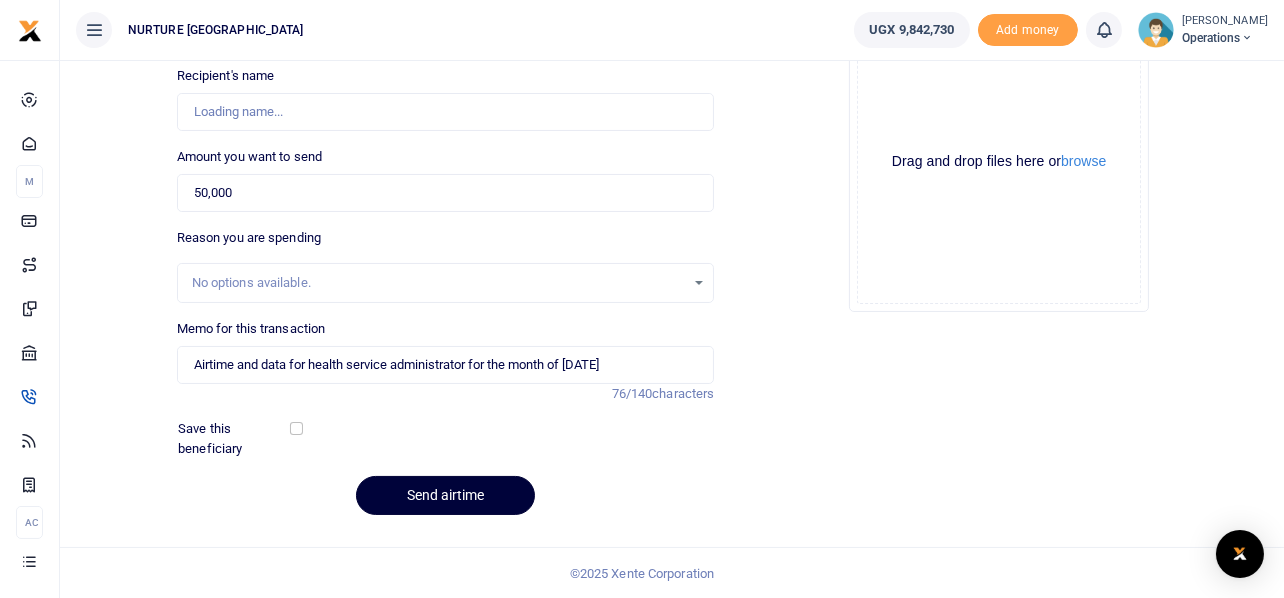 type on "[PERSON_NAME]" 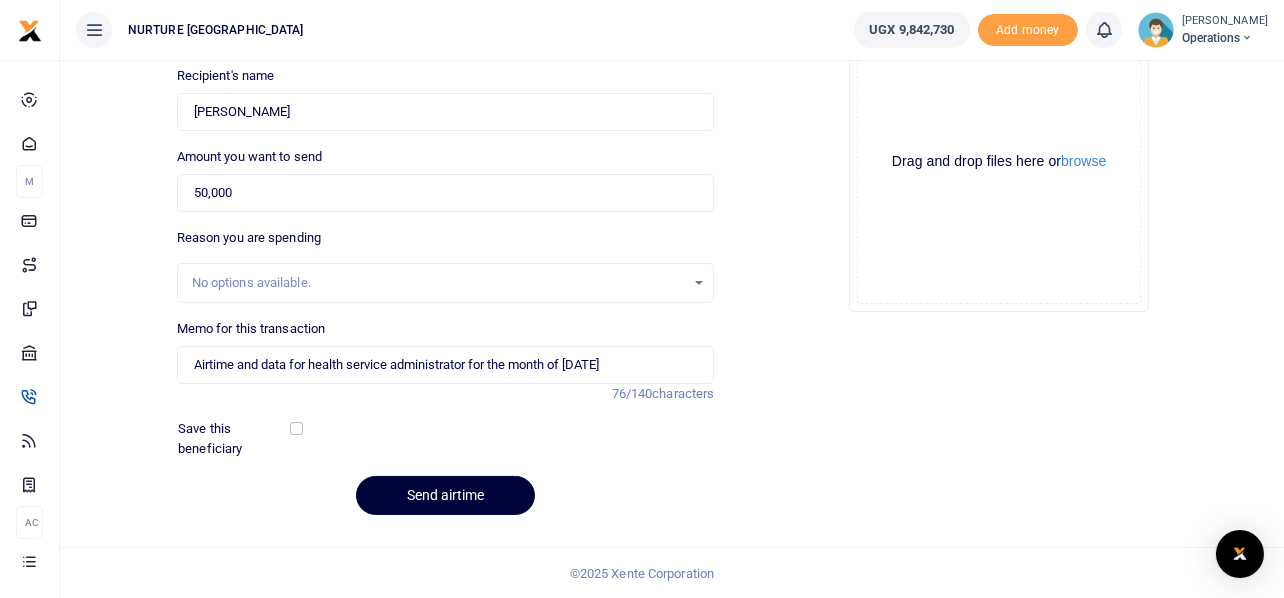 type on "256703836994" 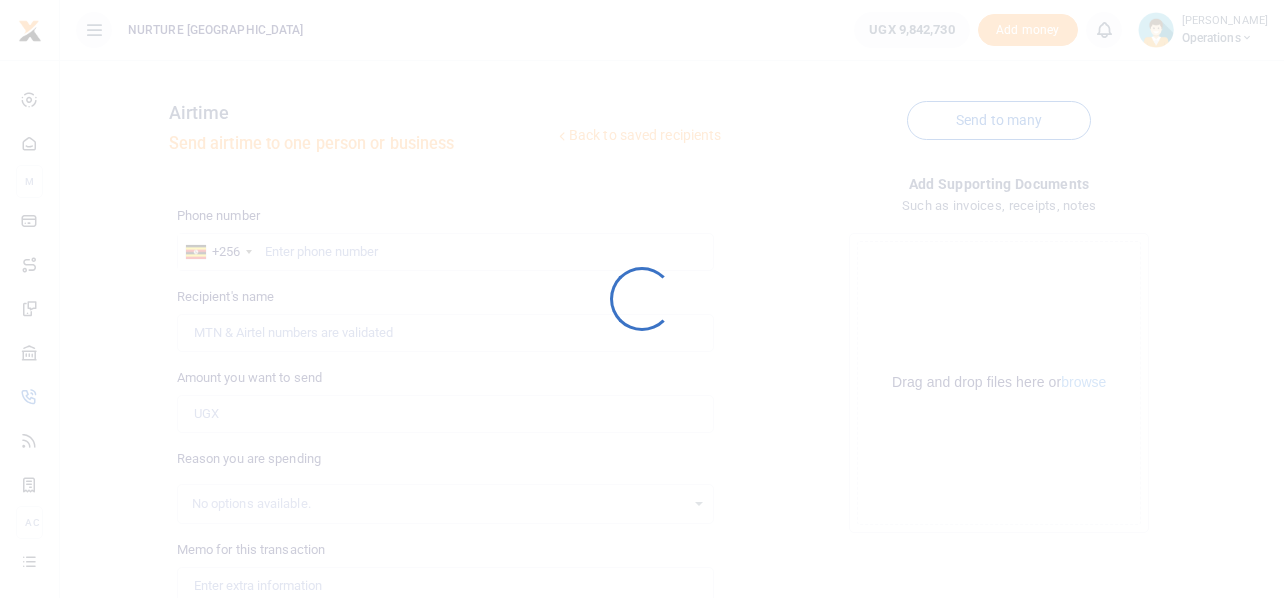 scroll, scrollTop: 219, scrollLeft: 0, axis: vertical 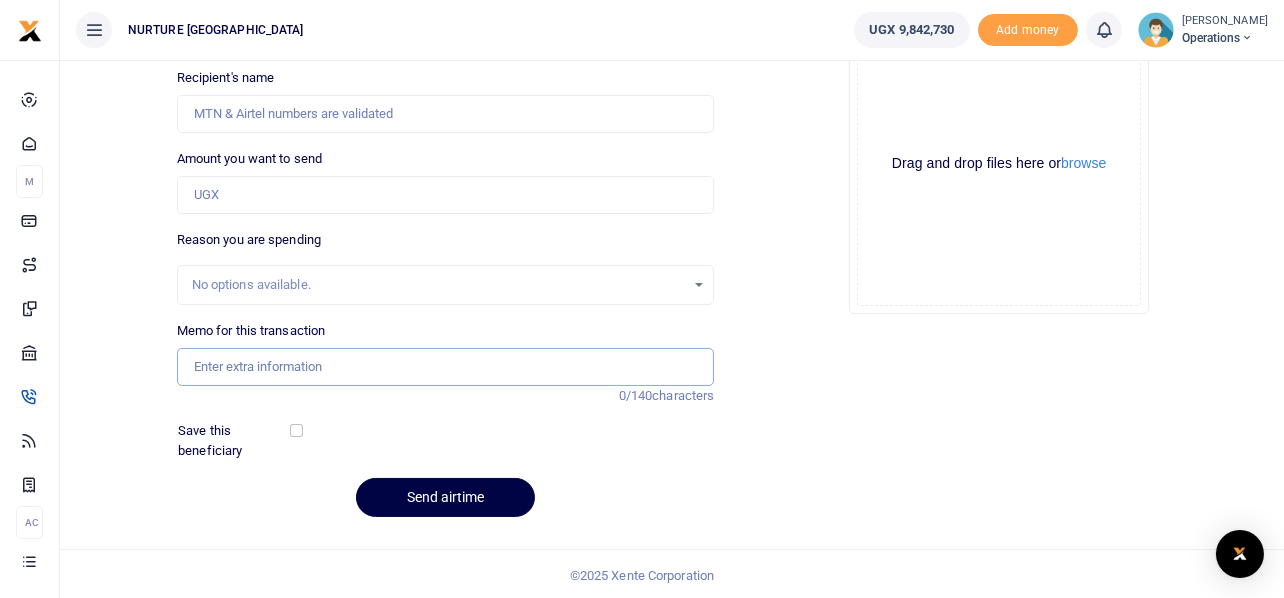 click on "Memo for this transaction" at bounding box center (446, 367) 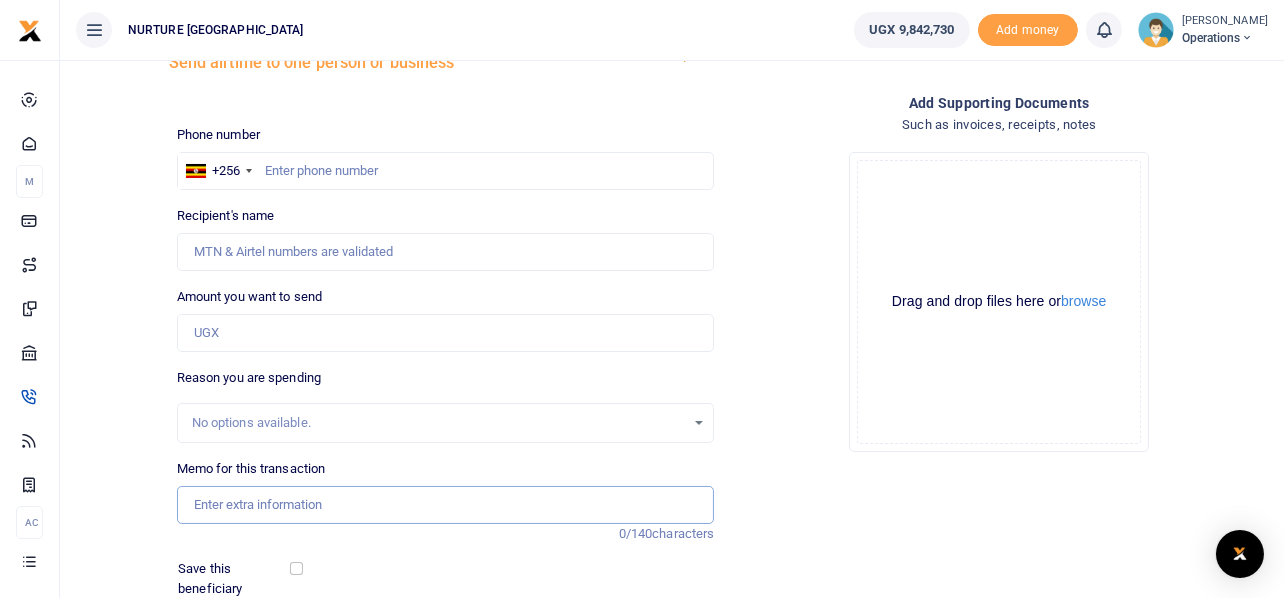 scroll, scrollTop: 0, scrollLeft: 0, axis: both 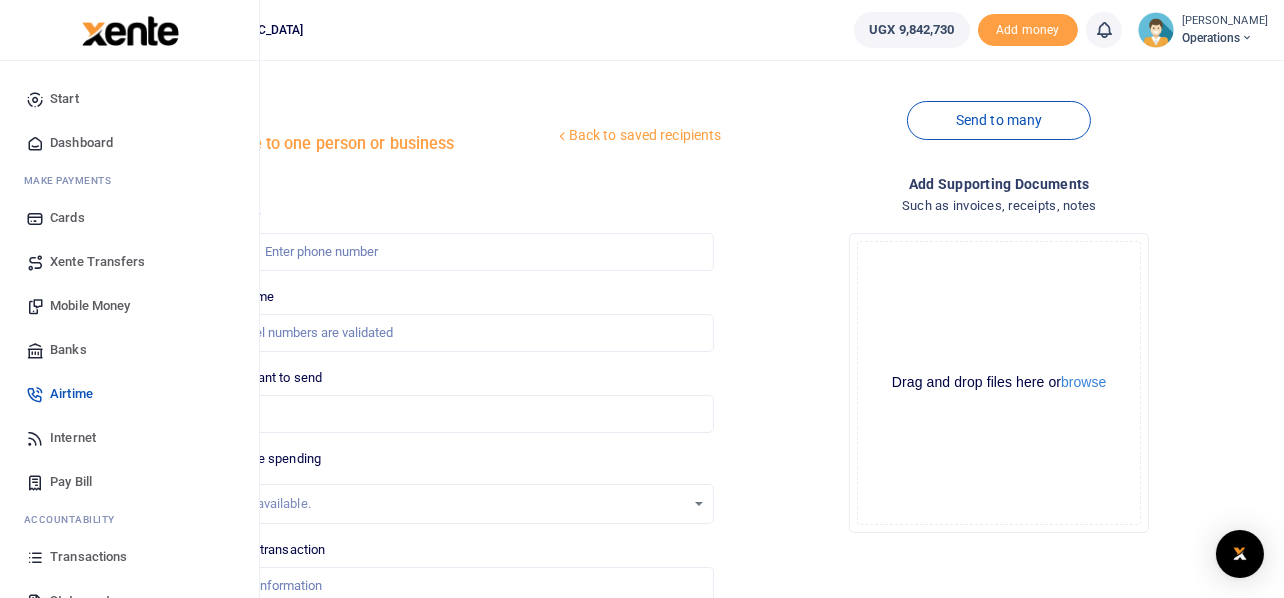 click on "Mobile Money" at bounding box center (90, 306) 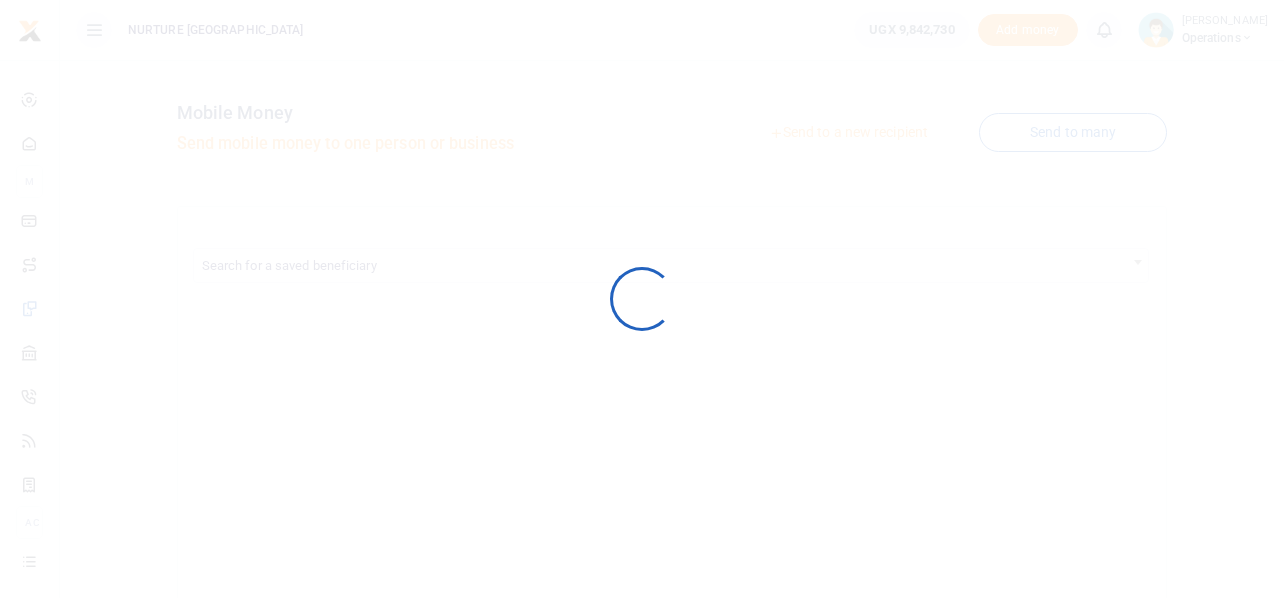 scroll, scrollTop: 0, scrollLeft: 0, axis: both 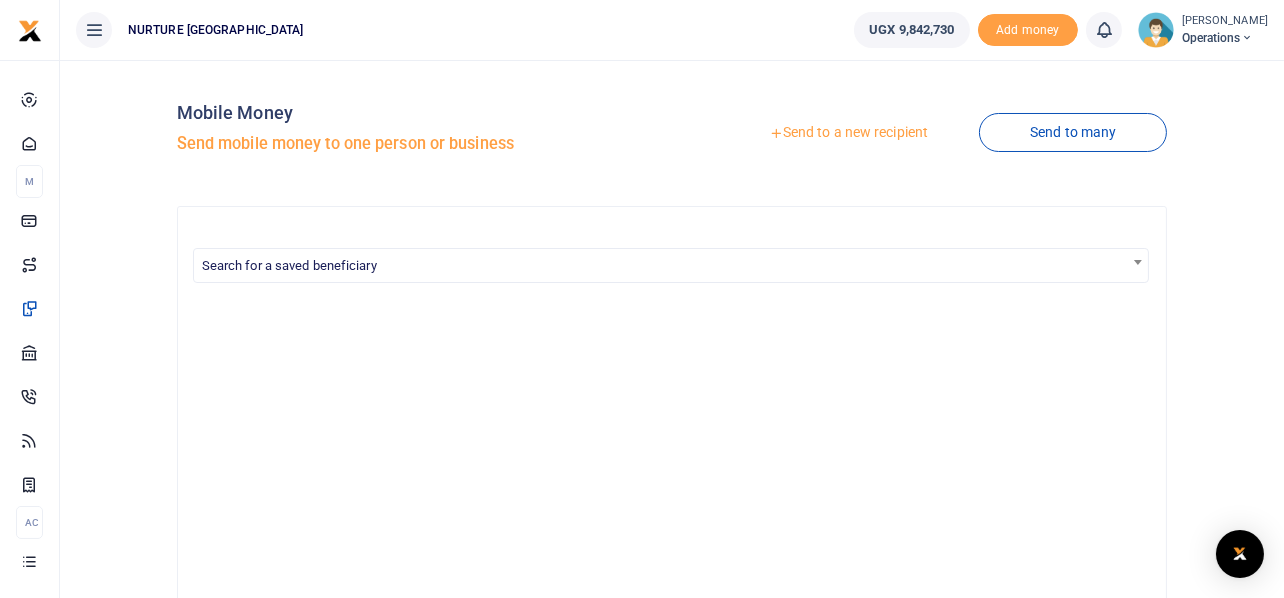 click on "Send to a new recipient" at bounding box center (848, 133) 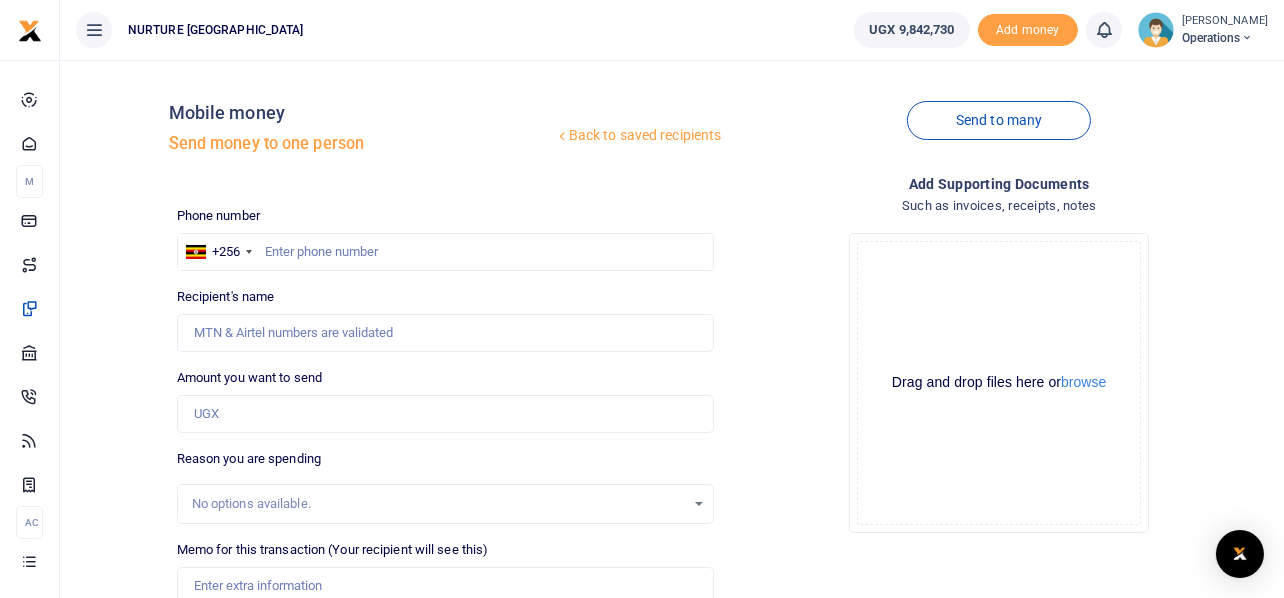 scroll, scrollTop: 287, scrollLeft: 0, axis: vertical 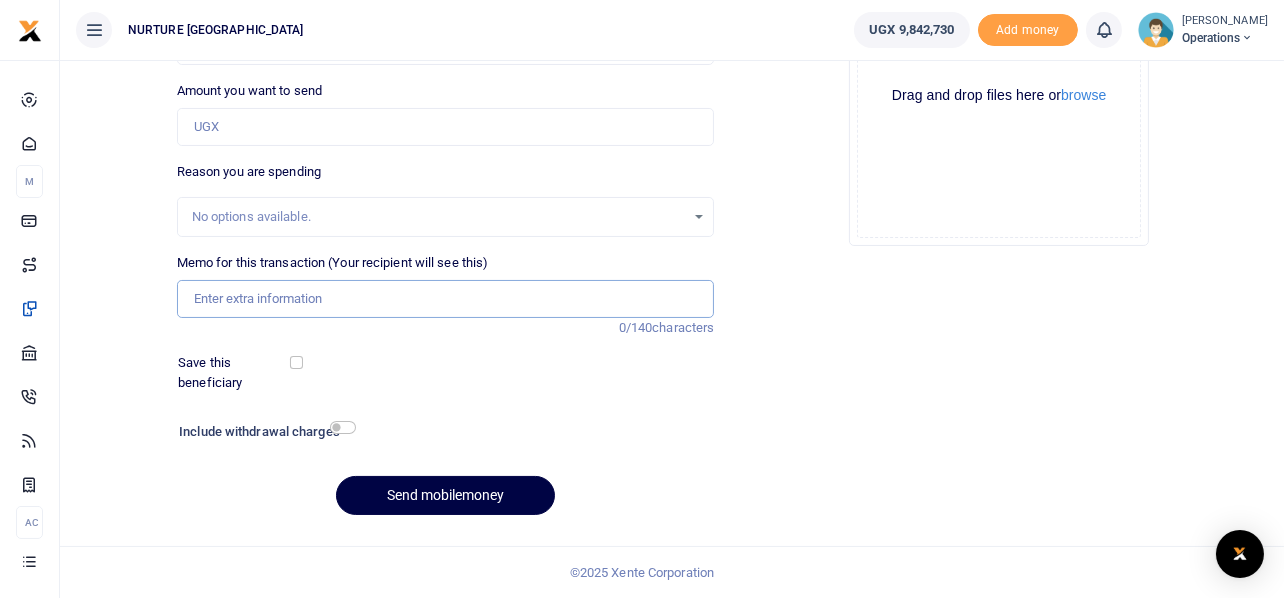 click on "Memo for this transaction (Your recipient will see this)" at bounding box center [446, 299] 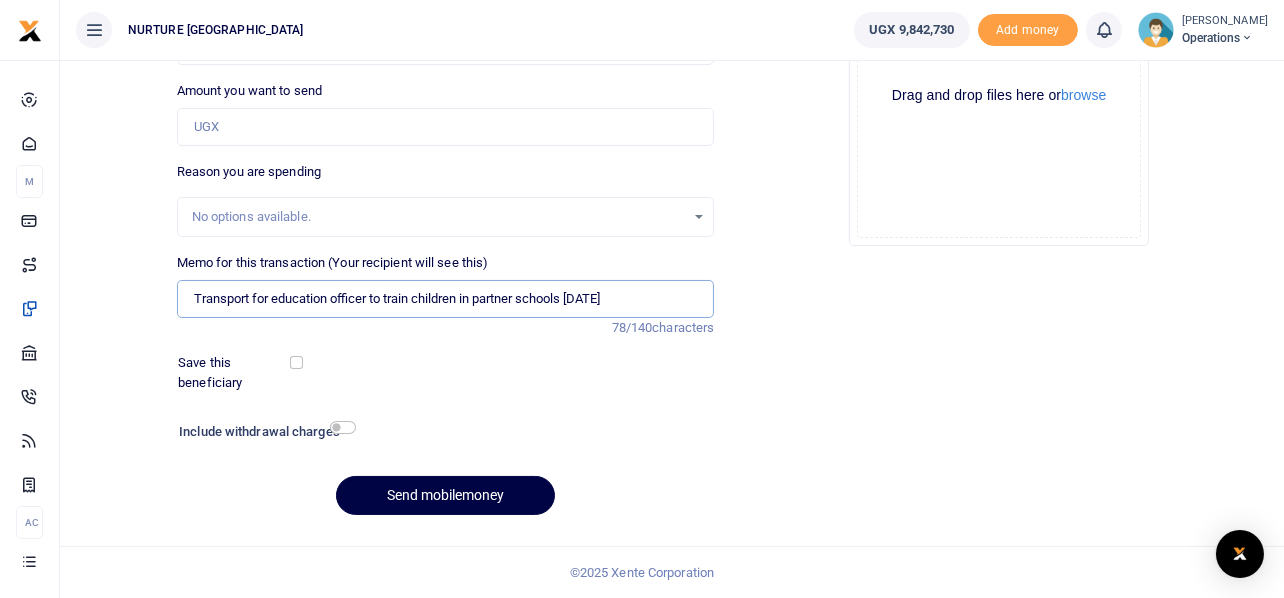 click on "Transport for education officer to train children in partner schools June 2025" at bounding box center (446, 299) 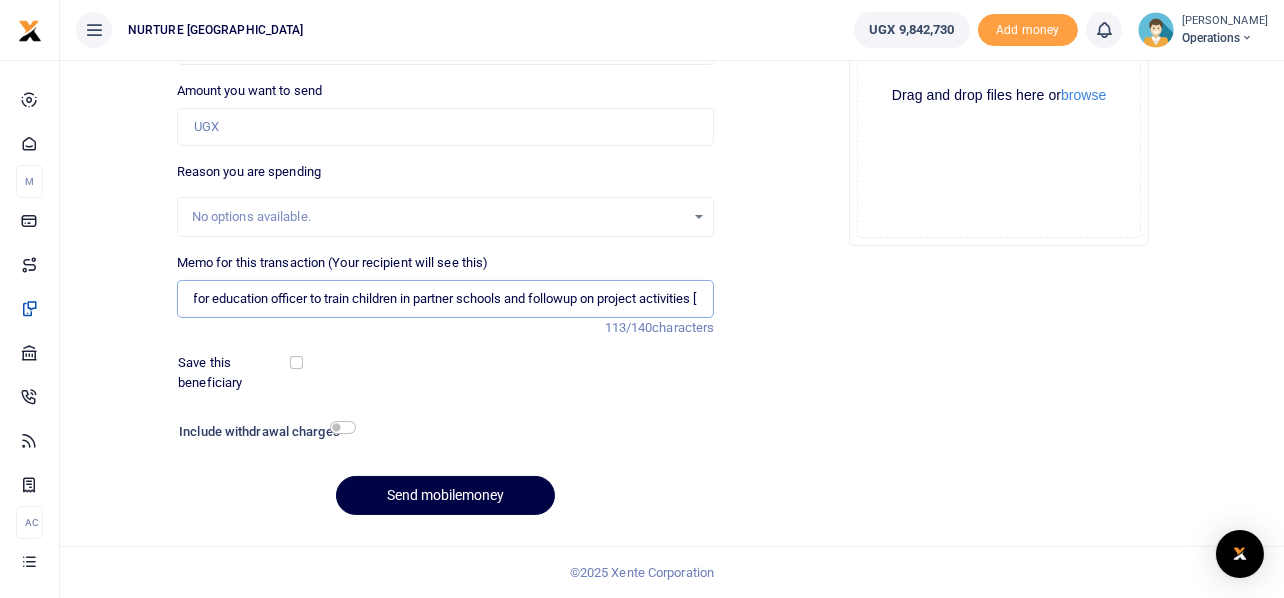scroll, scrollTop: 0, scrollLeft: 66, axis: horizontal 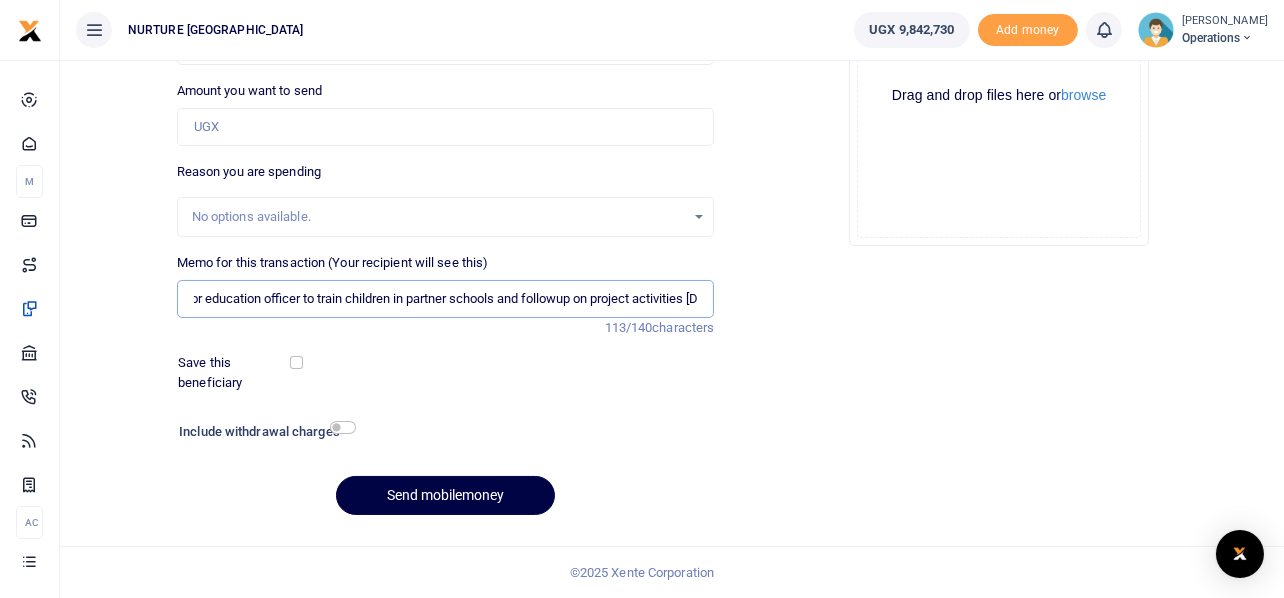 click on "Transport for education officer to train children in partner schools and followup on project activities July 2025" at bounding box center [446, 299] 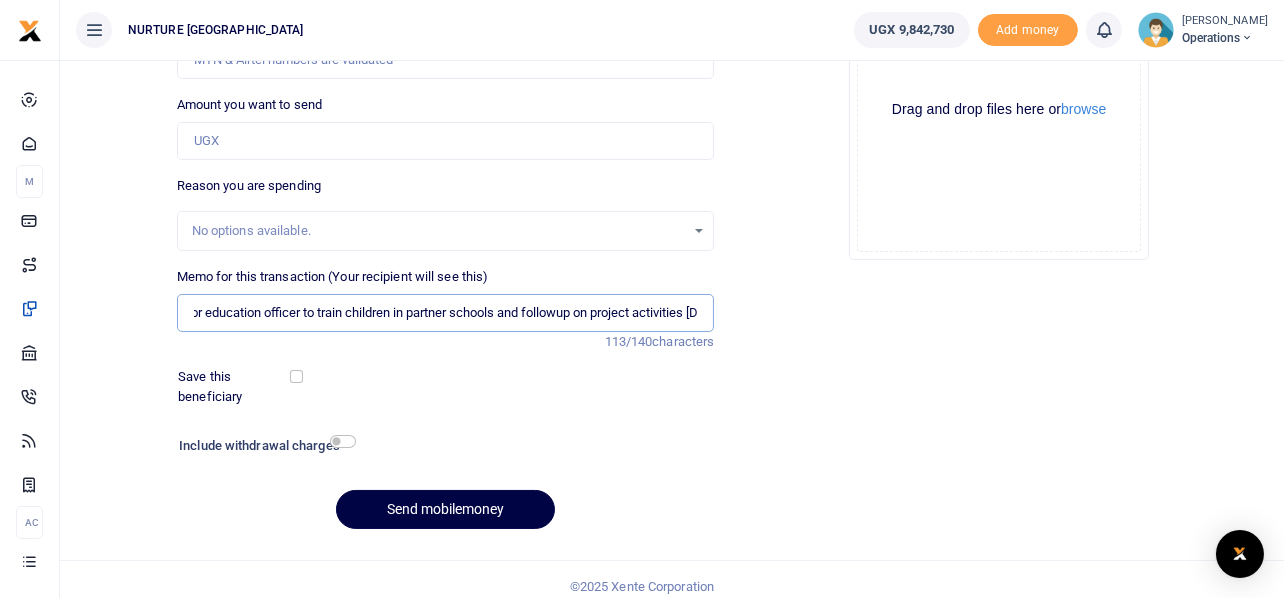scroll, scrollTop: 87, scrollLeft: 0, axis: vertical 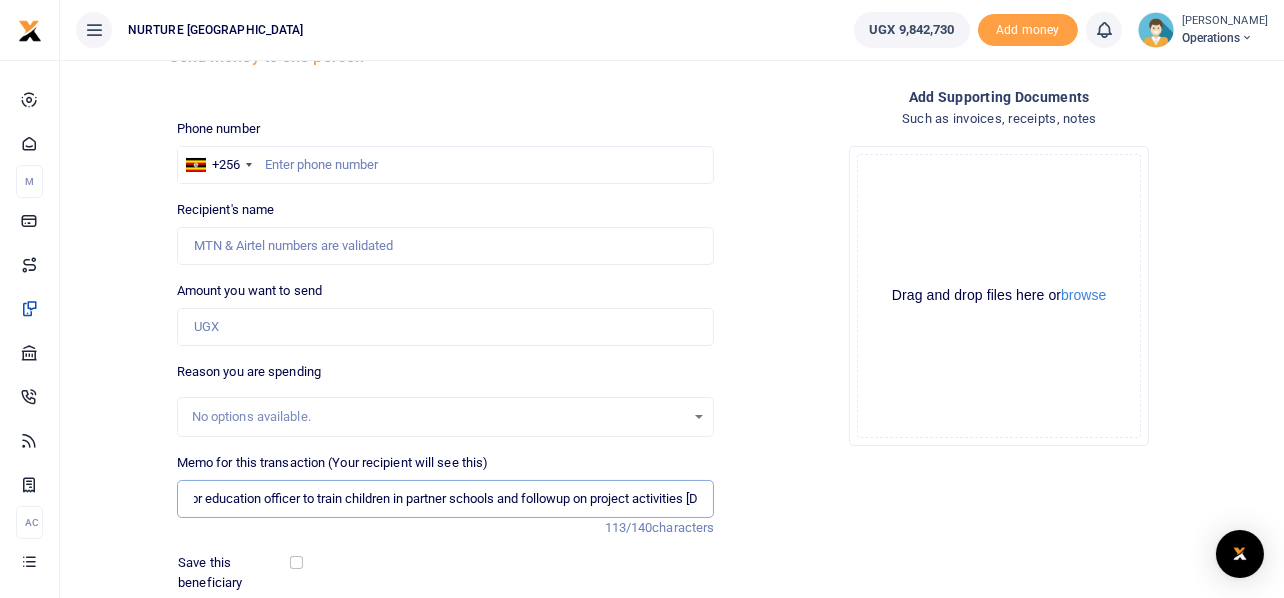 type on "Transport for education officer to train children in partner schools and followup on project activities July 2025" 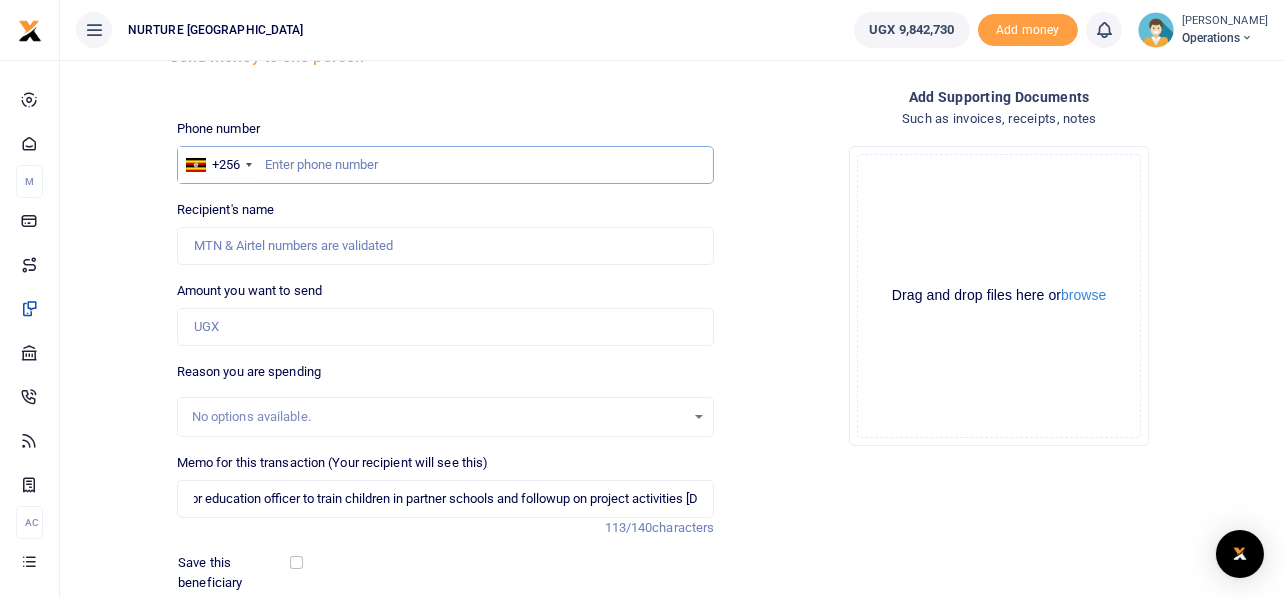 scroll, scrollTop: 0, scrollLeft: 0, axis: both 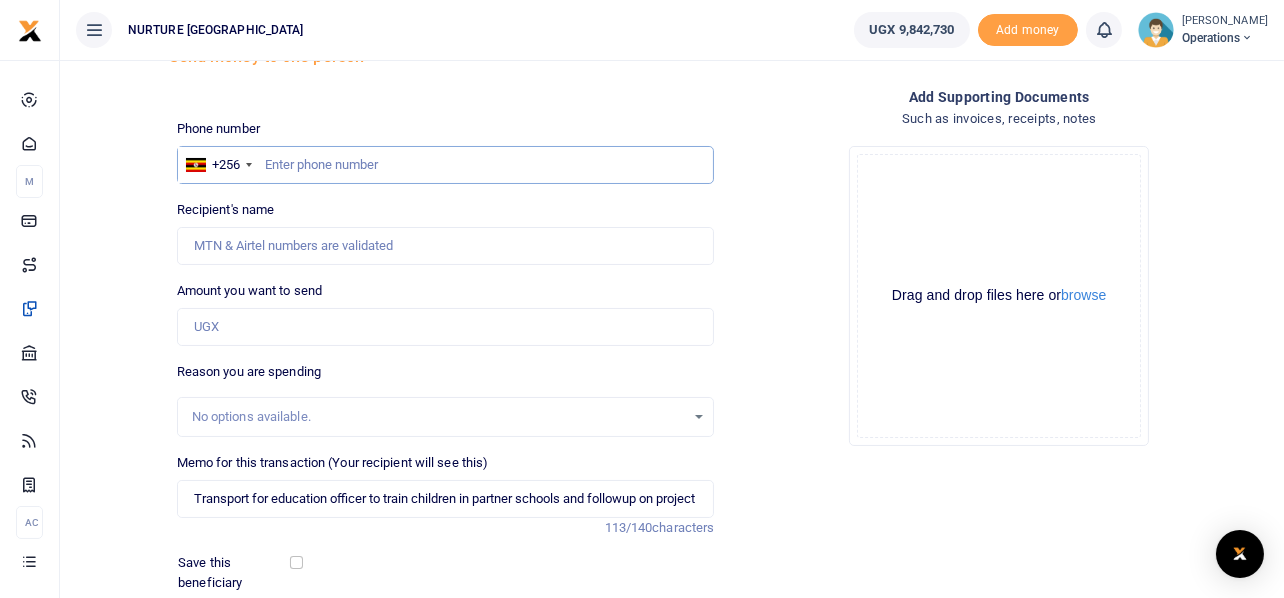 click at bounding box center (446, 165) 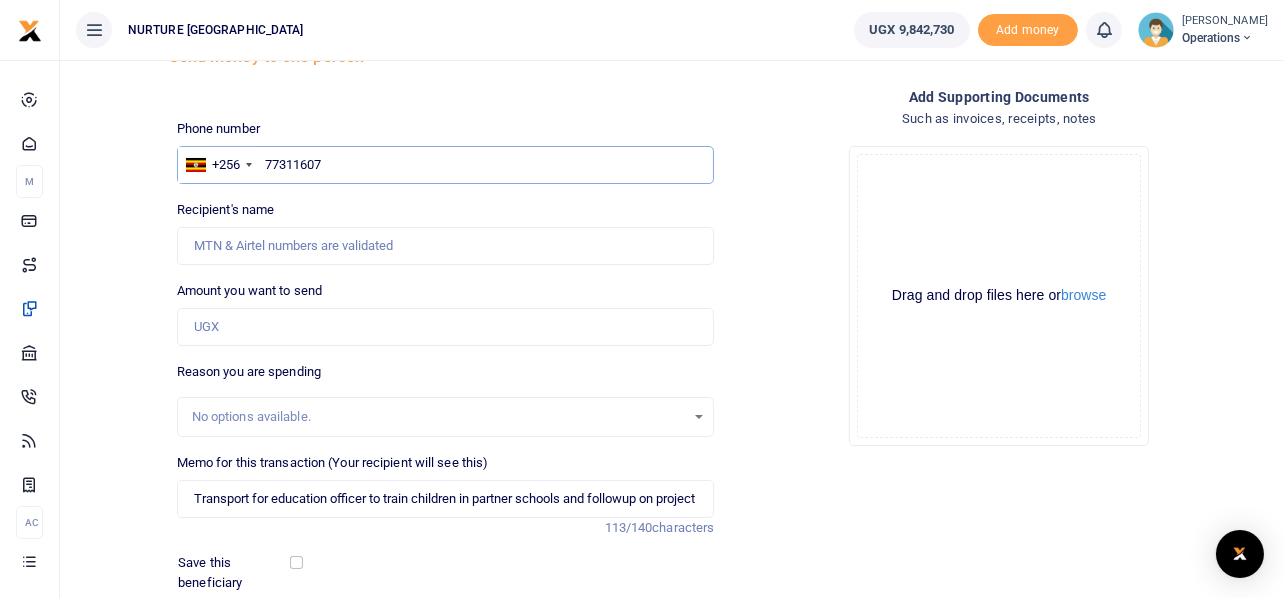 type on "773116070" 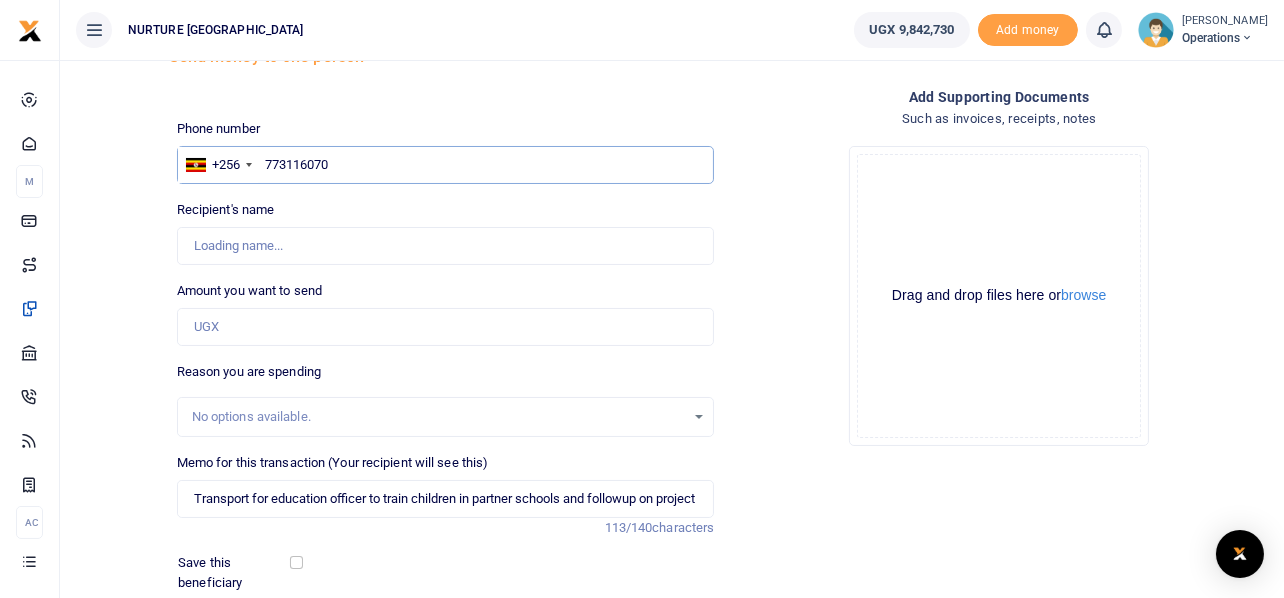 type on "Stella Nangobi" 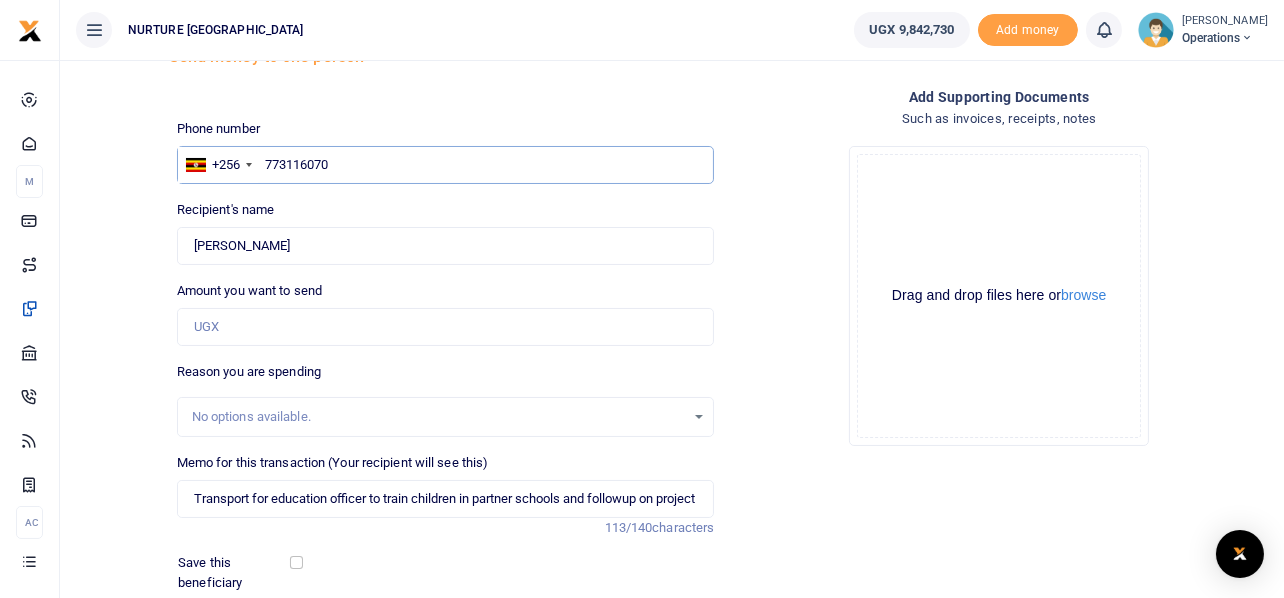 type on "773116070" 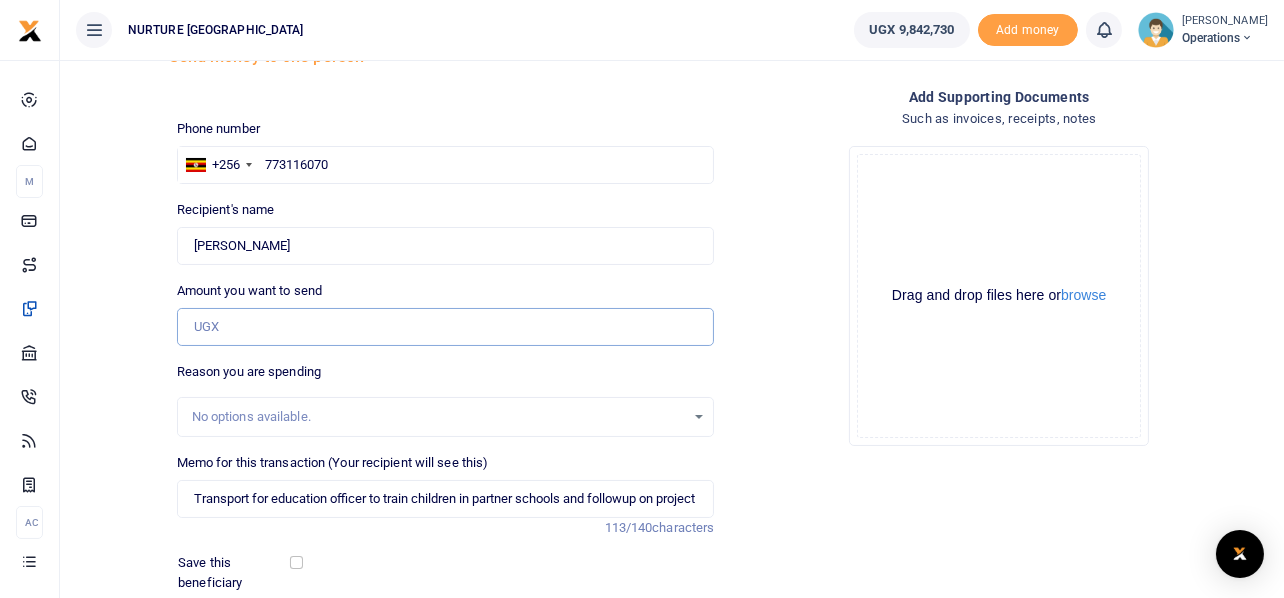 click on "Amount you want to send" at bounding box center (446, 327) 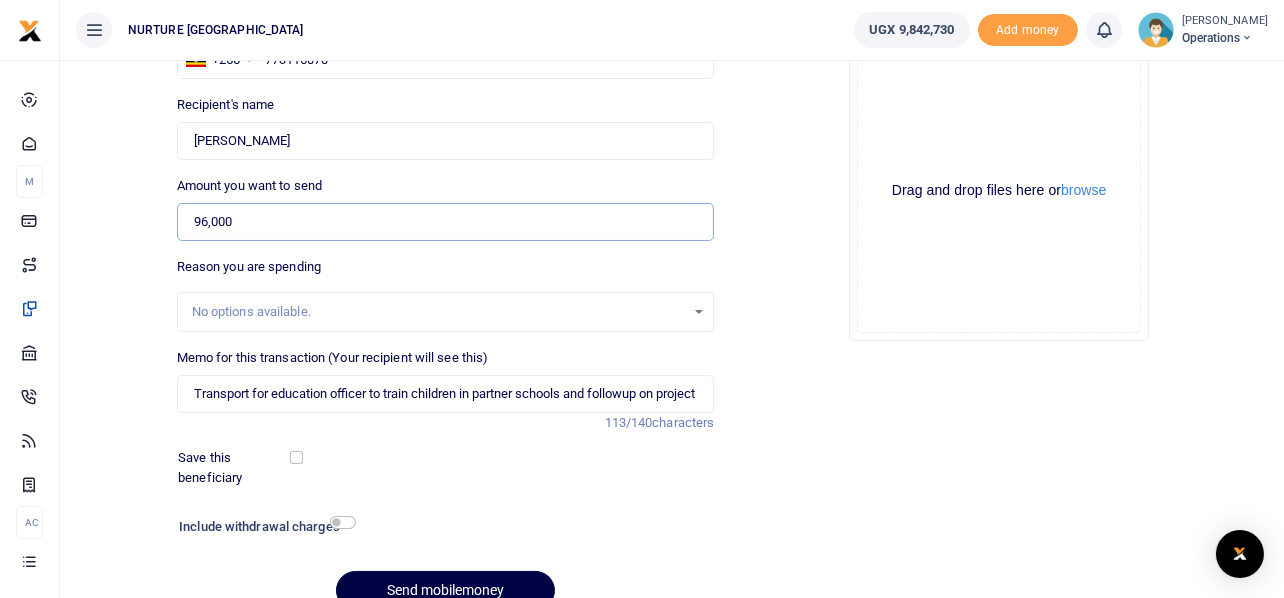 scroll, scrollTop: 287, scrollLeft: 0, axis: vertical 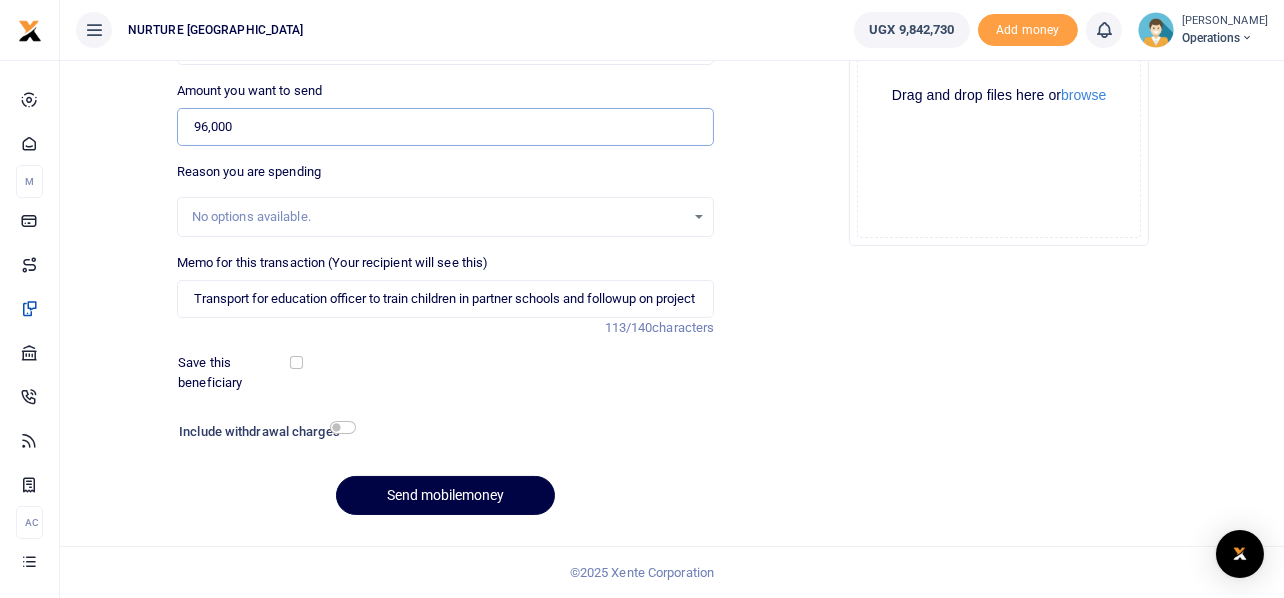 type on "96,000" 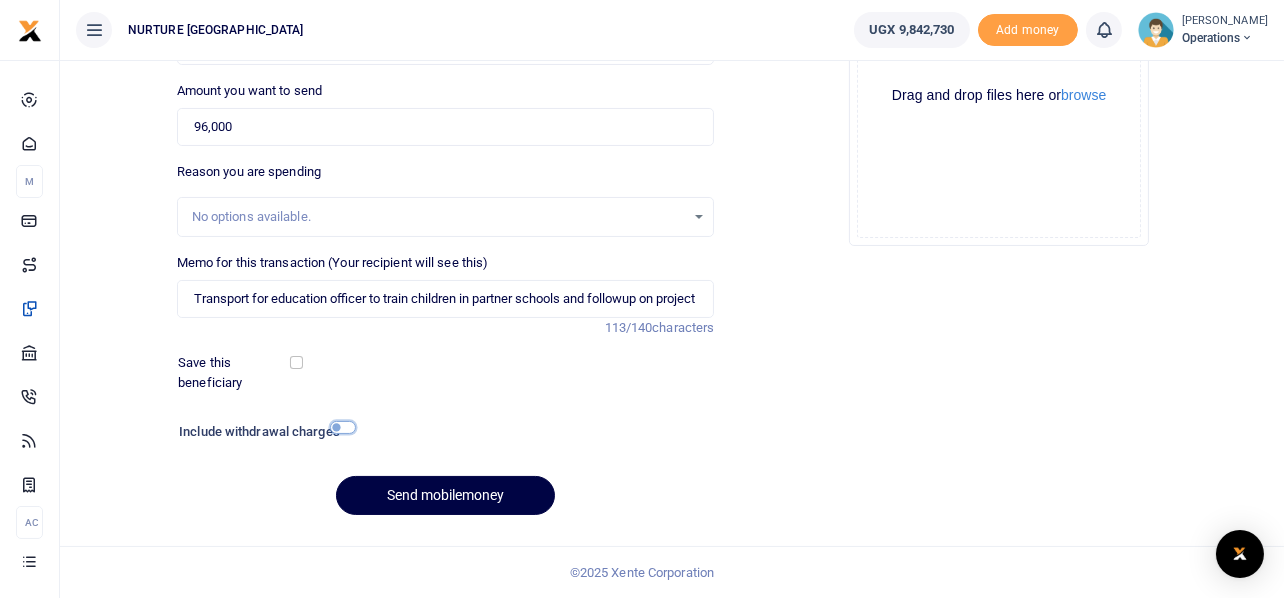 click at bounding box center [343, 427] 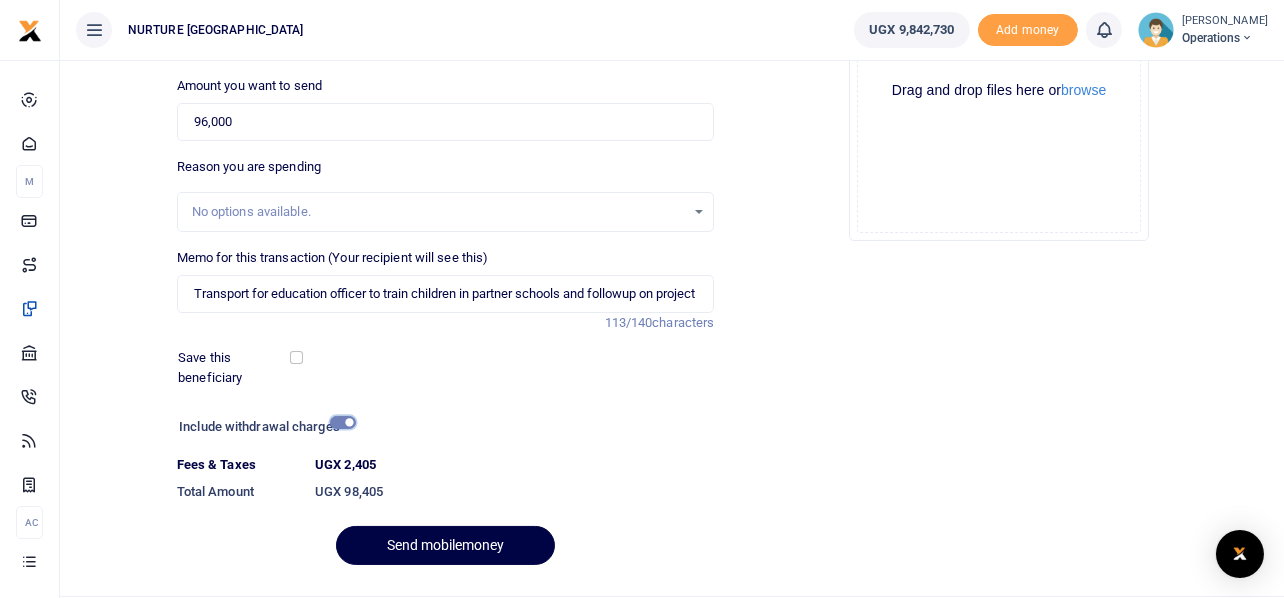 scroll, scrollTop: 342, scrollLeft: 0, axis: vertical 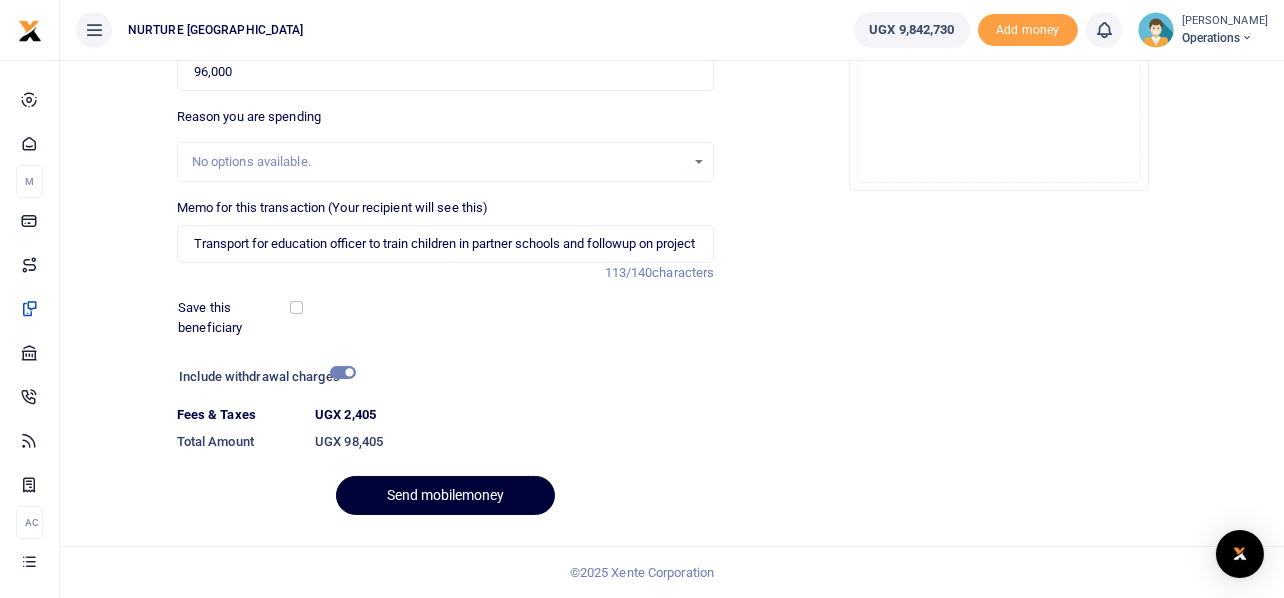 click on "Send mobilemoney" at bounding box center [445, 495] 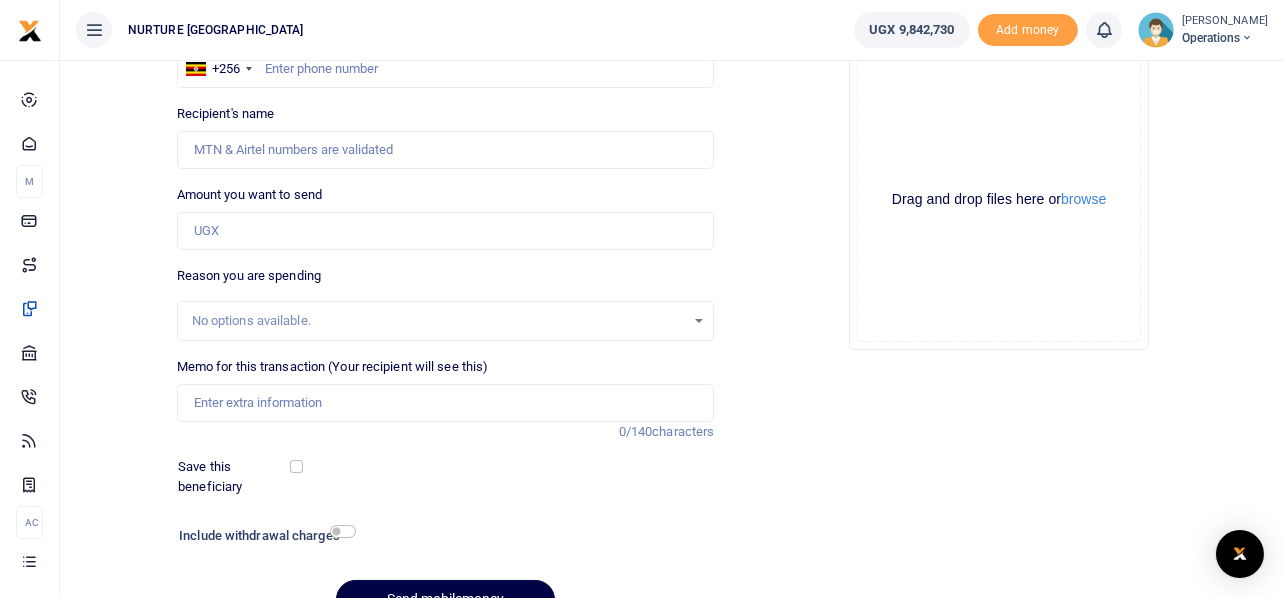 scroll, scrollTop: 0, scrollLeft: 0, axis: both 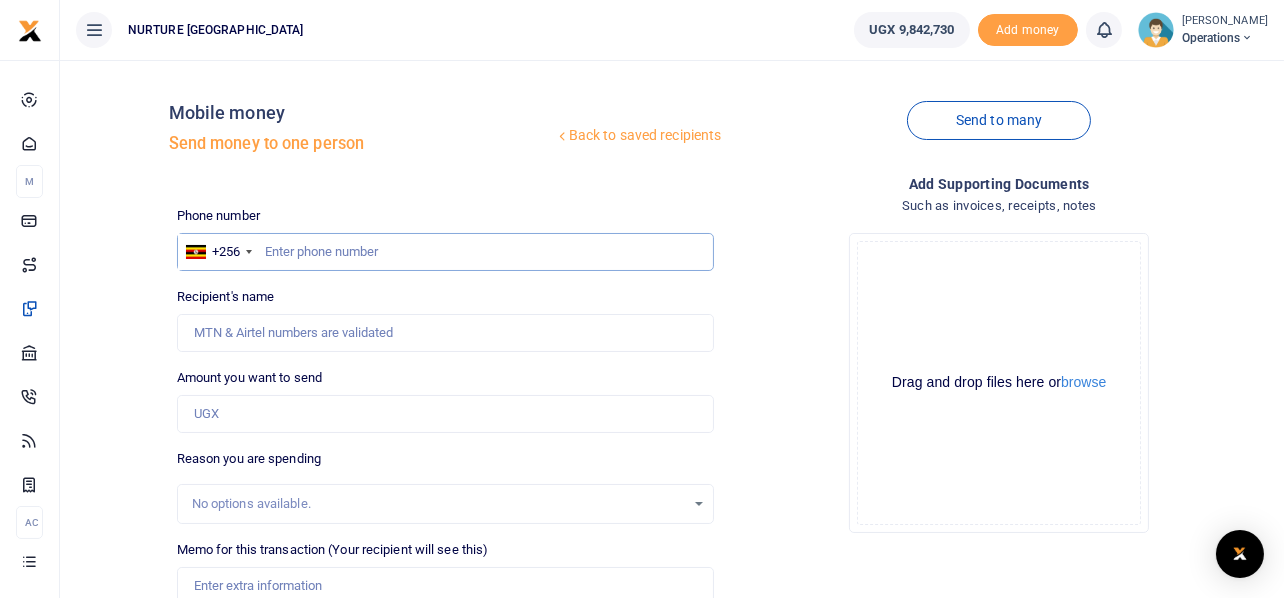 click at bounding box center (446, 252) 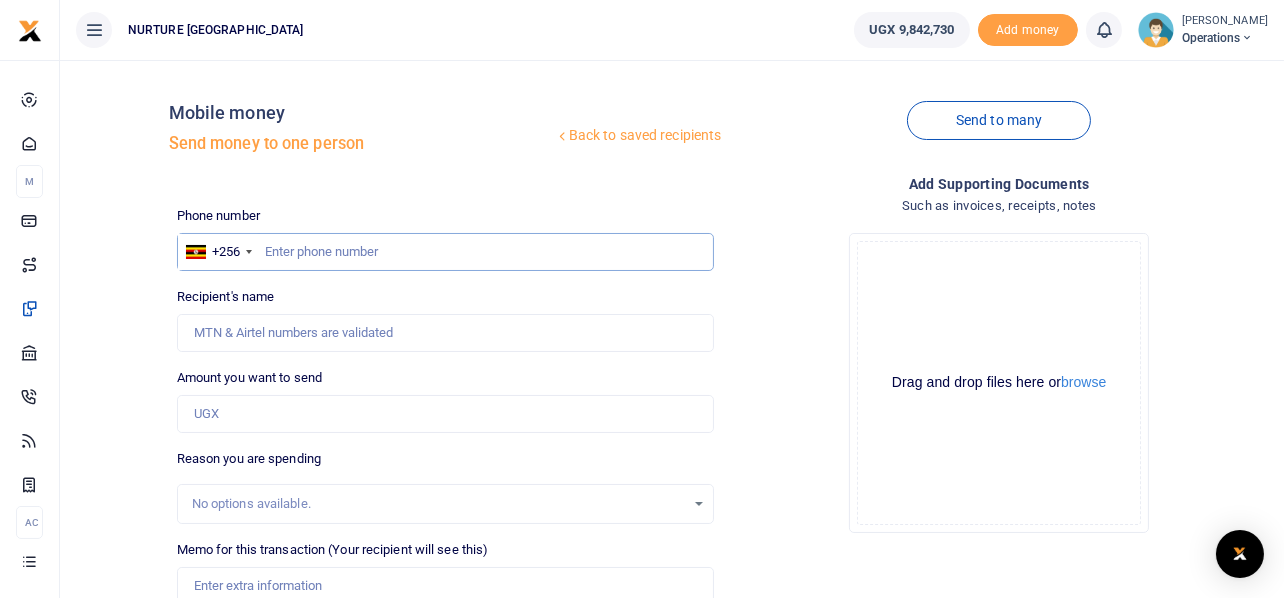 click at bounding box center (446, 252) 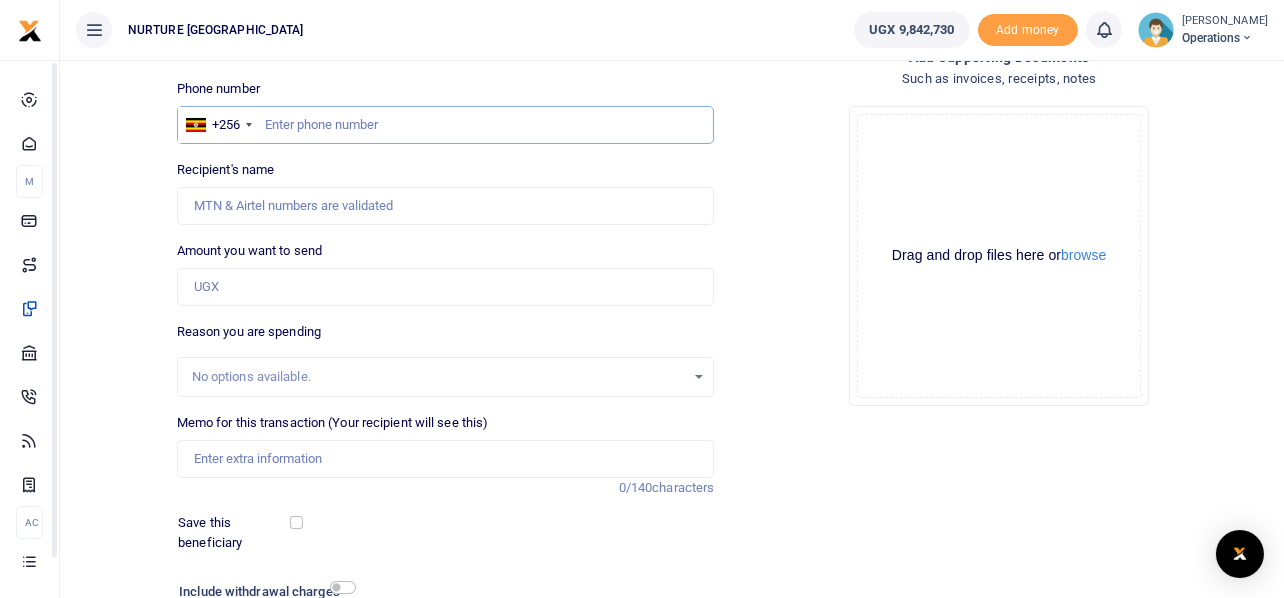 scroll, scrollTop: 287, scrollLeft: 0, axis: vertical 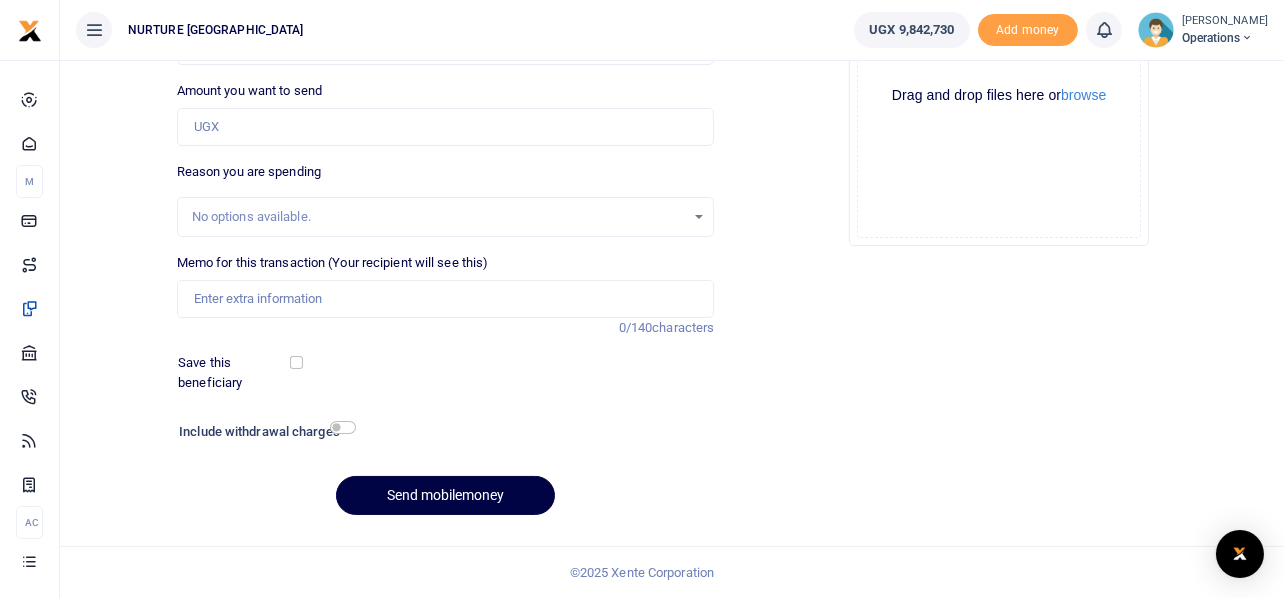 click on "Drop your files here Drag and drop files here or  browse Powered by  Uppy" at bounding box center [999, 96] 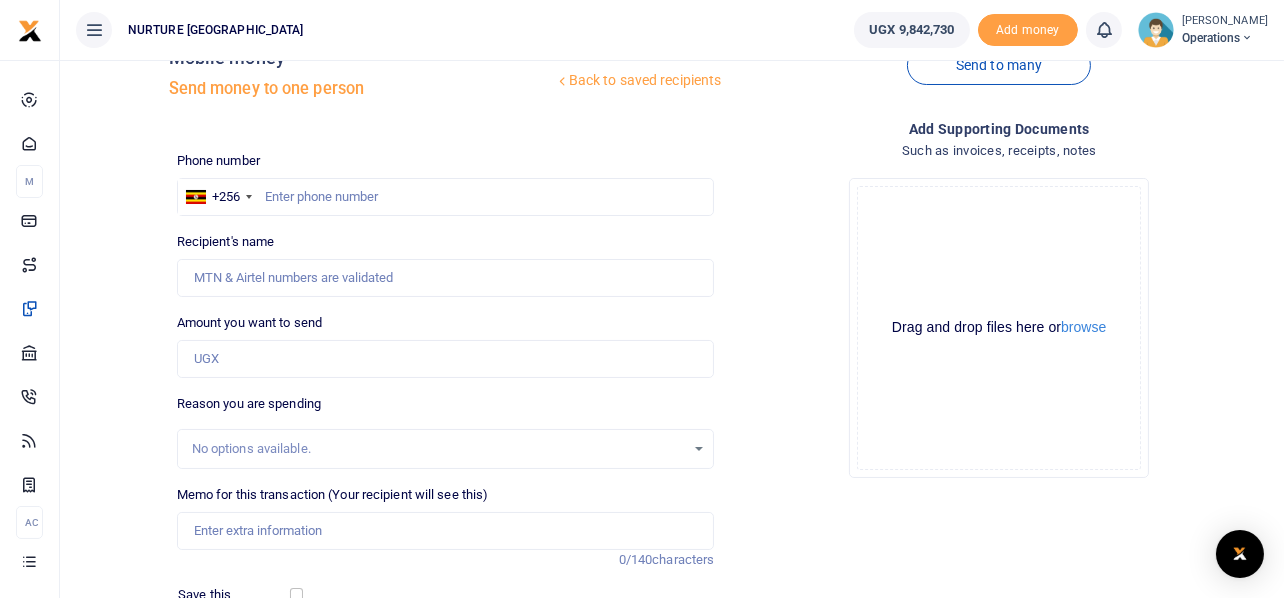 scroll, scrollTop: 54, scrollLeft: 0, axis: vertical 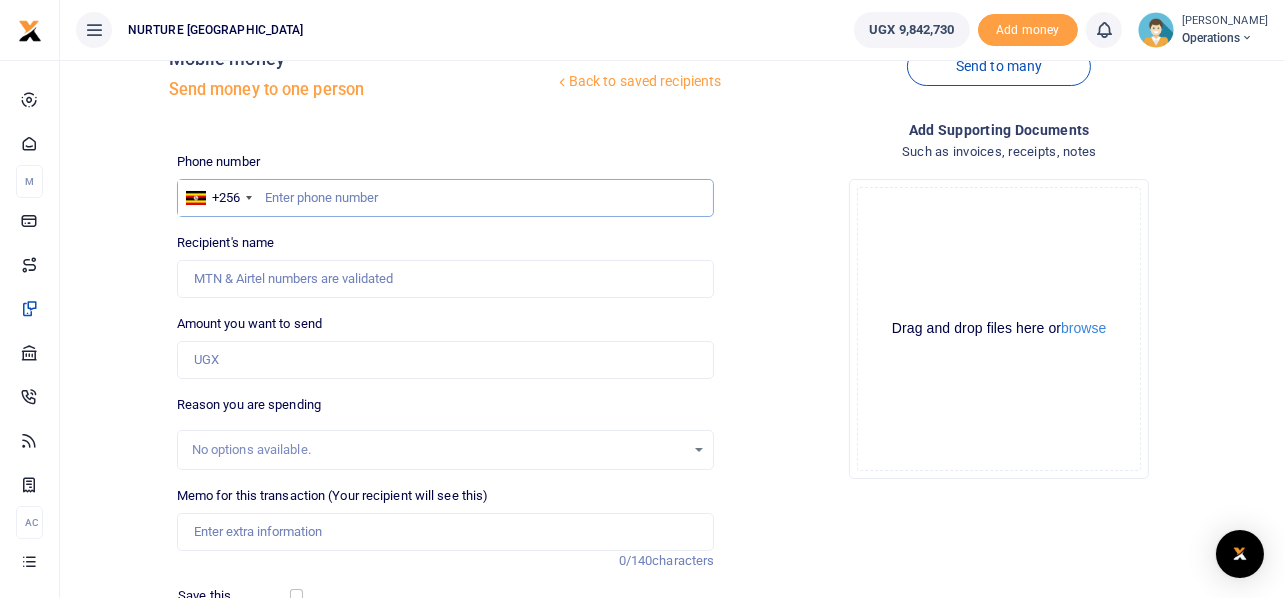click at bounding box center (446, 198) 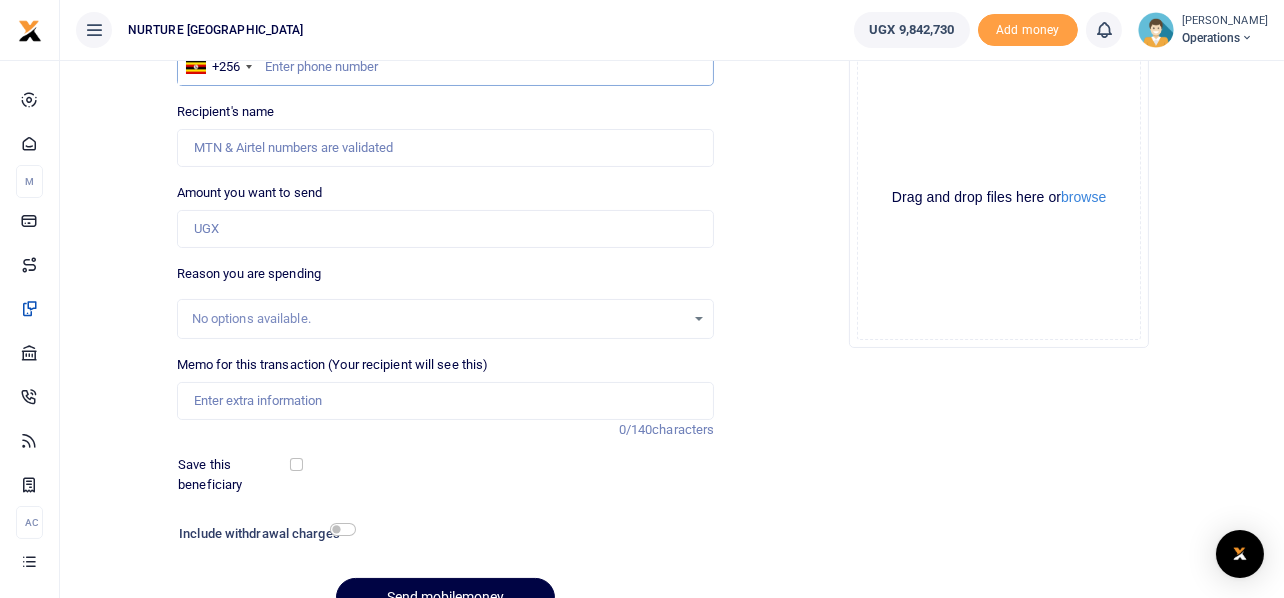scroll, scrollTop: 287, scrollLeft: 0, axis: vertical 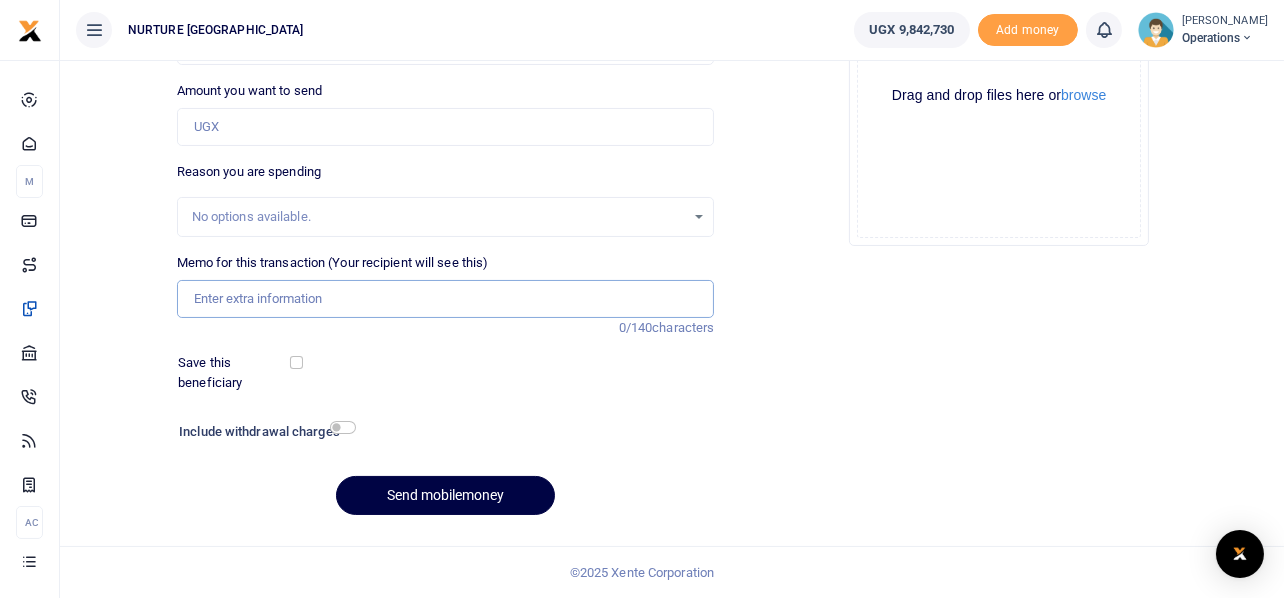click on "Memo for this transaction (Your recipient will see this)" at bounding box center (446, 299) 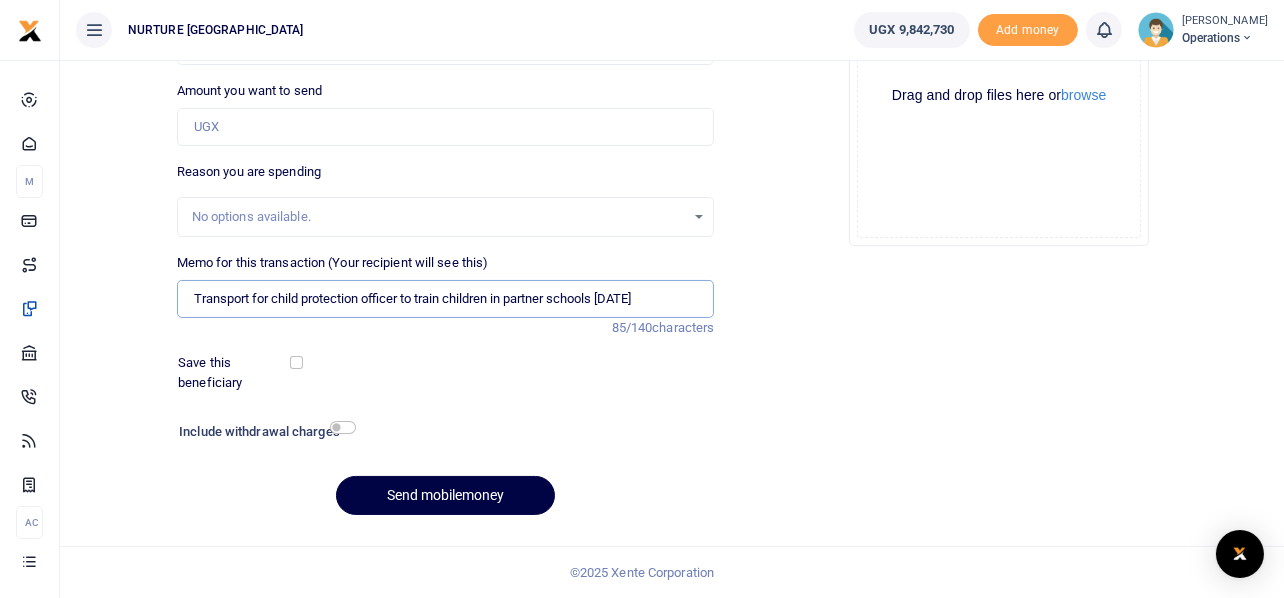 type on "Transport for child protection officer to train children in partner schools June 2025" 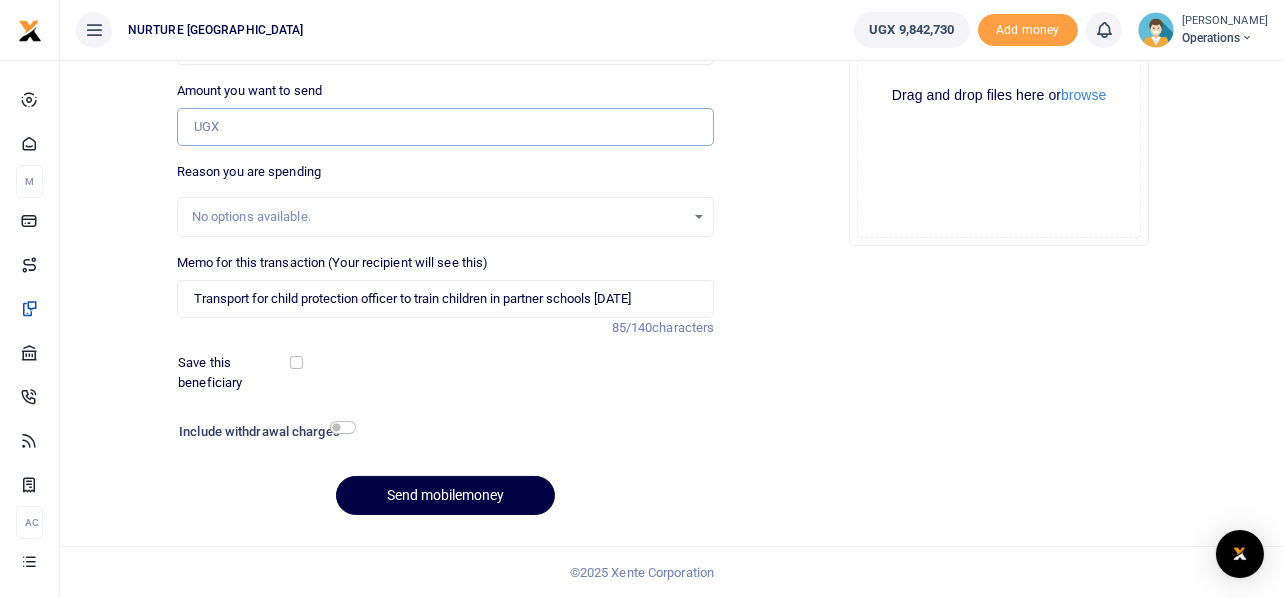 click on "Amount you want to send" at bounding box center [446, 127] 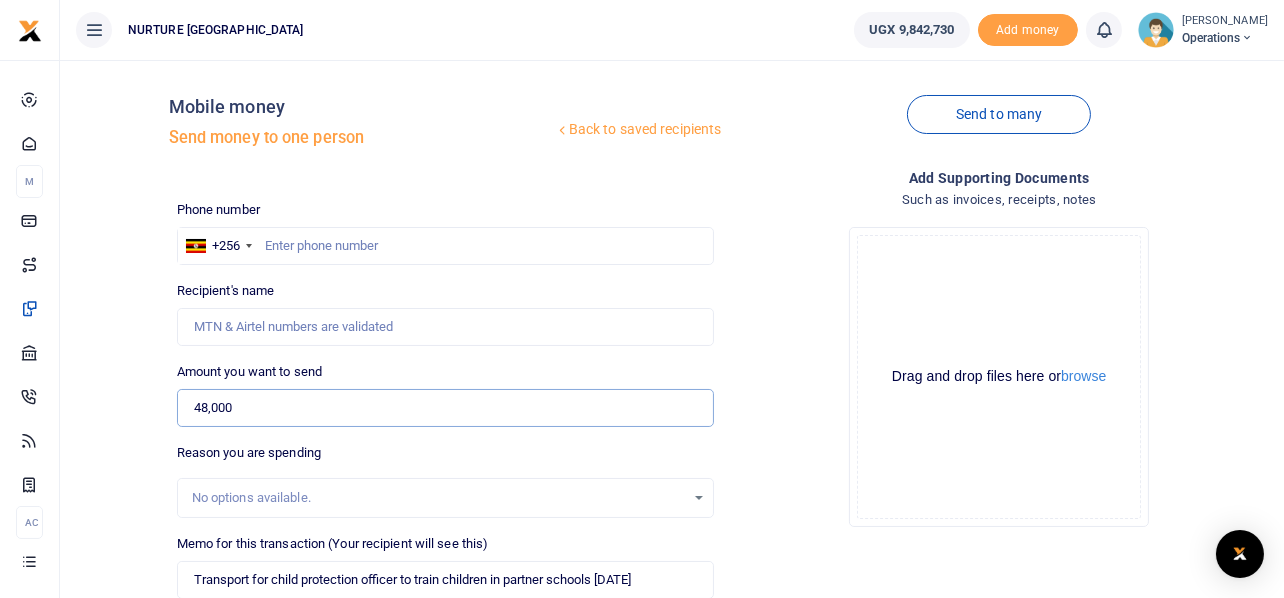 scroll, scrollTop: 0, scrollLeft: 0, axis: both 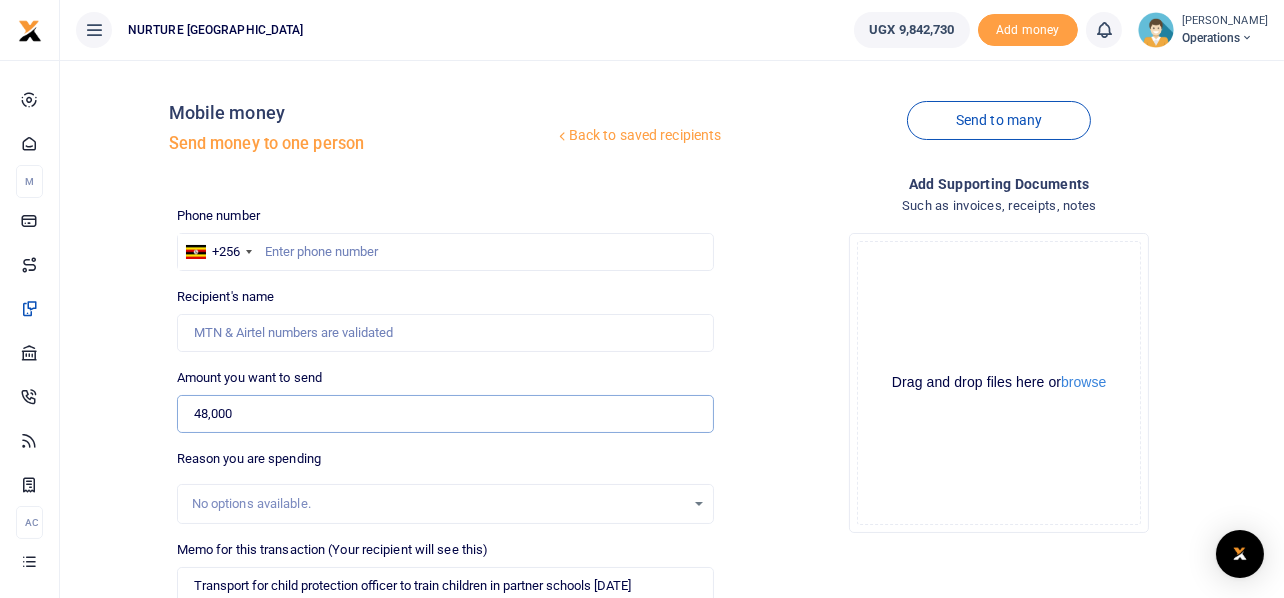 type on "48,000" 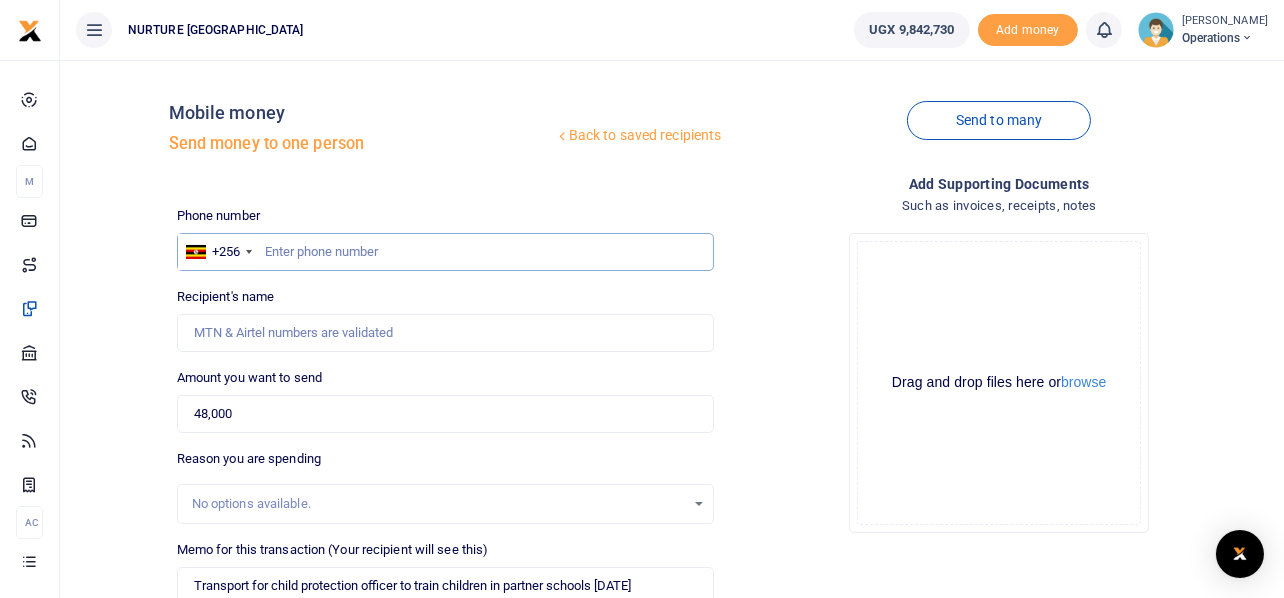 click at bounding box center [446, 252] 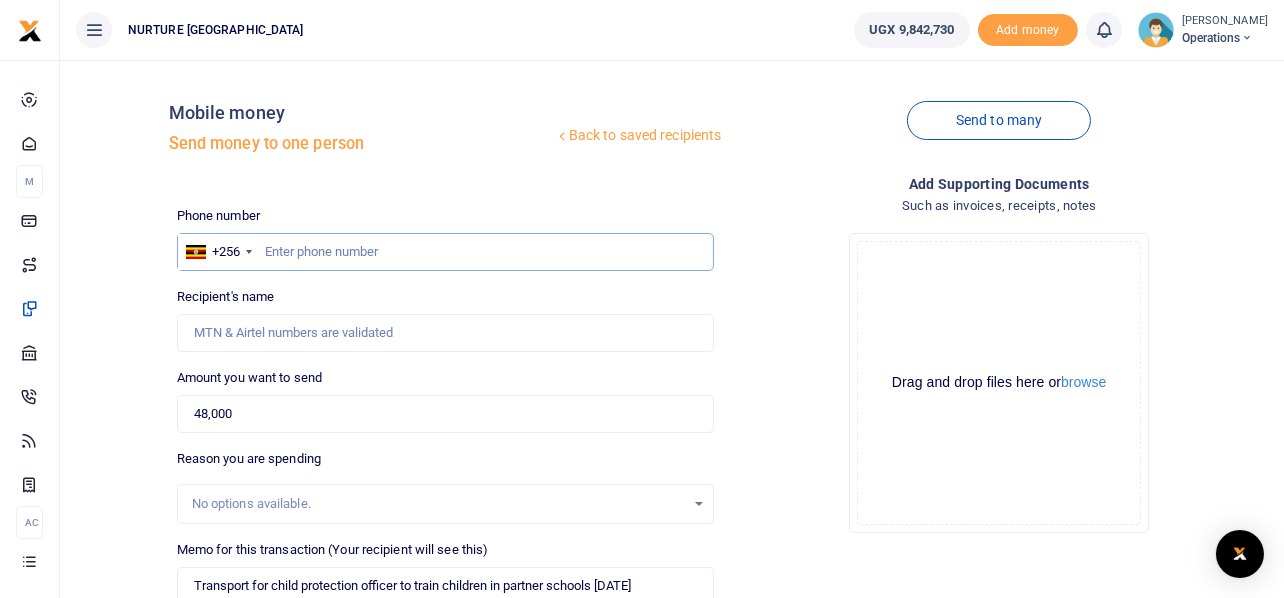 click at bounding box center (446, 252) 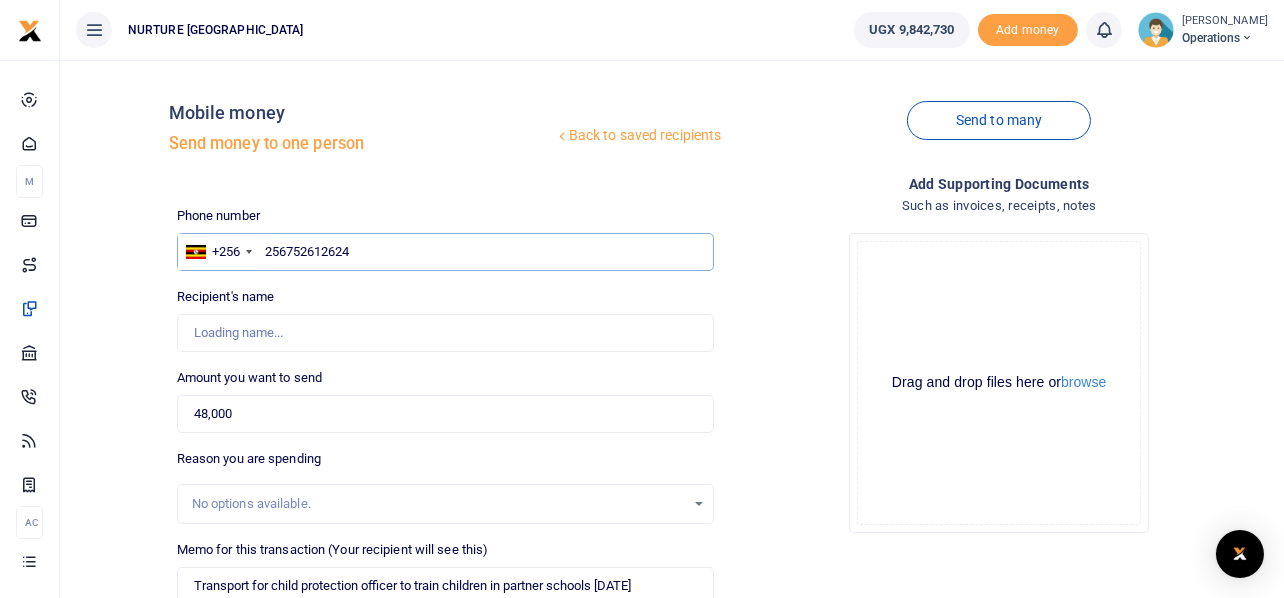 type on "Florence Namuli" 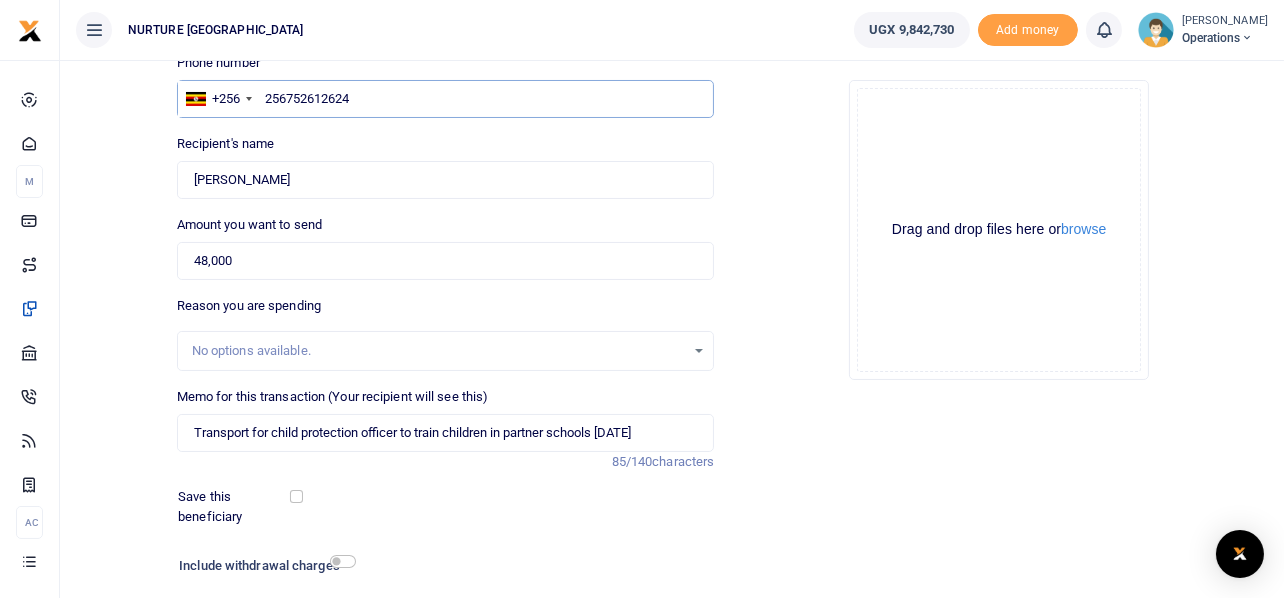 scroll, scrollTop: 287, scrollLeft: 0, axis: vertical 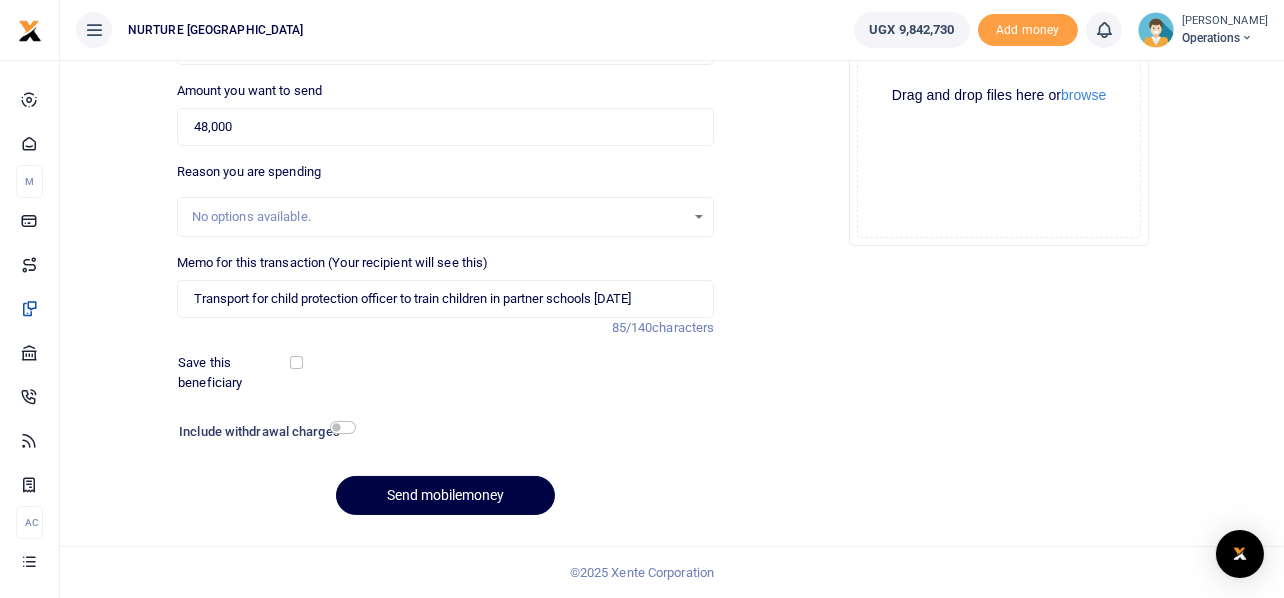 type on "256752612624" 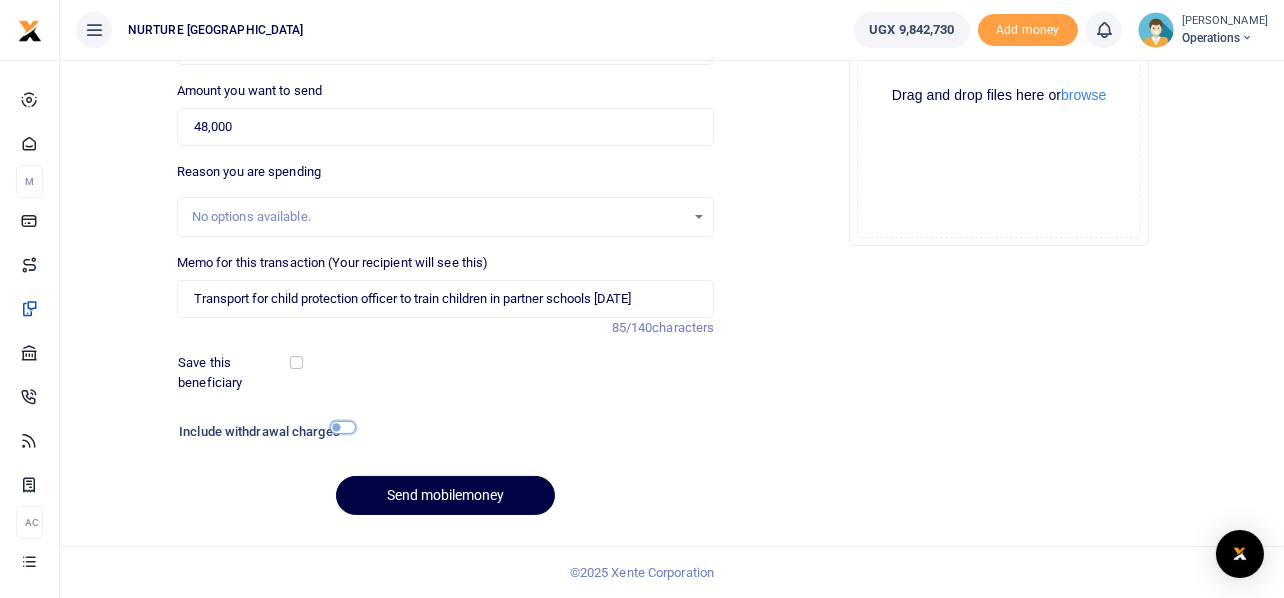 click at bounding box center [343, 427] 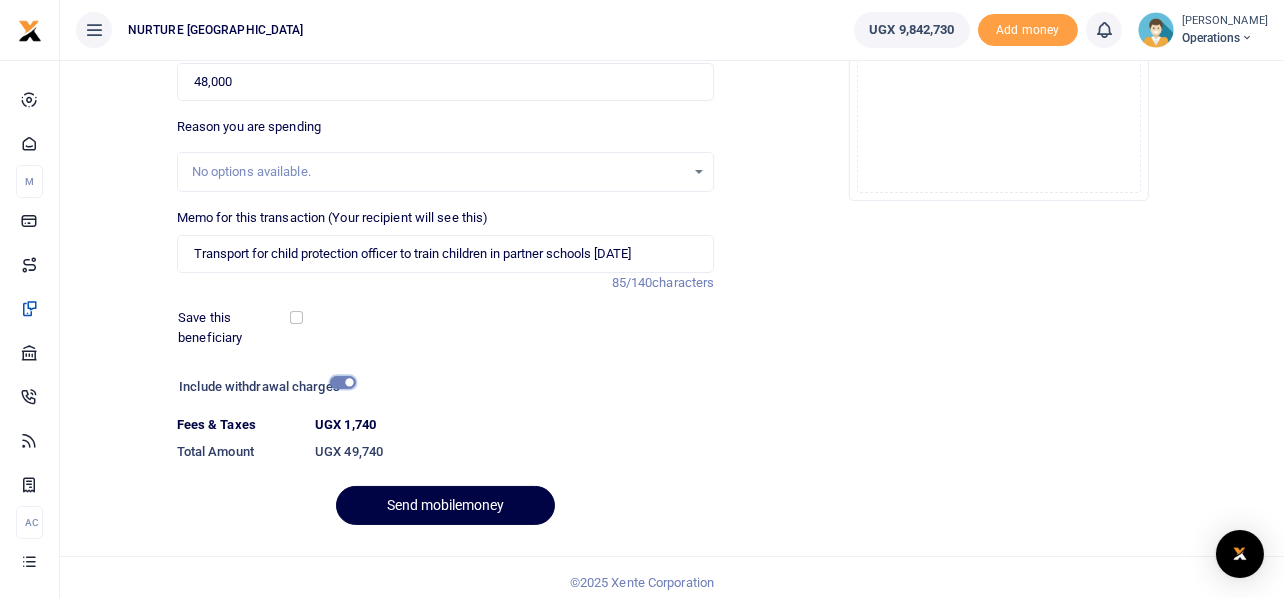 scroll, scrollTop: 342, scrollLeft: 0, axis: vertical 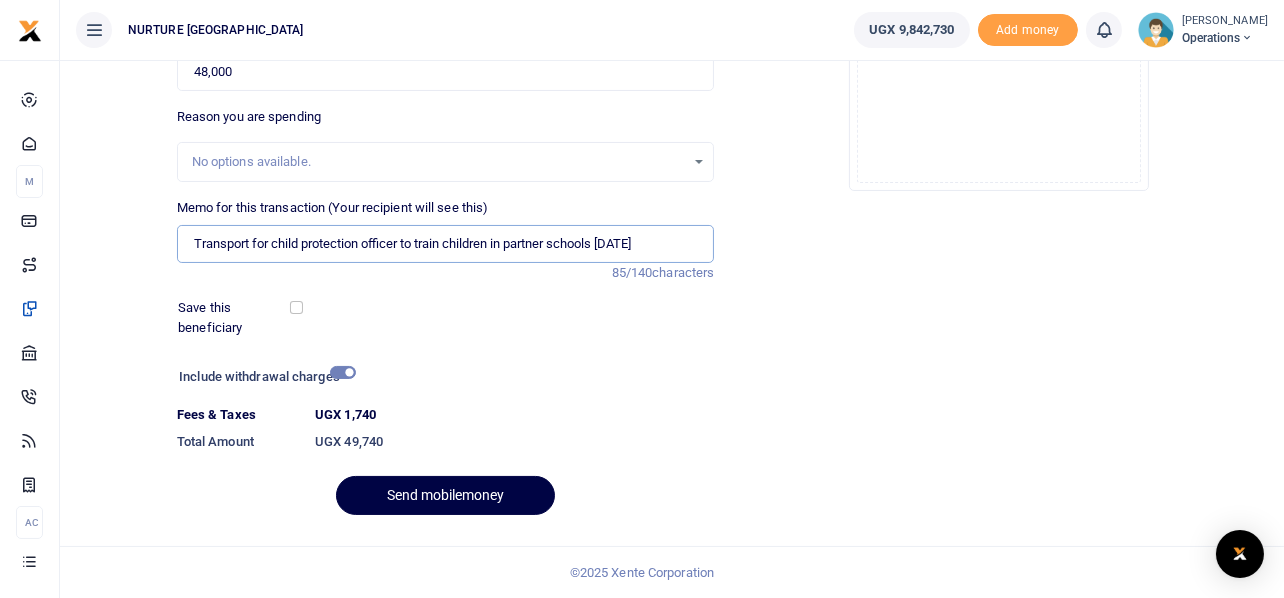 click on "Transport for child protection officer to train children in partner schools June 2025" at bounding box center (446, 244) 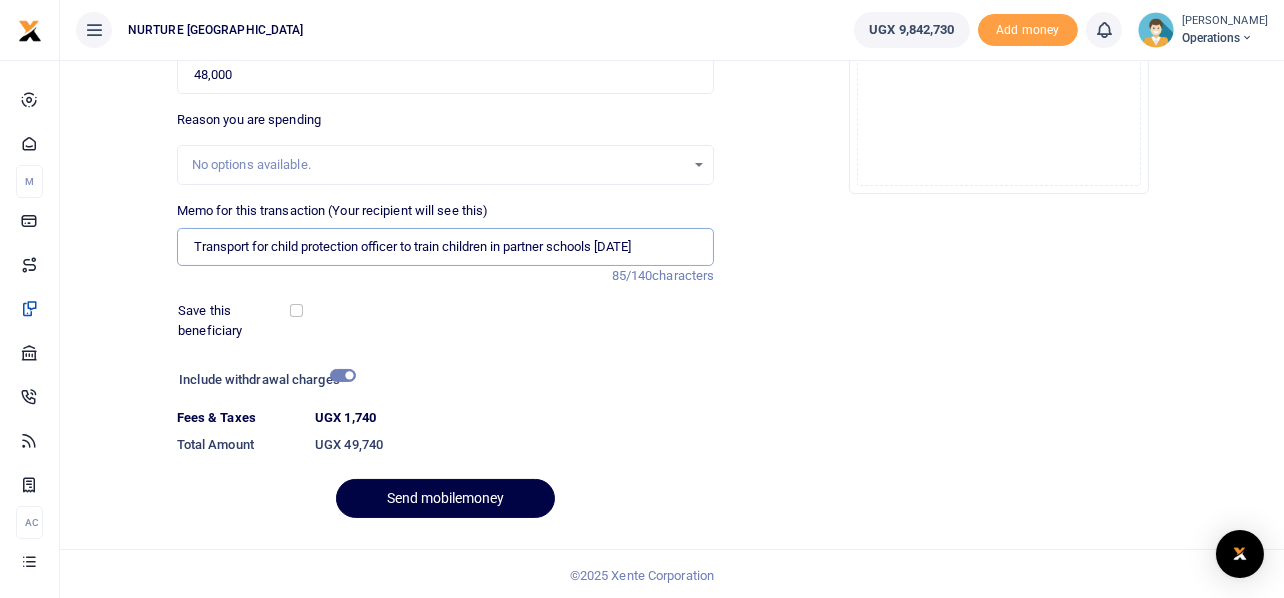scroll, scrollTop: 342, scrollLeft: 0, axis: vertical 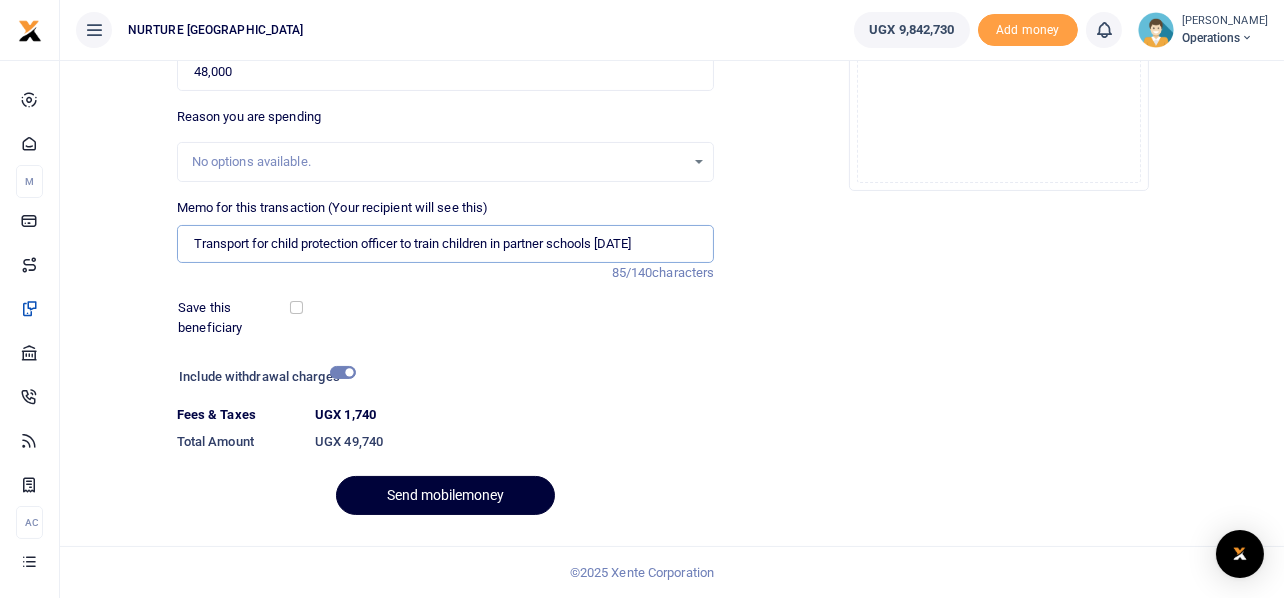 type on "Transport for child protection officer to train children in partner schools July 2025" 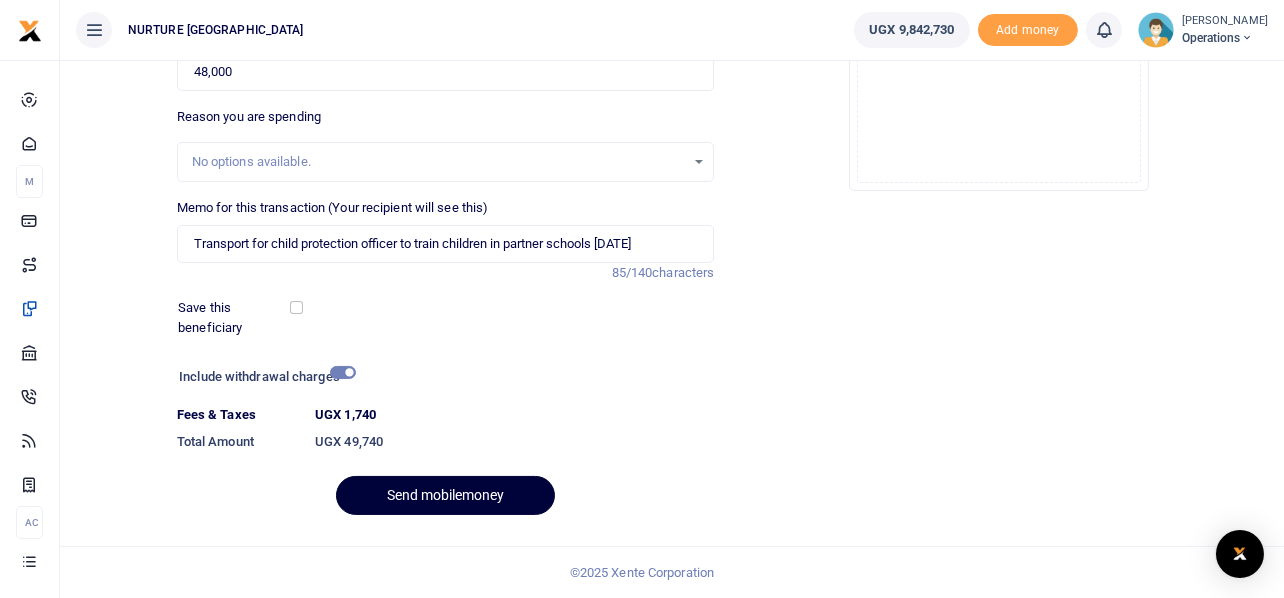 click on "Send mobilemoney" at bounding box center (445, 495) 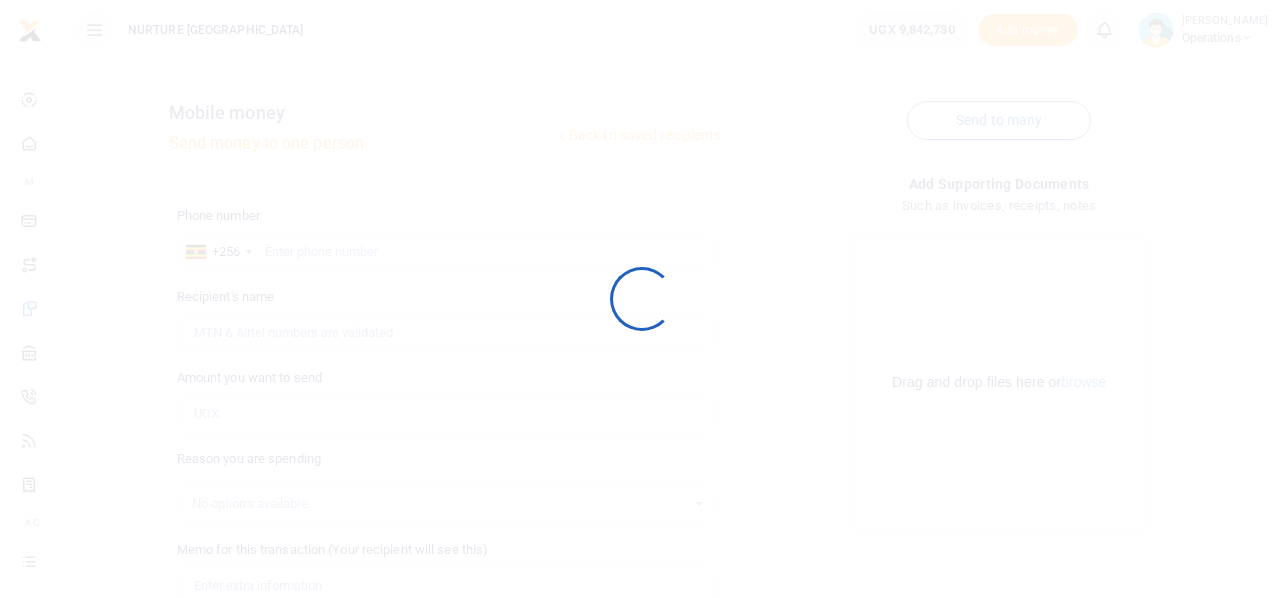 scroll, scrollTop: 287, scrollLeft: 0, axis: vertical 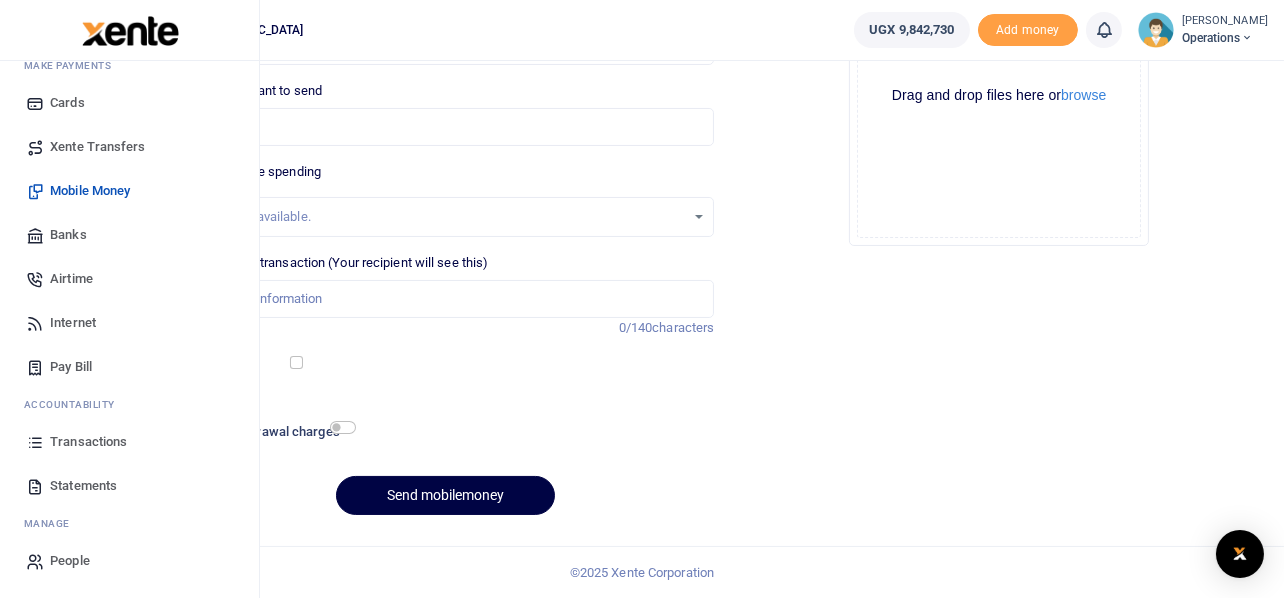 click on "Airtime" at bounding box center [71, 279] 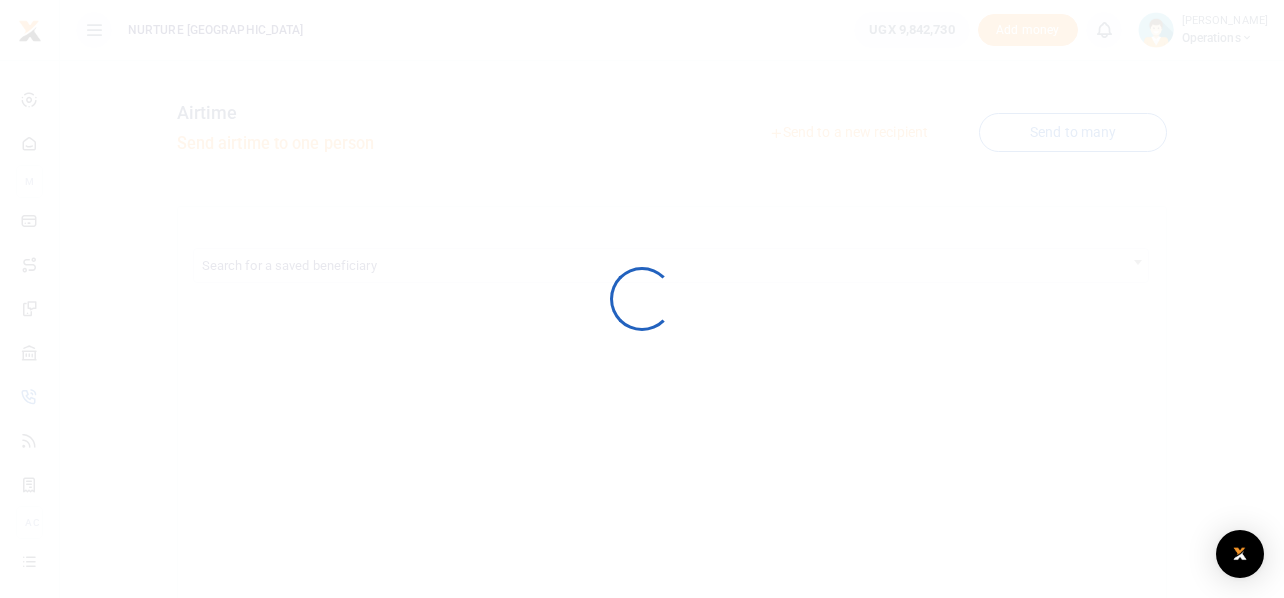 scroll, scrollTop: 0, scrollLeft: 0, axis: both 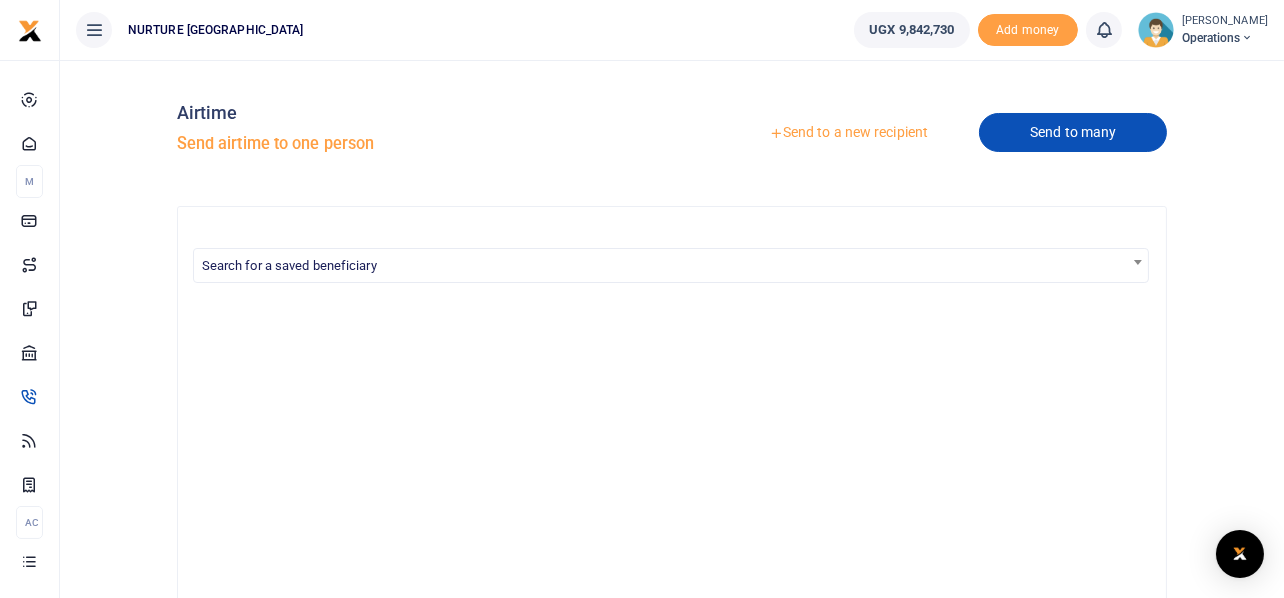 click on "Send to many" at bounding box center [1073, 132] 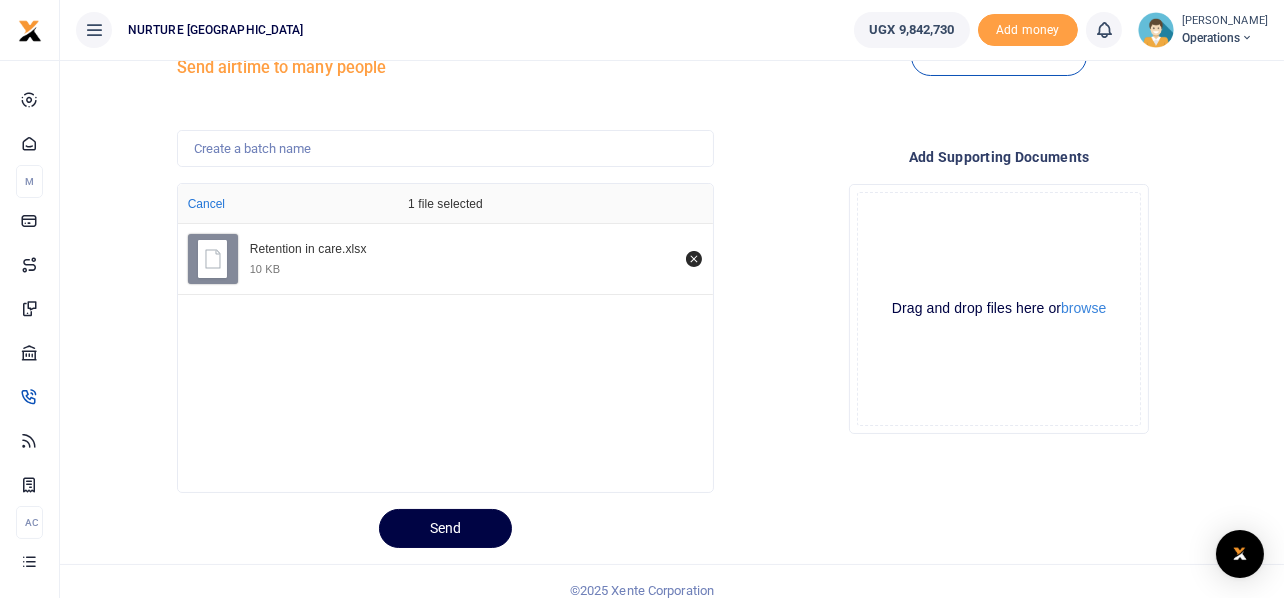 scroll, scrollTop: 94, scrollLeft: 0, axis: vertical 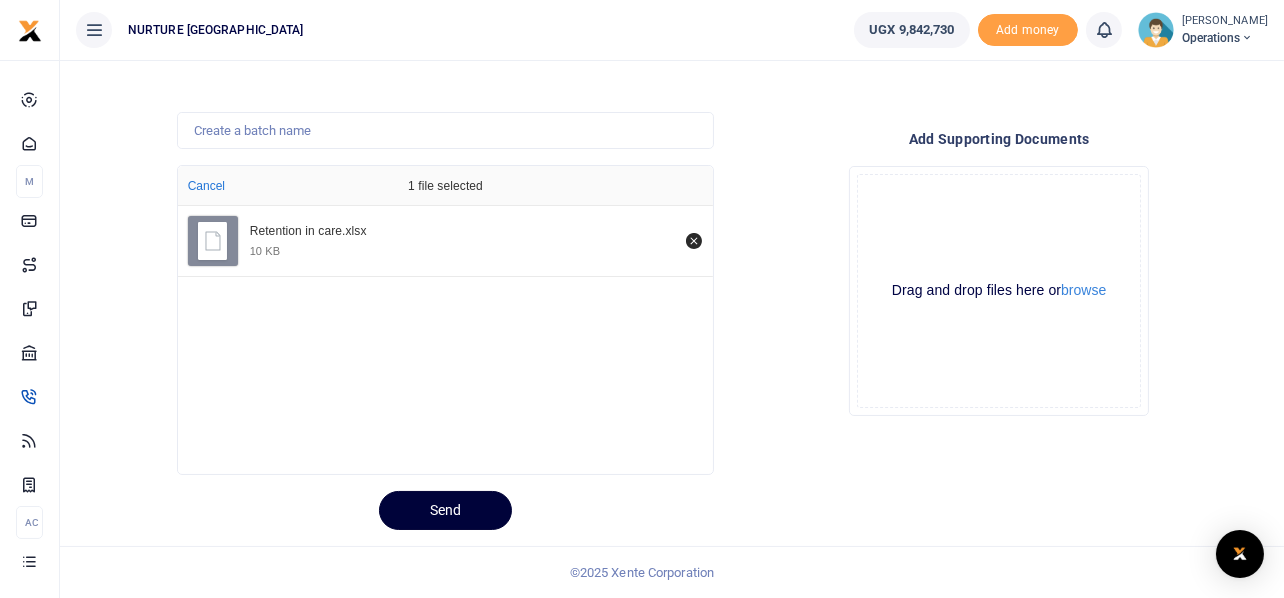 click on "Send" at bounding box center (445, 510) 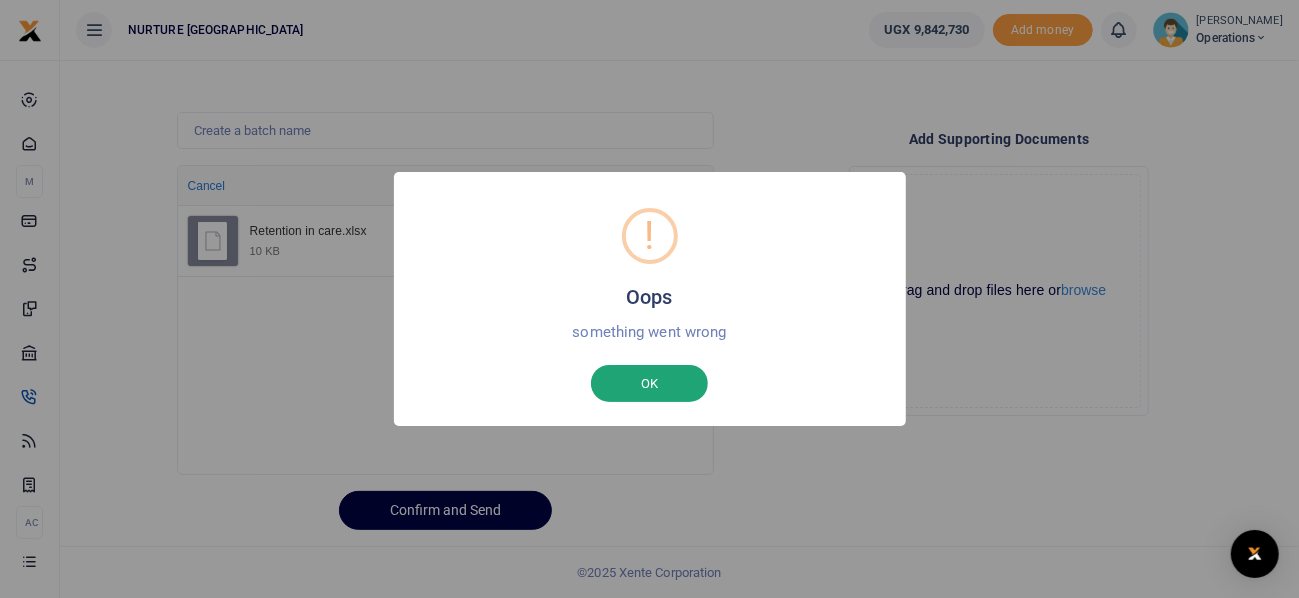 click on "OK" at bounding box center [649, 384] 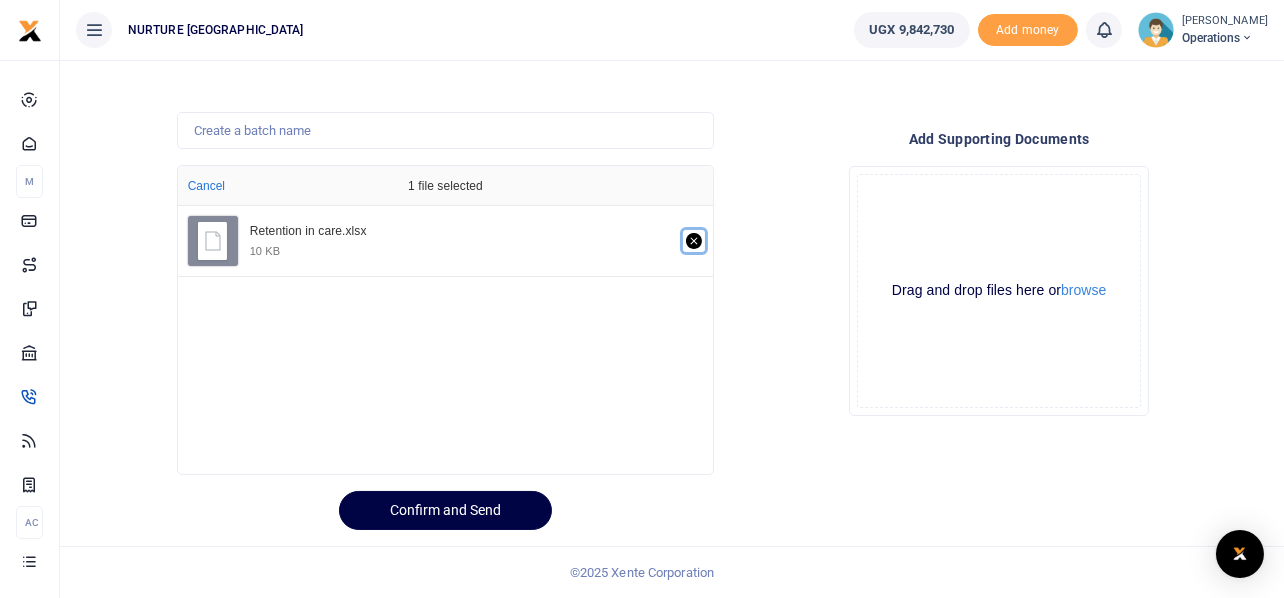 click 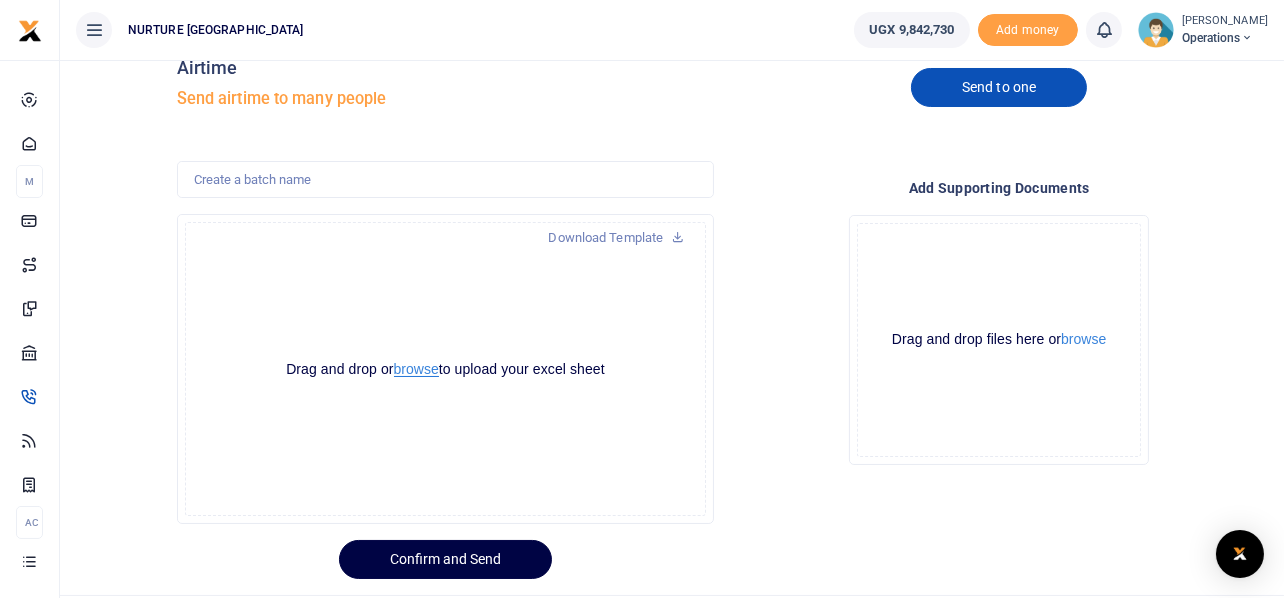 scroll, scrollTop: 0, scrollLeft: 0, axis: both 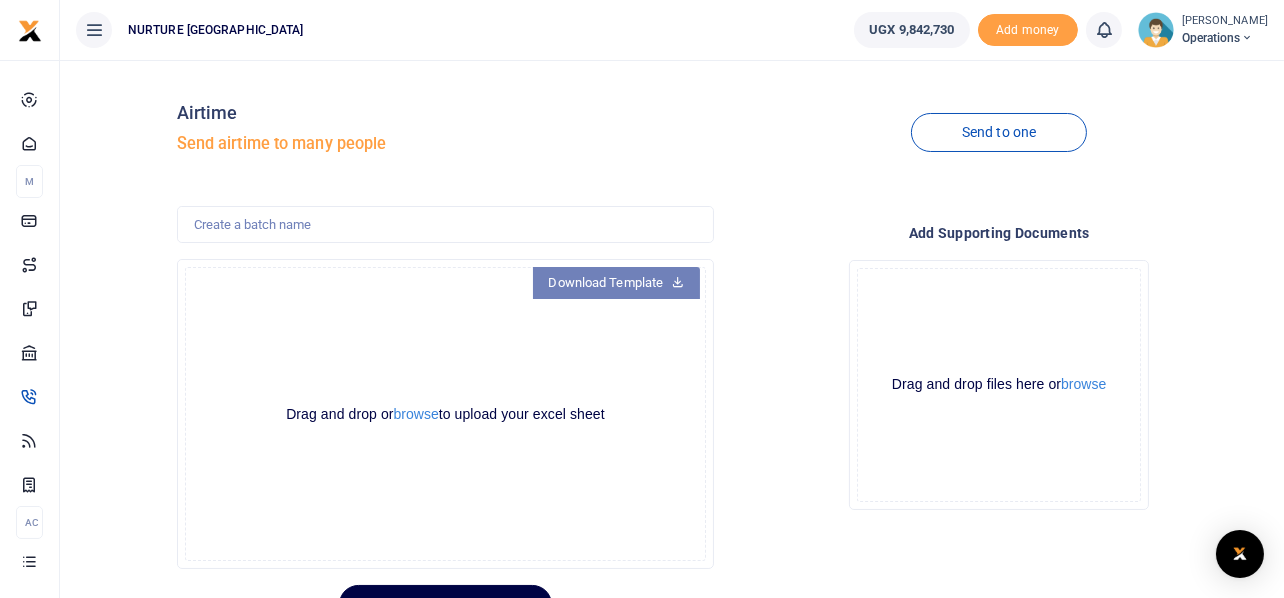 click on "Download Template" at bounding box center [617, 283] 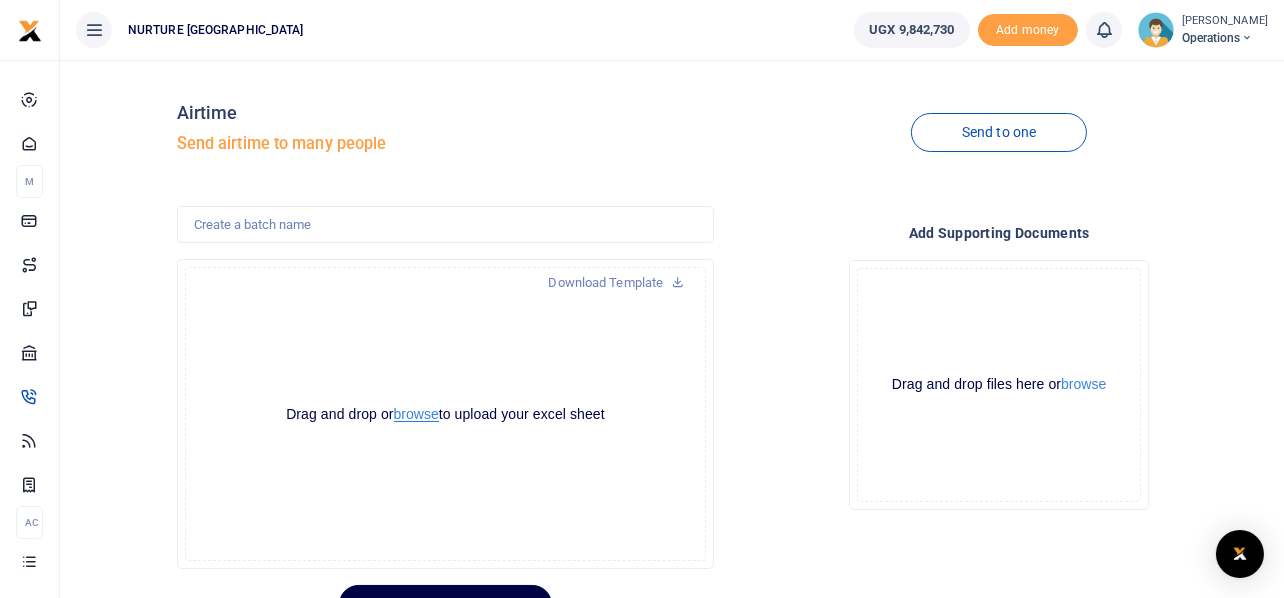 click on "browse" at bounding box center (416, 414) 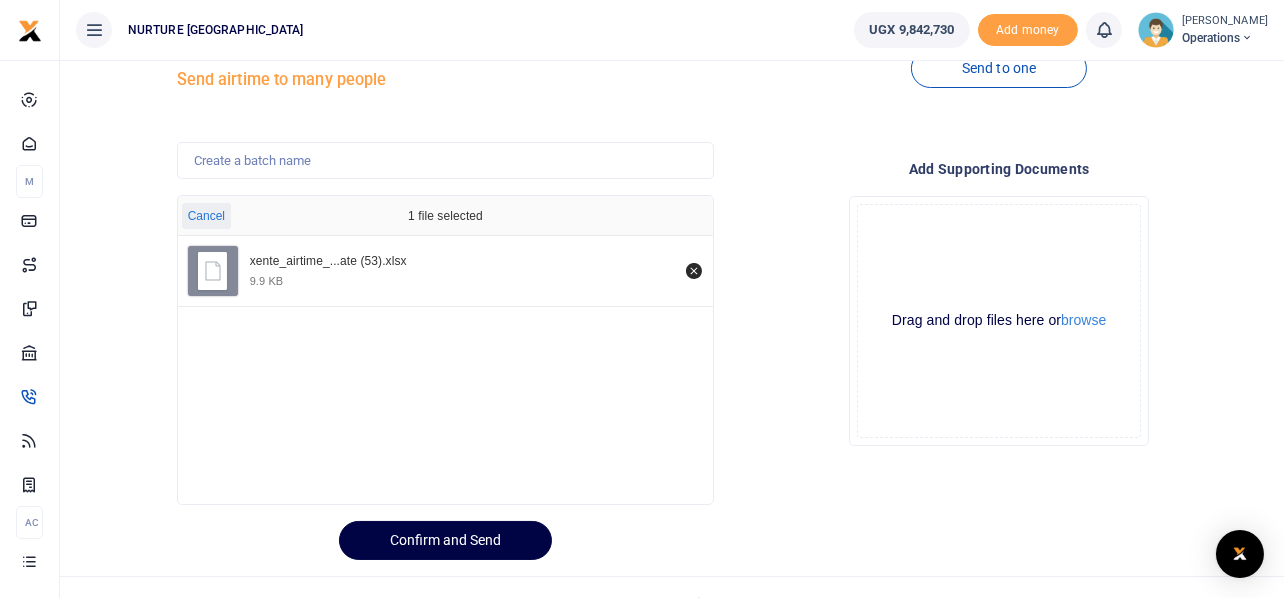 scroll, scrollTop: 94, scrollLeft: 0, axis: vertical 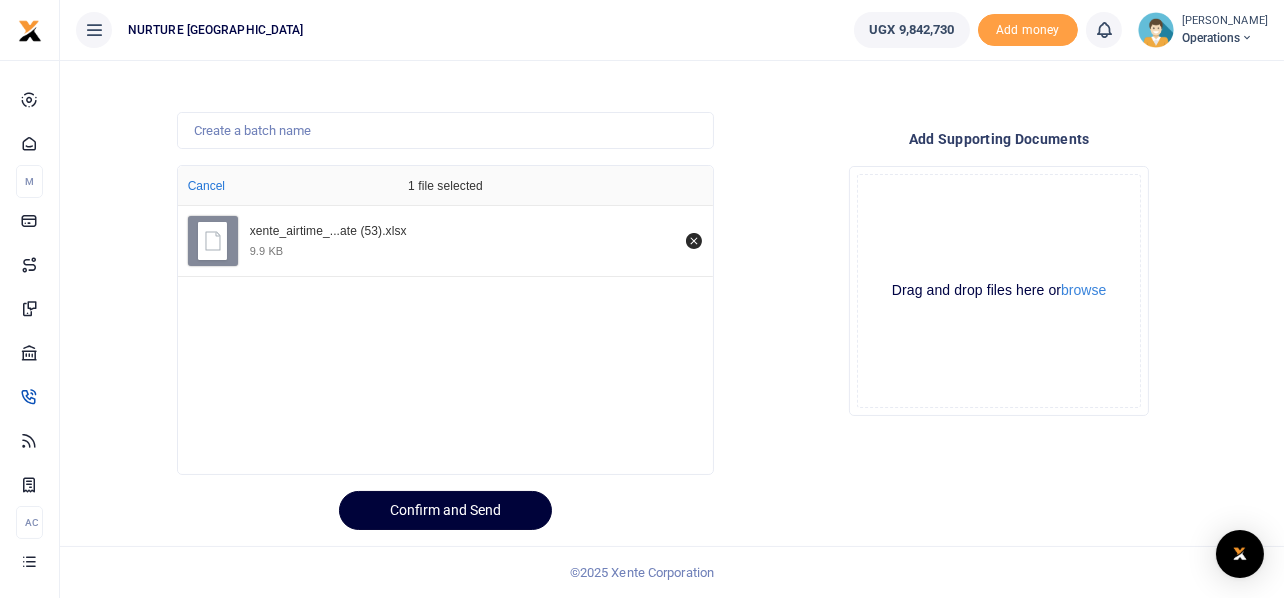 click on "Confirm and Send" at bounding box center (445, 510) 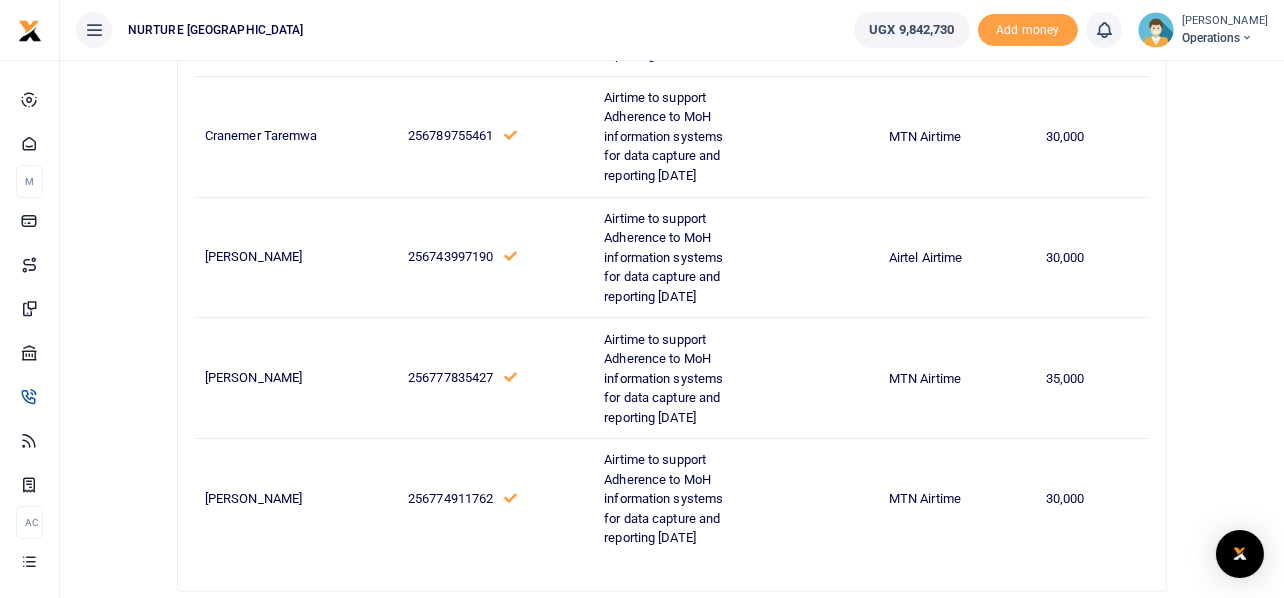 scroll, scrollTop: 582, scrollLeft: 0, axis: vertical 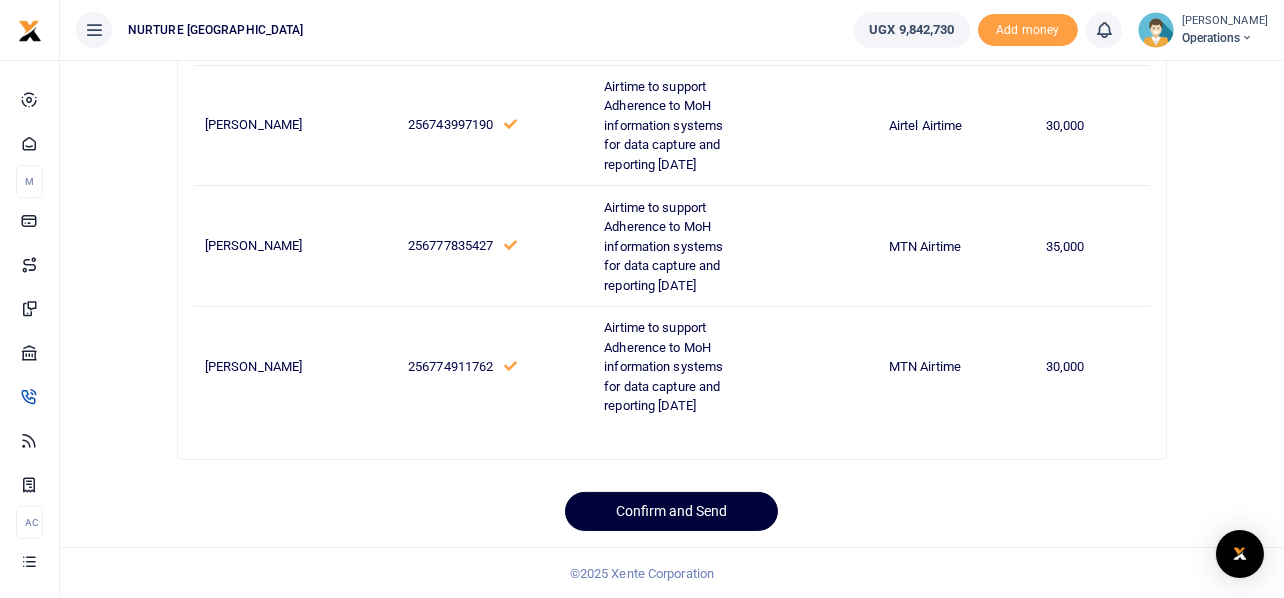 click on "Confirm and Send" at bounding box center (671, 511) 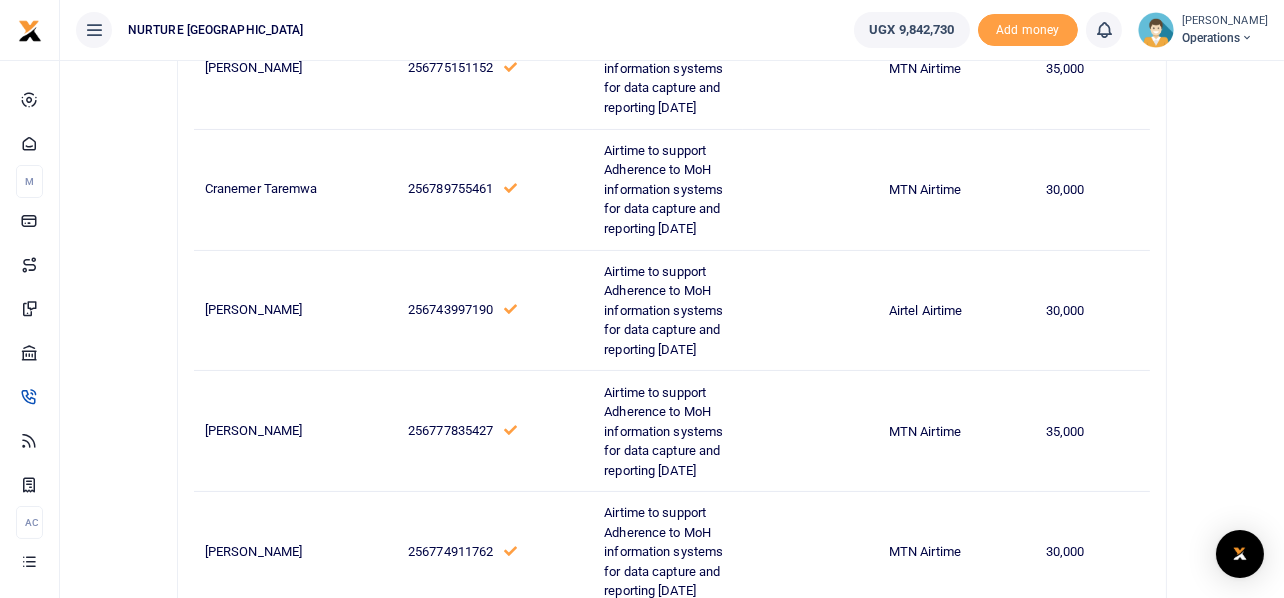 scroll, scrollTop: 478, scrollLeft: 0, axis: vertical 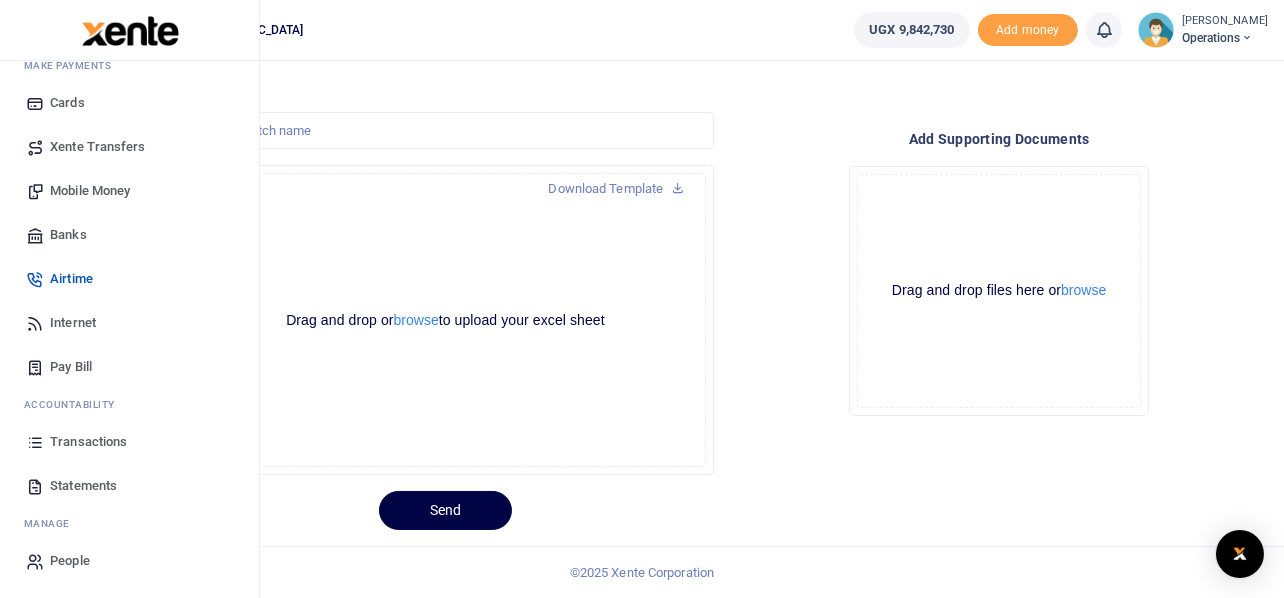 click on "Internet" at bounding box center [73, 323] 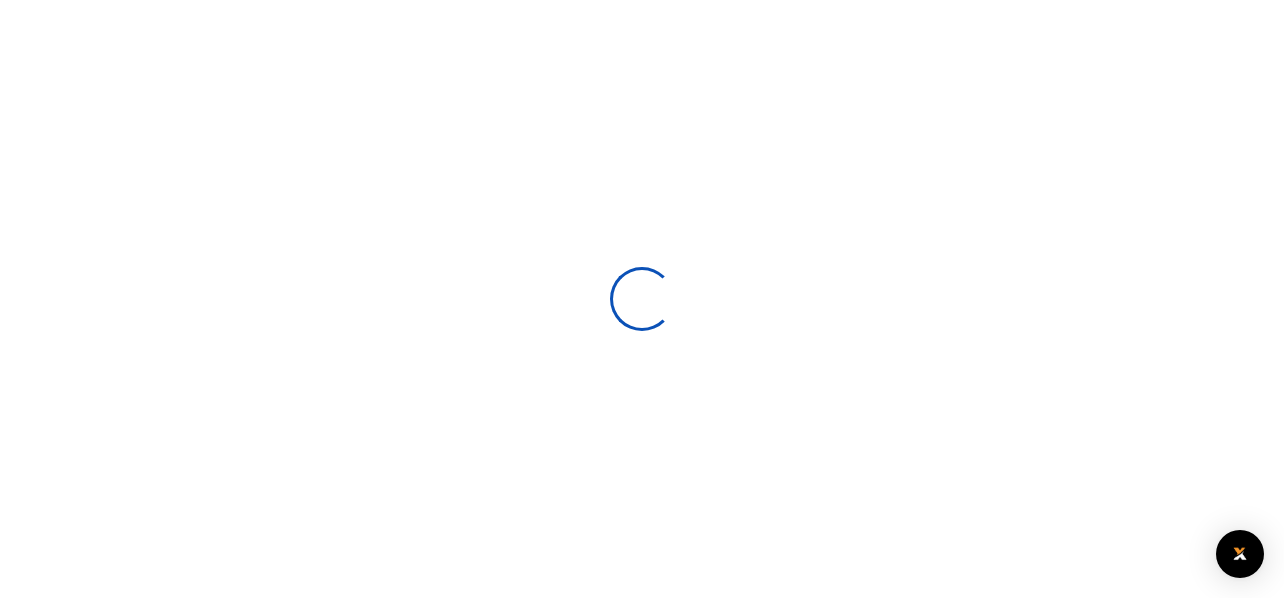 scroll, scrollTop: 0, scrollLeft: 0, axis: both 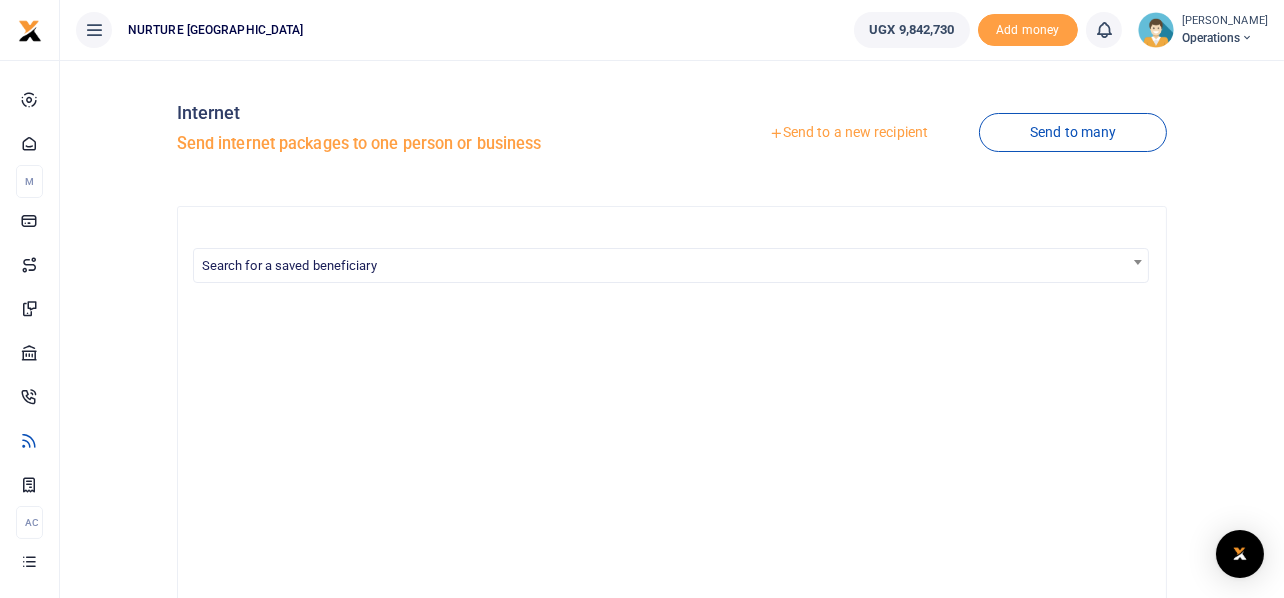 click on "Send to a new recipient" at bounding box center [848, 133] 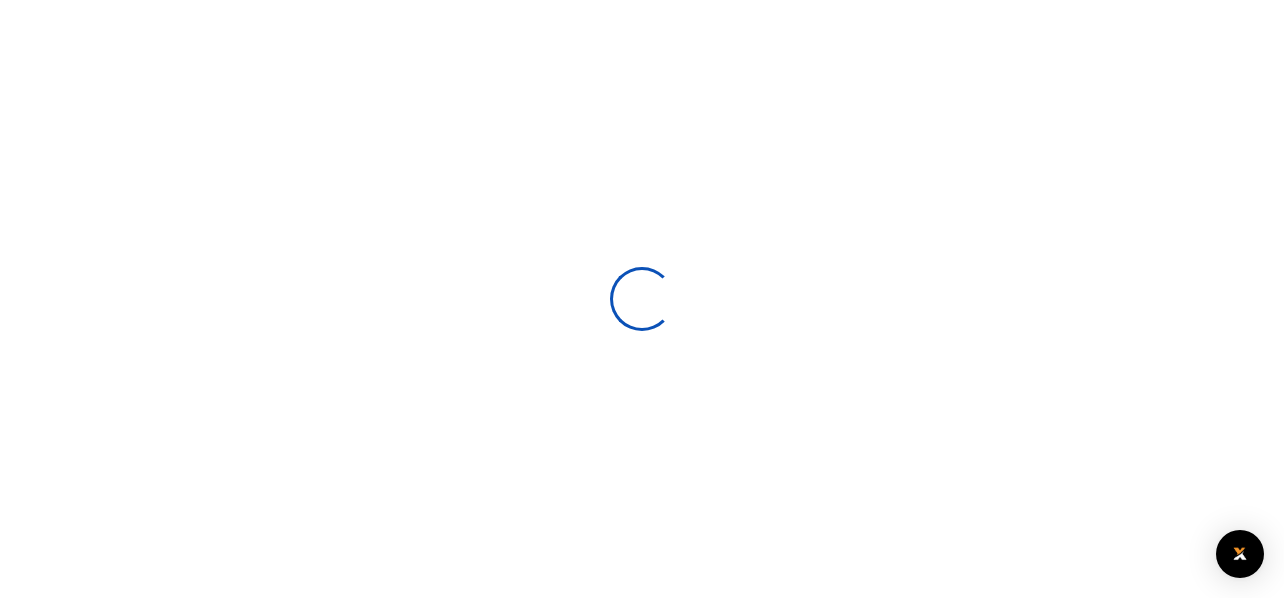 scroll, scrollTop: 0, scrollLeft: 0, axis: both 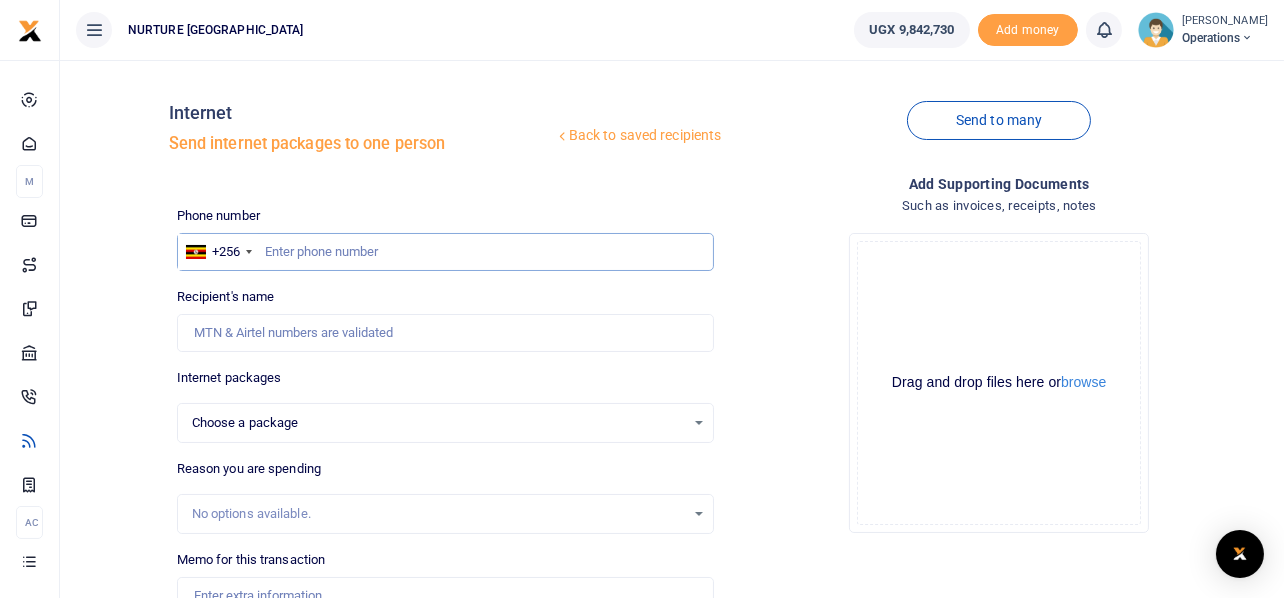 click at bounding box center (446, 252) 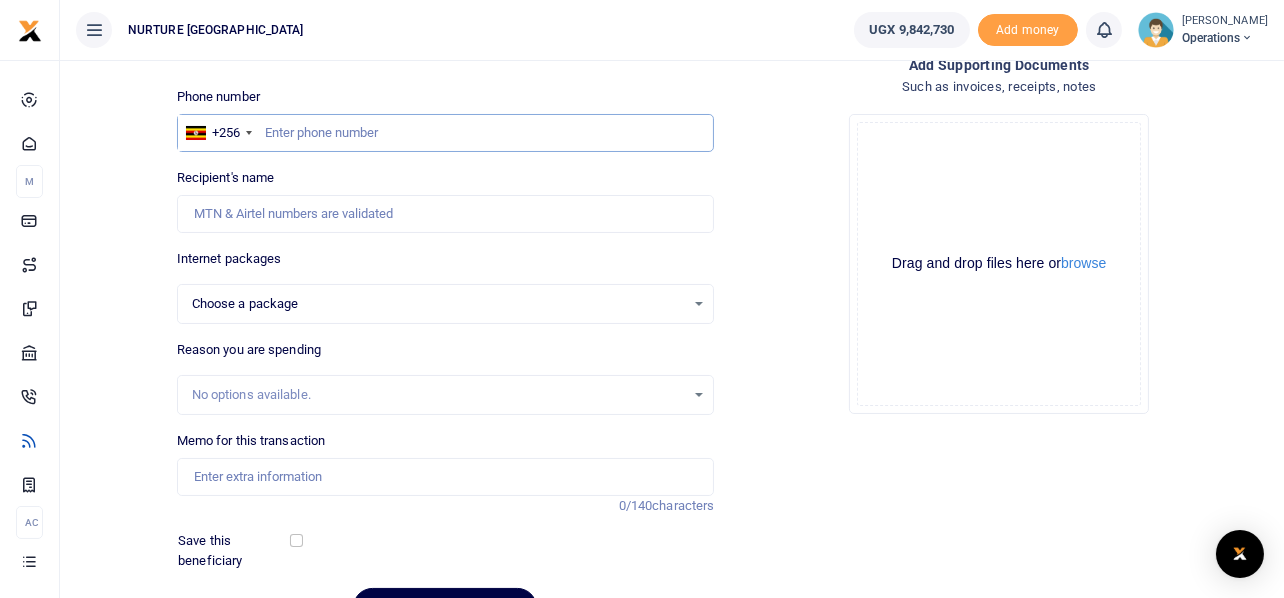 scroll, scrollTop: 0, scrollLeft: 0, axis: both 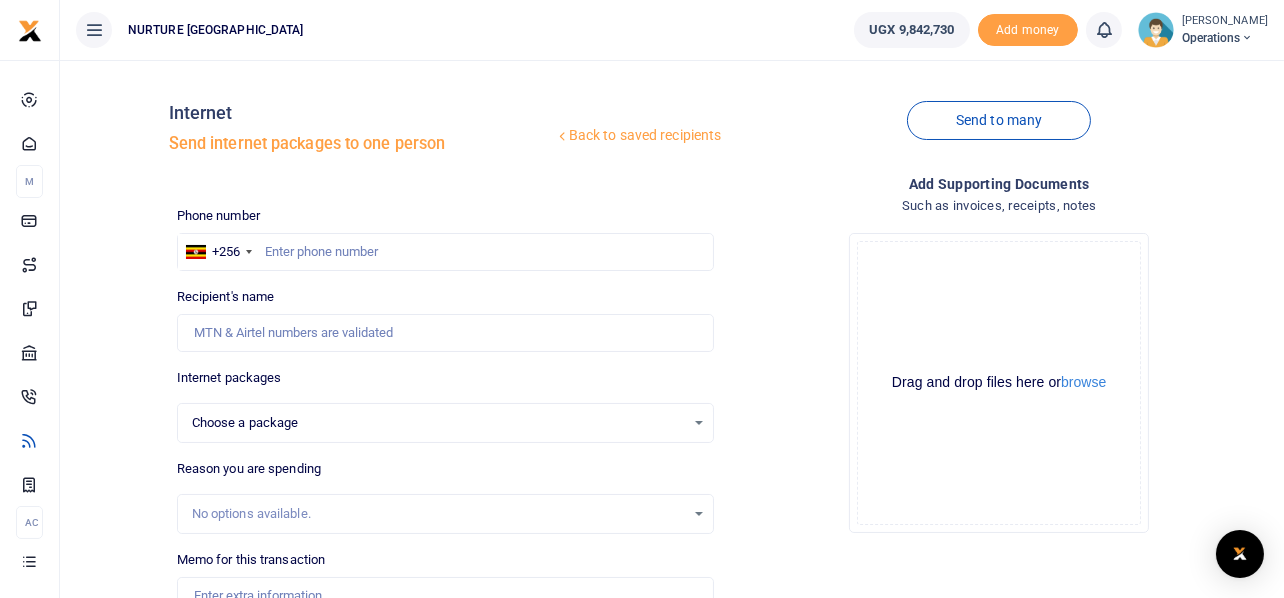 click on "Drop your files here Drag and drop files here or  browse Powered by  Uppy" at bounding box center (999, 383) 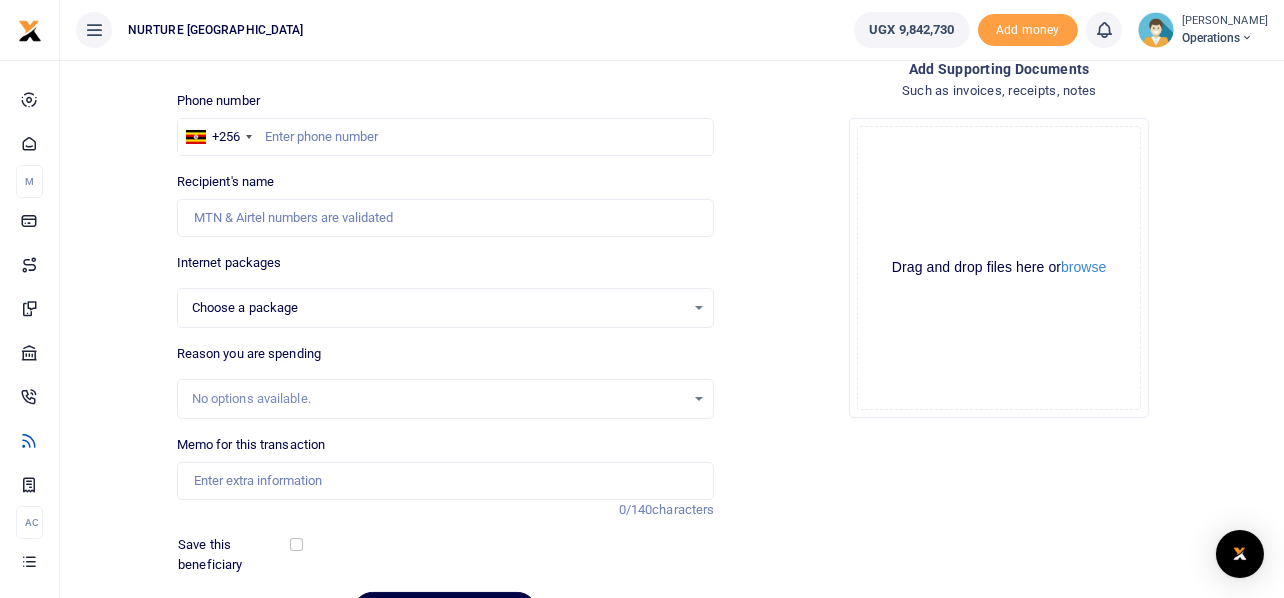 scroll, scrollTop: 231, scrollLeft: 0, axis: vertical 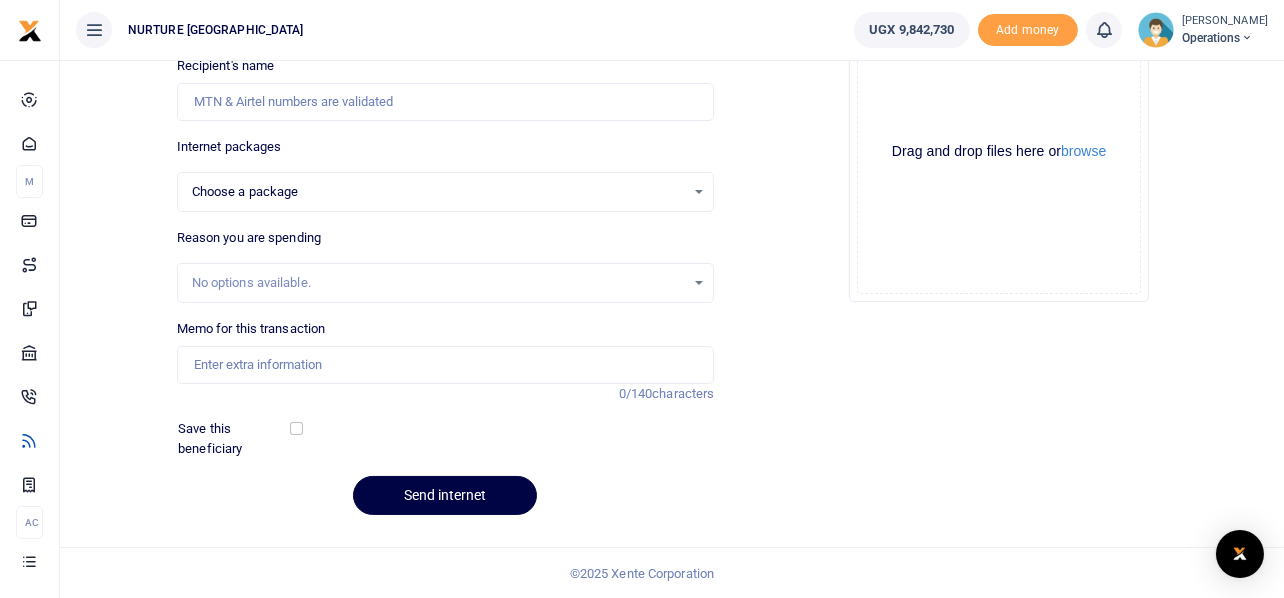 click on "Drop your files here Drag and drop files here or  browse Powered by  Uppy" at bounding box center [999, 152] 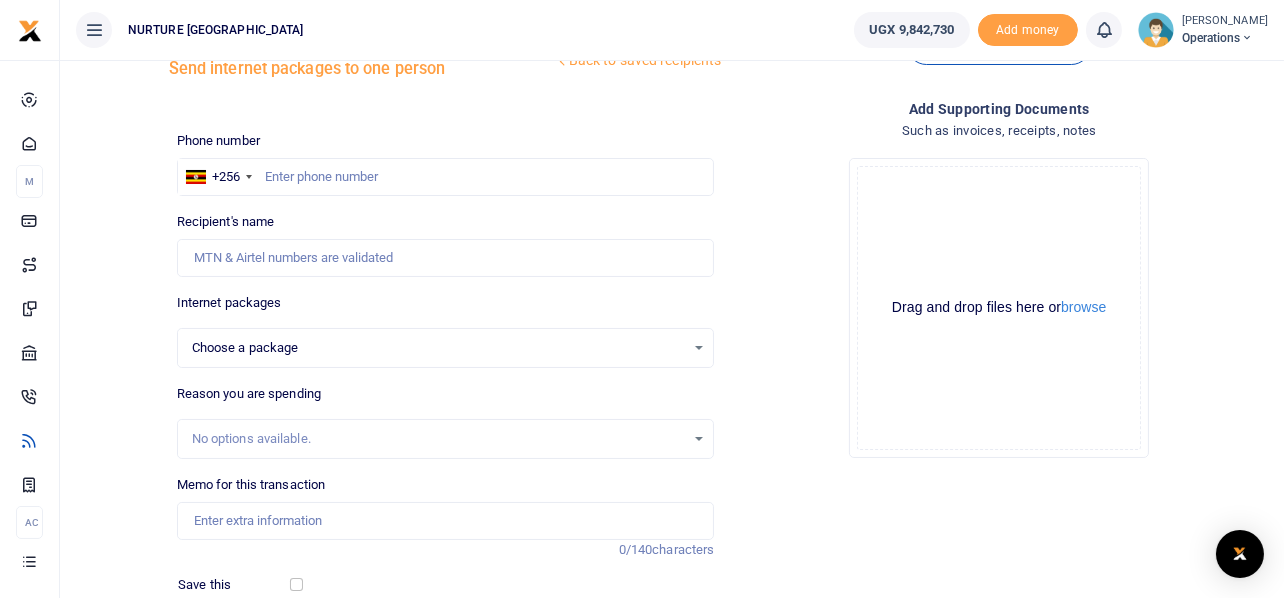 scroll, scrollTop: 0, scrollLeft: 0, axis: both 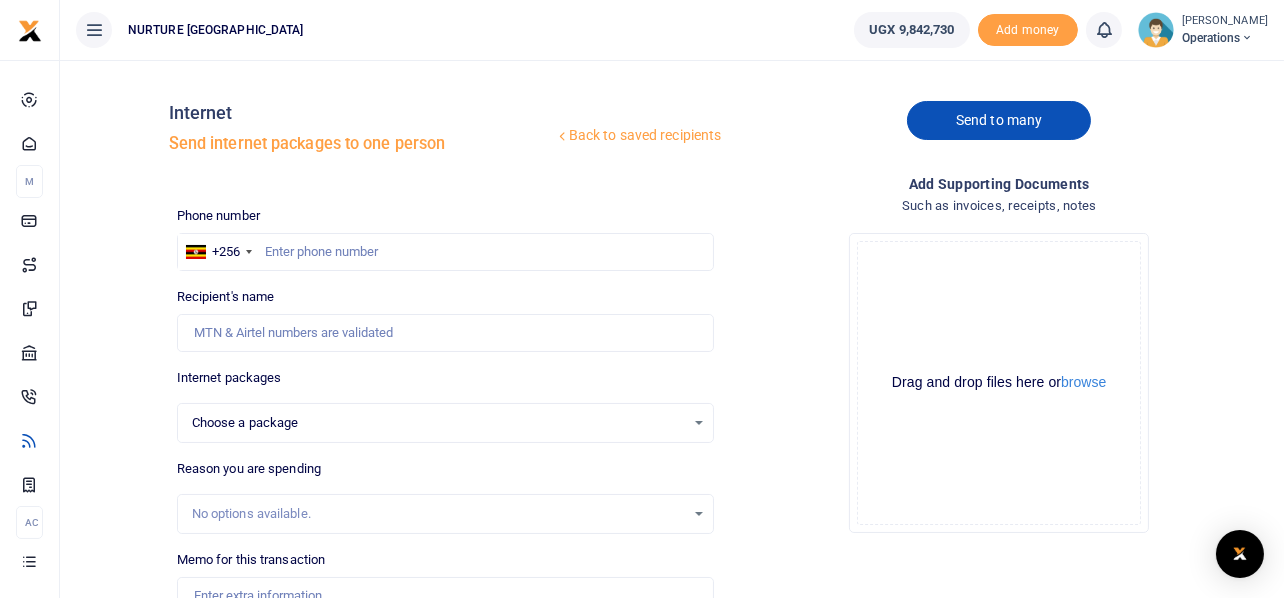 click on "Send to many" at bounding box center [999, 120] 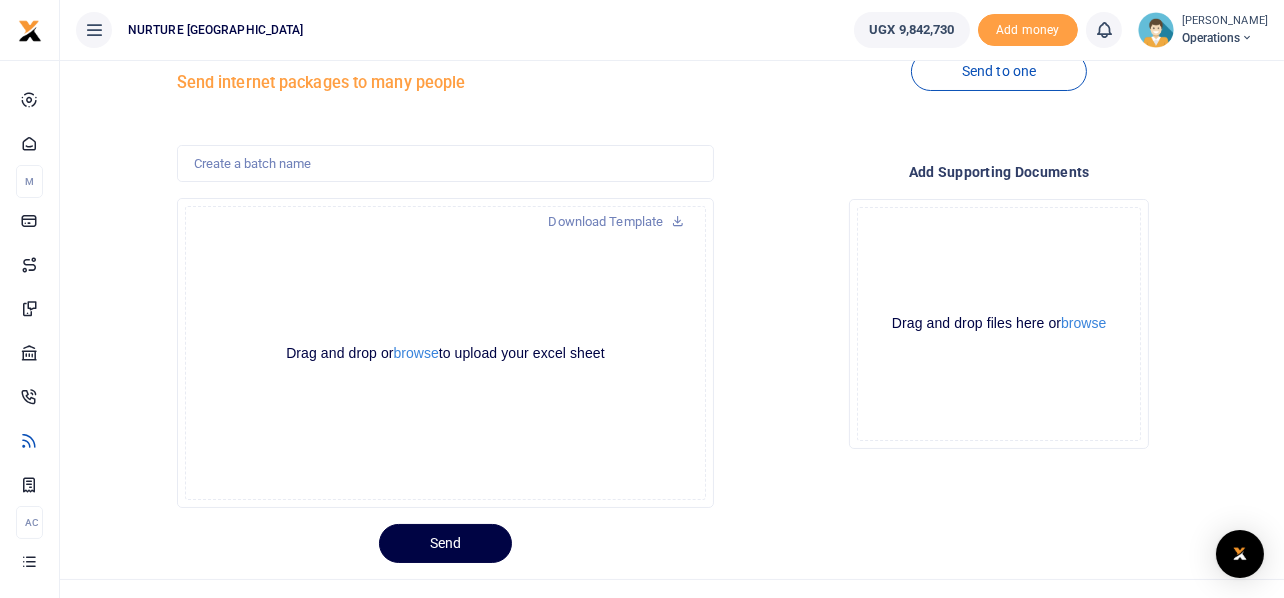 scroll, scrollTop: 94, scrollLeft: 0, axis: vertical 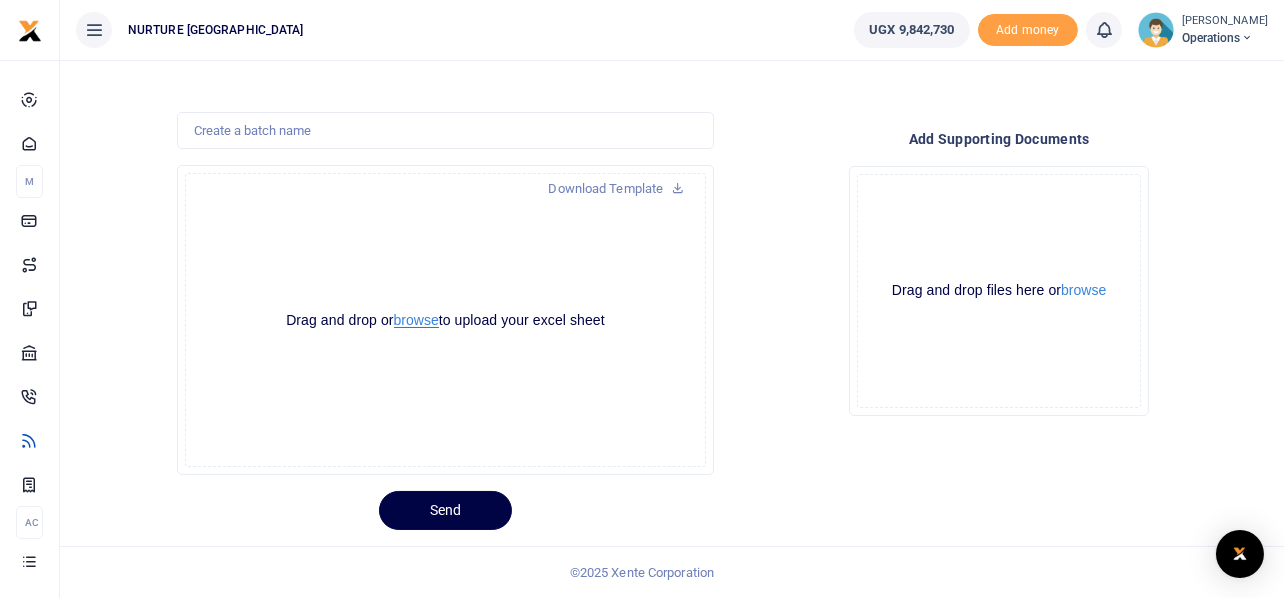 click on "browse" at bounding box center (416, 320) 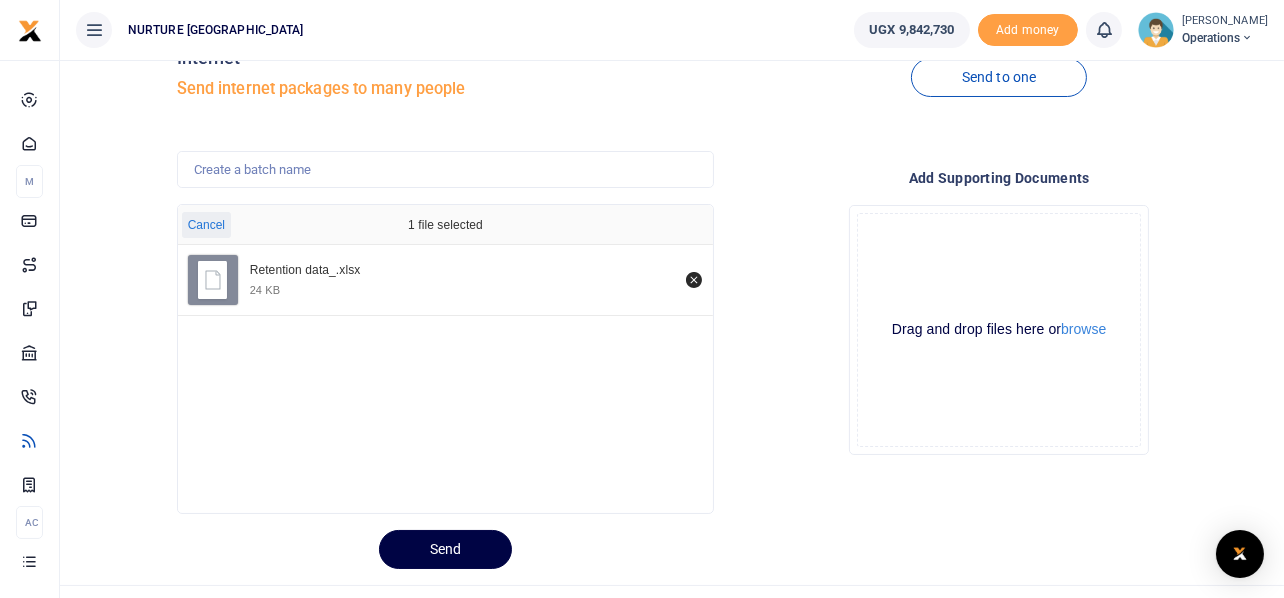 scroll, scrollTop: 94, scrollLeft: 0, axis: vertical 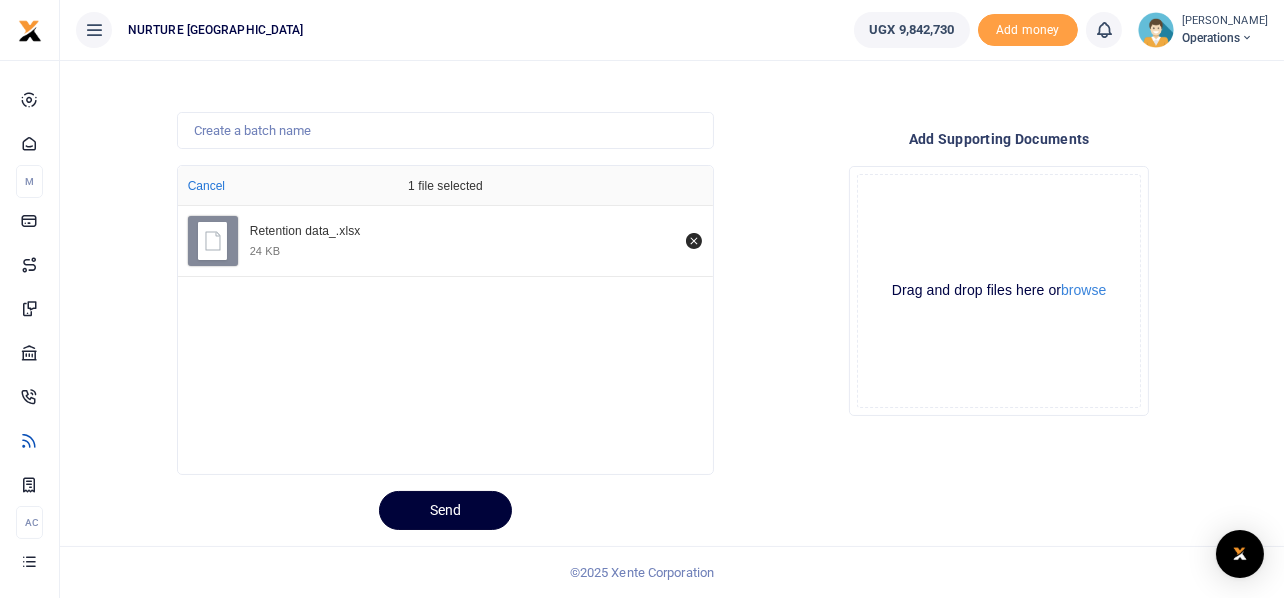 click on "Send" at bounding box center [445, 510] 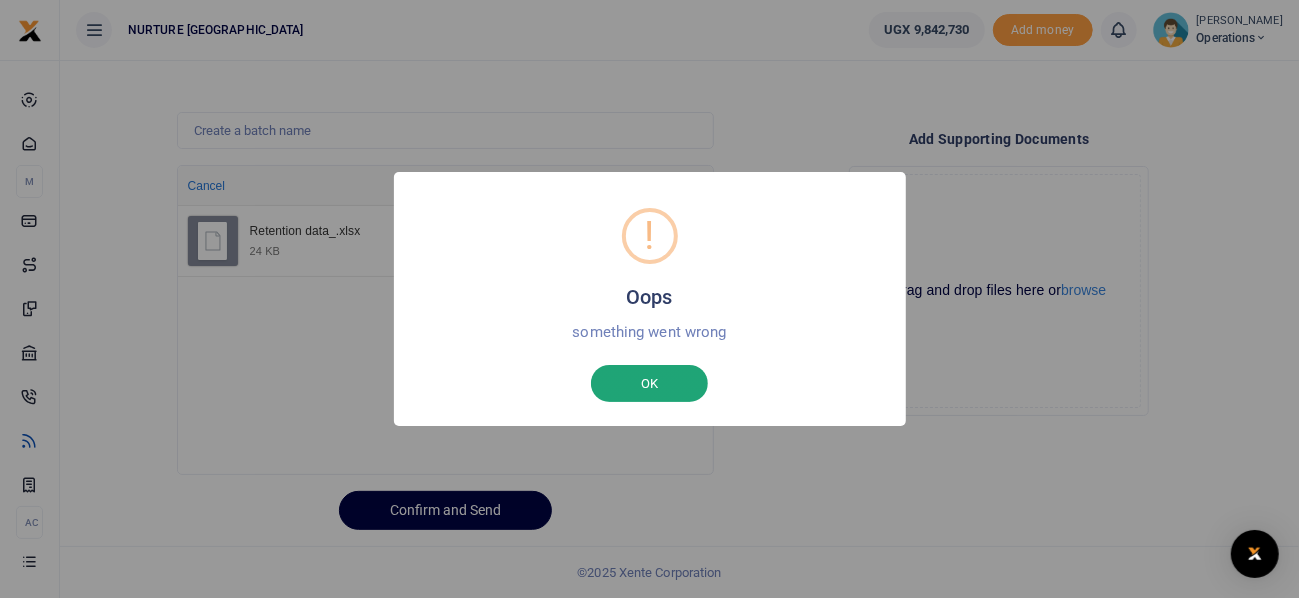 click on "OK" at bounding box center [649, 384] 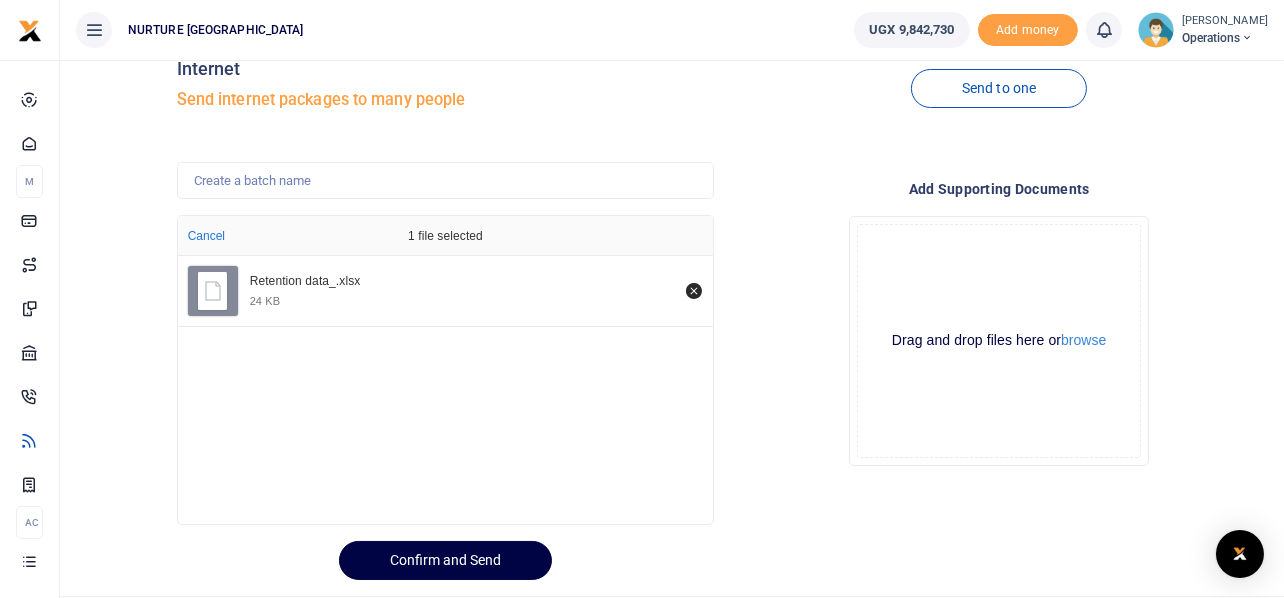 scroll, scrollTop: 0, scrollLeft: 0, axis: both 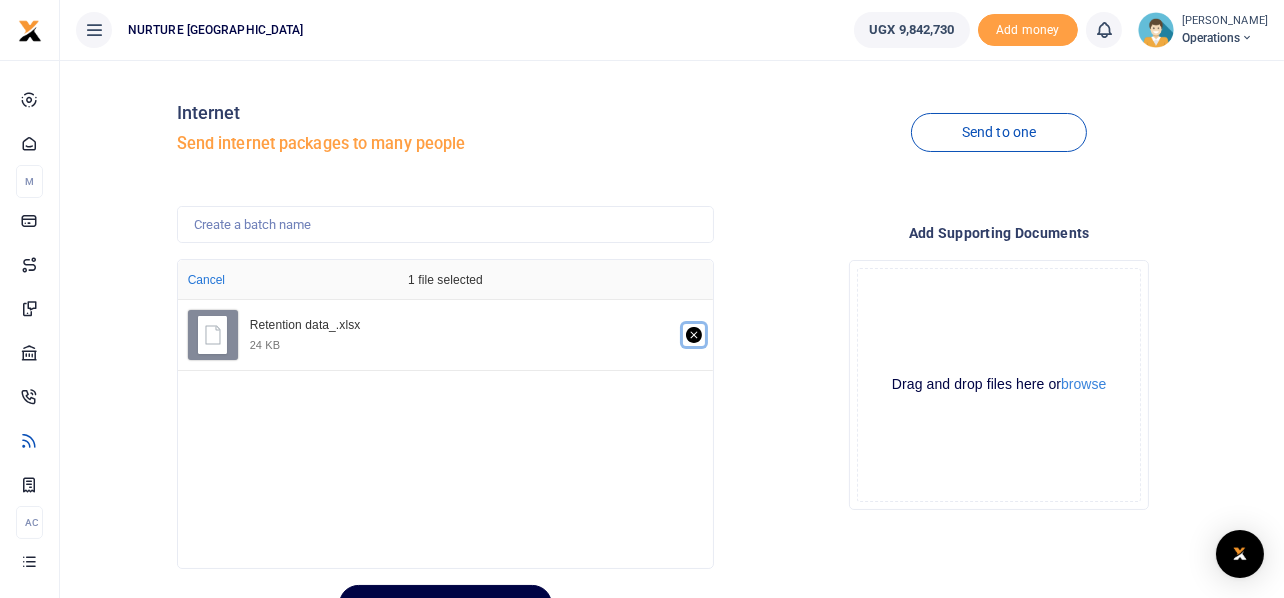 click 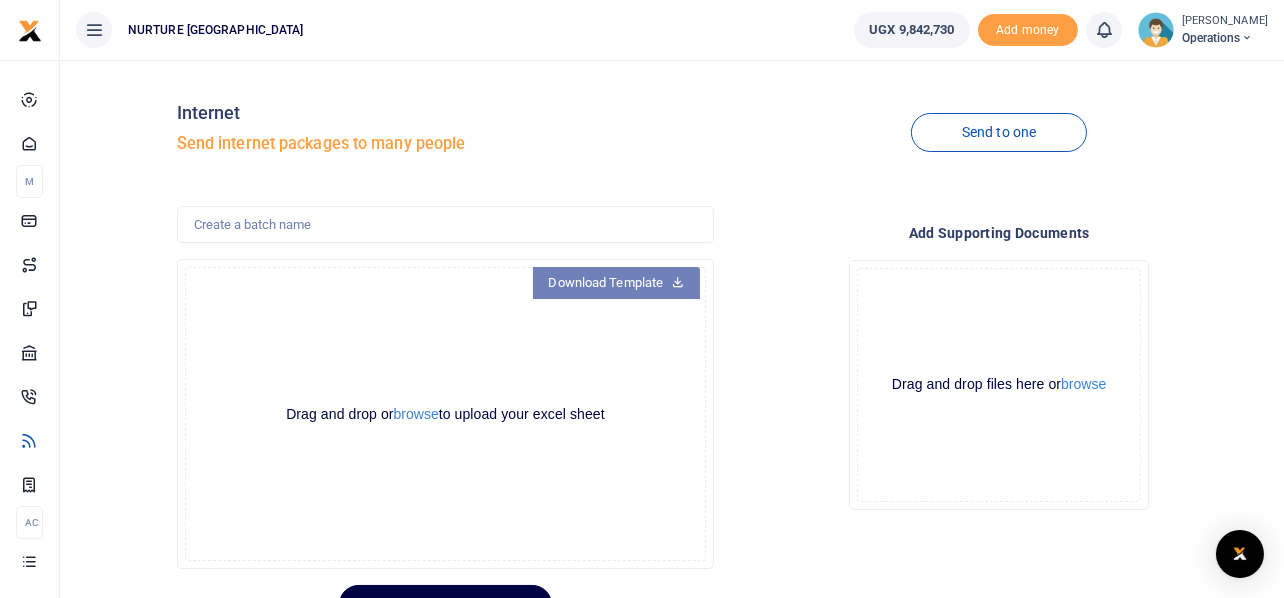 click on "Download Template" at bounding box center [617, 283] 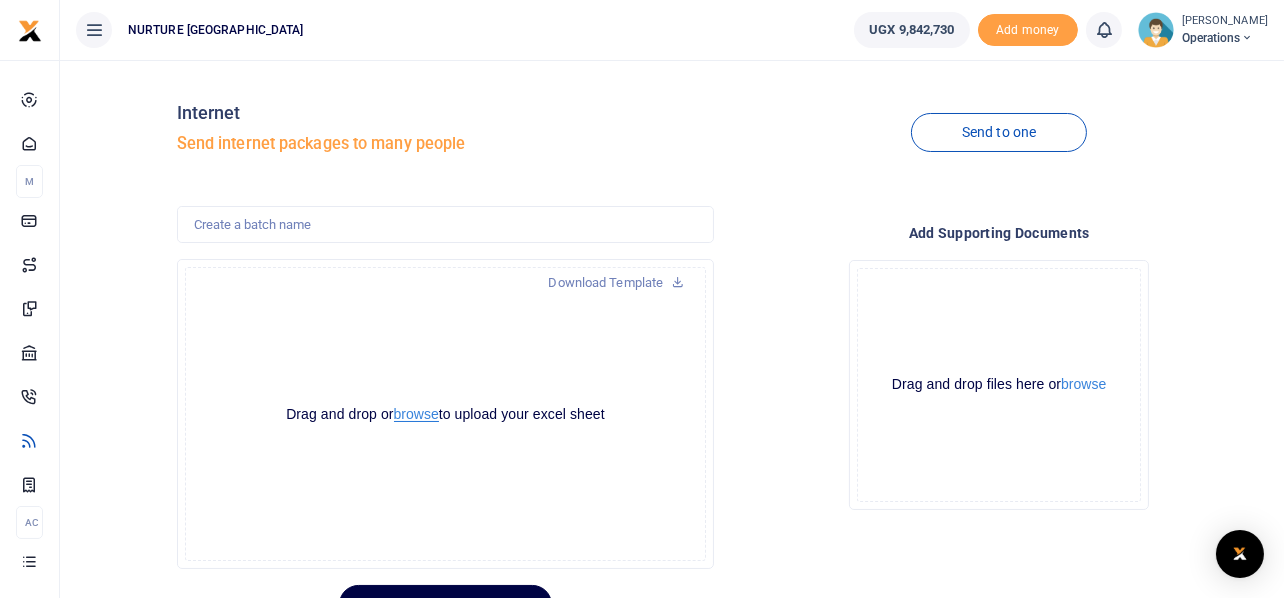 click on "browse" at bounding box center (416, 414) 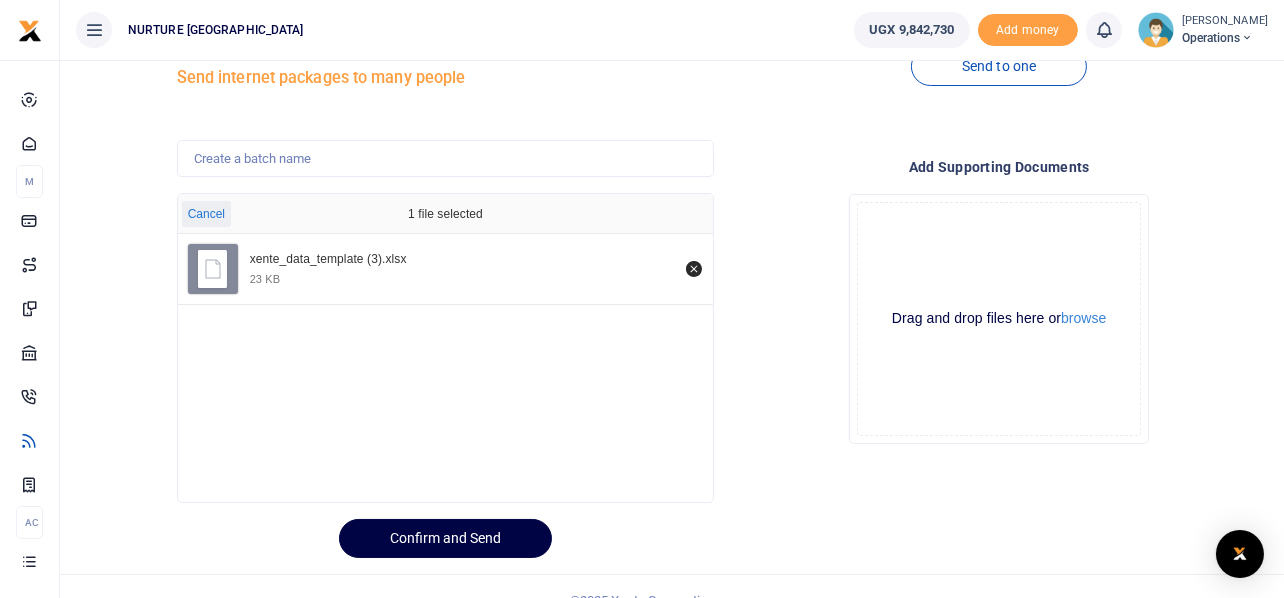 scroll, scrollTop: 94, scrollLeft: 0, axis: vertical 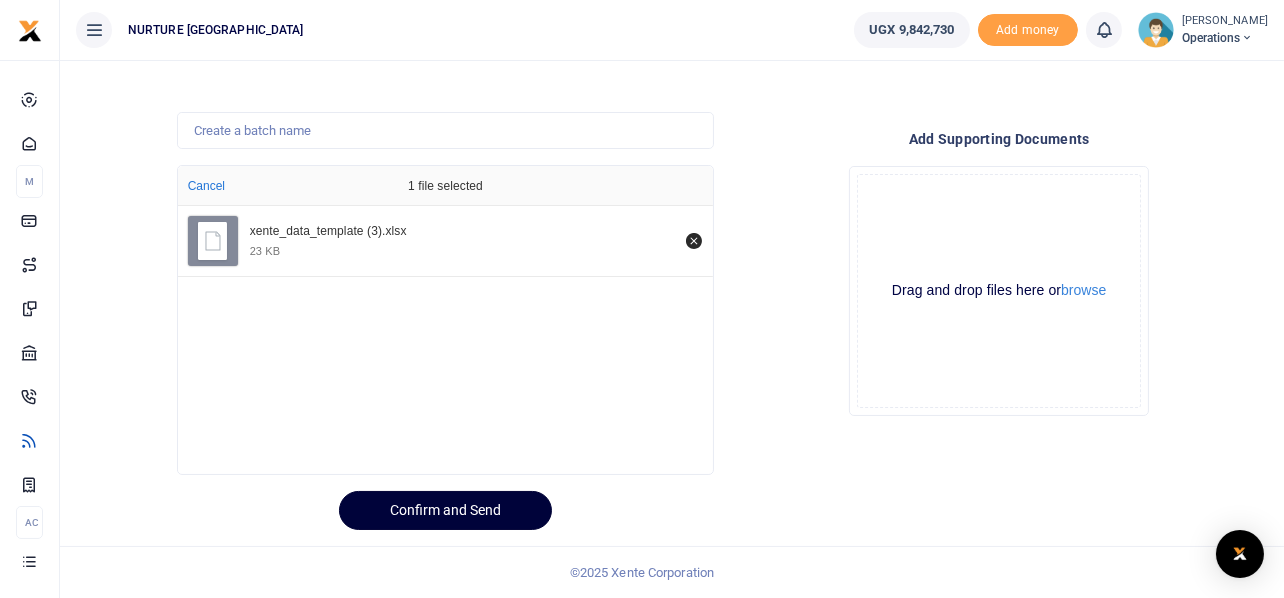 click on "Confirm and Send" at bounding box center [445, 510] 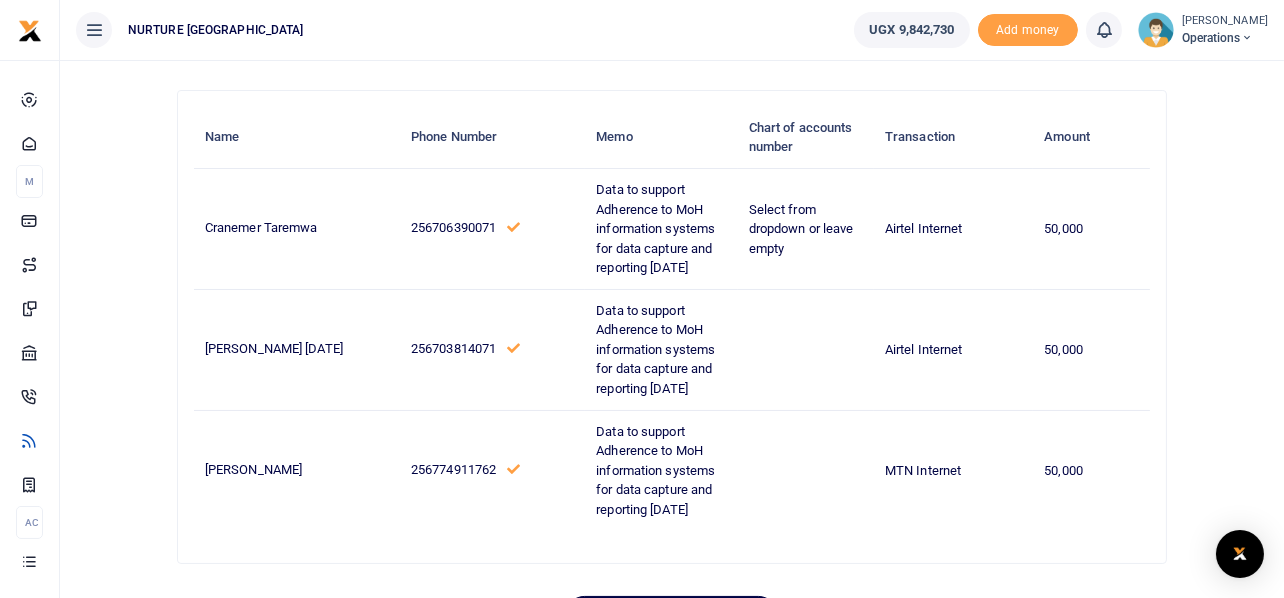 scroll, scrollTop: 219, scrollLeft: 0, axis: vertical 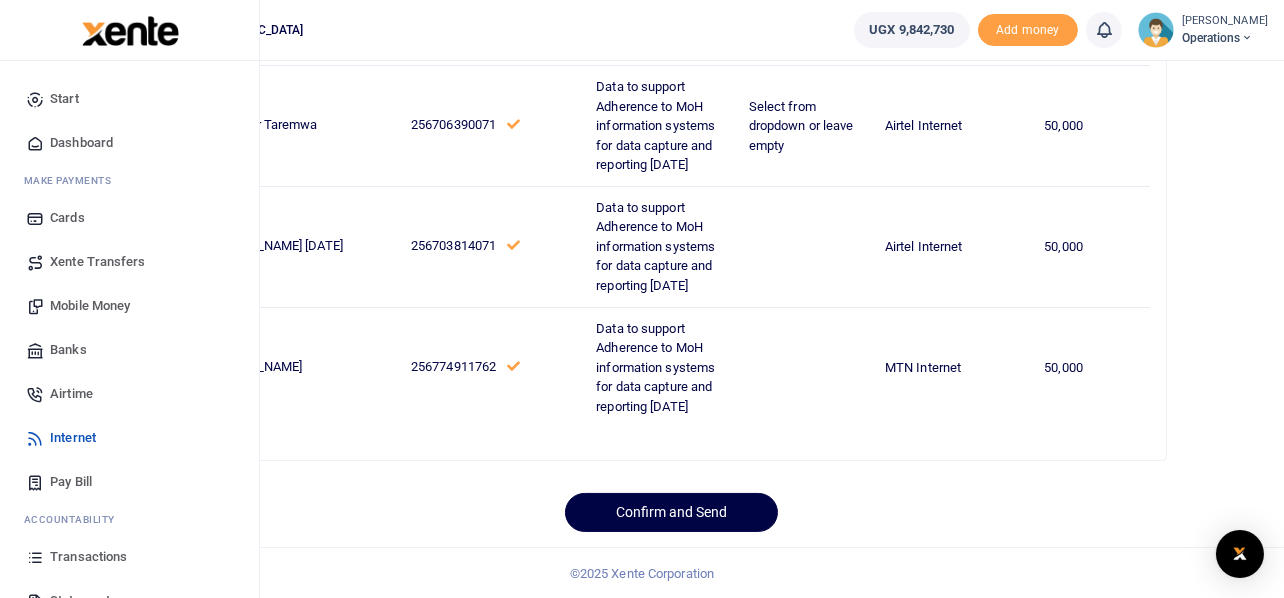 click on "Internet" at bounding box center [73, 438] 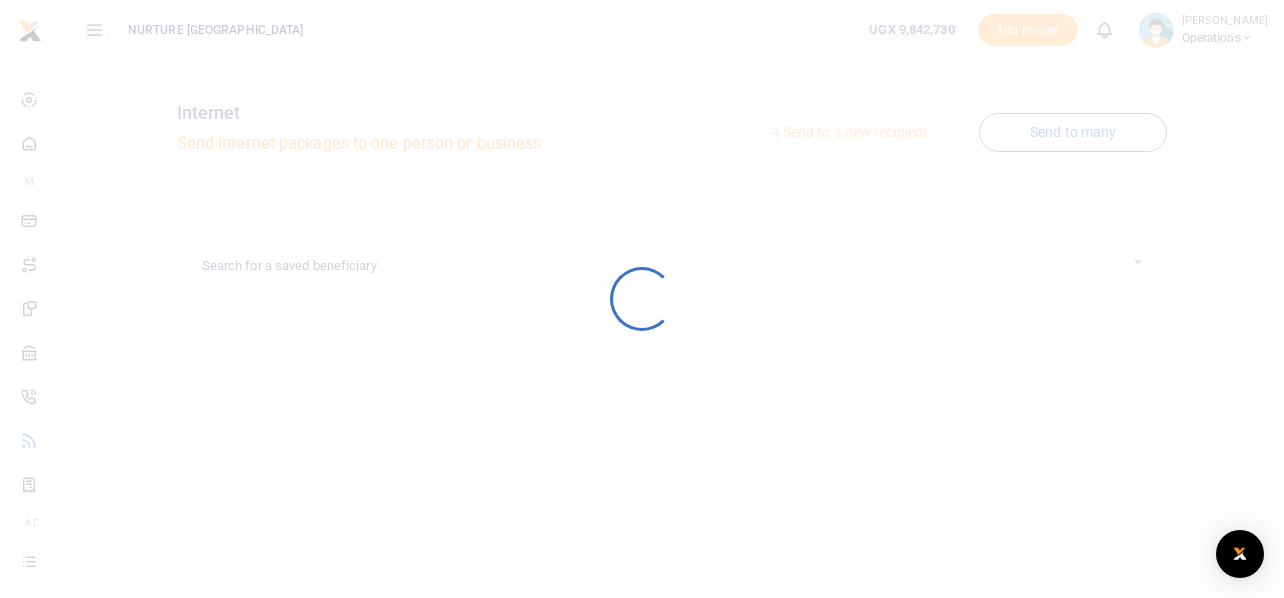scroll, scrollTop: 0, scrollLeft: 0, axis: both 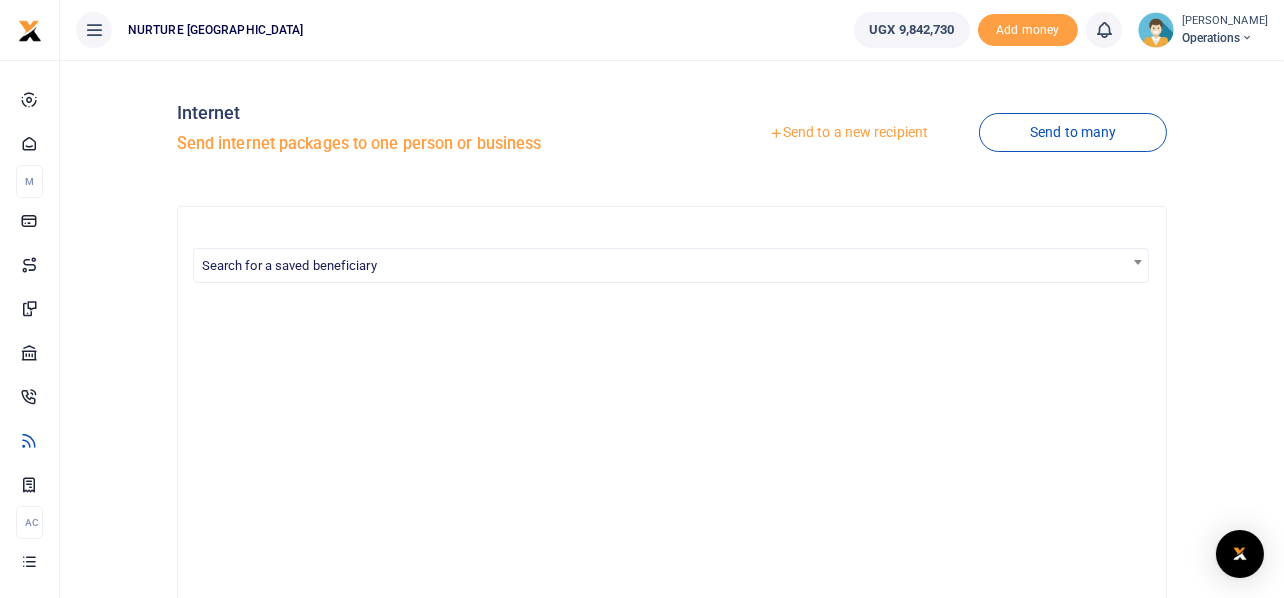 click at bounding box center (642, 299) 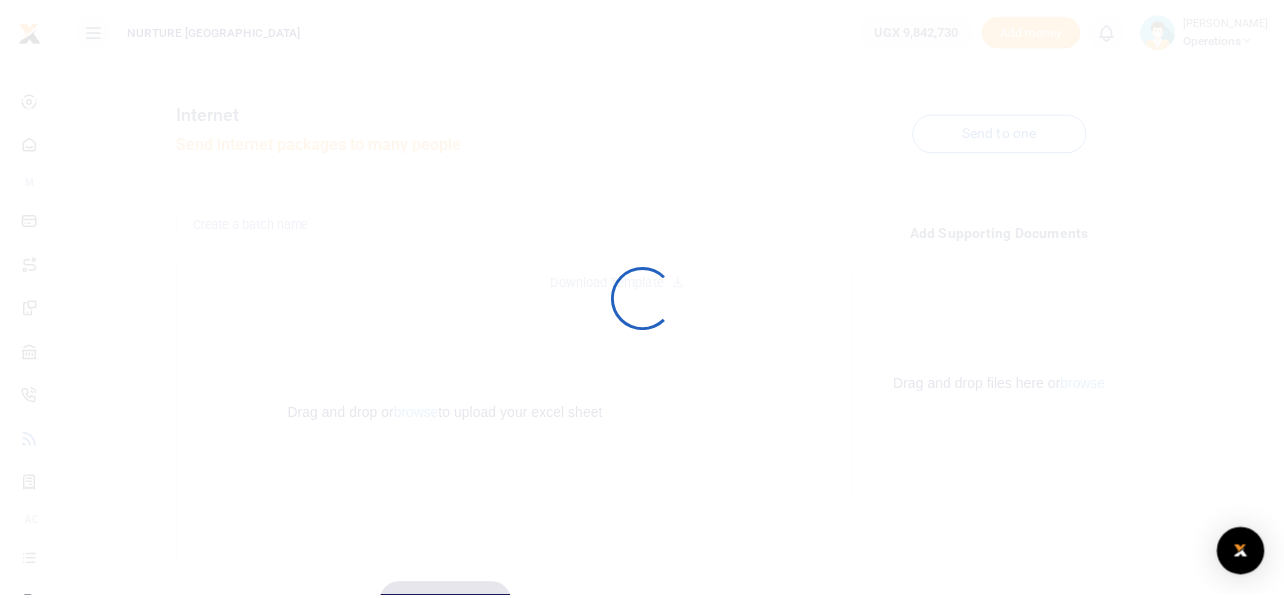 scroll, scrollTop: 0, scrollLeft: 0, axis: both 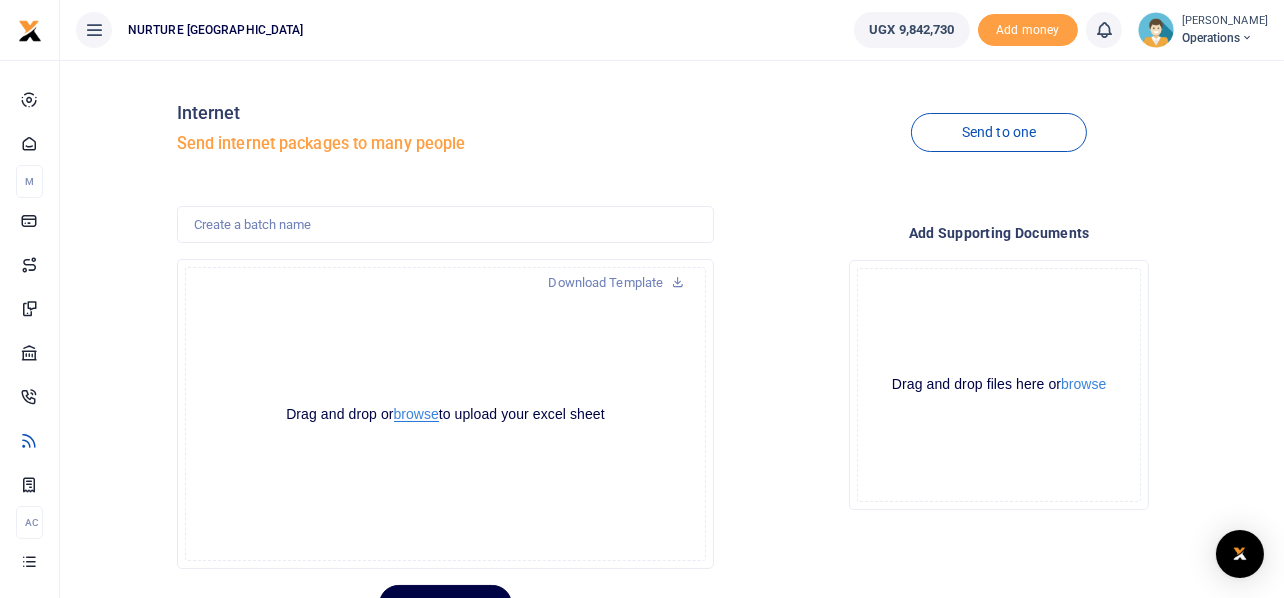 click on "browse" at bounding box center [416, 414] 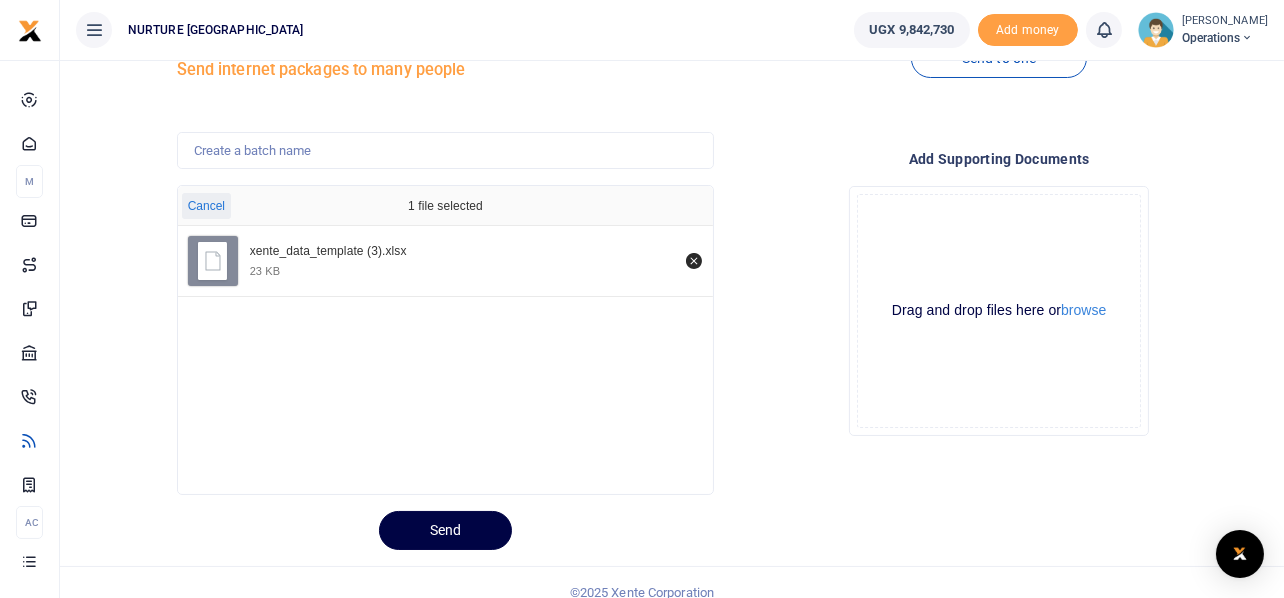 scroll, scrollTop: 94, scrollLeft: 0, axis: vertical 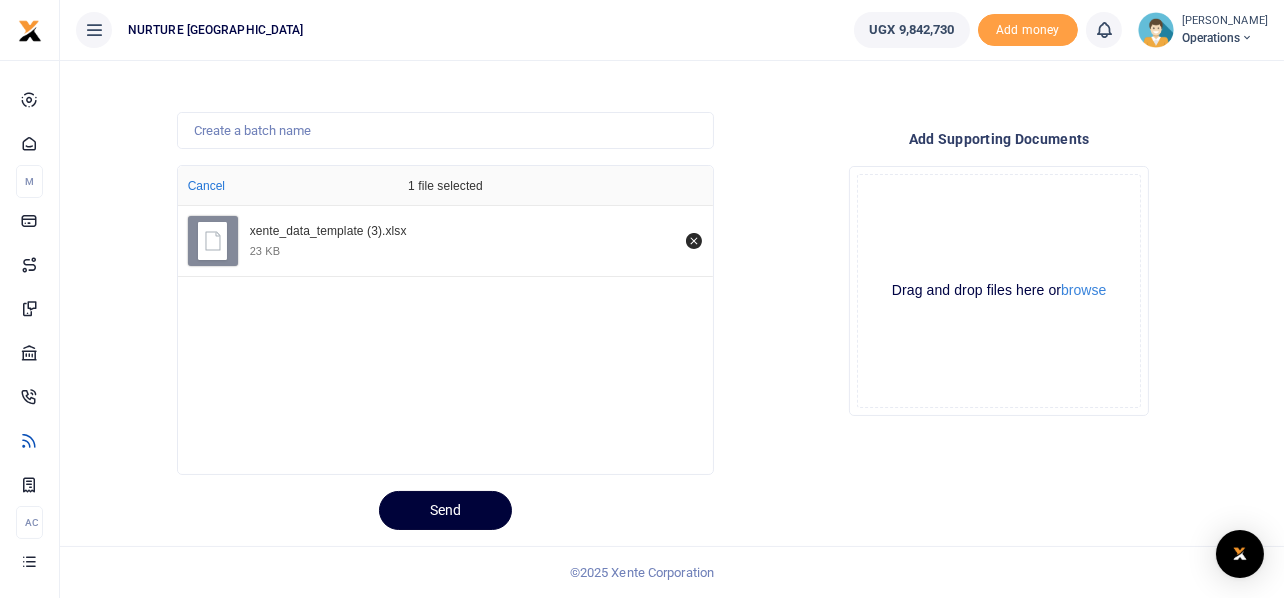 click on "Send" at bounding box center [445, 510] 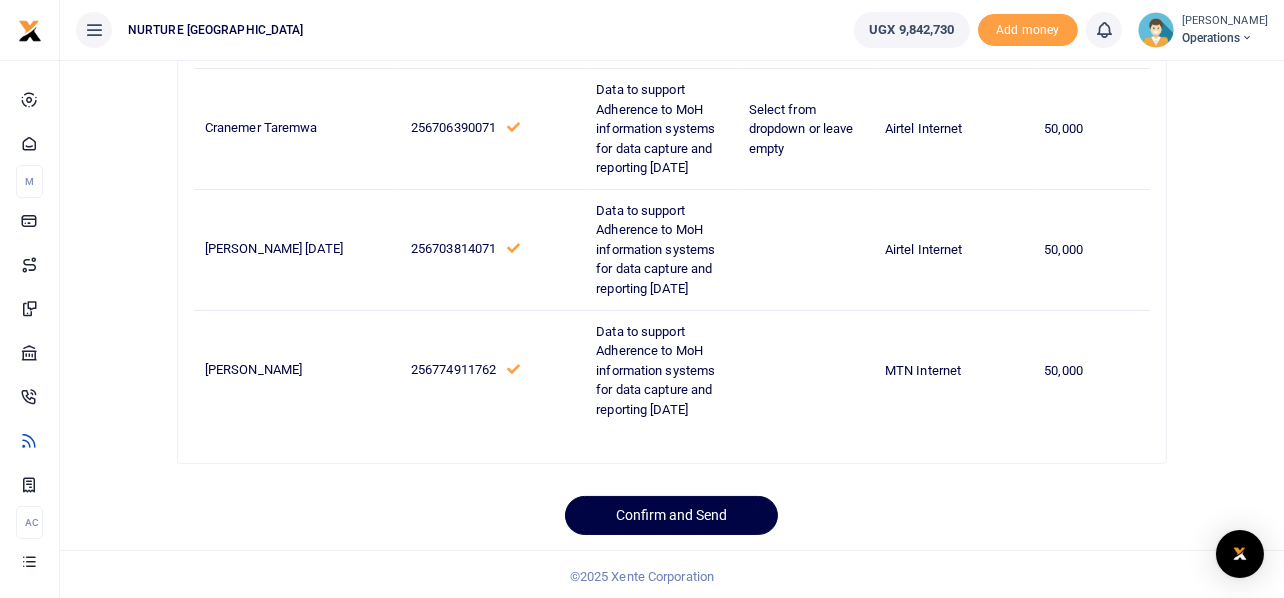 scroll, scrollTop: 219, scrollLeft: 0, axis: vertical 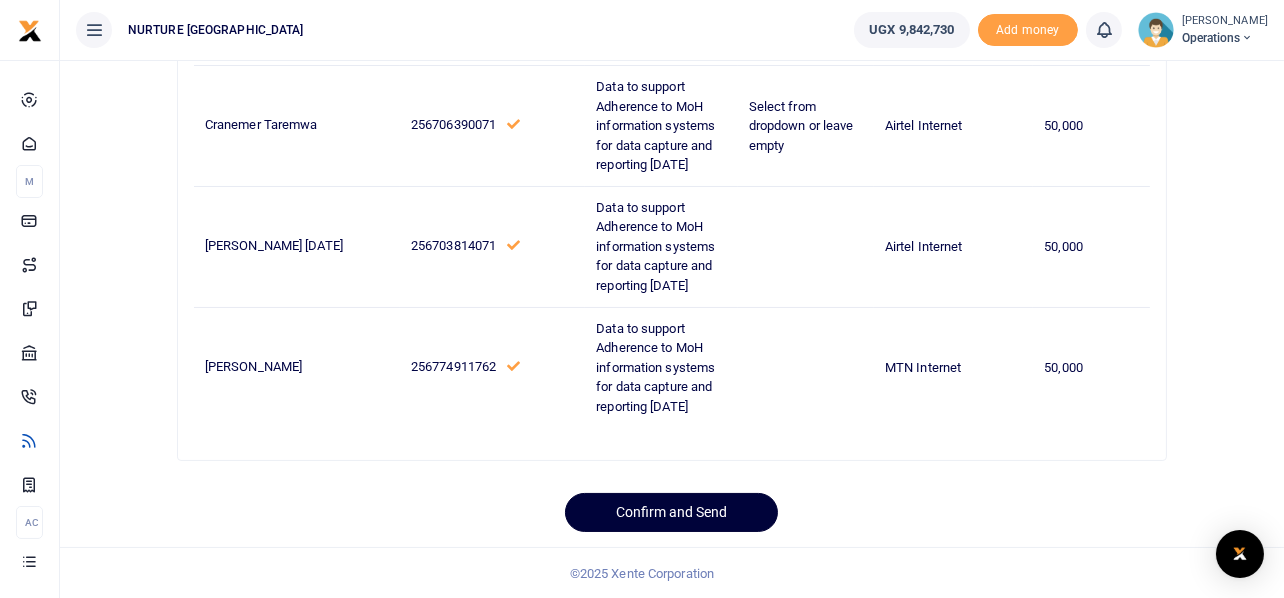click on "Confirm and Send" at bounding box center (671, 512) 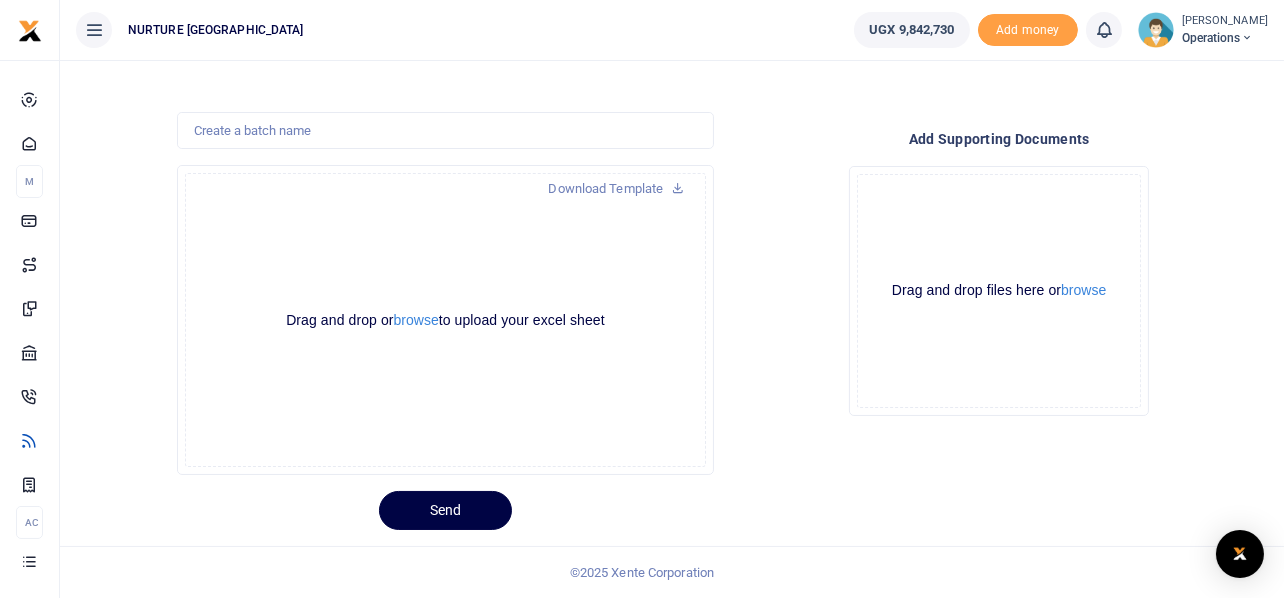 scroll, scrollTop: 0, scrollLeft: 0, axis: both 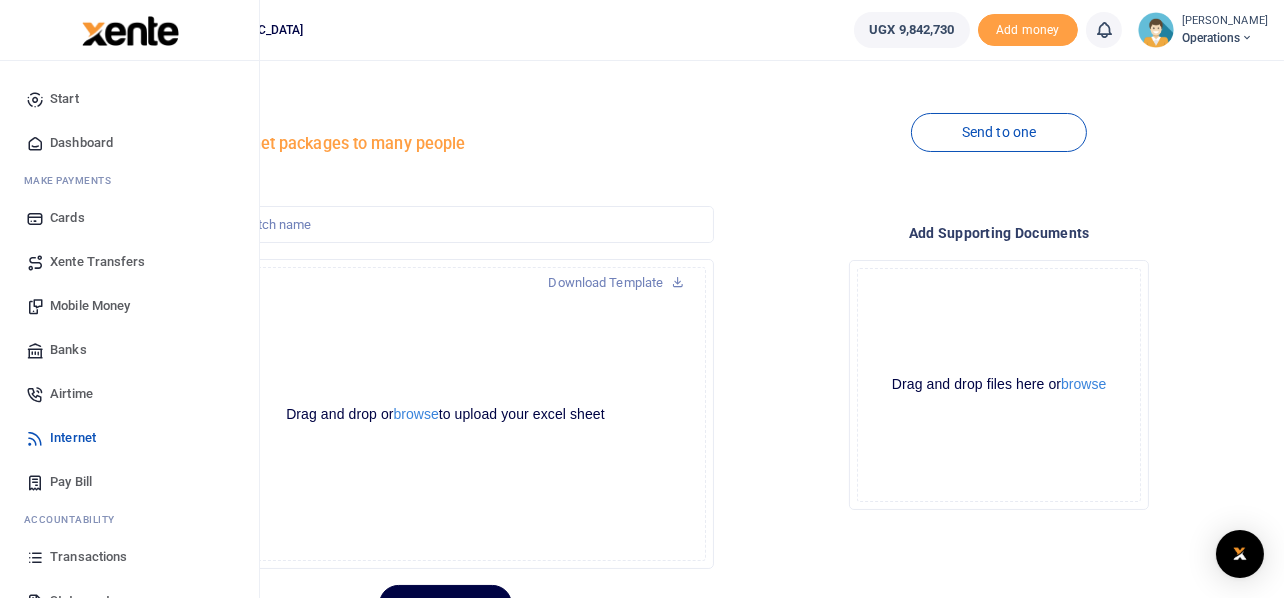 click on "Mobile Money" at bounding box center [90, 306] 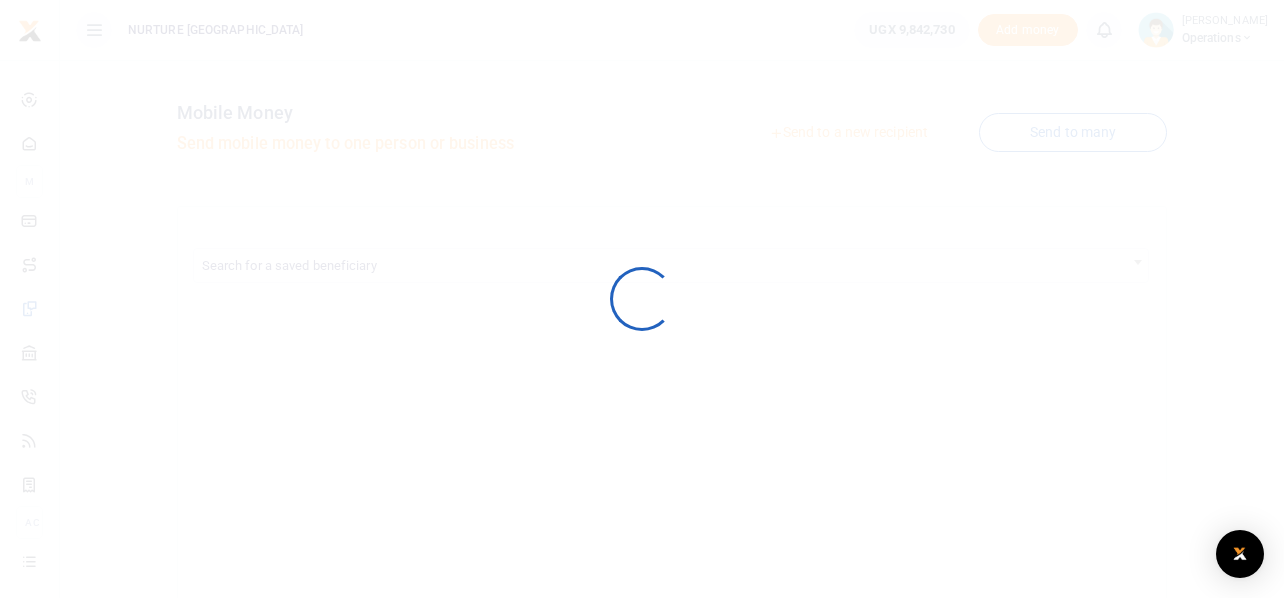 scroll, scrollTop: 0, scrollLeft: 0, axis: both 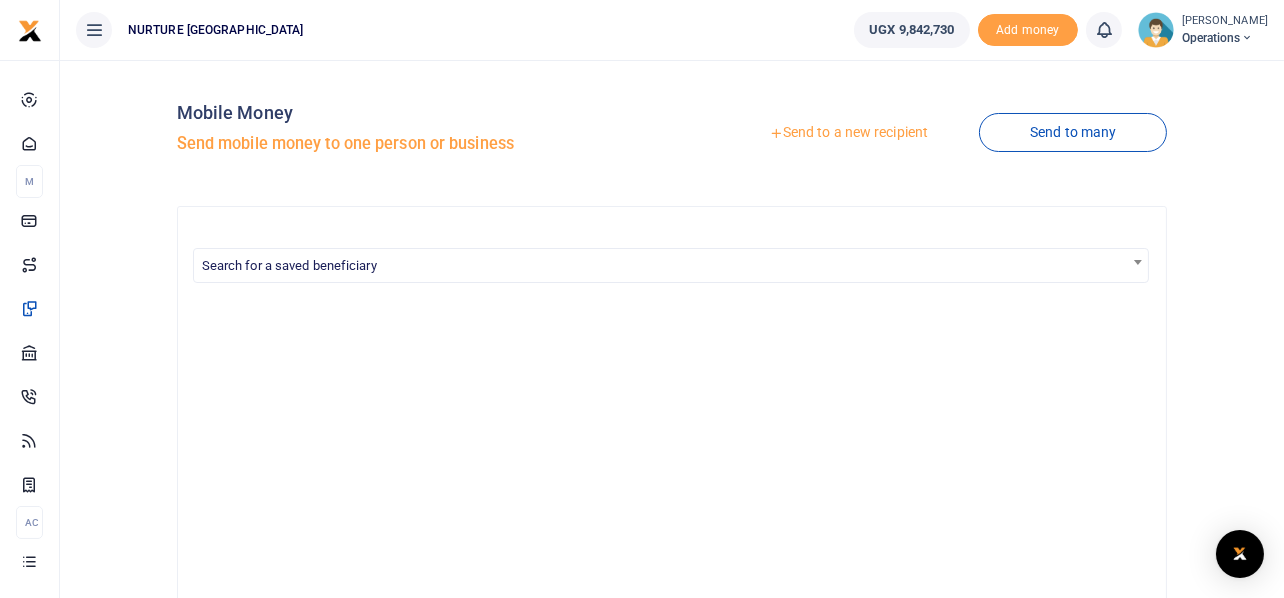 click on "Send to a new recipient" at bounding box center (848, 133) 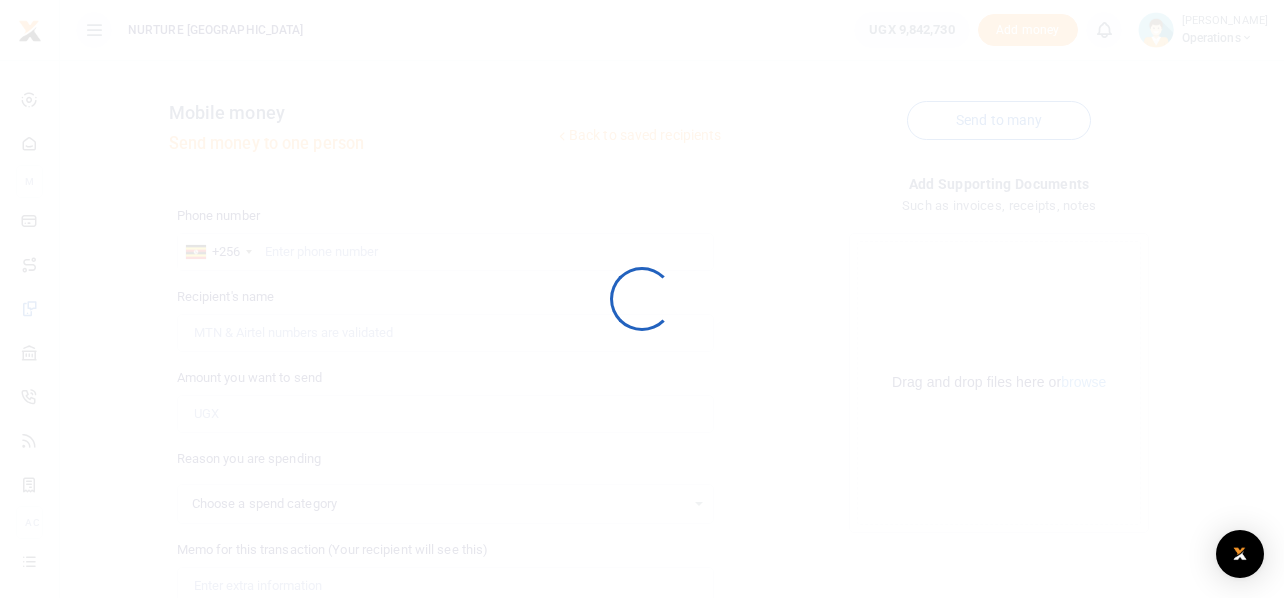 select 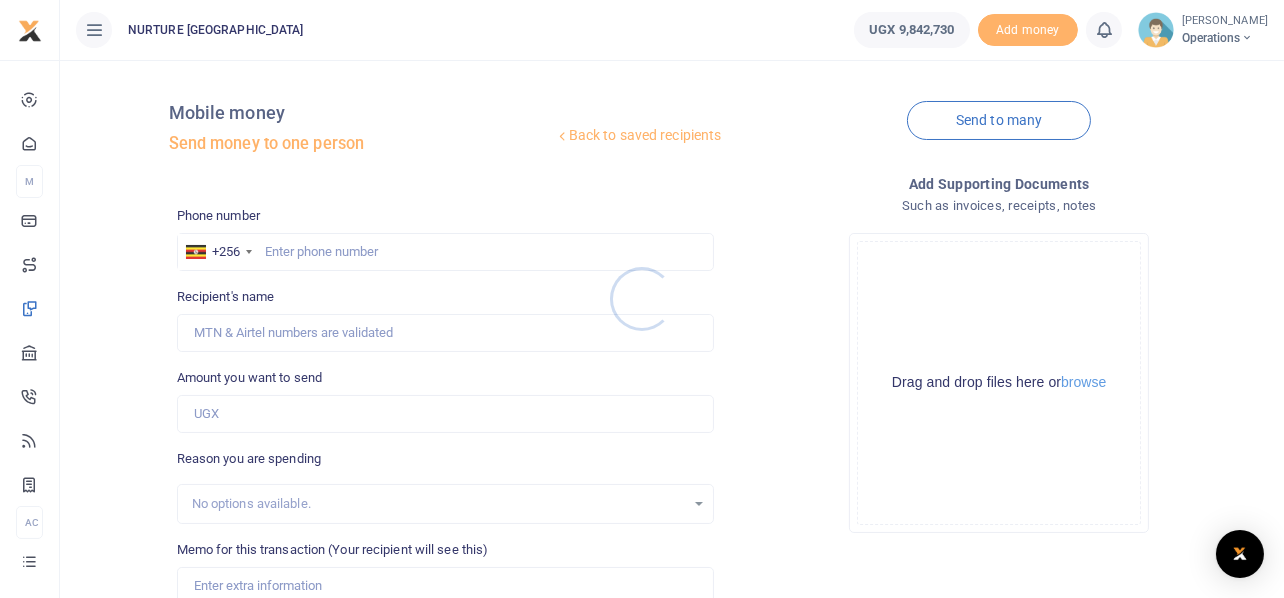 click at bounding box center [642, 299] 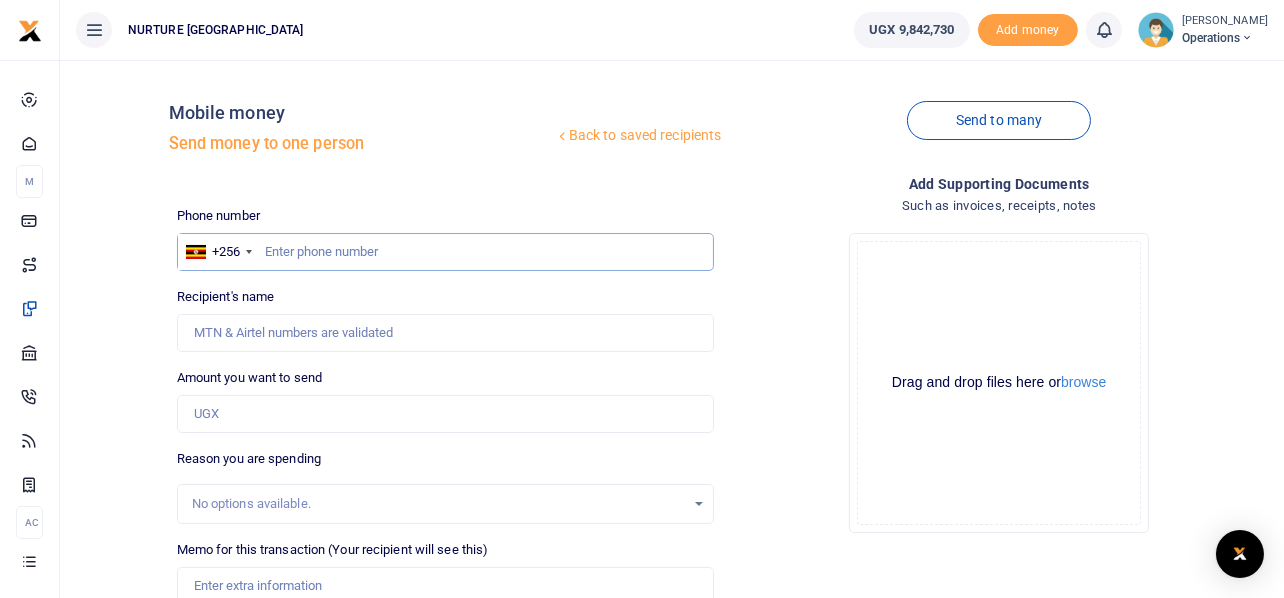 click at bounding box center (446, 252) 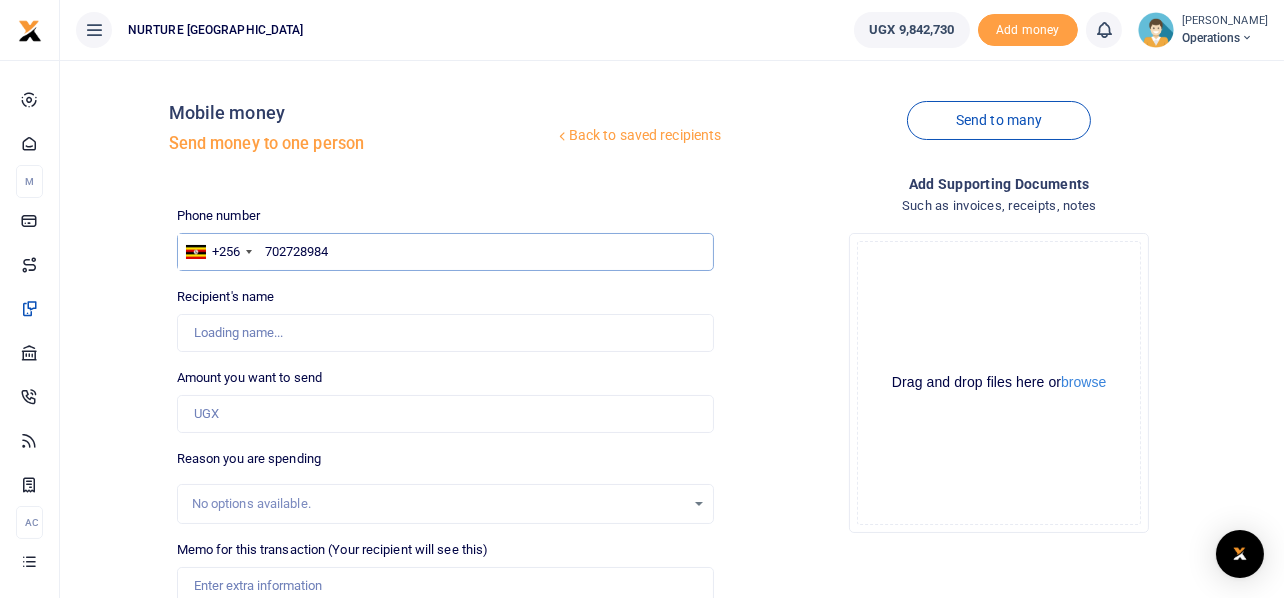 type on "702728984" 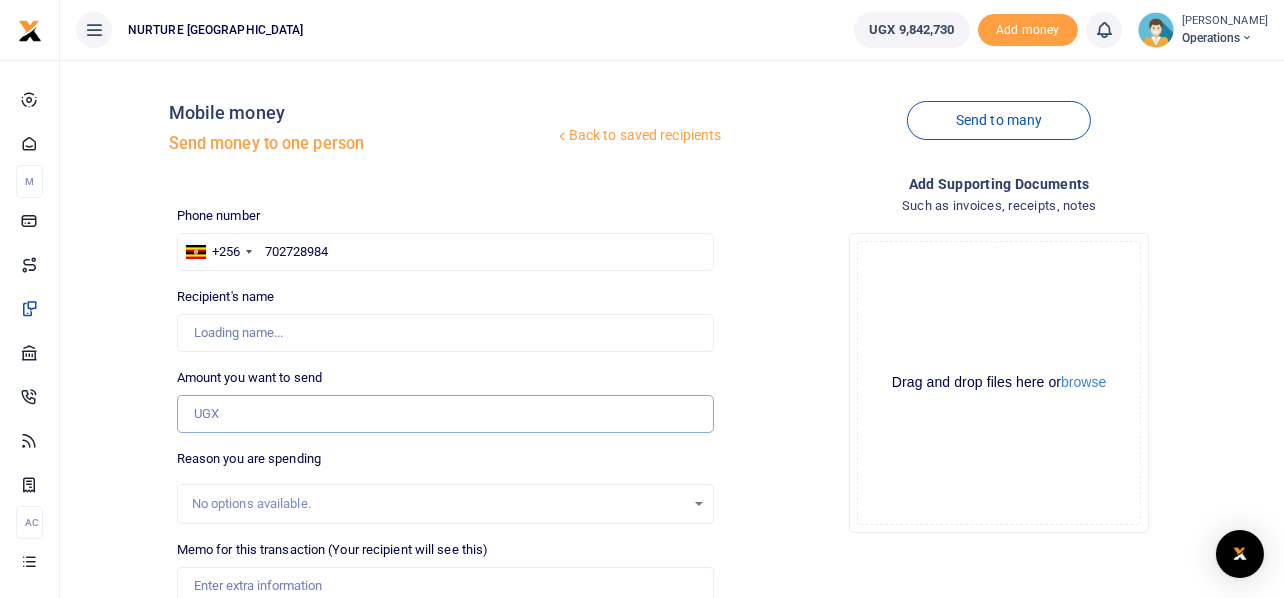 click on "Amount you want to send" at bounding box center [446, 414] 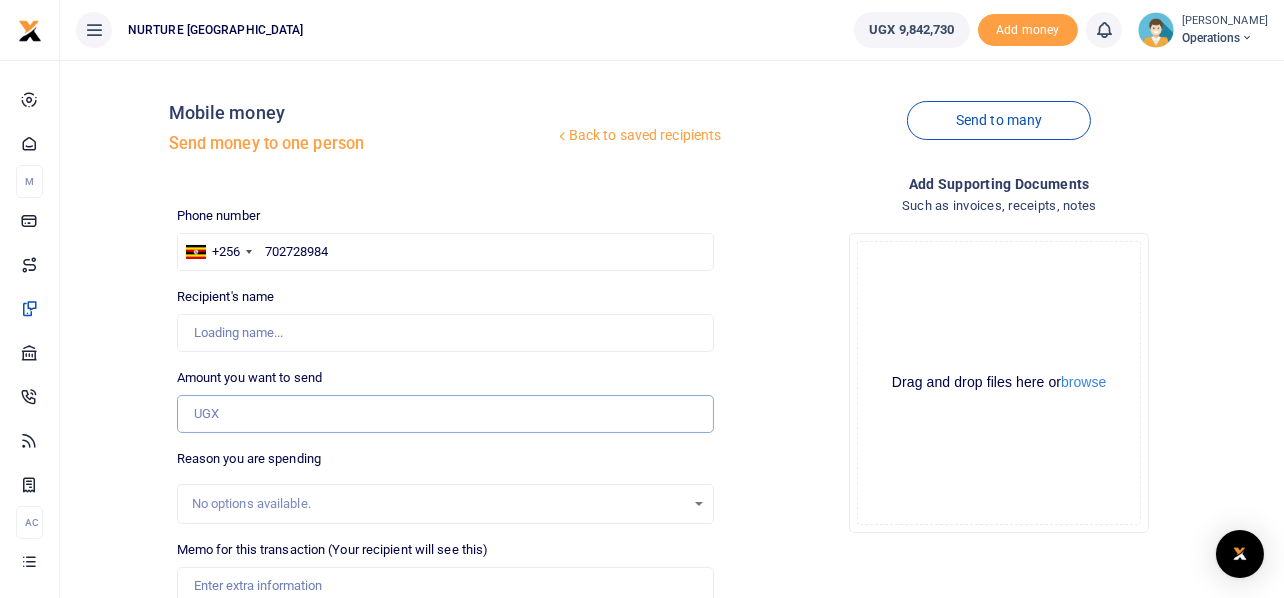 type on "[PERSON_NAME]" 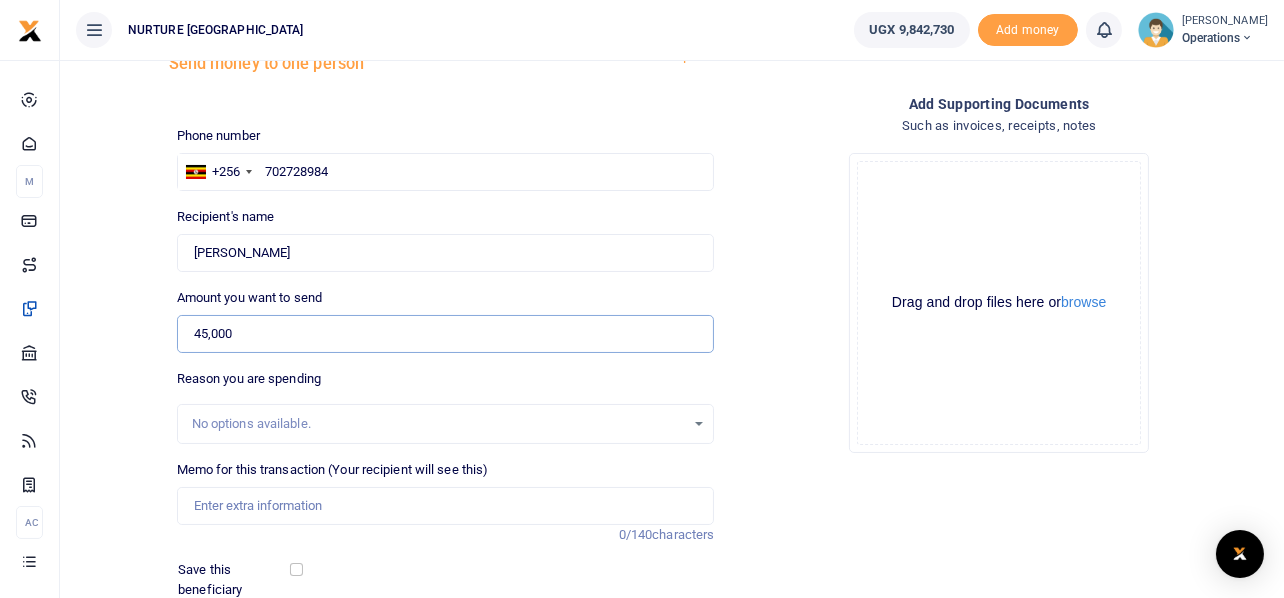 scroll, scrollTop: 287, scrollLeft: 0, axis: vertical 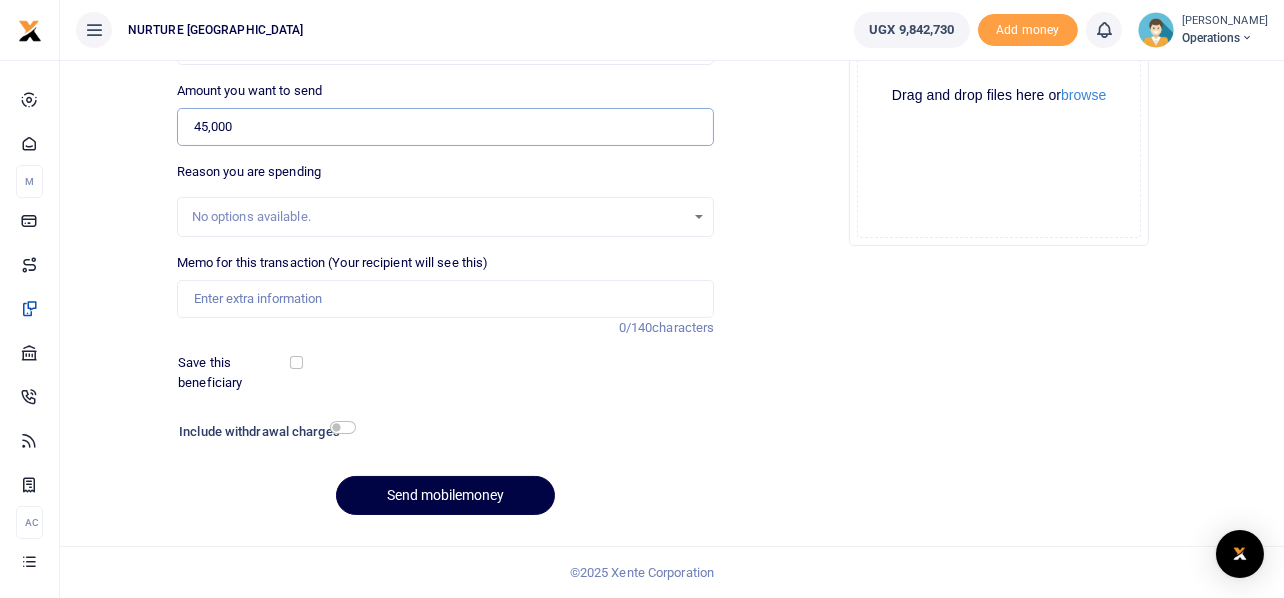 type on "45,000" 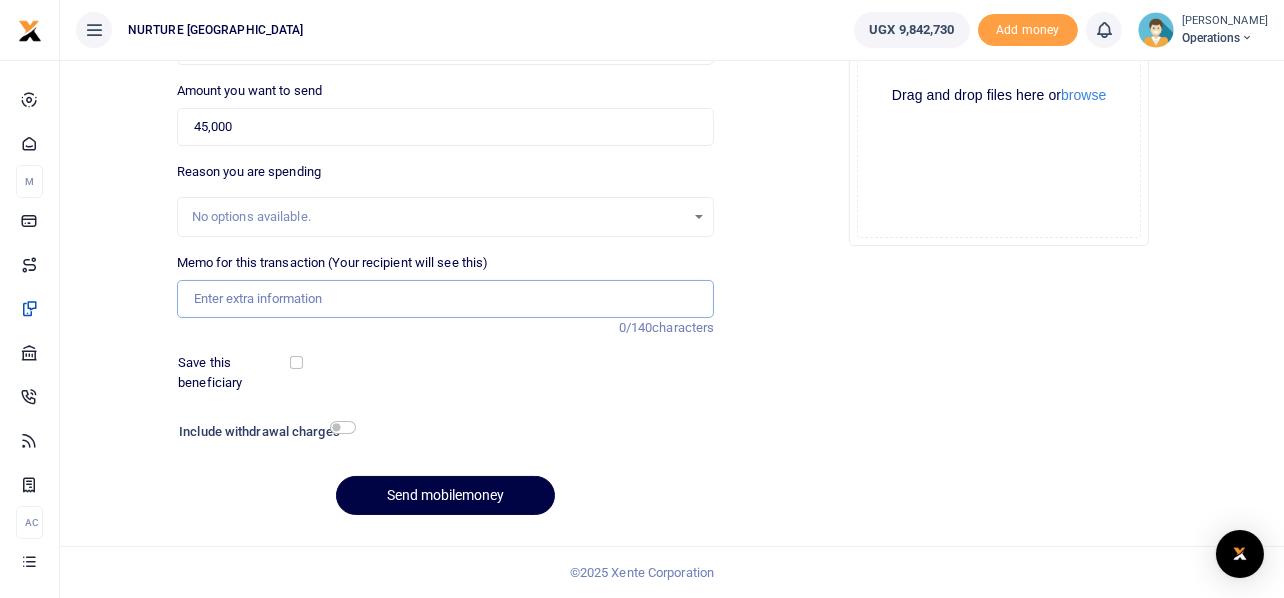 click on "Memo for this transaction (Your recipient will see this)" at bounding box center [446, 299] 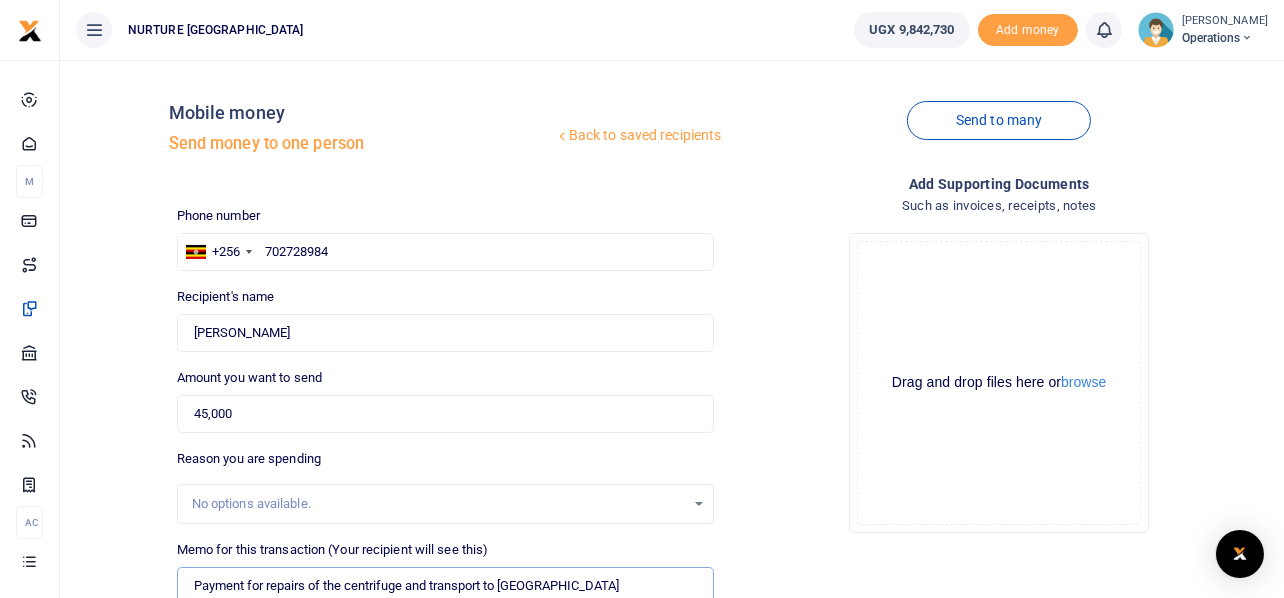 scroll, scrollTop: 0, scrollLeft: 0, axis: both 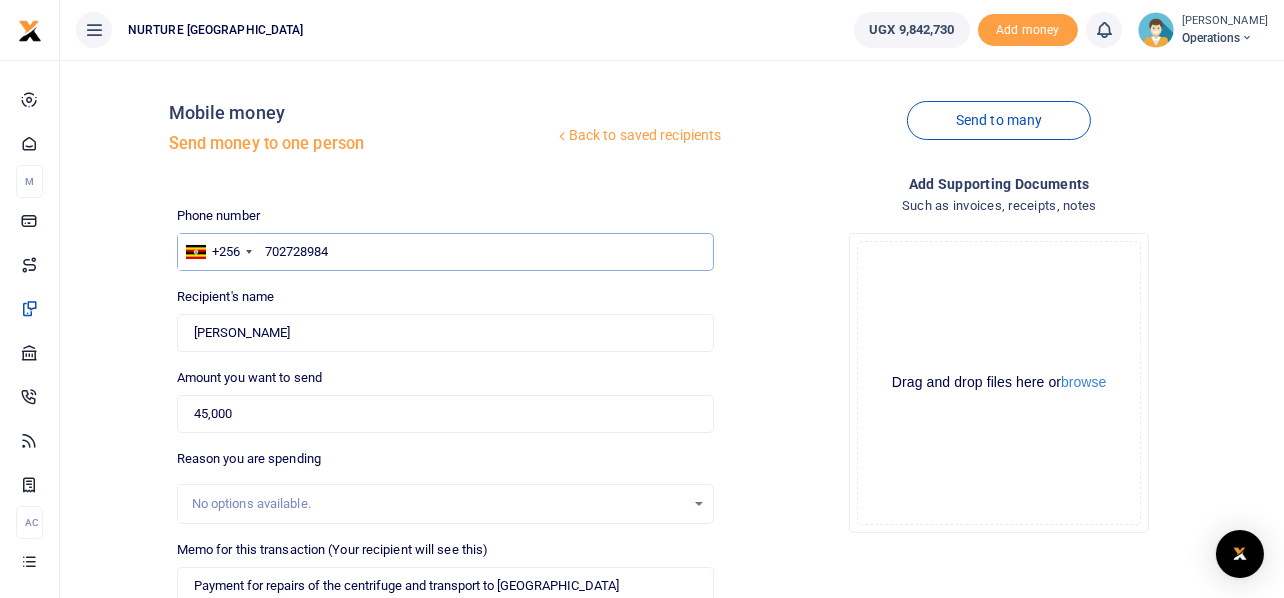 drag, startPoint x: 362, startPoint y: 256, endPoint x: 263, endPoint y: 247, distance: 99.40825 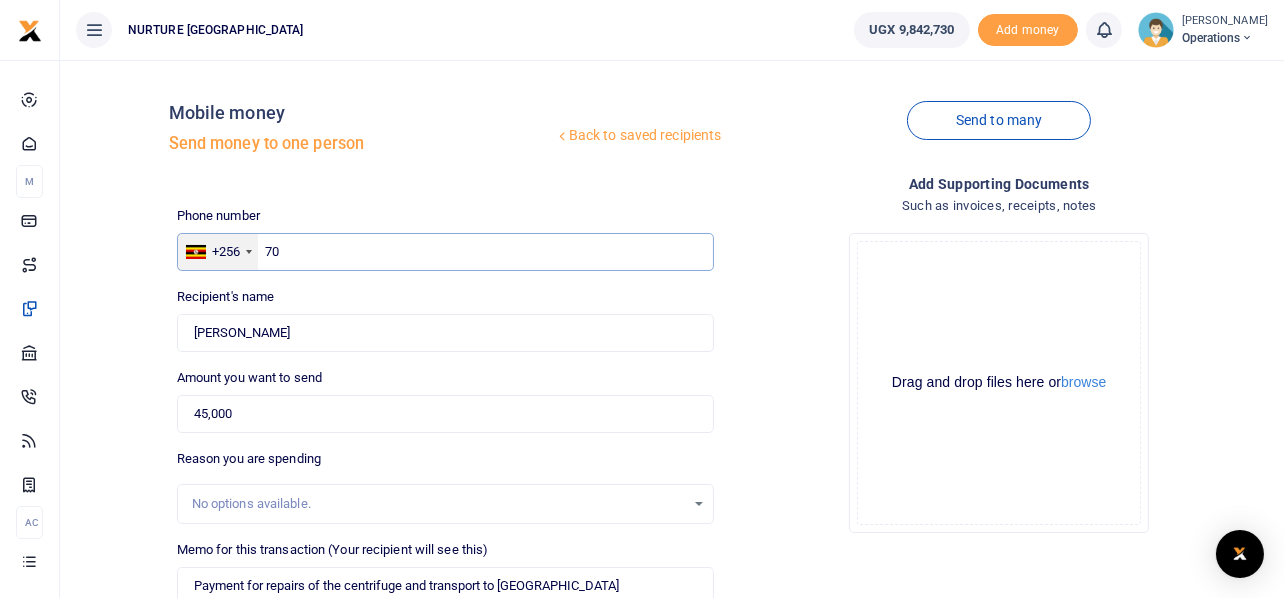 type on "7" 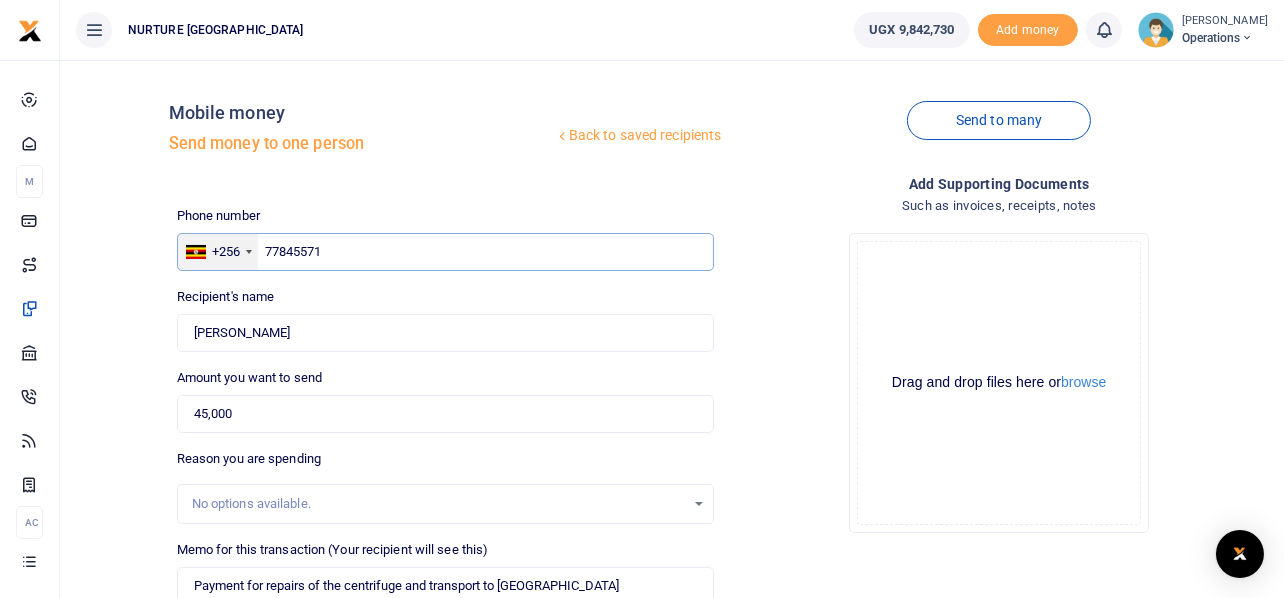 type on "778455711" 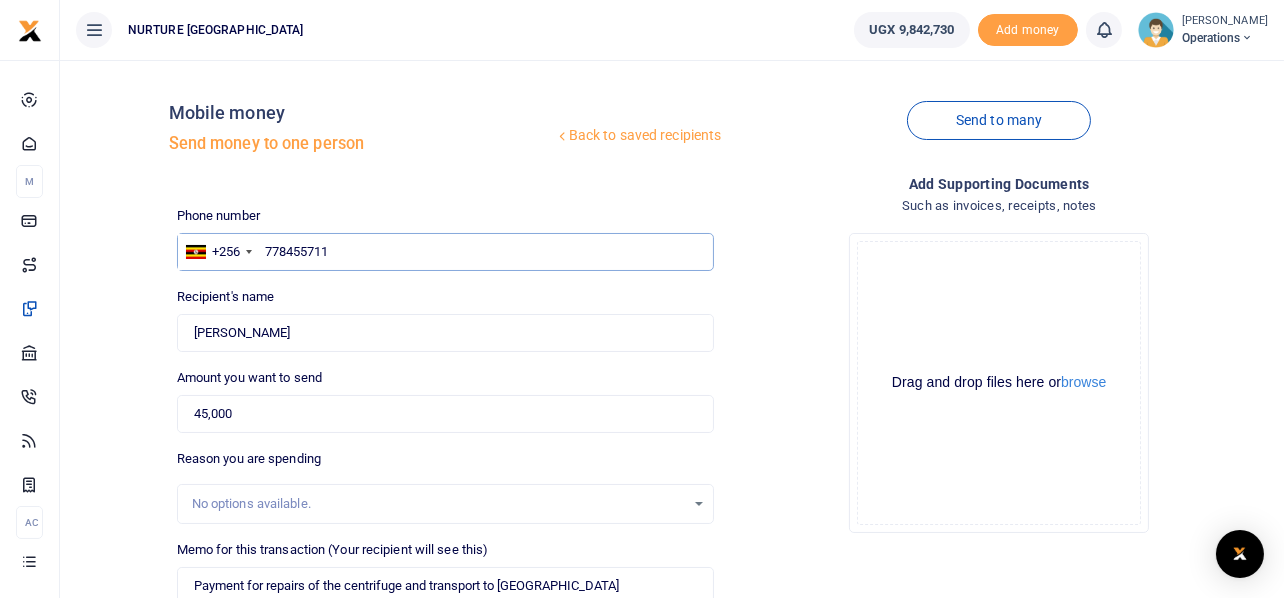 type on "Peace Kasule" 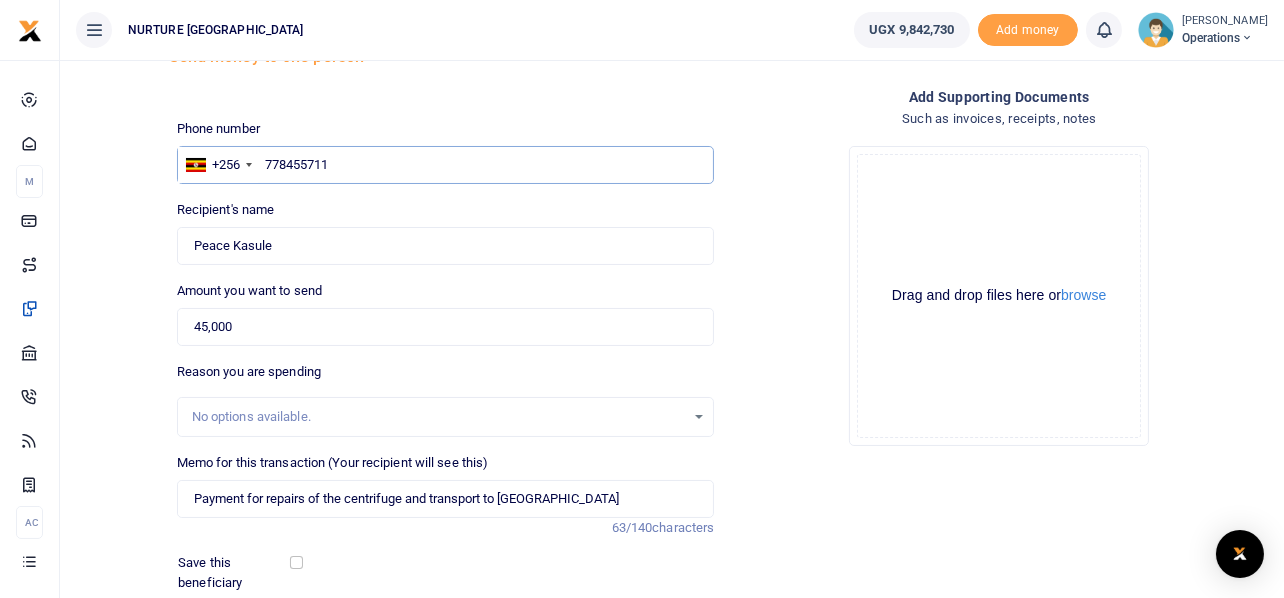 scroll, scrollTop: 199, scrollLeft: 0, axis: vertical 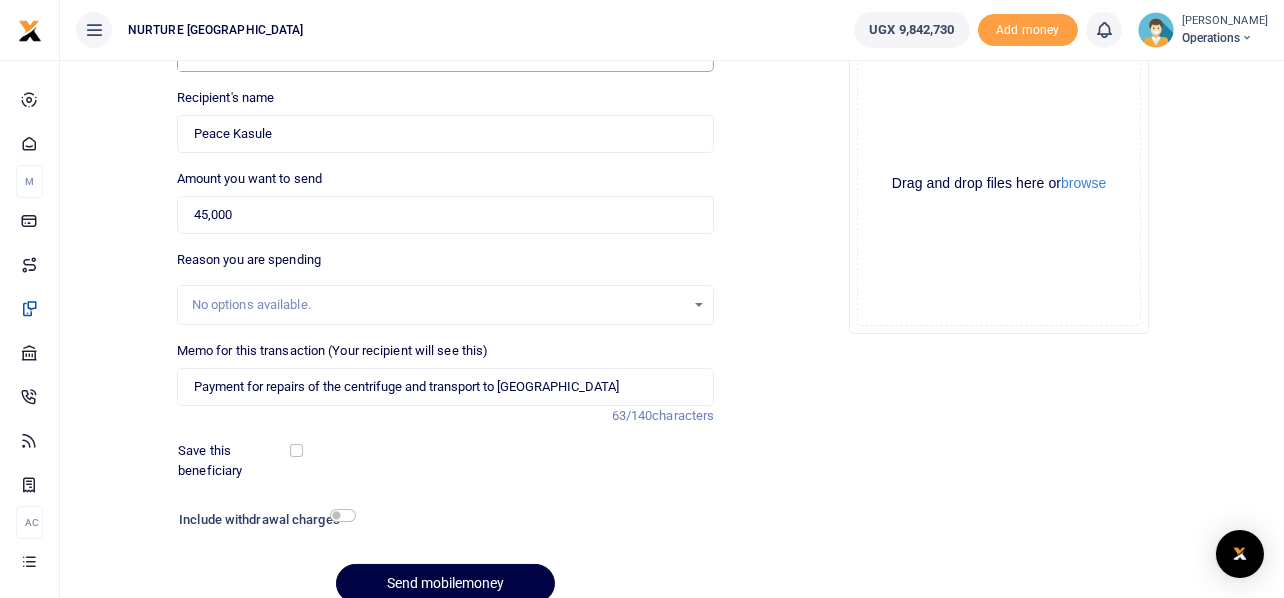 type on "778455711" 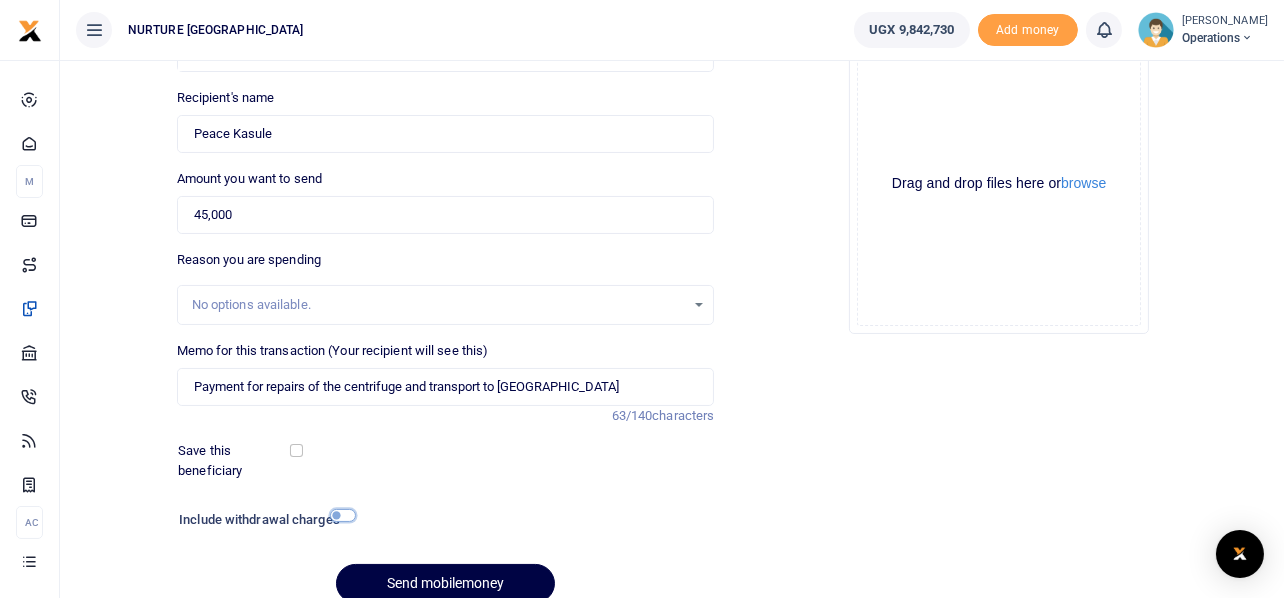 click at bounding box center [343, 515] 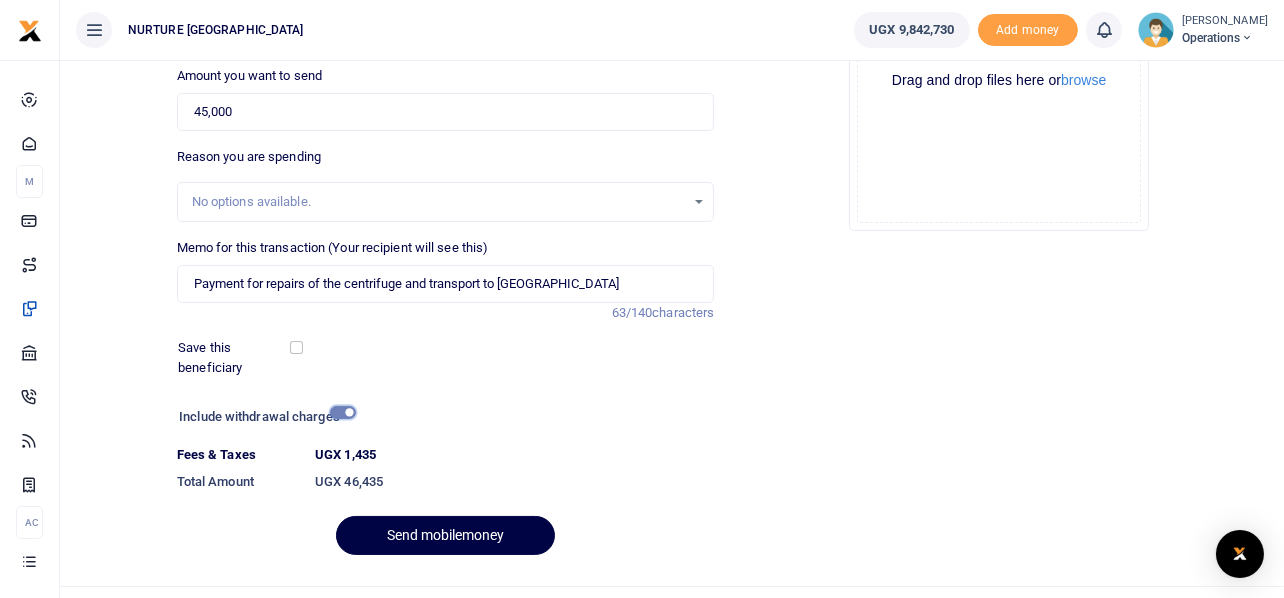 scroll, scrollTop: 342, scrollLeft: 0, axis: vertical 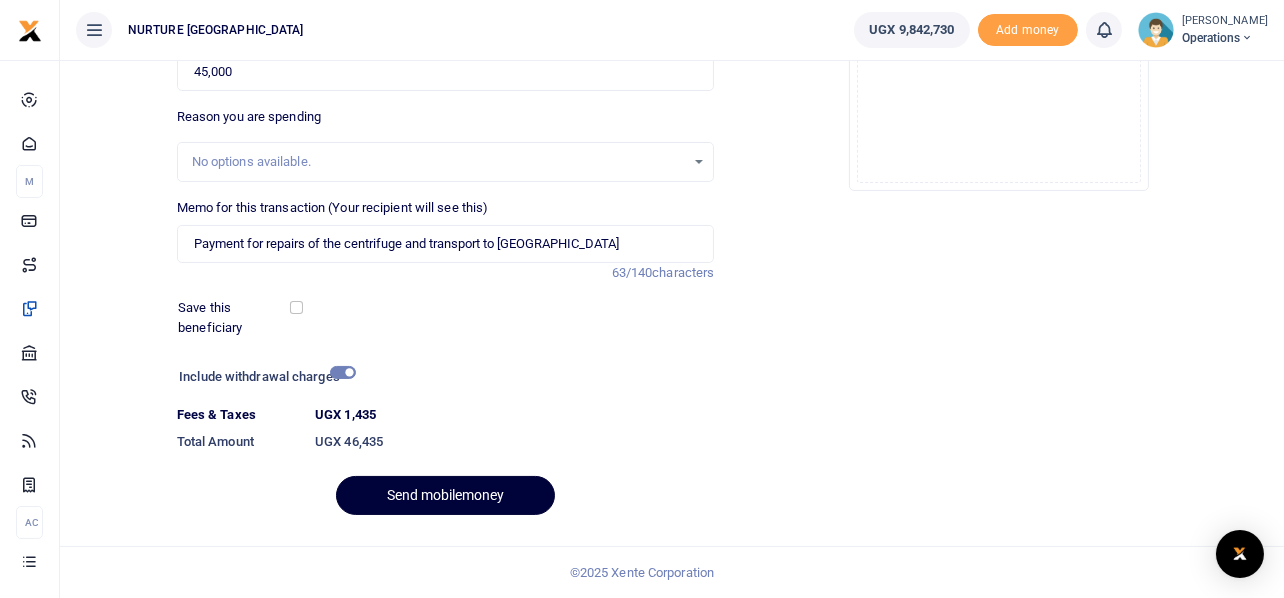 click on "Send mobilemoney" at bounding box center [445, 495] 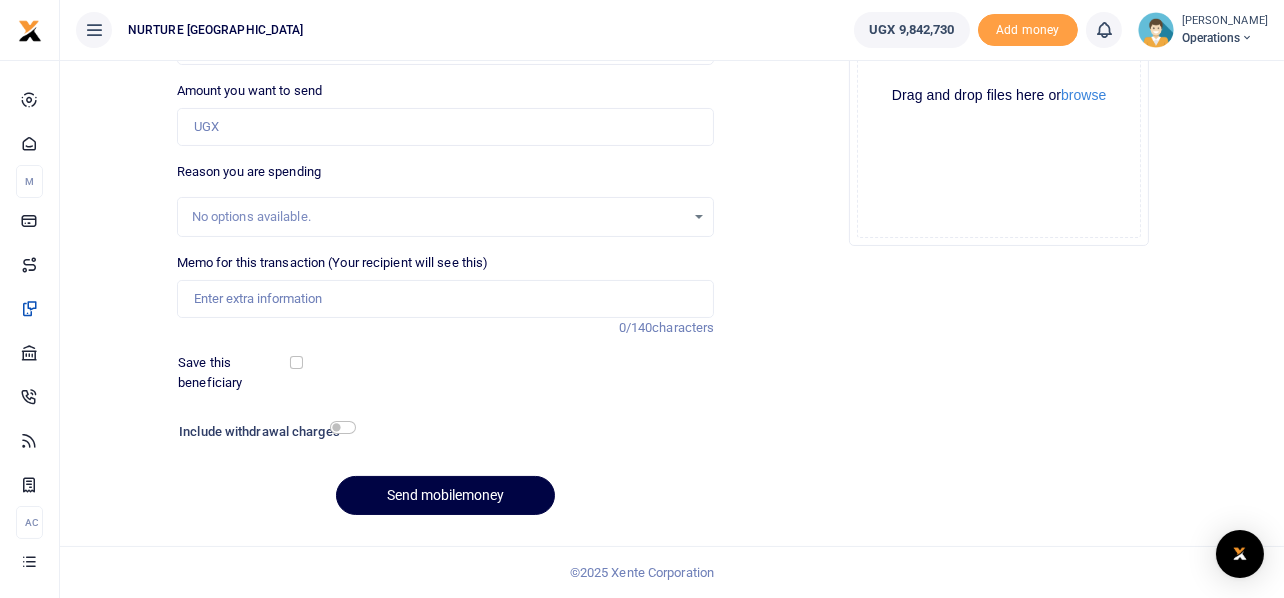 scroll, scrollTop: 0, scrollLeft: 0, axis: both 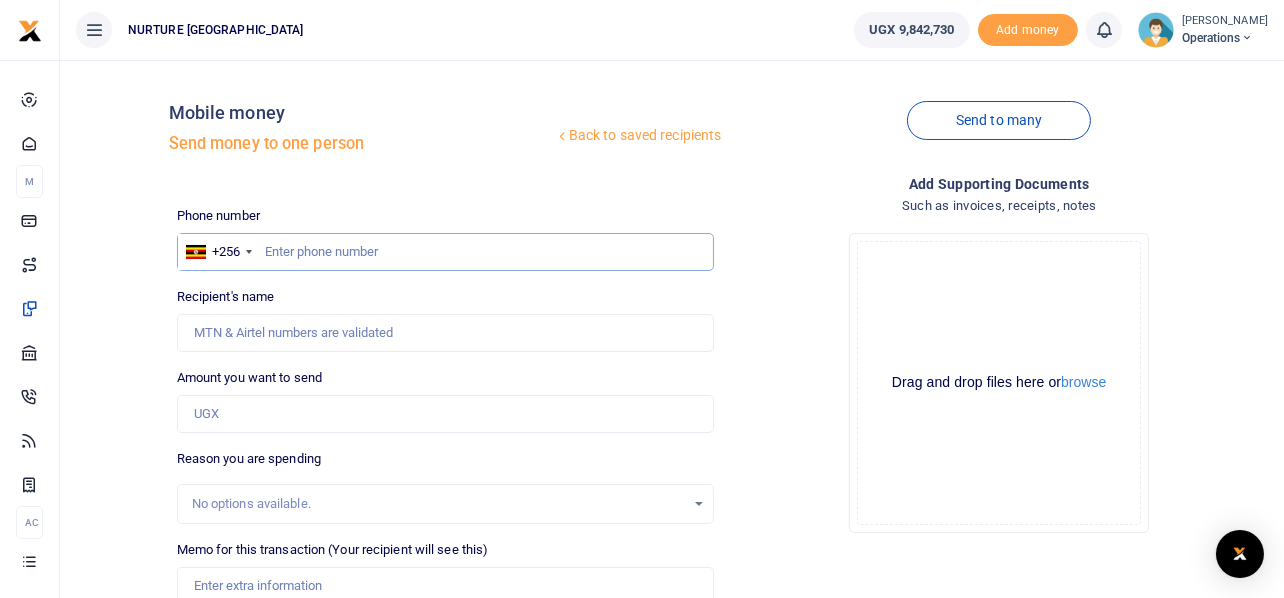 click at bounding box center (446, 252) 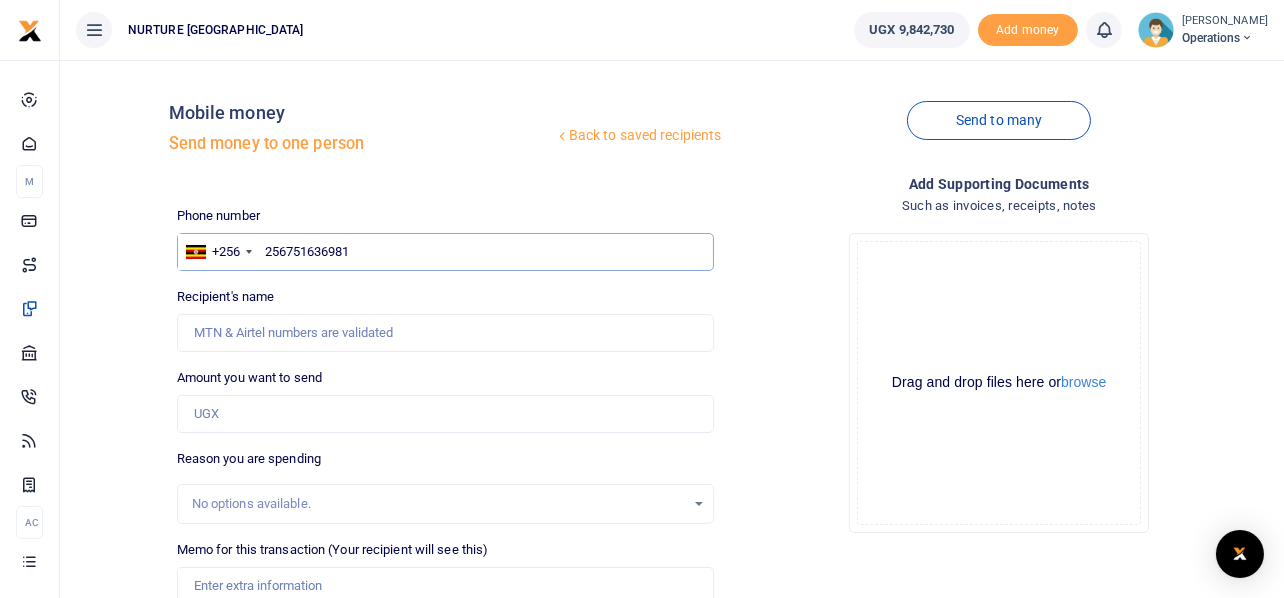 click on "256751636981" at bounding box center [446, 252] 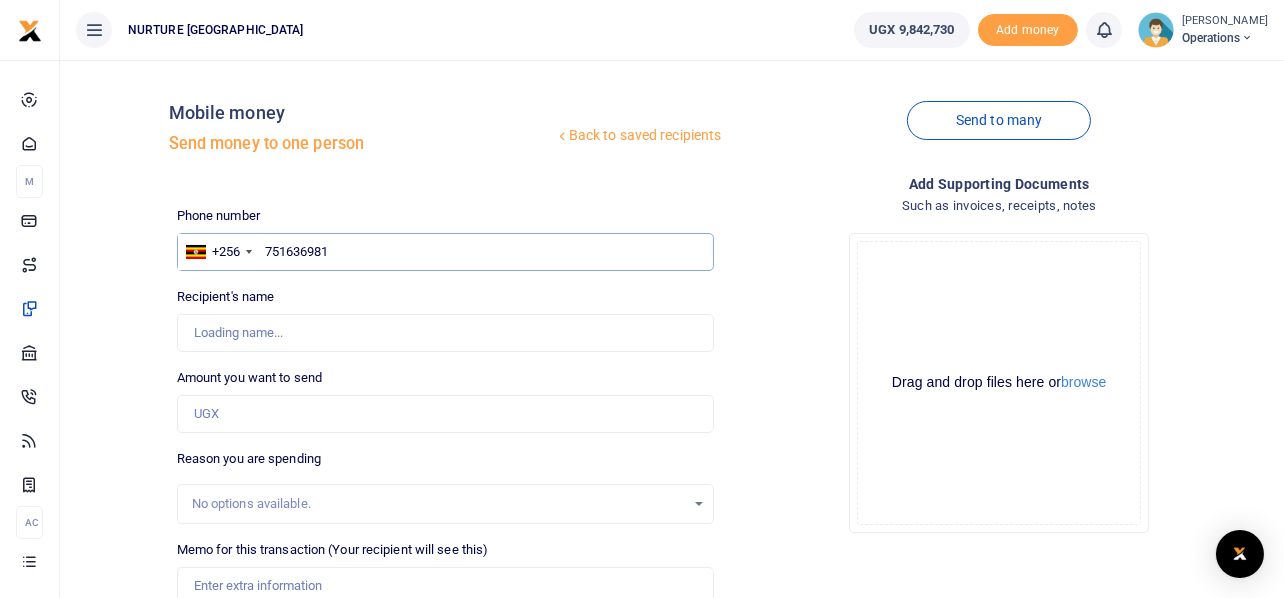 click on "751636981" at bounding box center (446, 252) 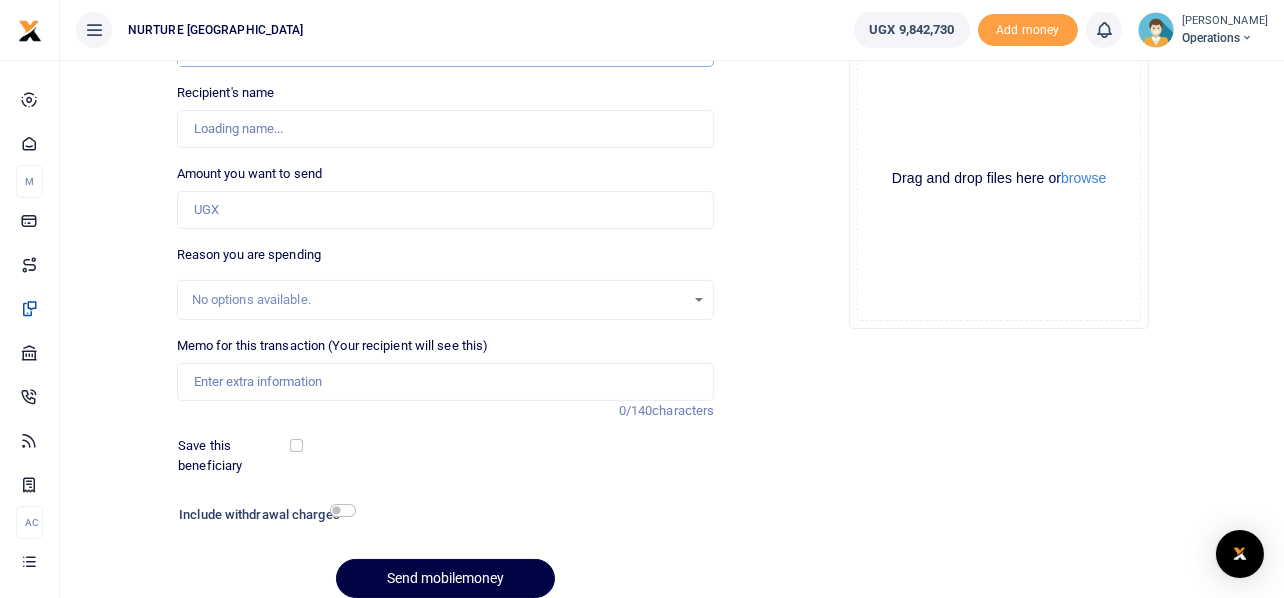 scroll, scrollTop: 287, scrollLeft: 0, axis: vertical 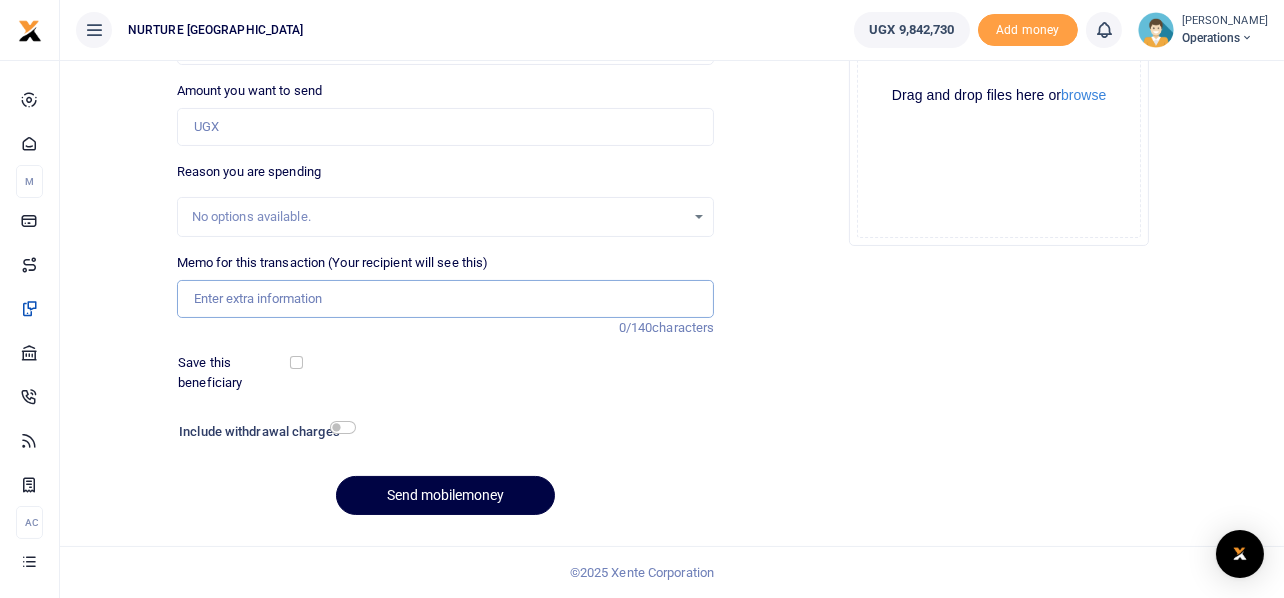 click on "Memo for this transaction (Your recipient will see this)" at bounding box center (446, 299) 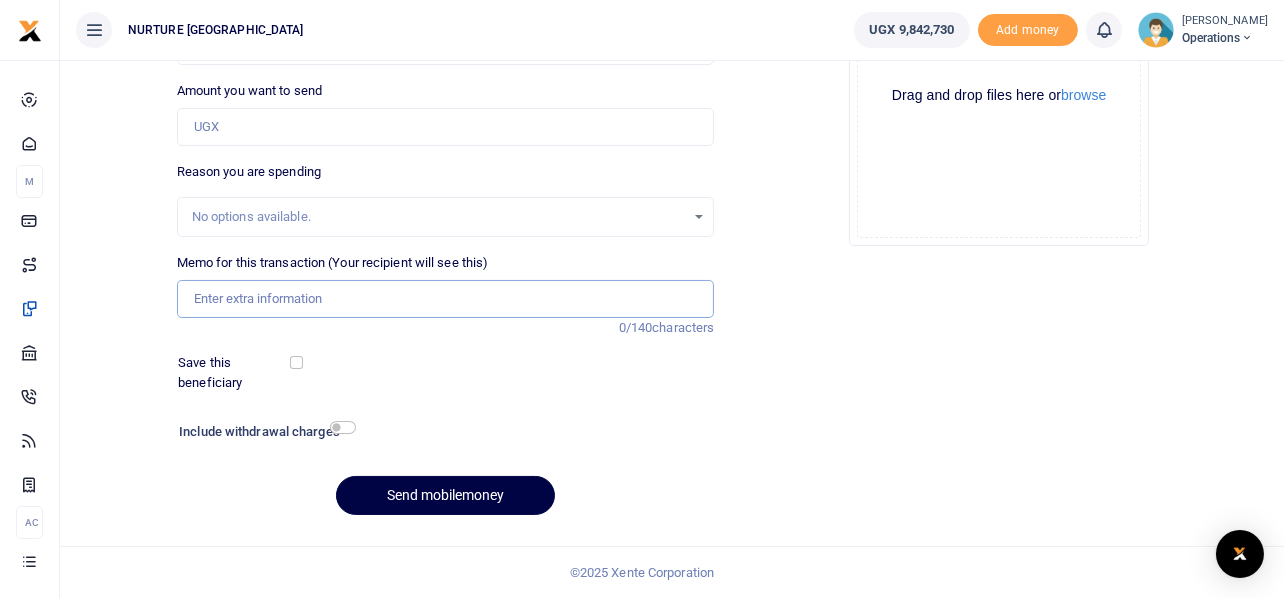 paste on "Payment for food for security officers May 2024" 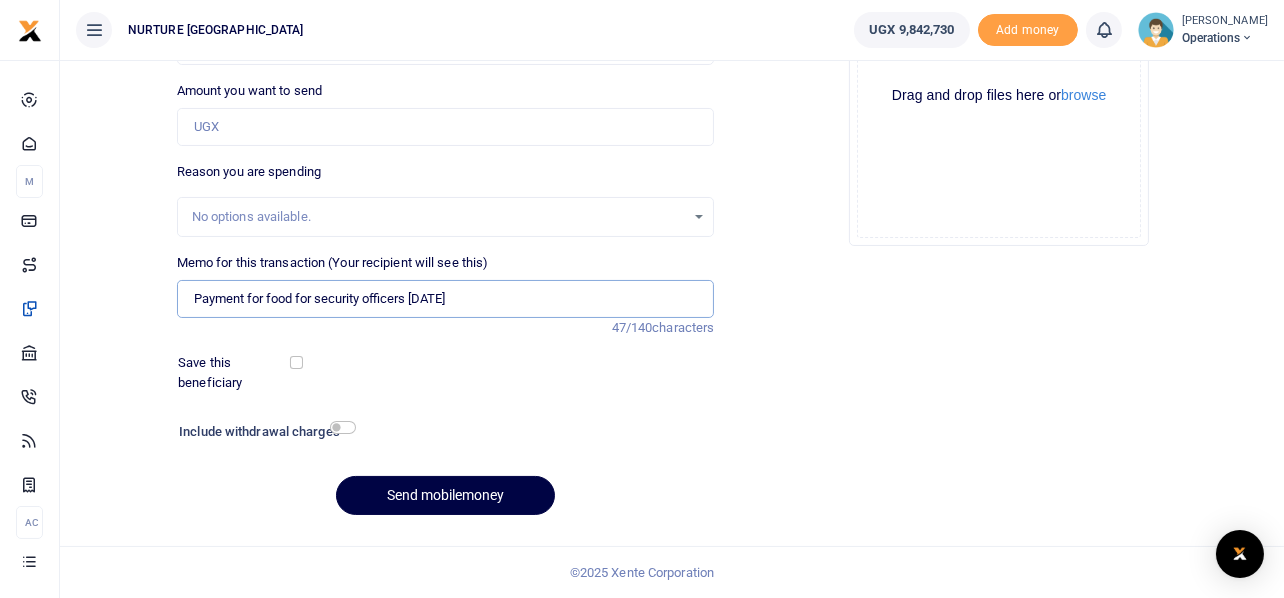 type on "Payment for food for security officers May 2024" 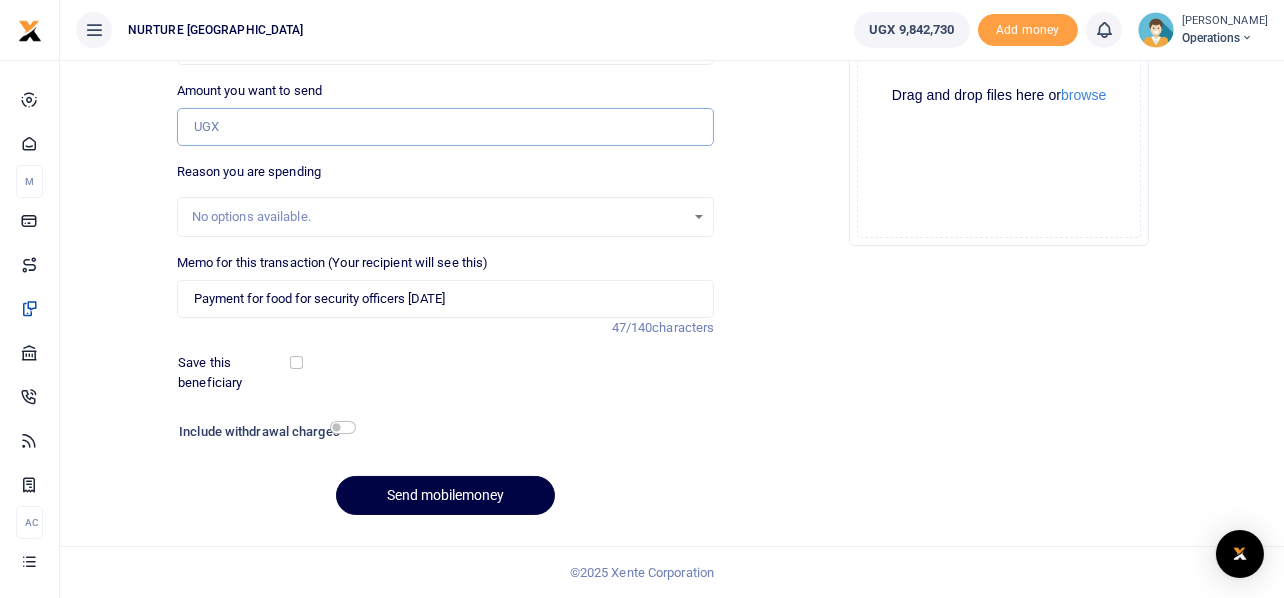 click on "Amount you want to send" at bounding box center [446, 127] 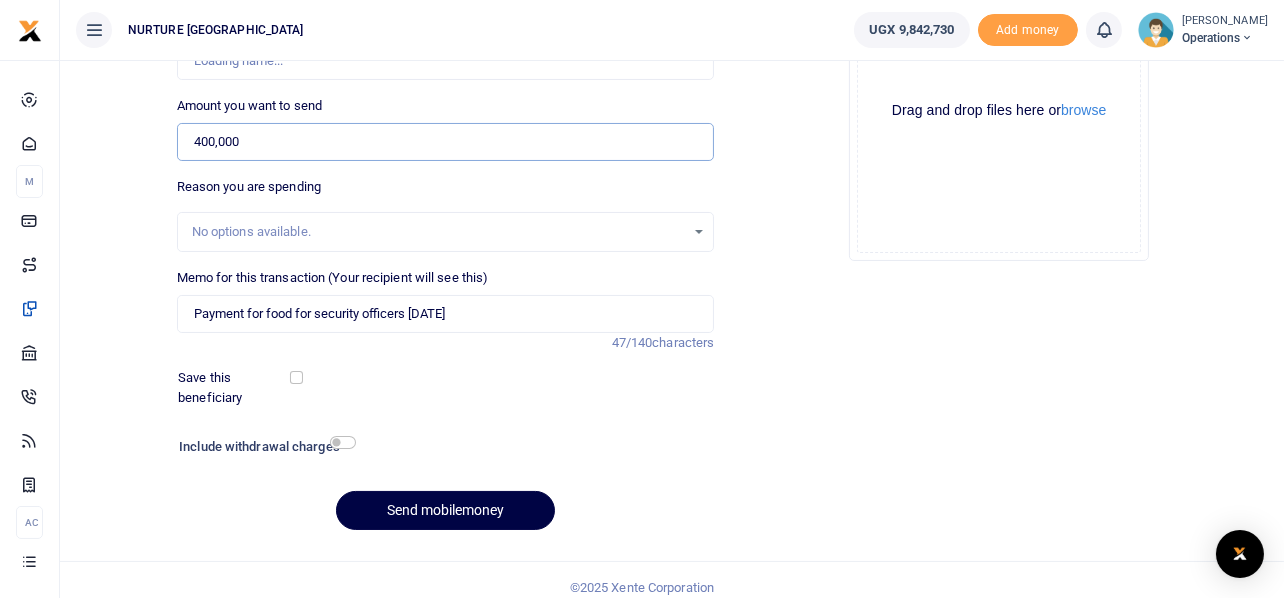 scroll, scrollTop: 279, scrollLeft: 0, axis: vertical 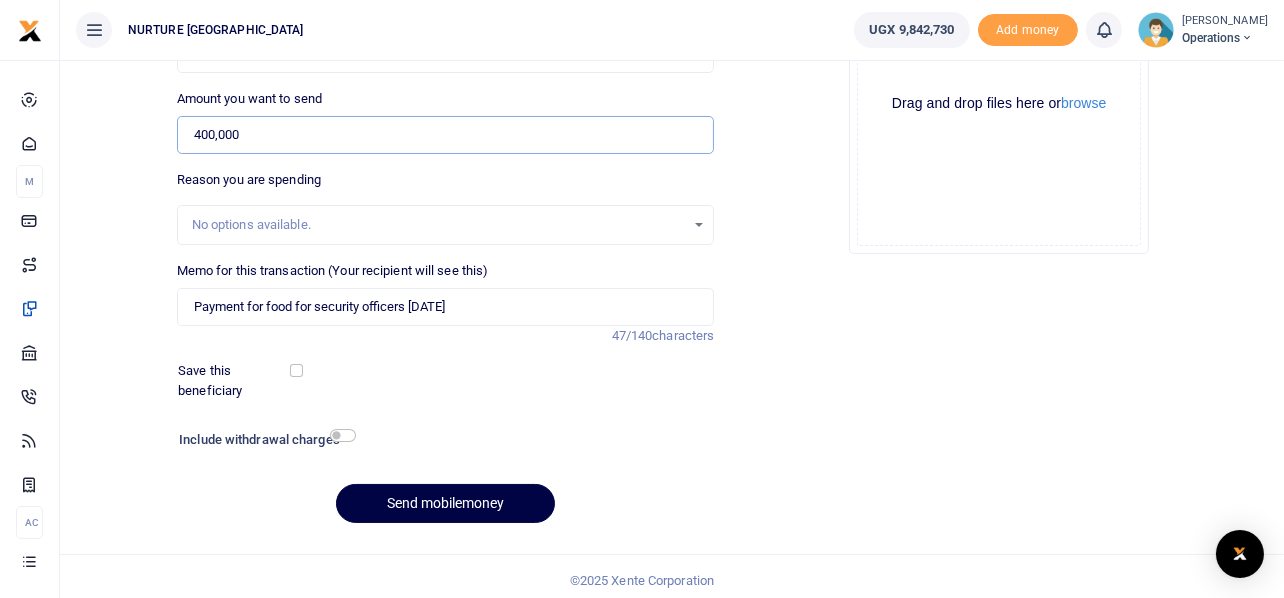 type on "400,000" 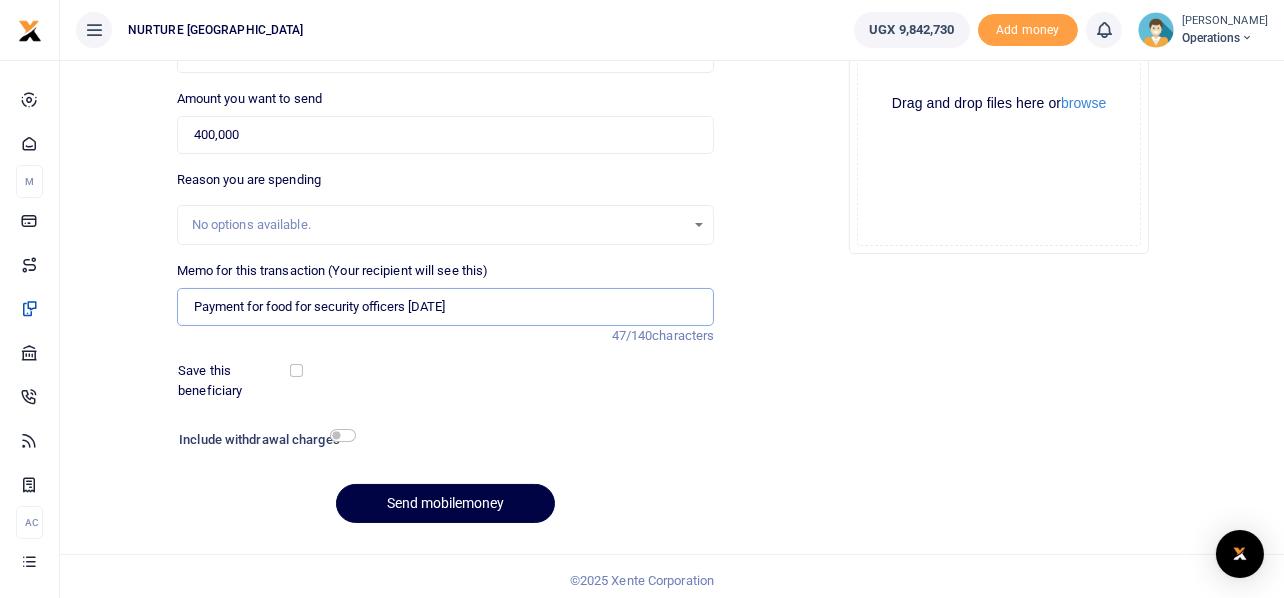 click on "Payment for food for security officers May 2024" at bounding box center (446, 307) 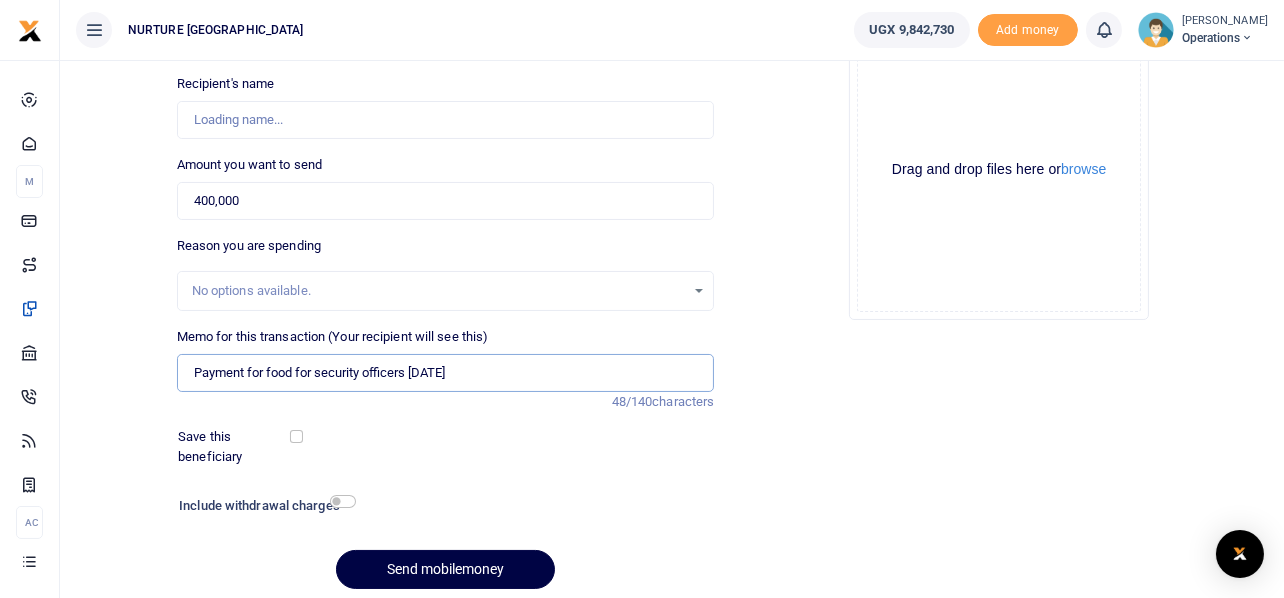 scroll, scrollTop: 209, scrollLeft: 0, axis: vertical 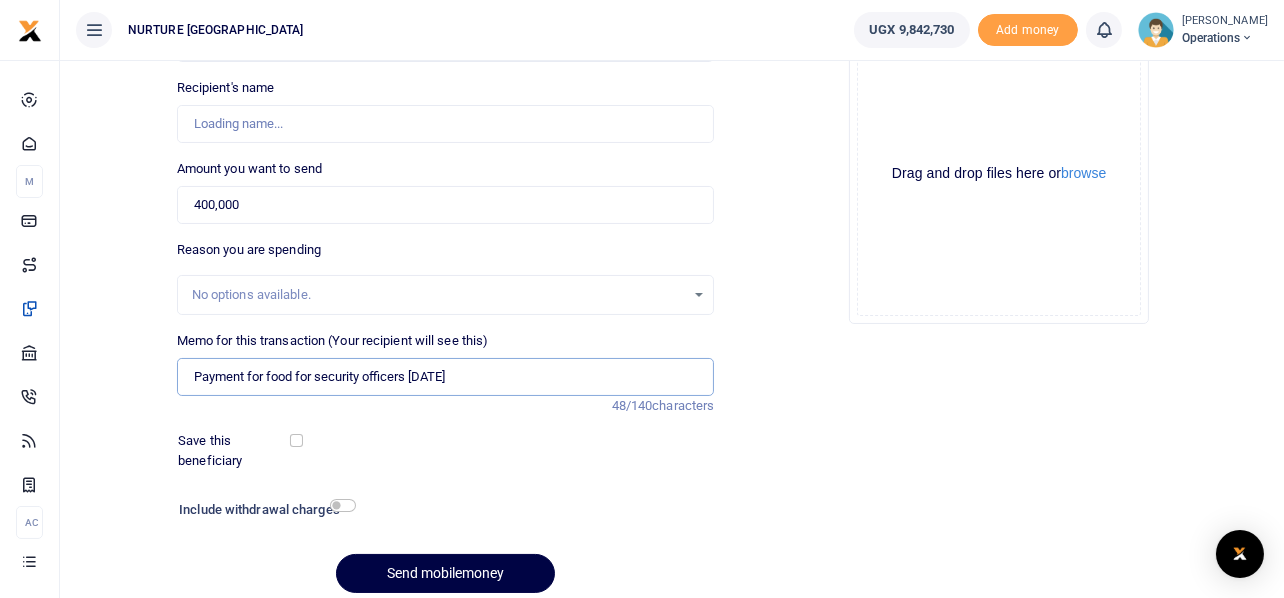 click on "Payment for food for security officers July 2024" at bounding box center [446, 377] 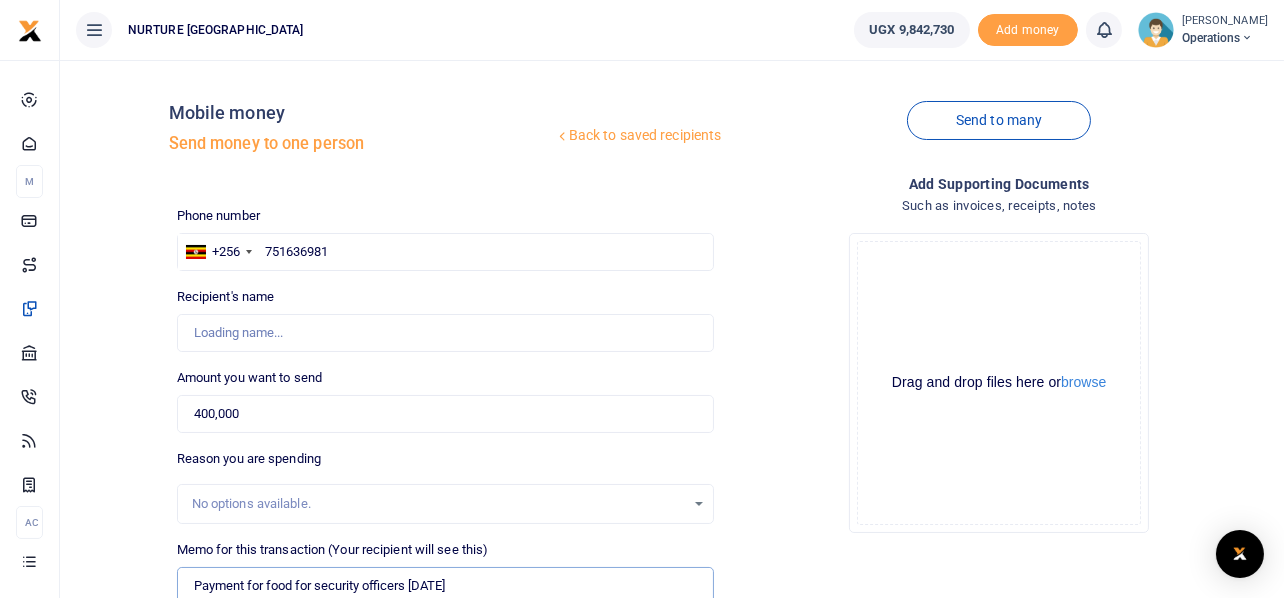 type on "Payment for food for security officers July 2025" 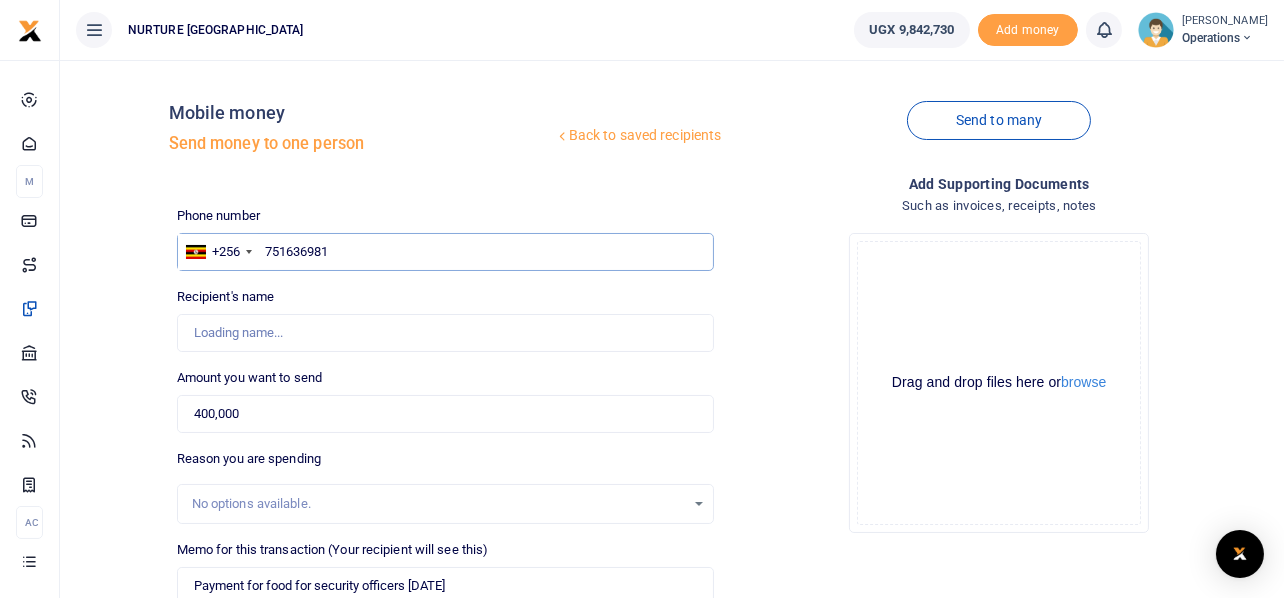 click on "751636981" at bounding box center (446, 252) 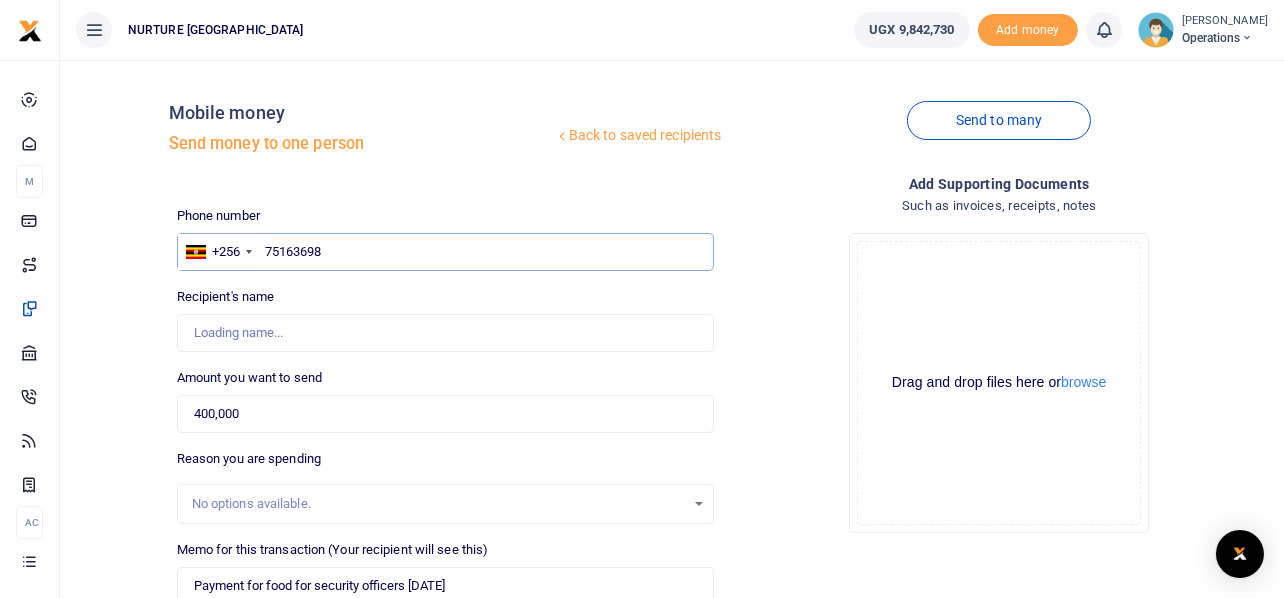 type on "751636981" 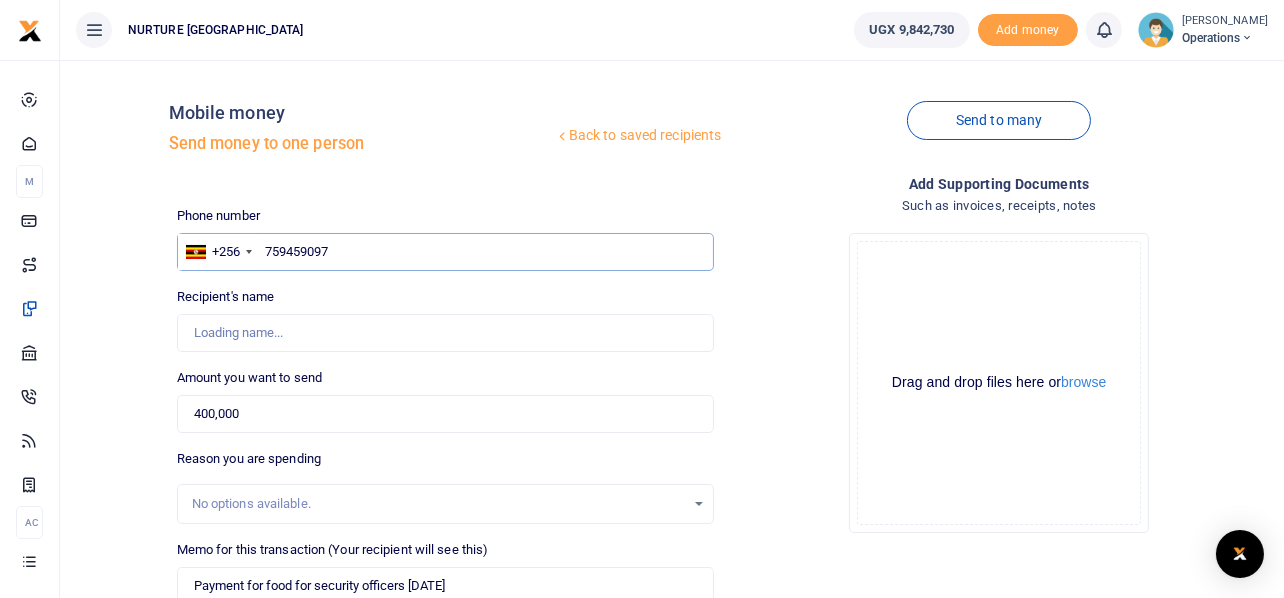 type on "759459097" 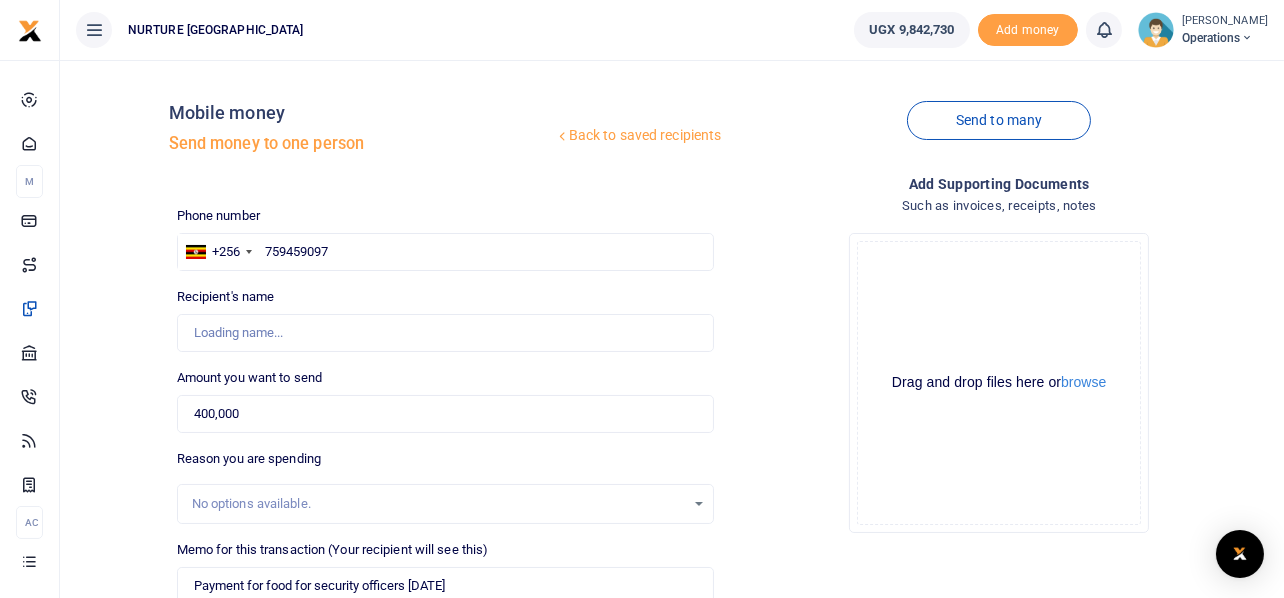 drag, startPoint x: 479, startPoint y: 345, endPoint x: 755, endPoint y: 354, distance: 276.1467 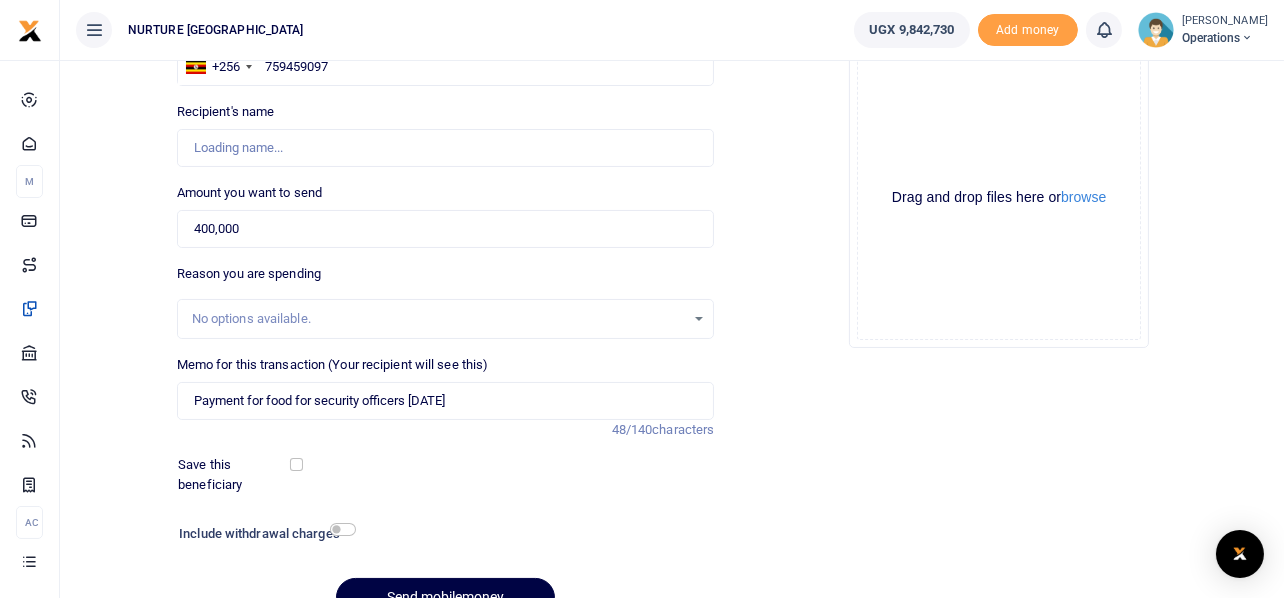 scroll, scrollTop: 287, scrollLeft: 0, axis: vertical 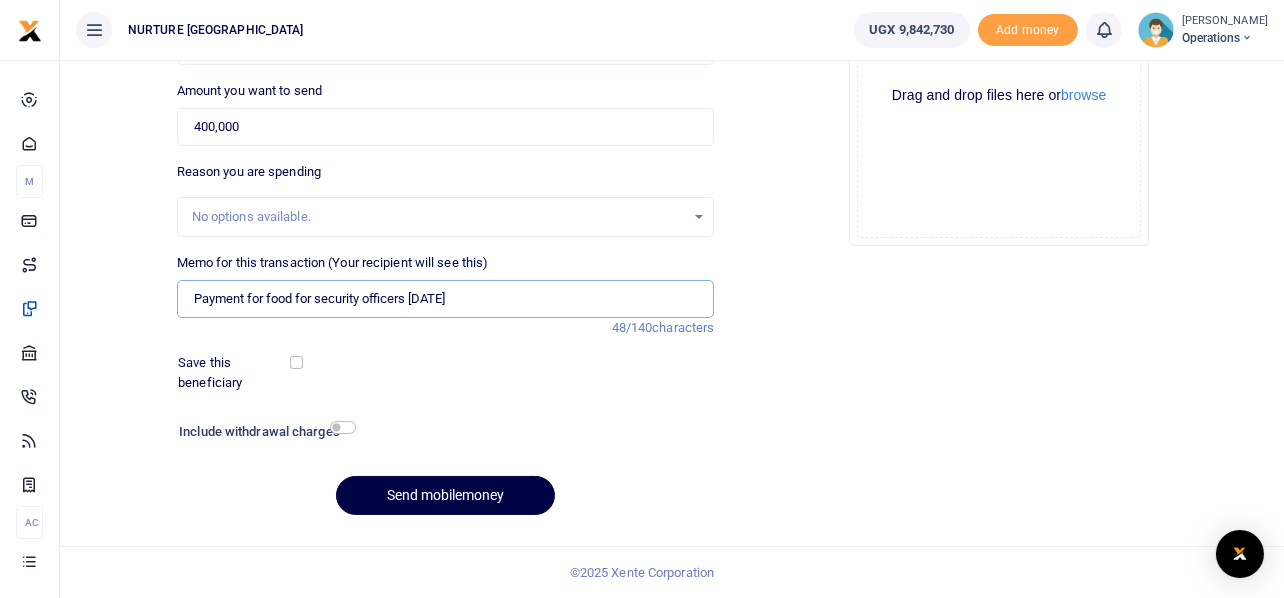 click on "Payment for food for security officers July 2025" at bounding box center (446, 299) 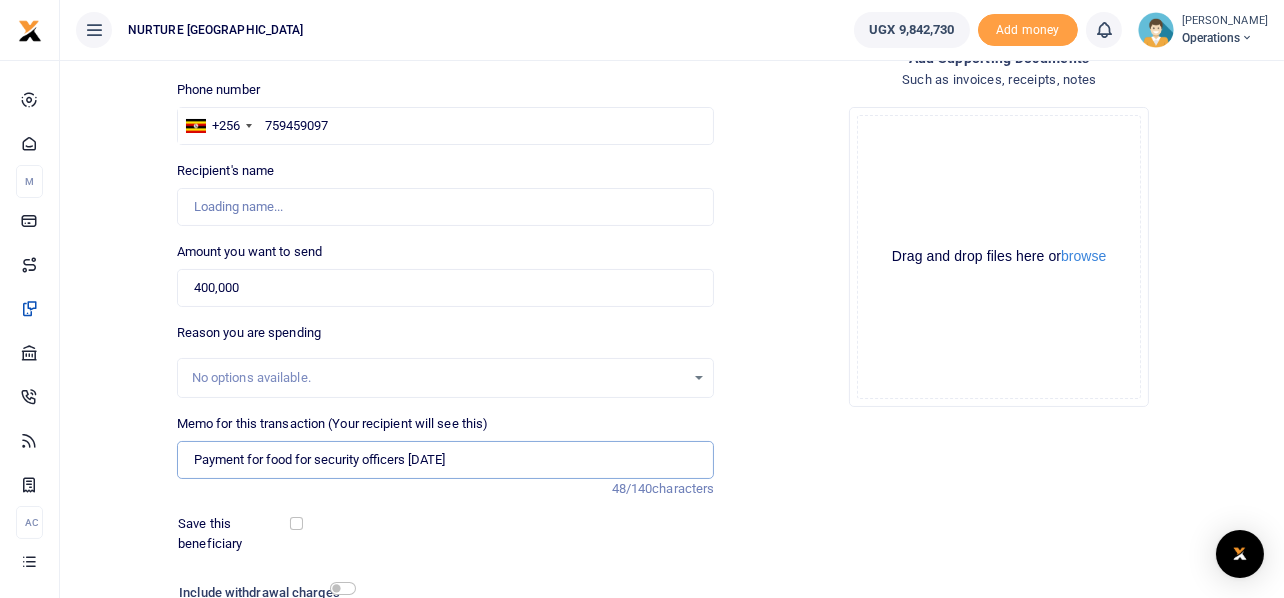 scroll, scrollTop: 0, scrollLeft: 0, axis: both 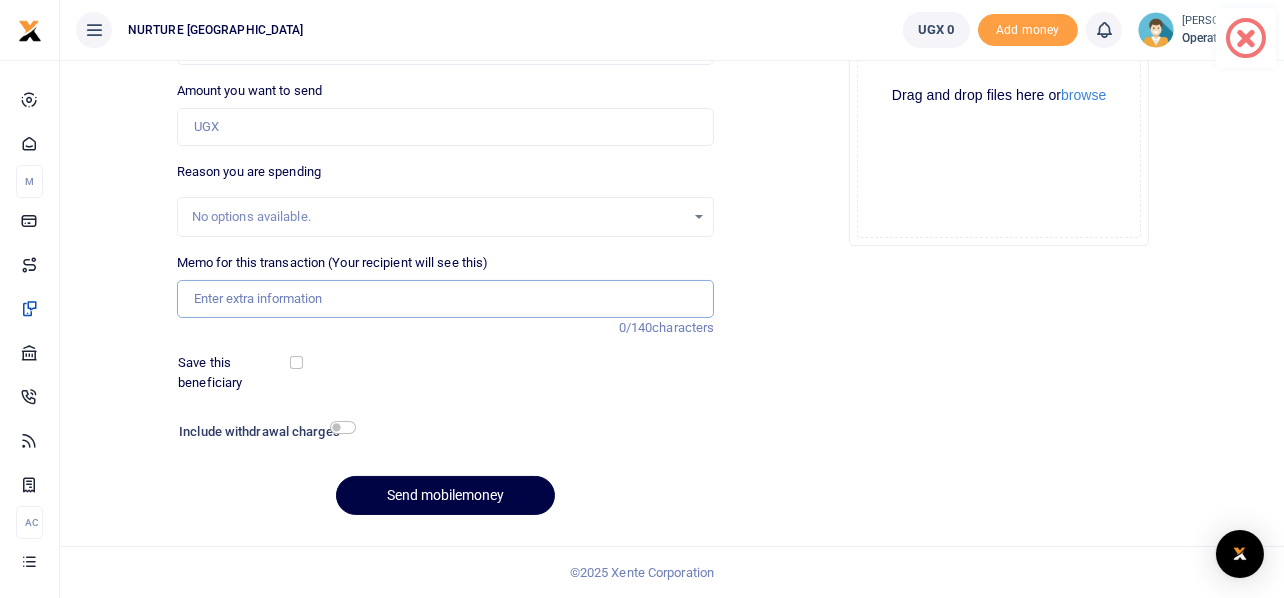 click on "Memo for this transaction (Your recipient will see this)" at bounding box center (446, 299) 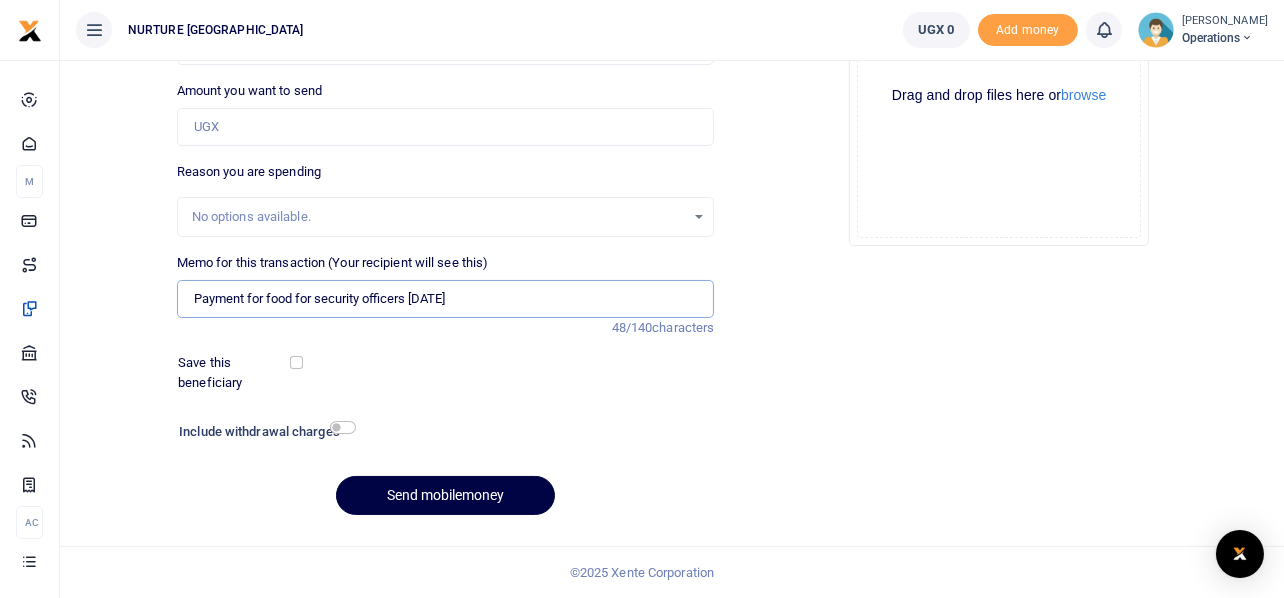 type on "Payment for food for security officers July 2025" 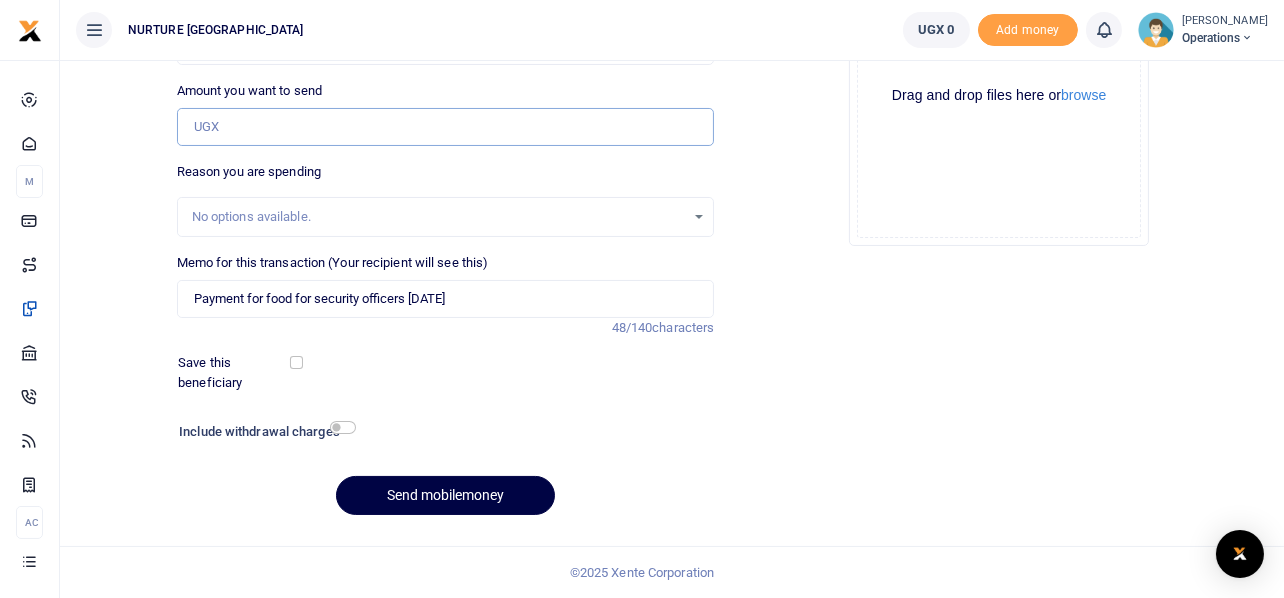 click on "Amount you want to send" at bounding box center (446, 127) 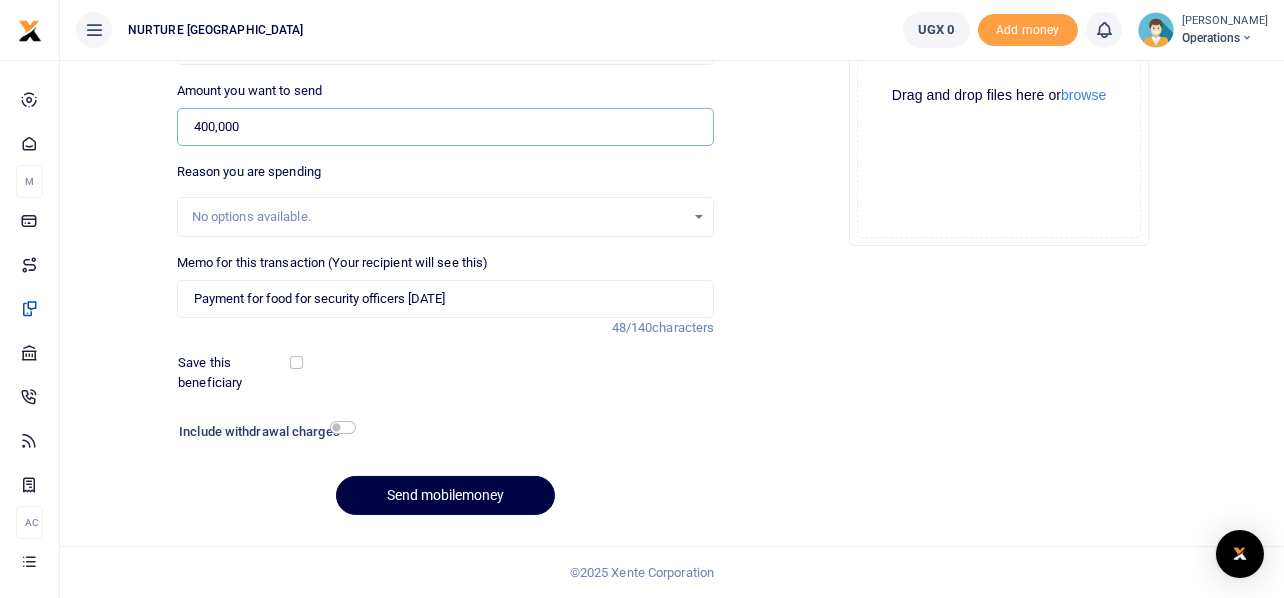 type on "400,000" 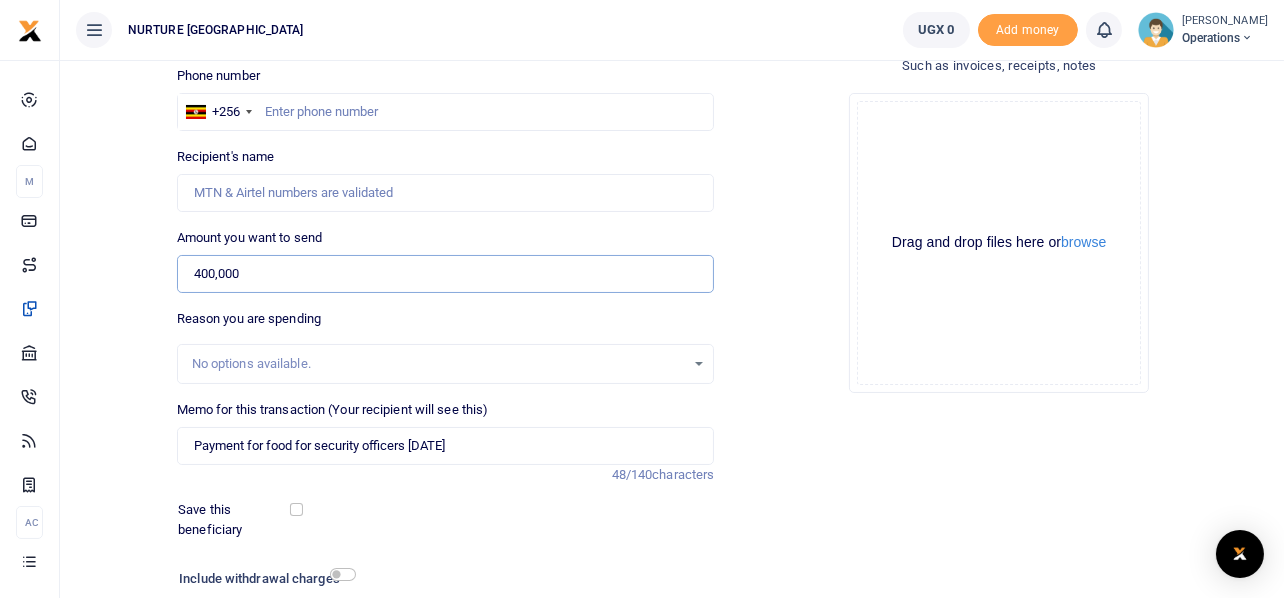 scroll, scrollTop: 0, scrollLeft: 0, axis: both 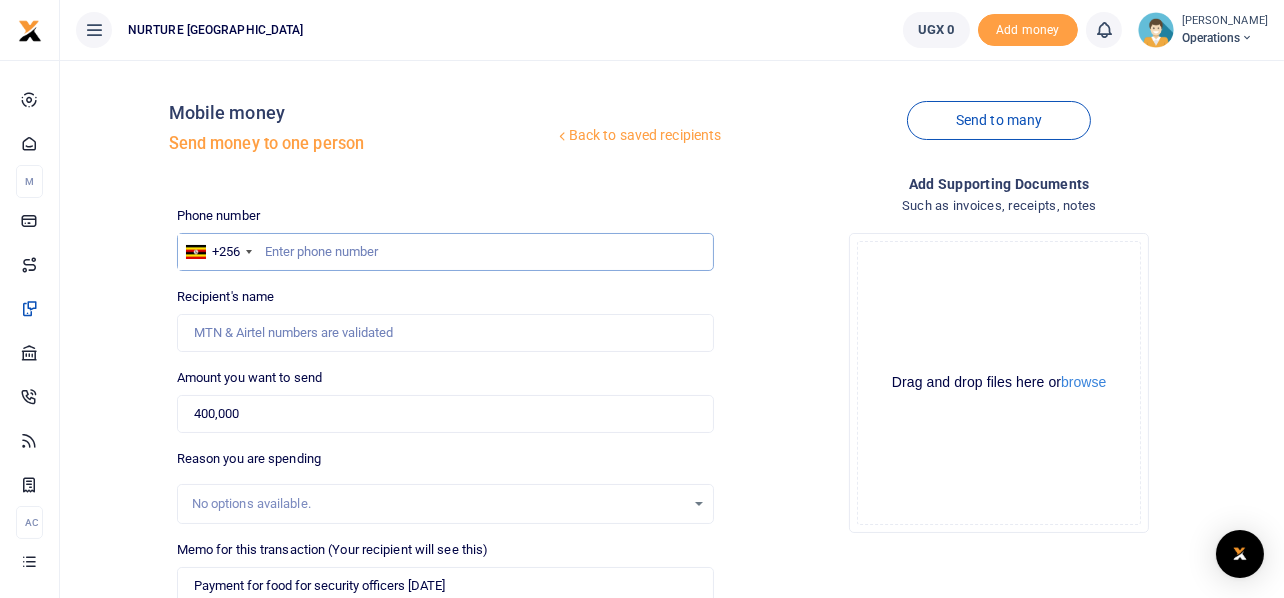 click at bounding box center [446, 252] 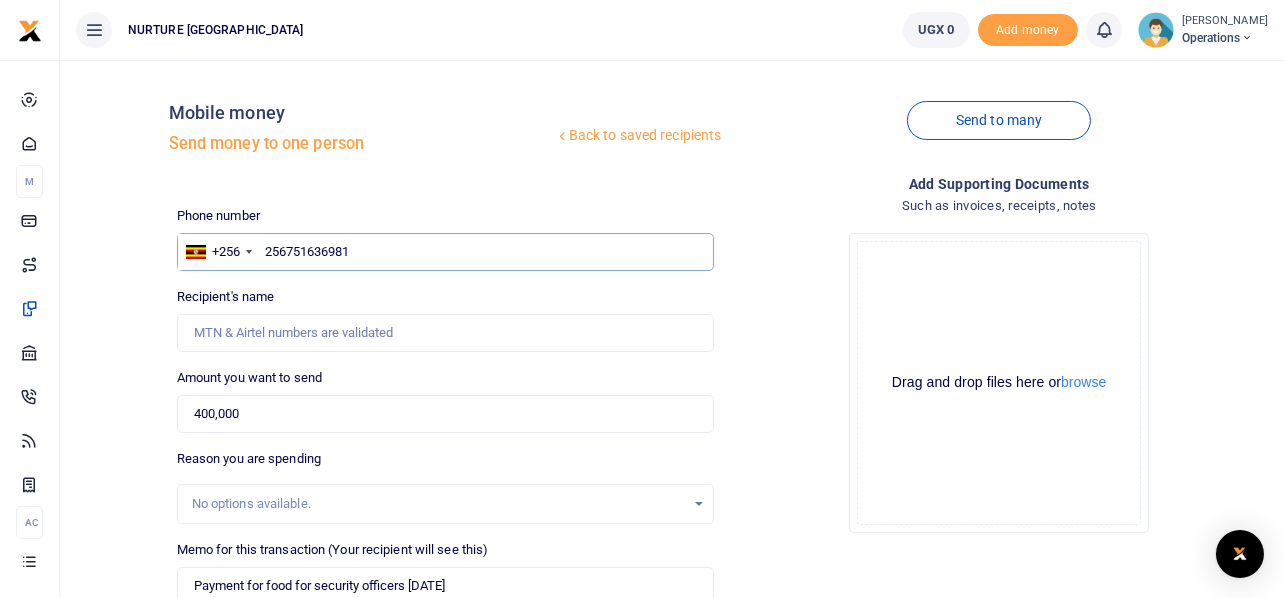 type on "256751636981" 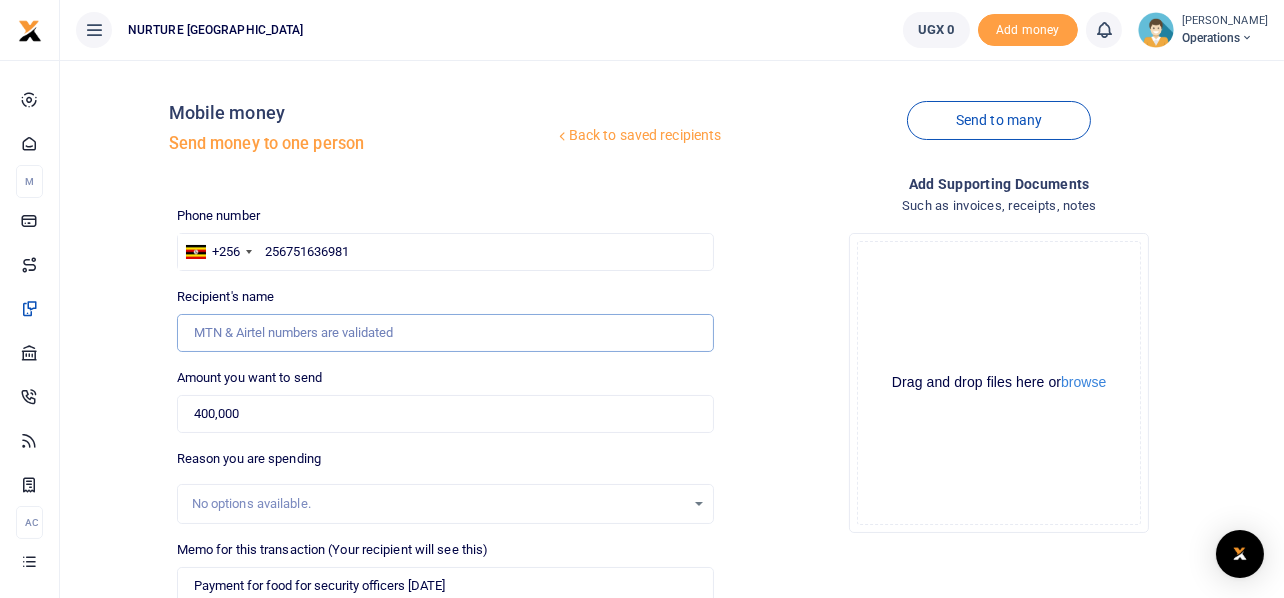 click on "Recipient's name" at bounding box center [446, 333] 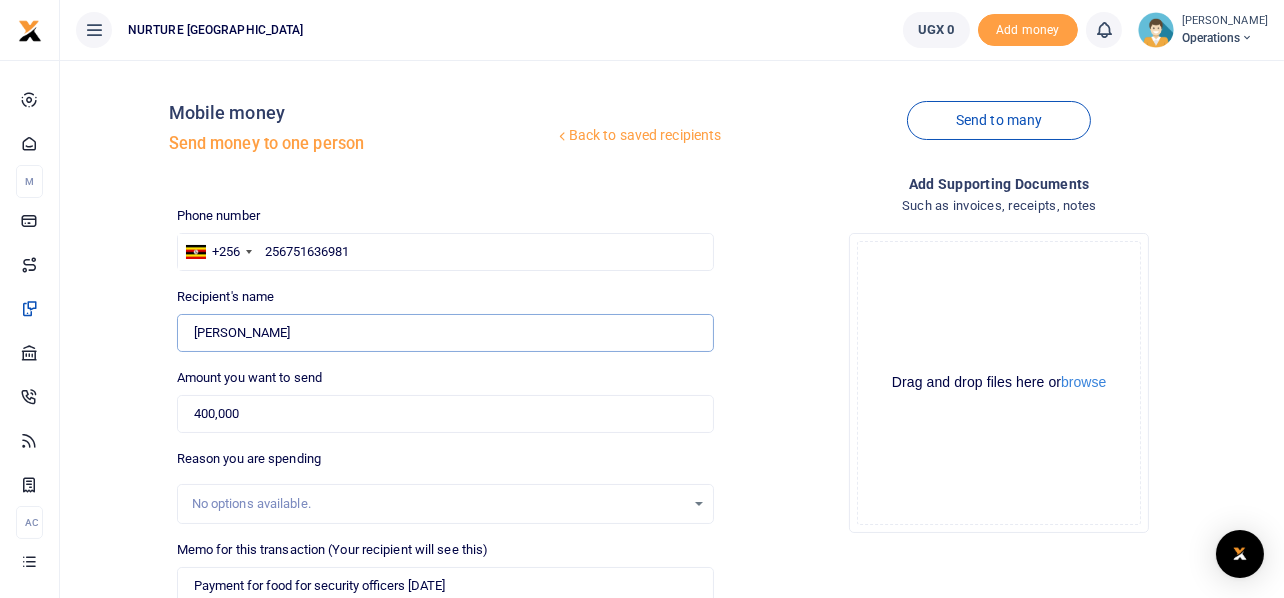 type on "Steven Bbawala" 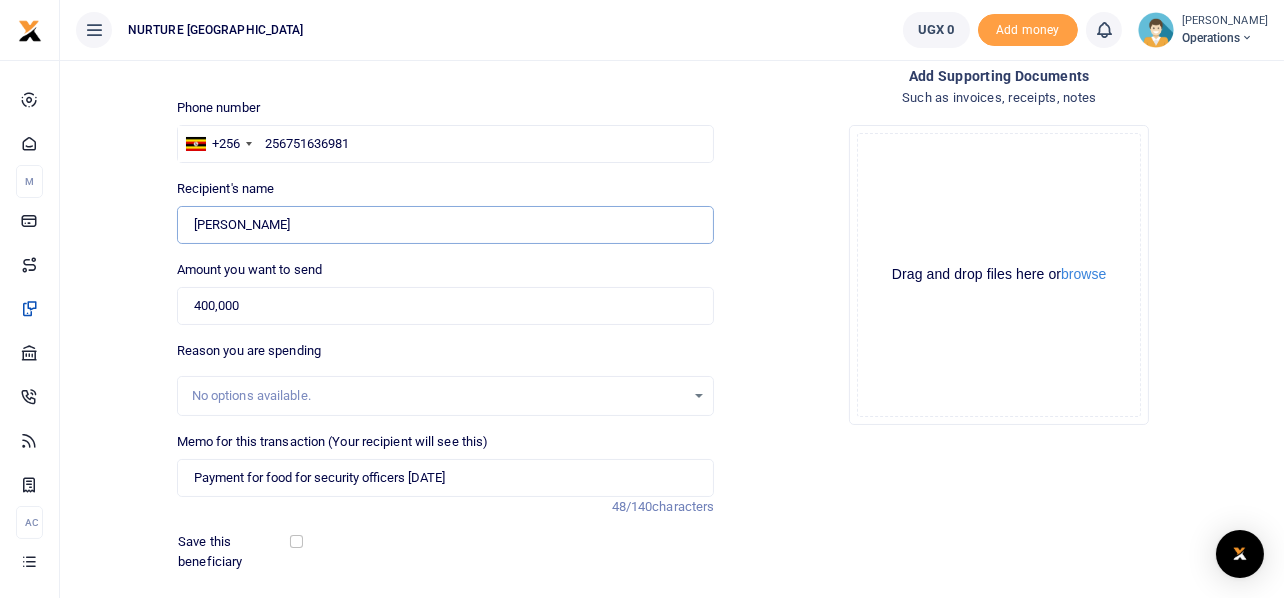 scroll, scrollTop: 287, scrollLeft: 0, axis: vertical 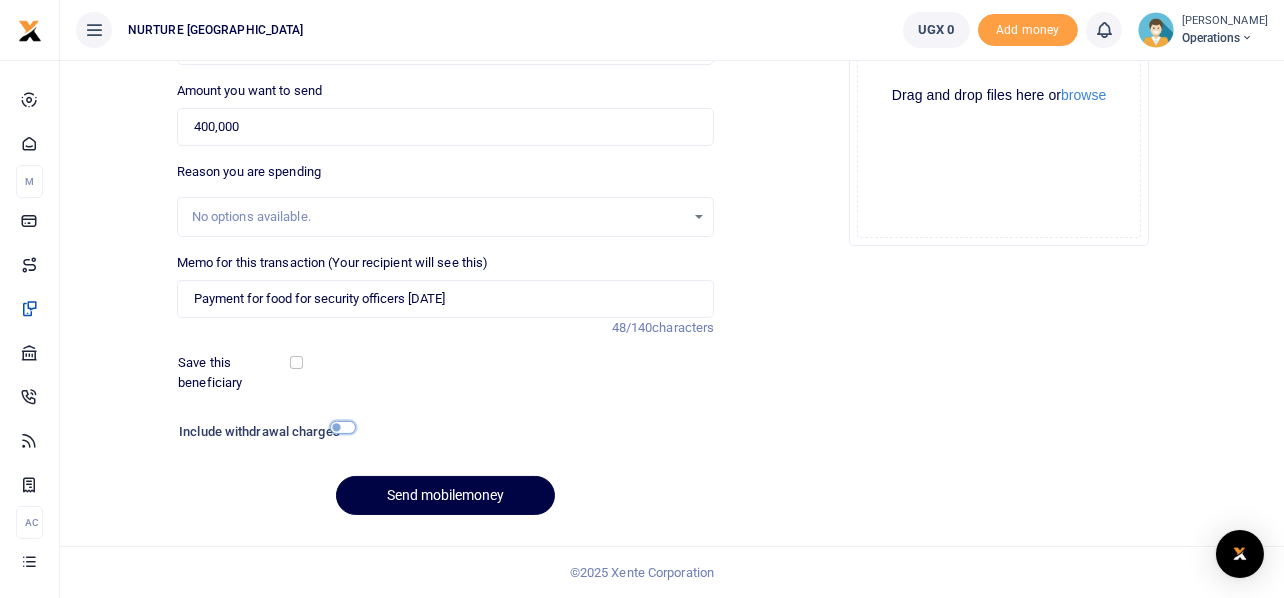 click at bounding box center [343, 427] 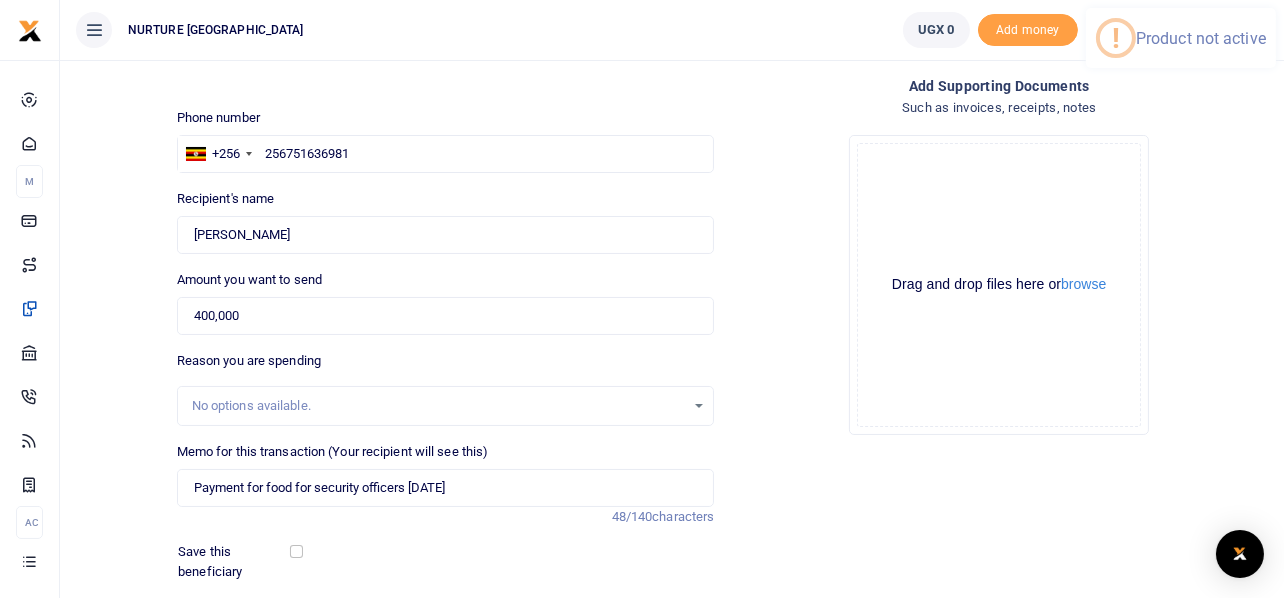 scroll, scrollTop: 287, scrollLeft: 0, axis: vertical 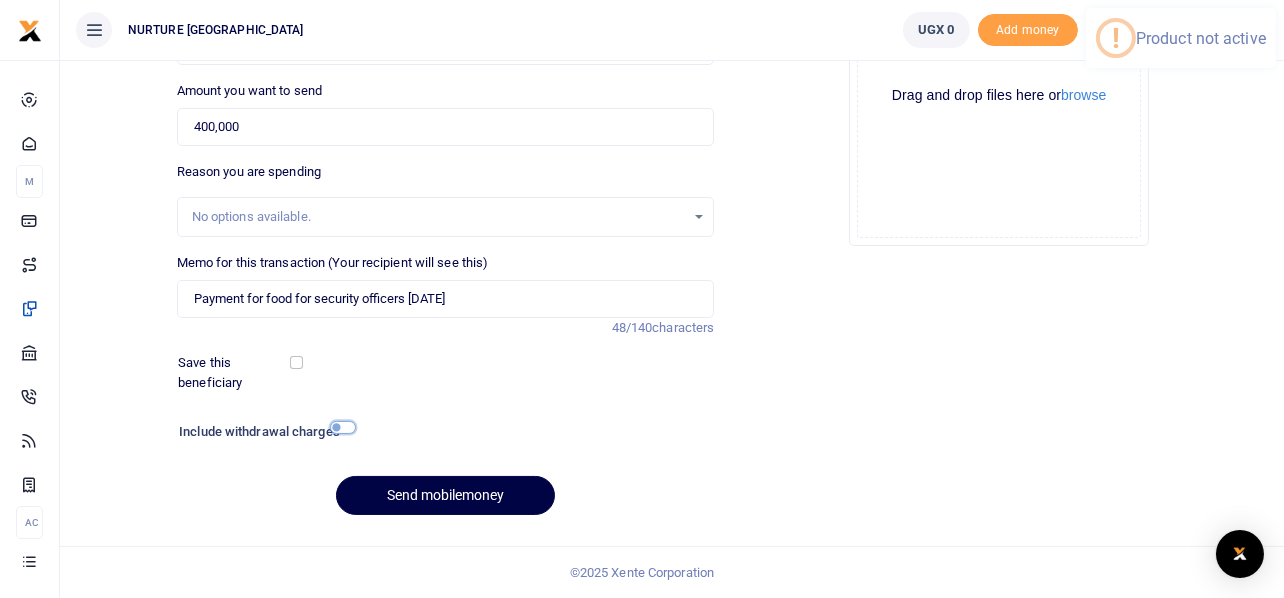 click at bounding box center [343, 427] 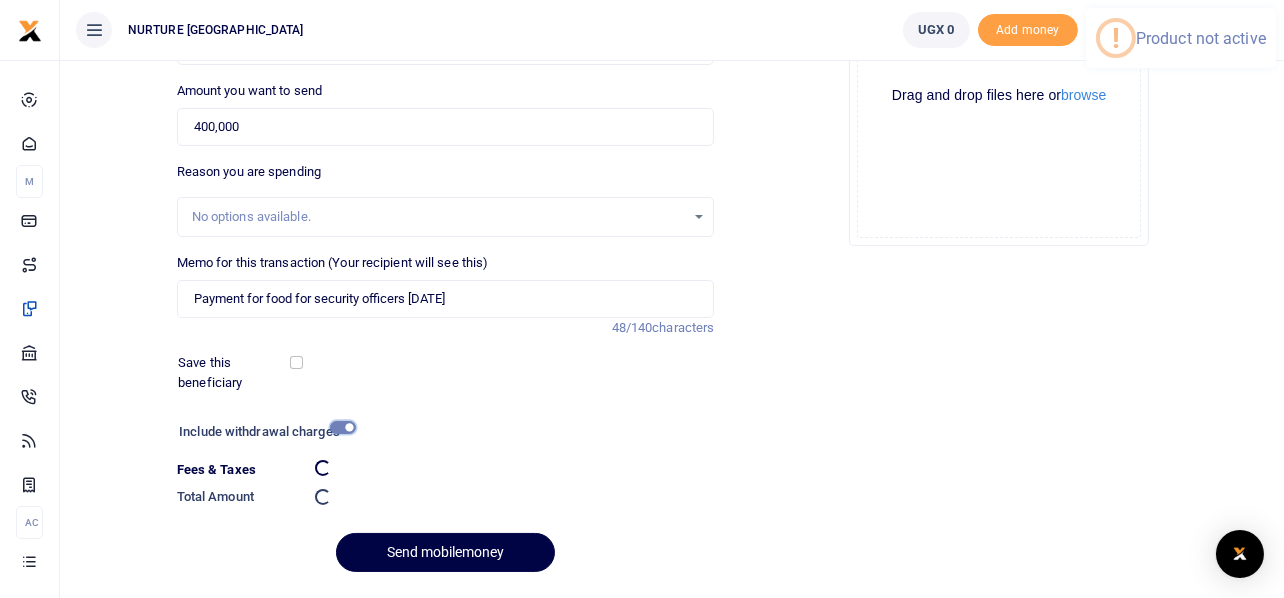 checkbox on "false" 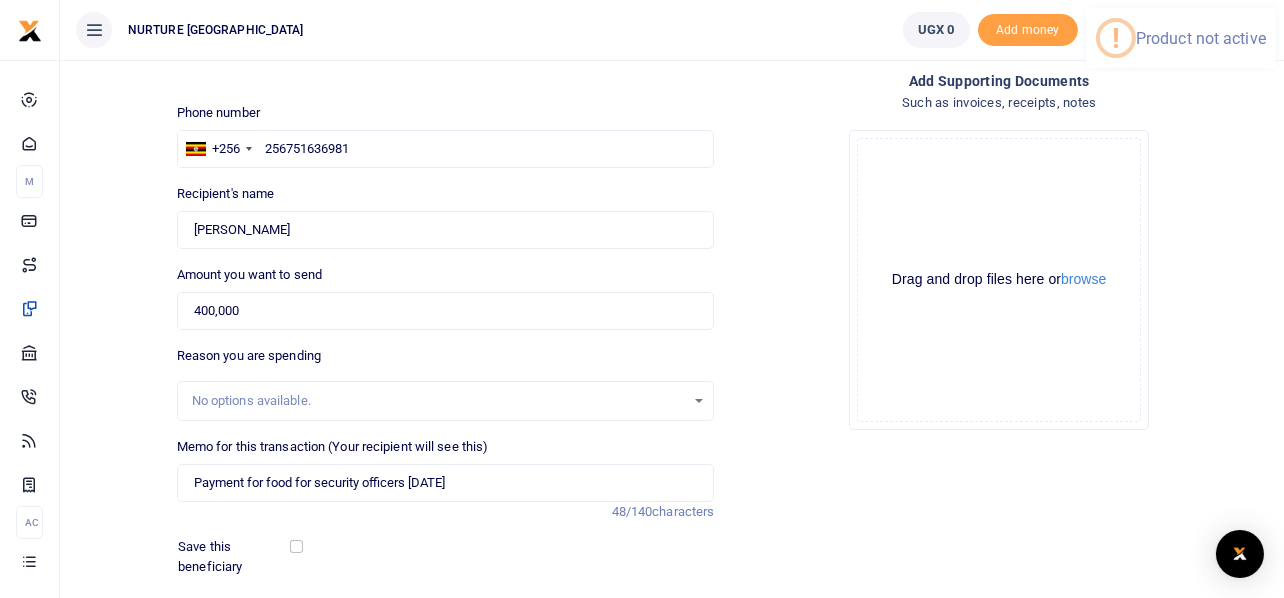scroll, scrollTop: 287, scrollLeft: 0, axis: vertical 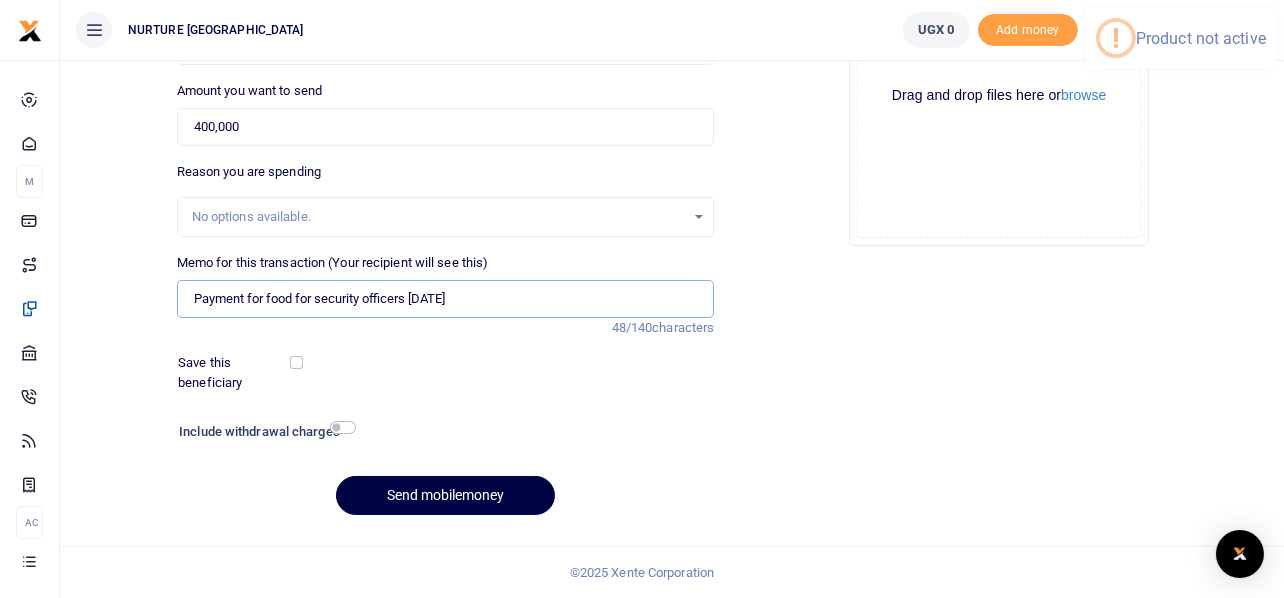 click on "Payment for food for security officers July 2025" at bounding box center (446, 299) 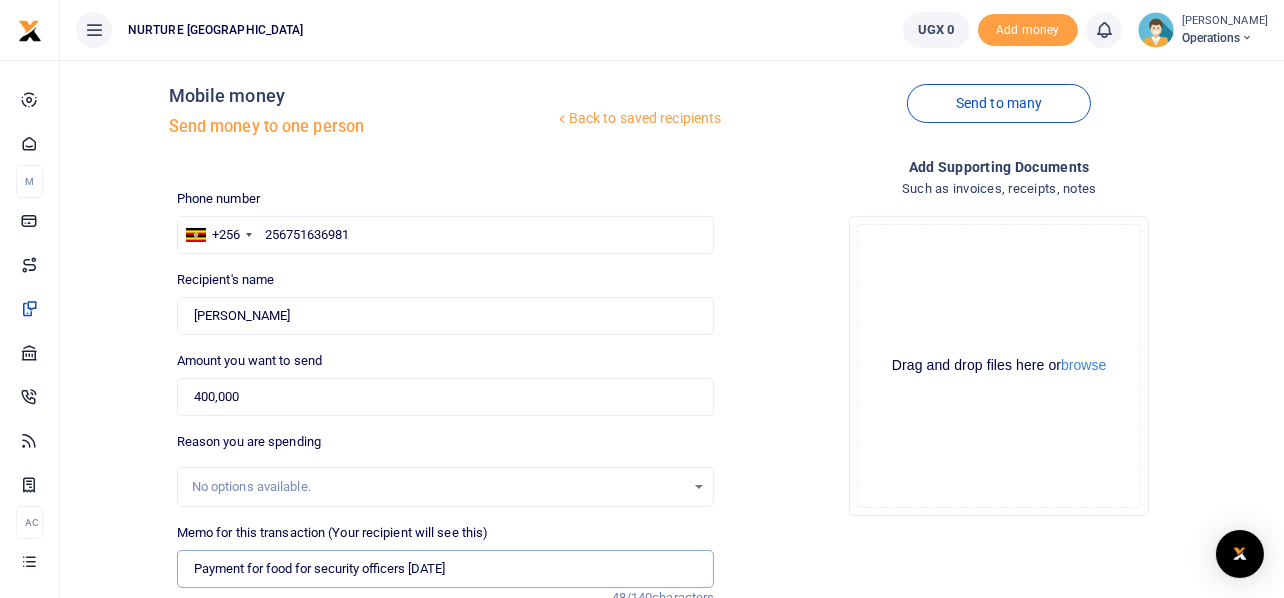 scroll, scrollTop: 0, scrollLeft: 0, axis: both 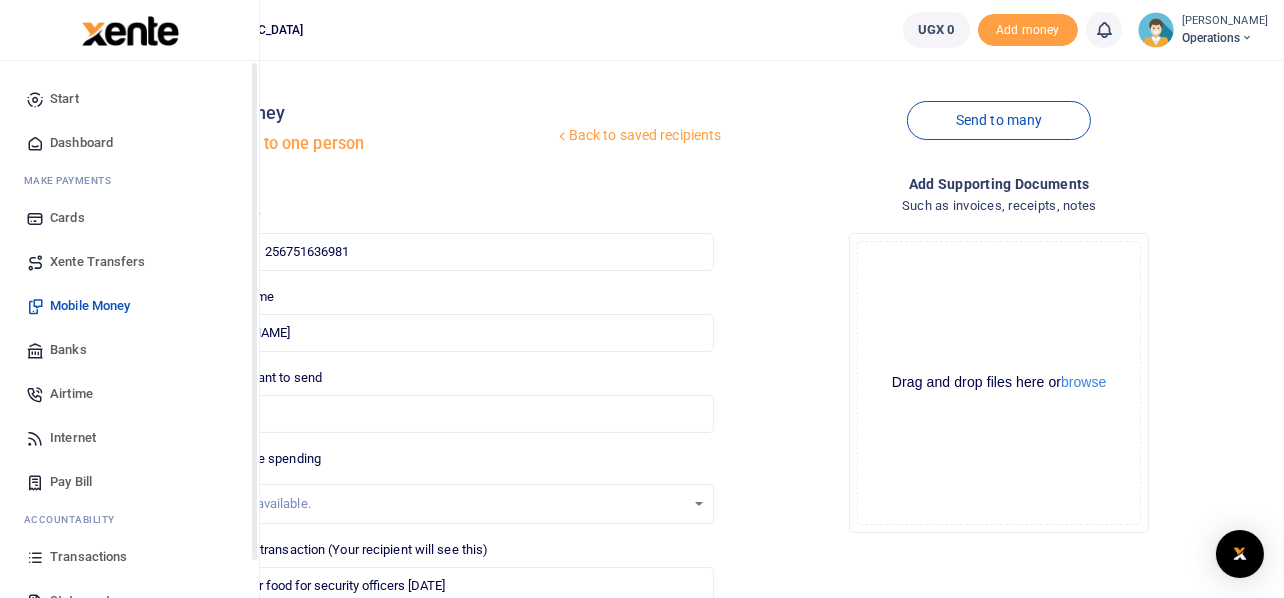 click at bounding box center (35, 99) 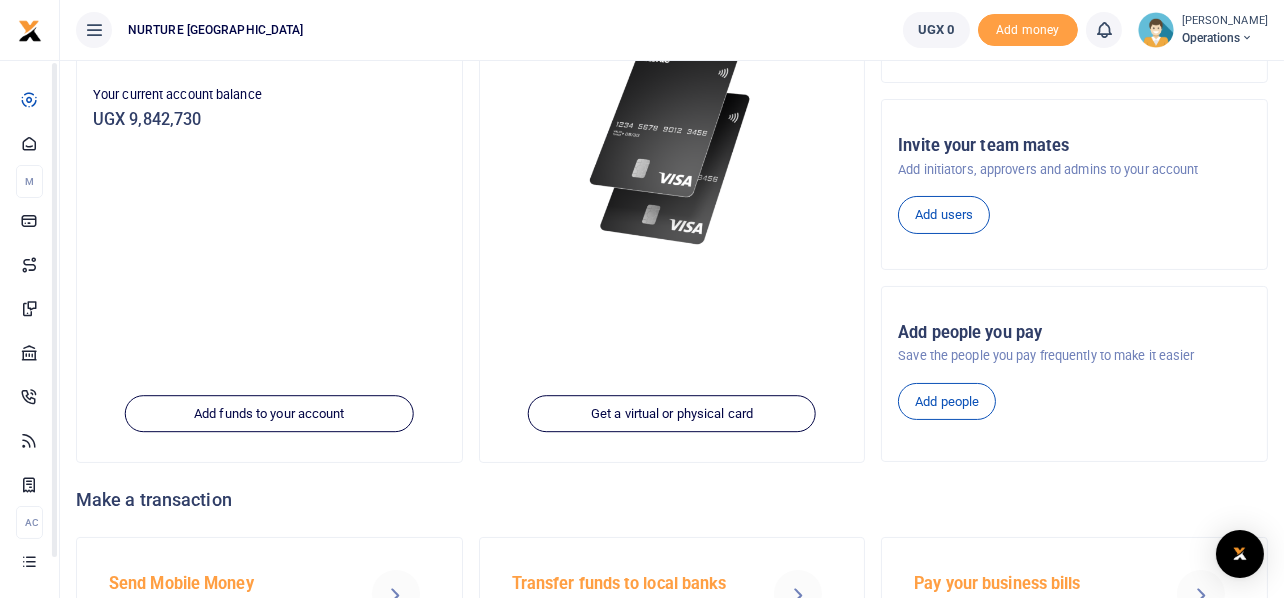 scroll, scrollTop: 381, scrollLeft: 0, axis: vertical 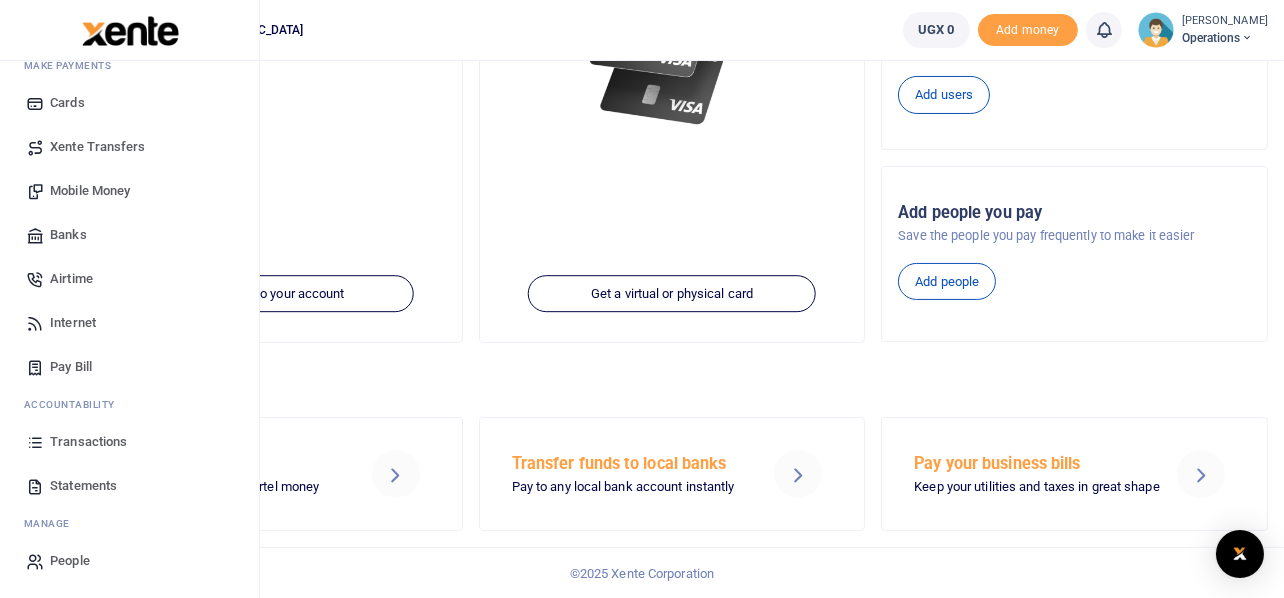 click on "Mobile Money" at bounding box center (90, 191) 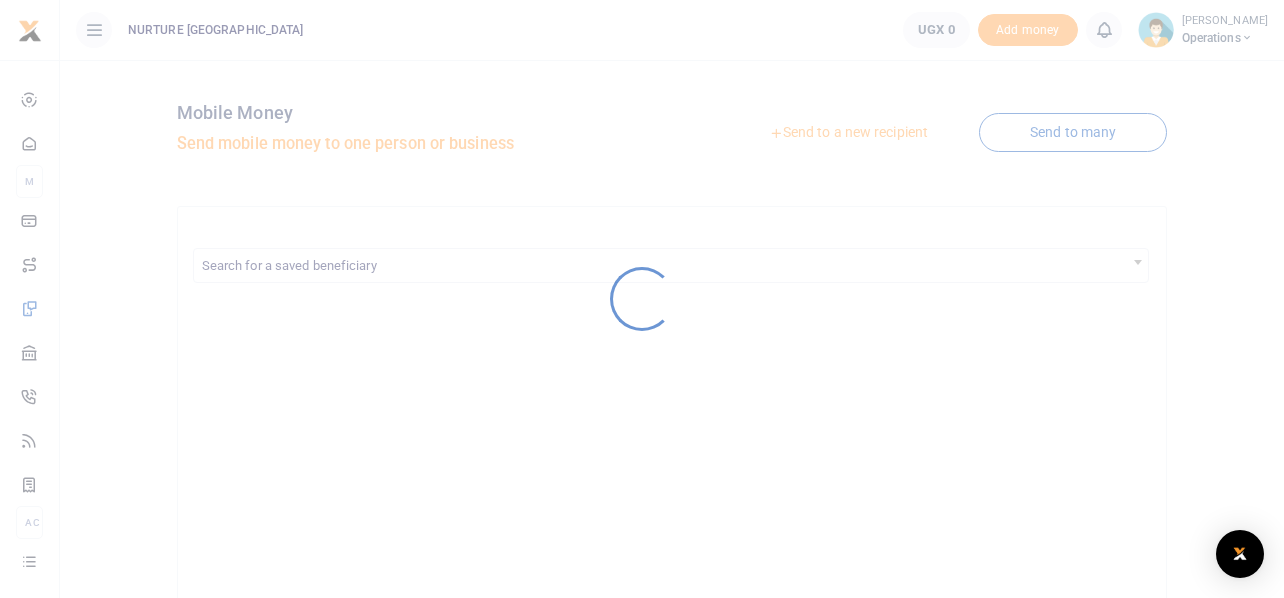 scroll, scrollTop: 0, scrollLeft: 0, axis: both 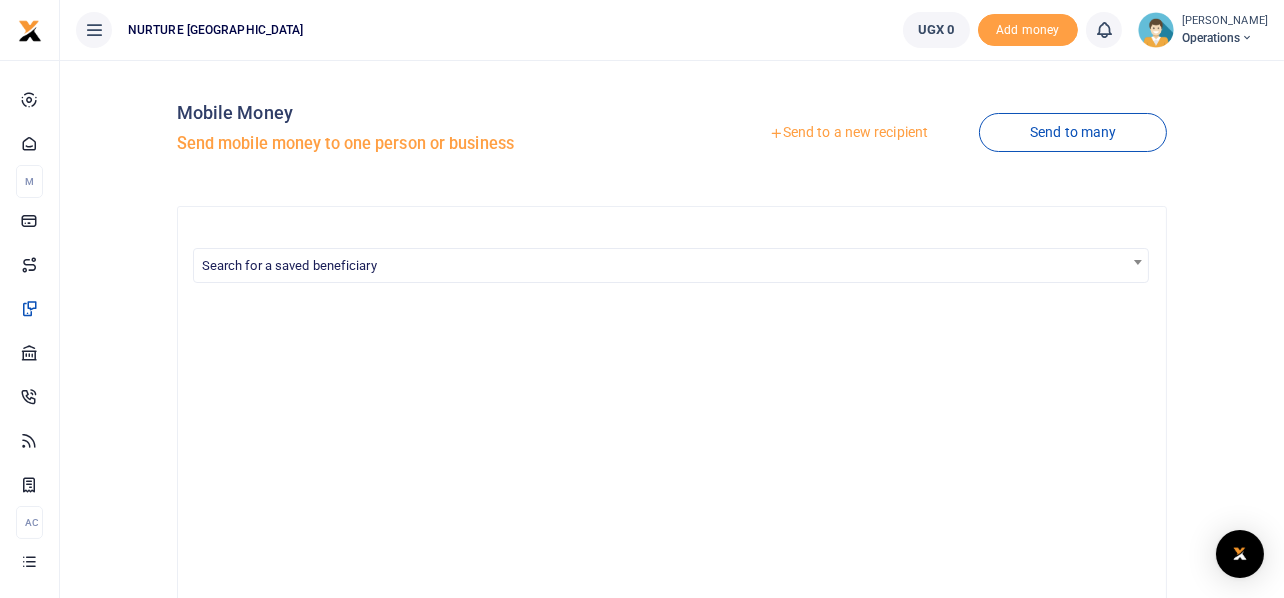 click on "Send to a new recipient" at bounding box center [848, 133] 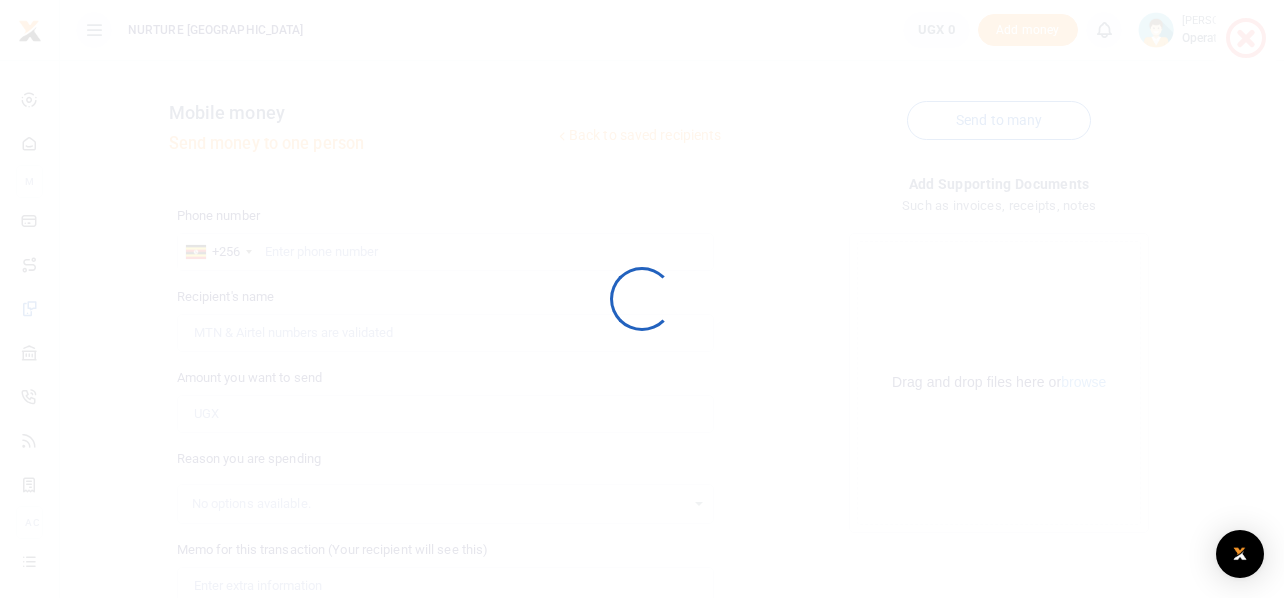 scroll, scrollTop: 0, scrollLeft: 0, axis: both 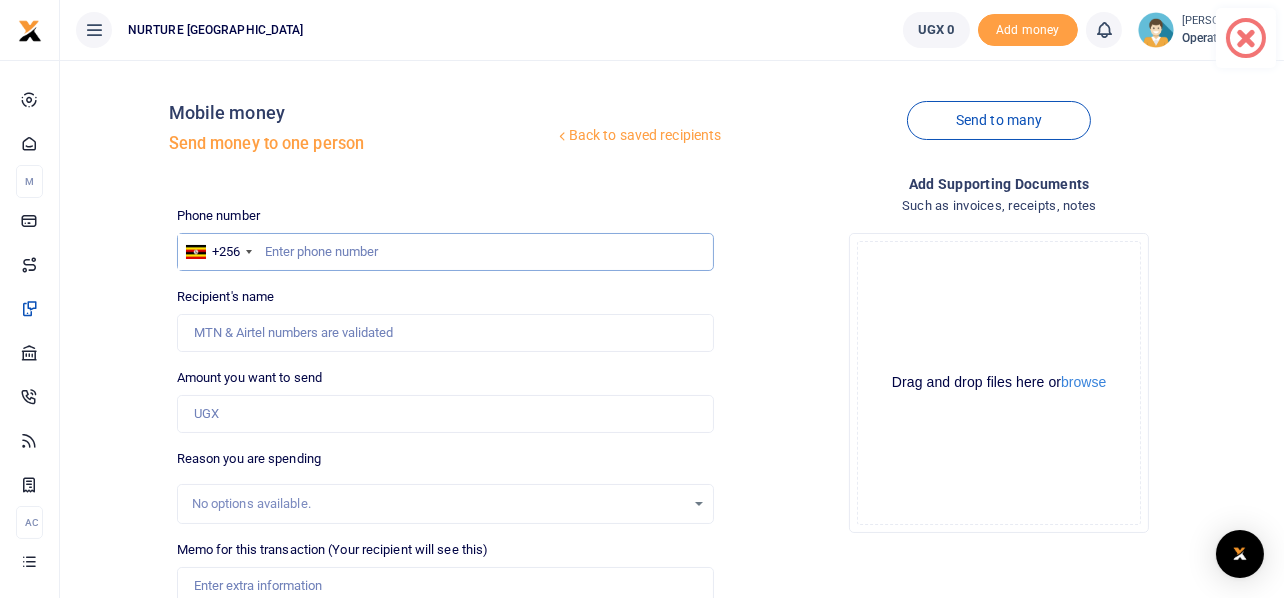 click at bounding box center (446, 252) 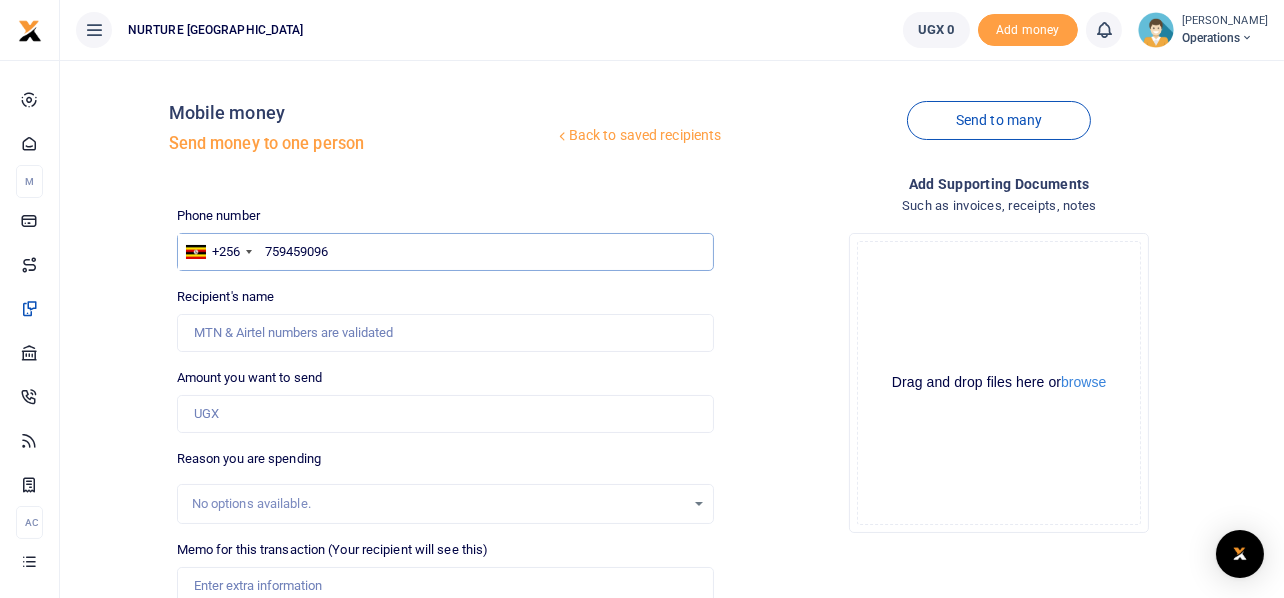 type on "759459096" 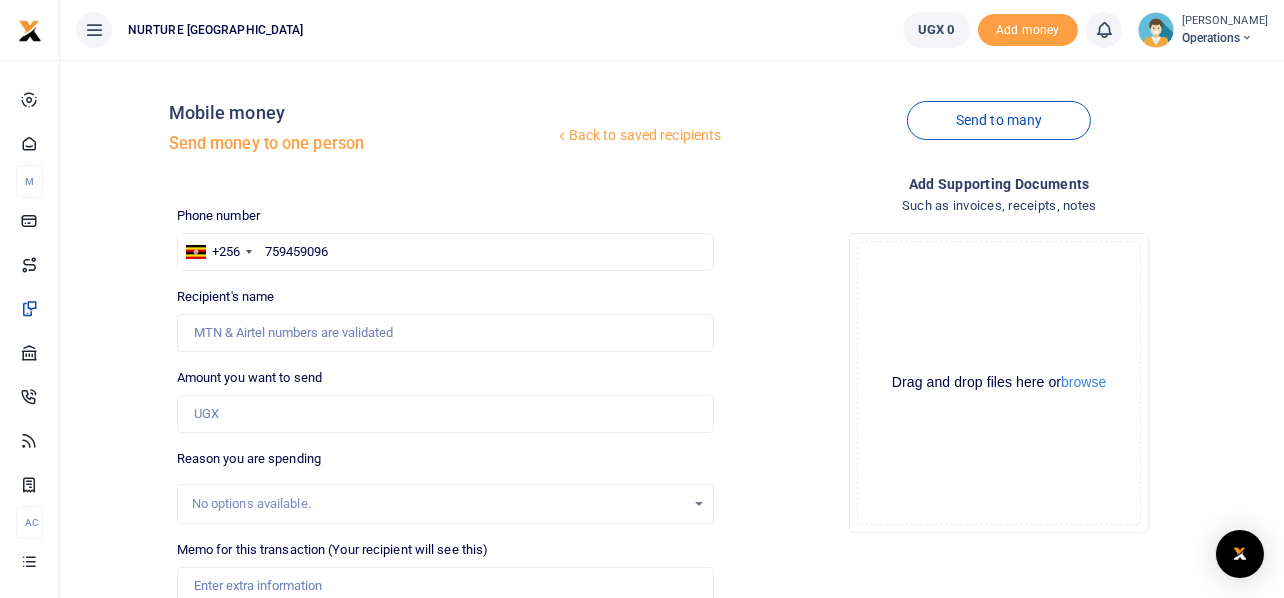 click at bounding box center [1247, 38] 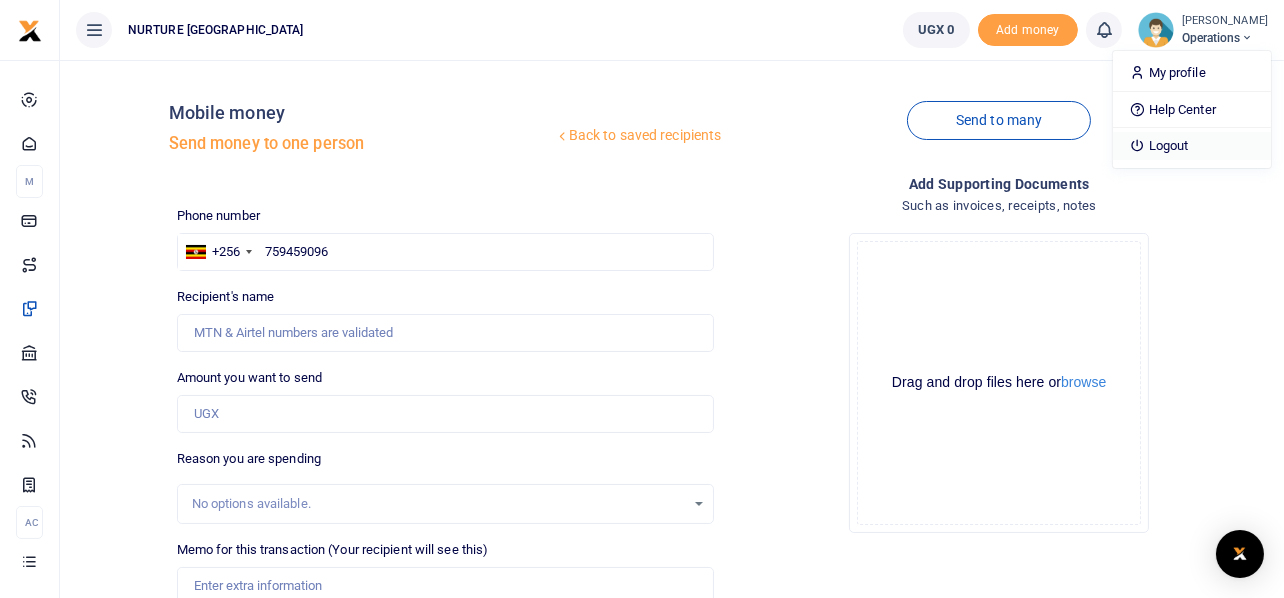 click on "Logout" at bounding box center (1192, 146) 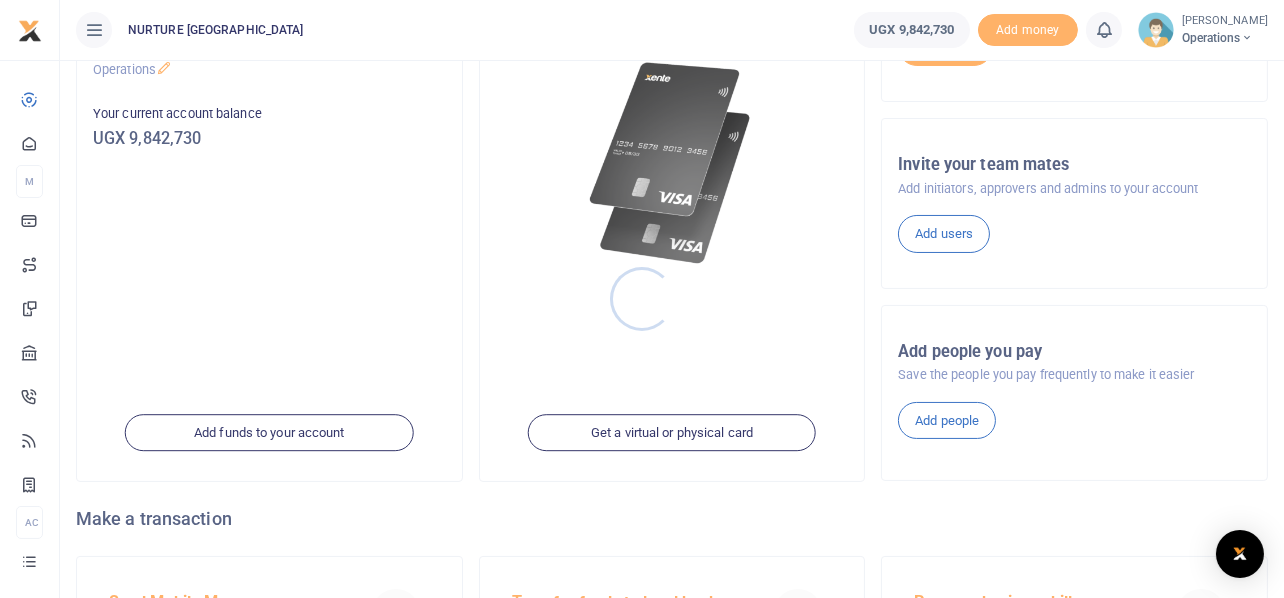 scroll, scrollTop: 381, scrollLeft: 0, axis: vertical 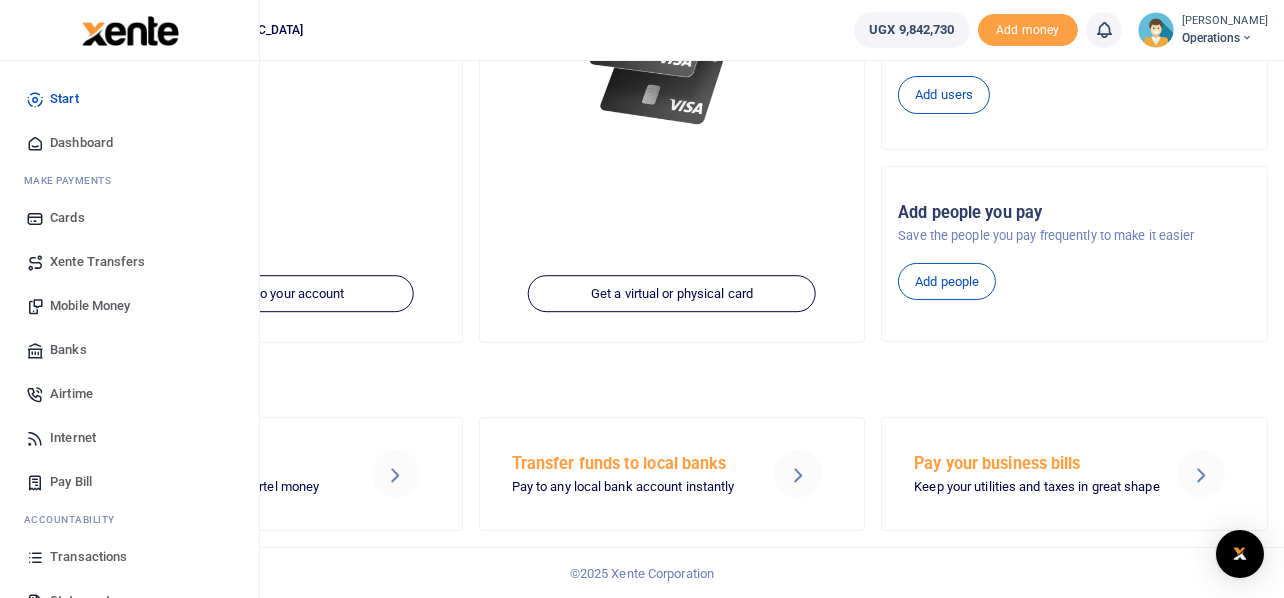 click on "Mobile Money" at bounding box center (90, 306) 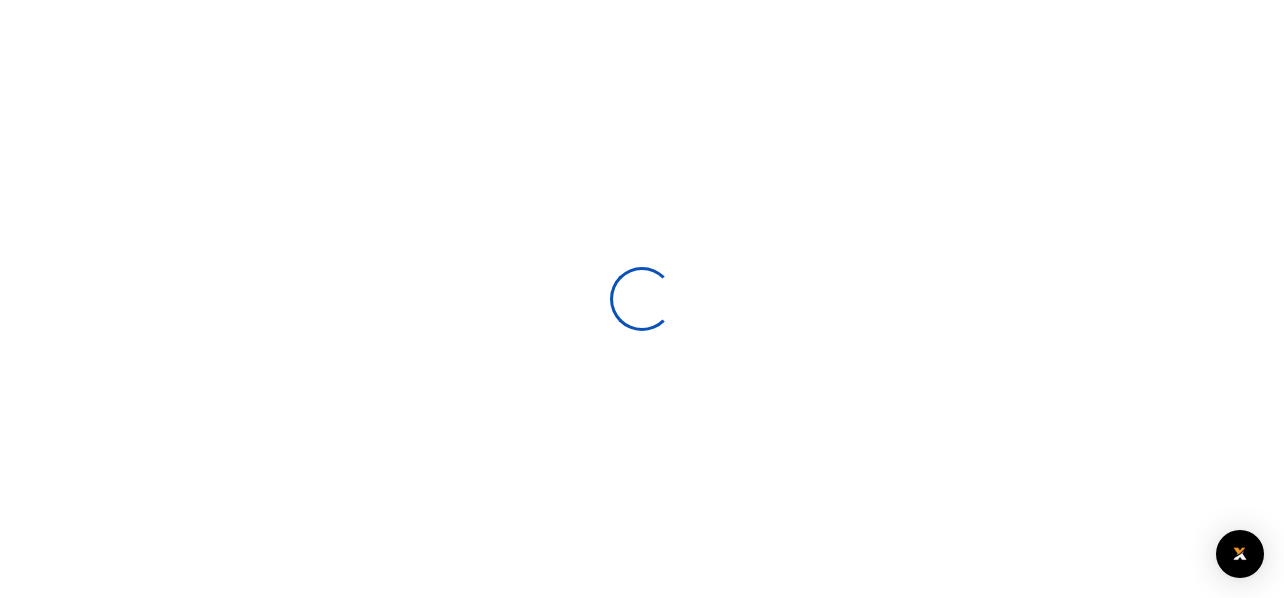 scroll, scrollTop: 0, scrollLeft: 0, axis: both 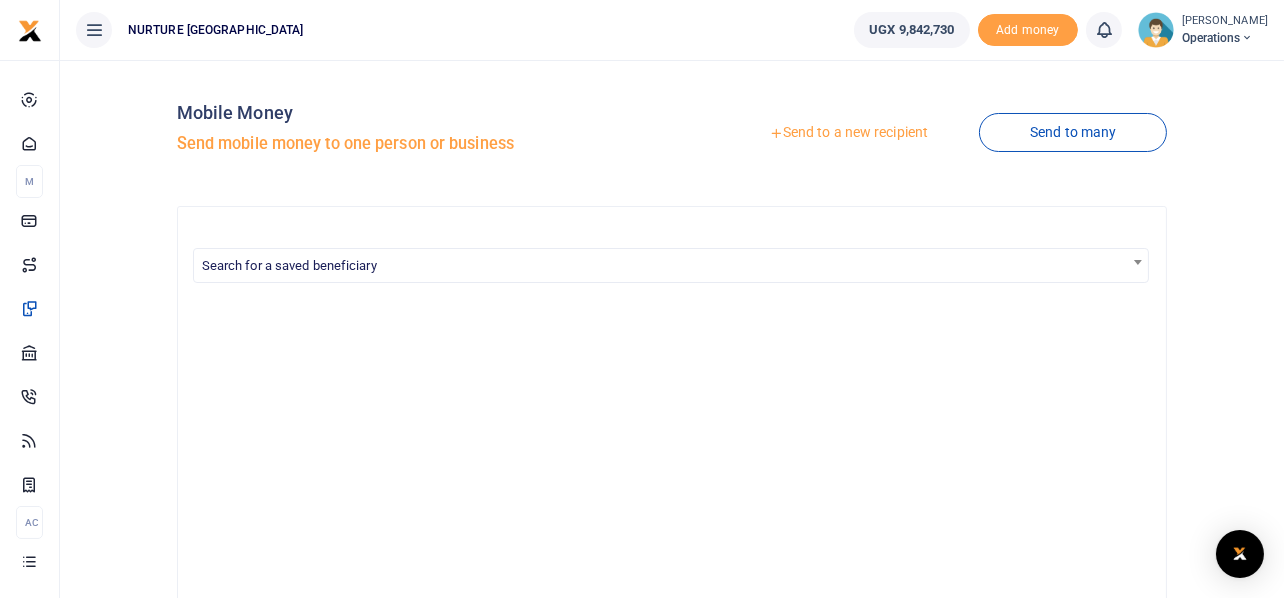 click on "Send to a new recipient" at bounding box center (848, 133) 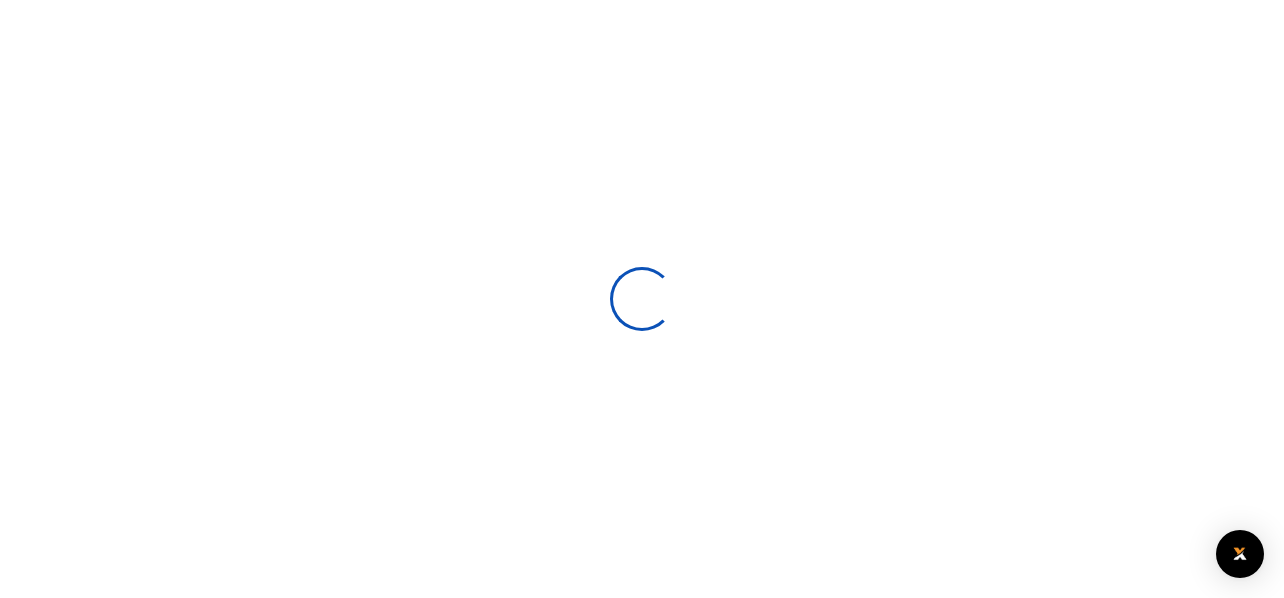 select 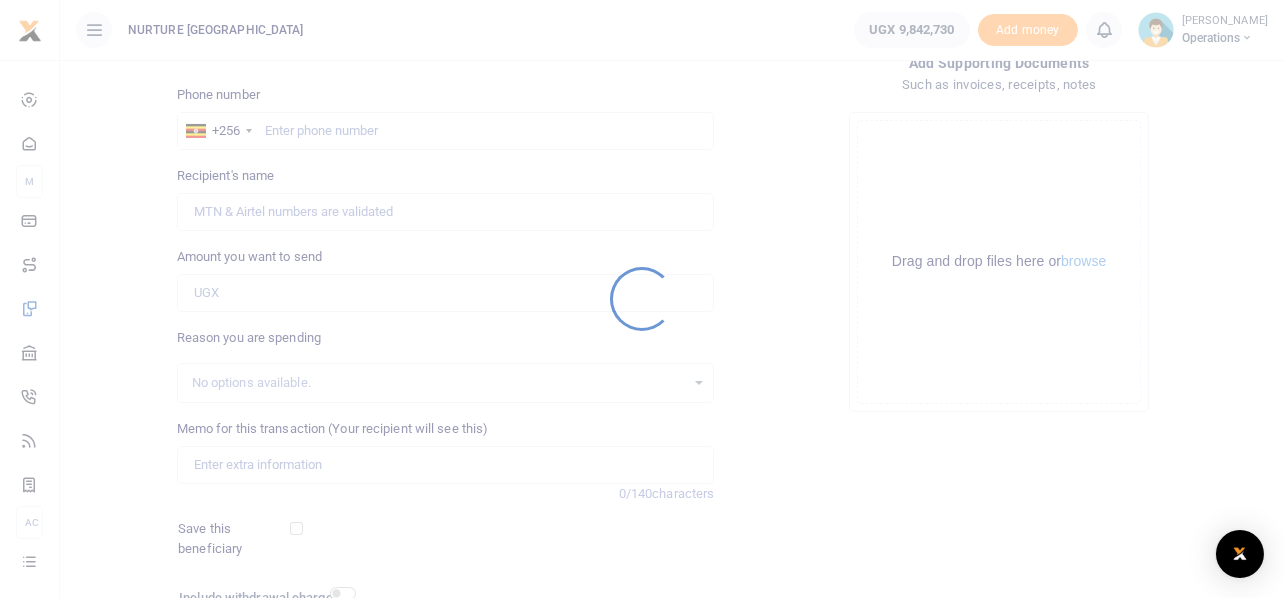 scroll, scrollTop: 287, scrollLeft: 0, axis: vertical 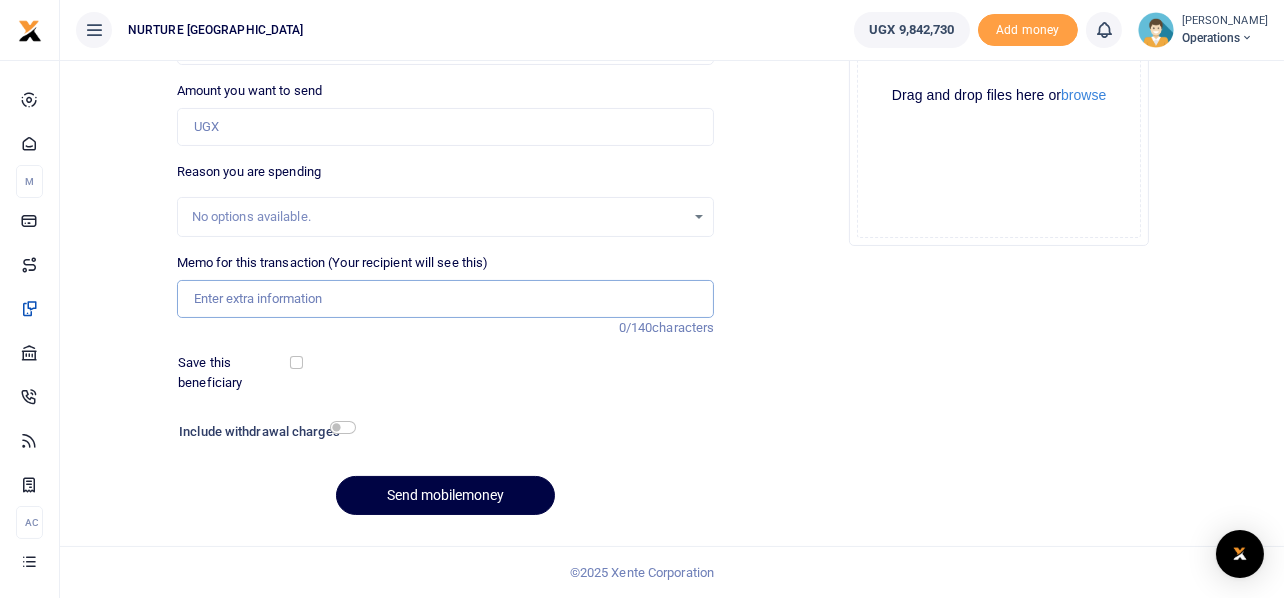 click on "Memo for this transaction (Your recipient will see this)" at bounding box center (446, 299) 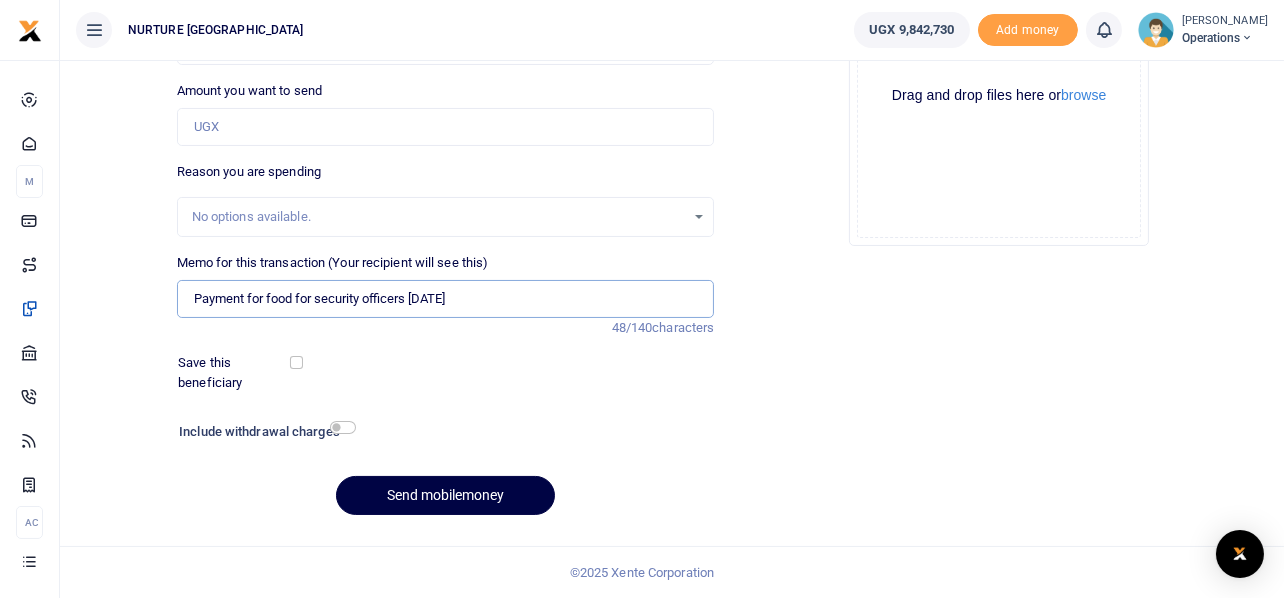 type on "Payment for food for security officers July 2025" 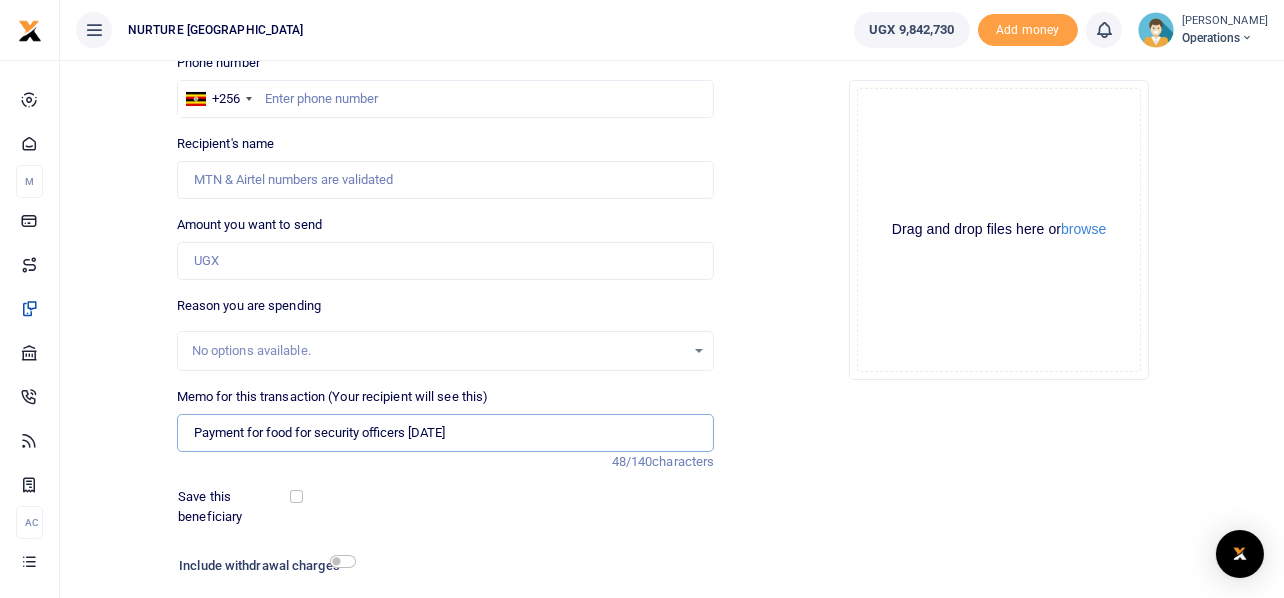 scroll, scrollTop: 0, scrollLeft: 0, axis: both 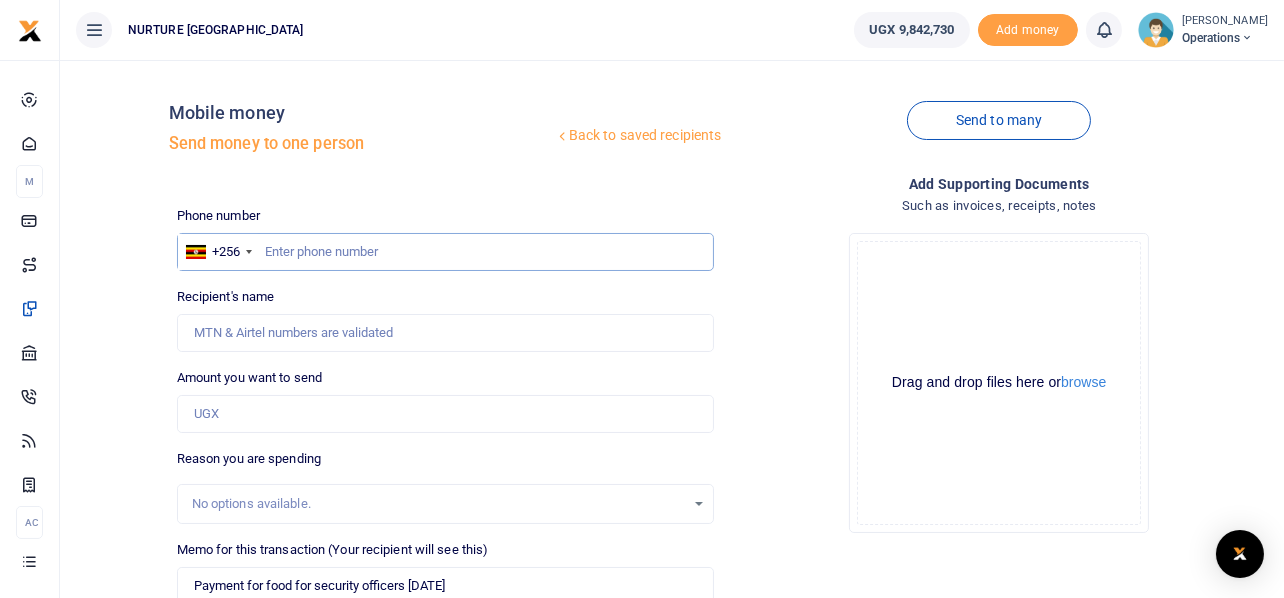 click at bounding box center [446, 252] 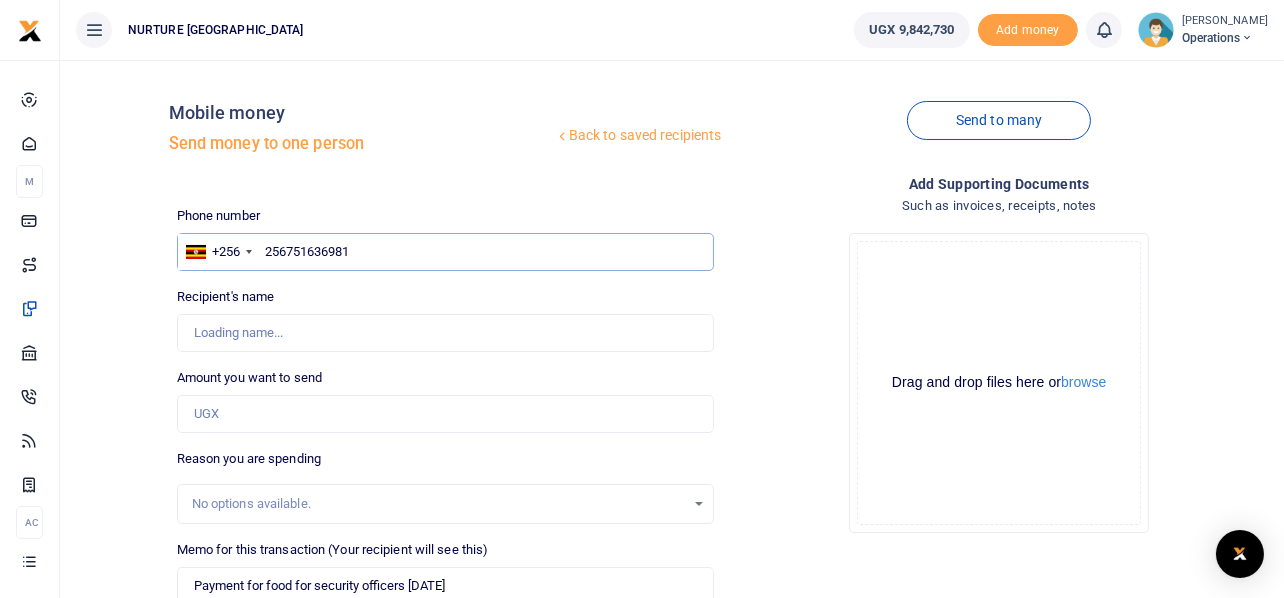 type on "256751636981" 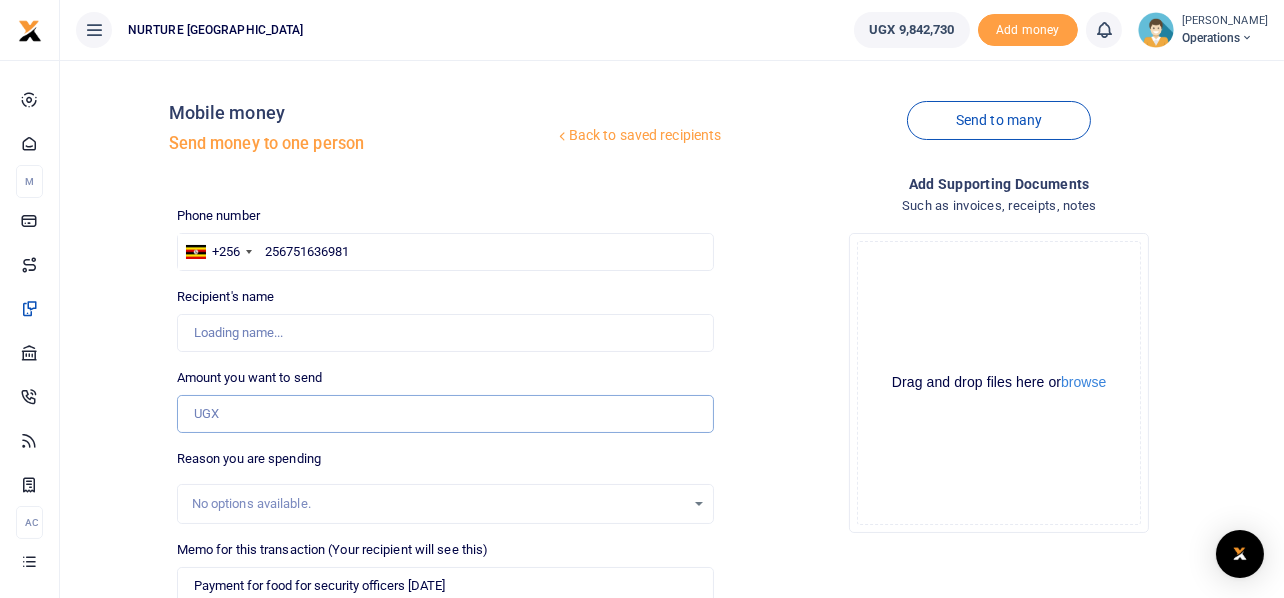 click on "Amount you want to send" at bounding box center [446, 414] 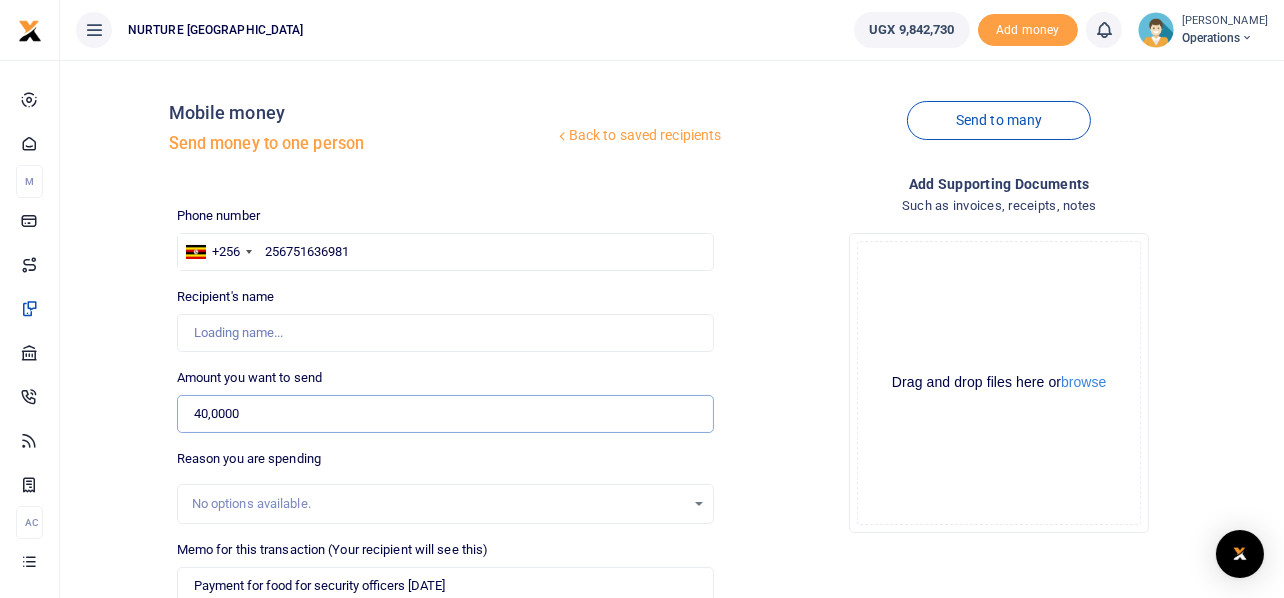 type on "400,000" 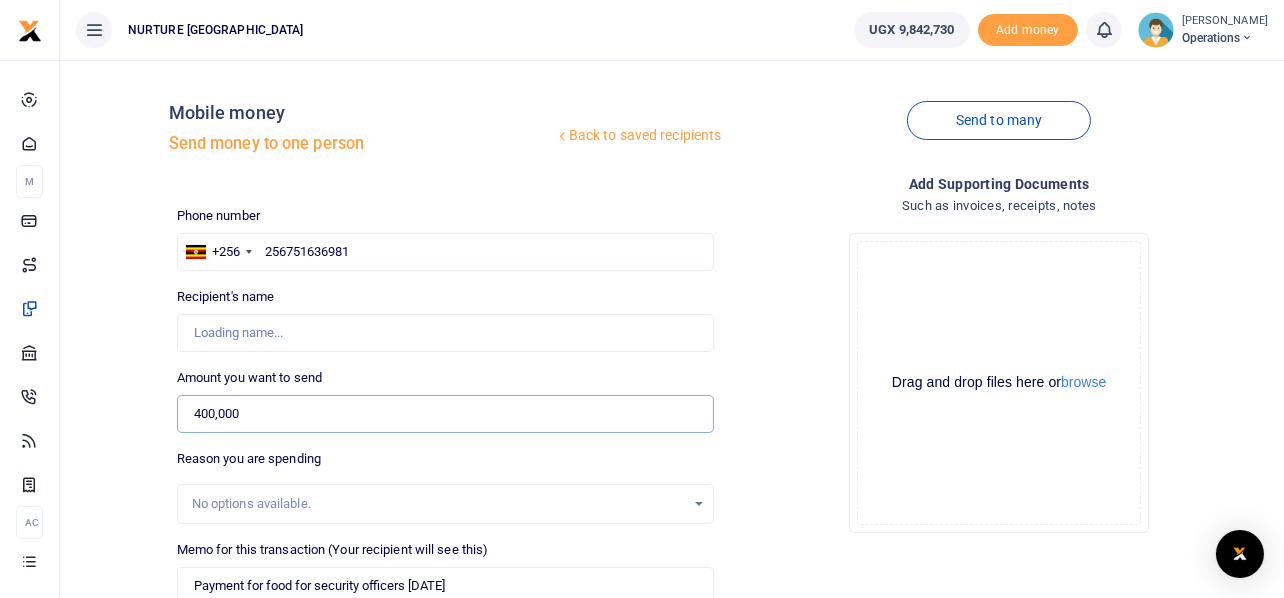 type on "Steven Bbawala" 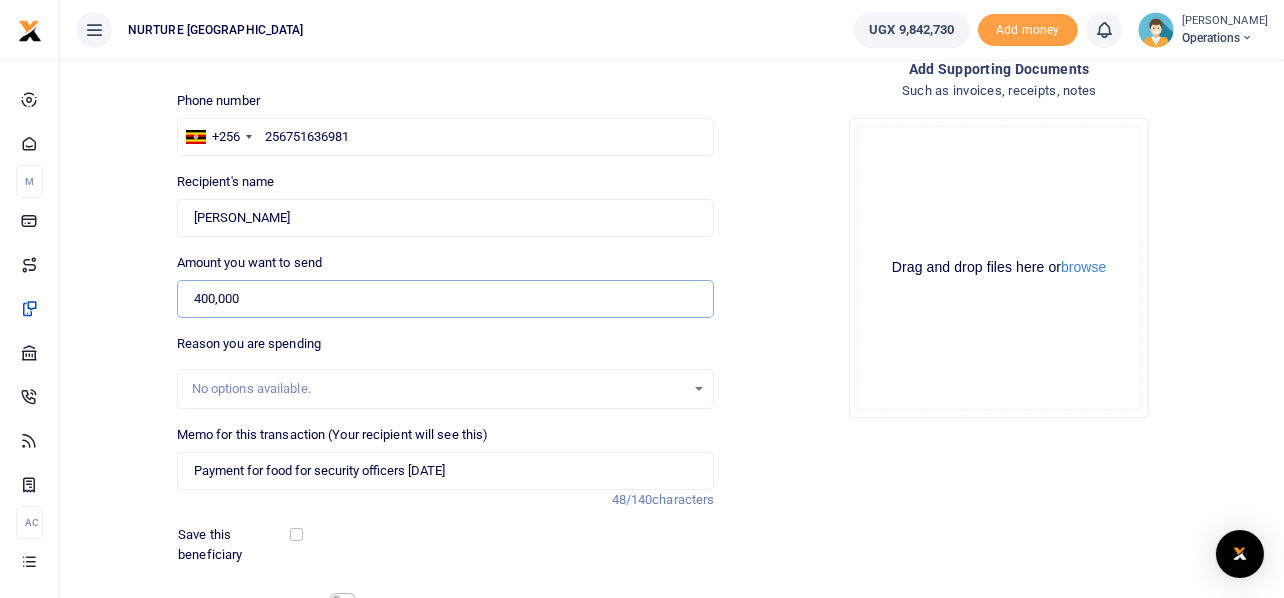 scroll, scrollTop: 287, scrollLeft: 0, axis: vertical 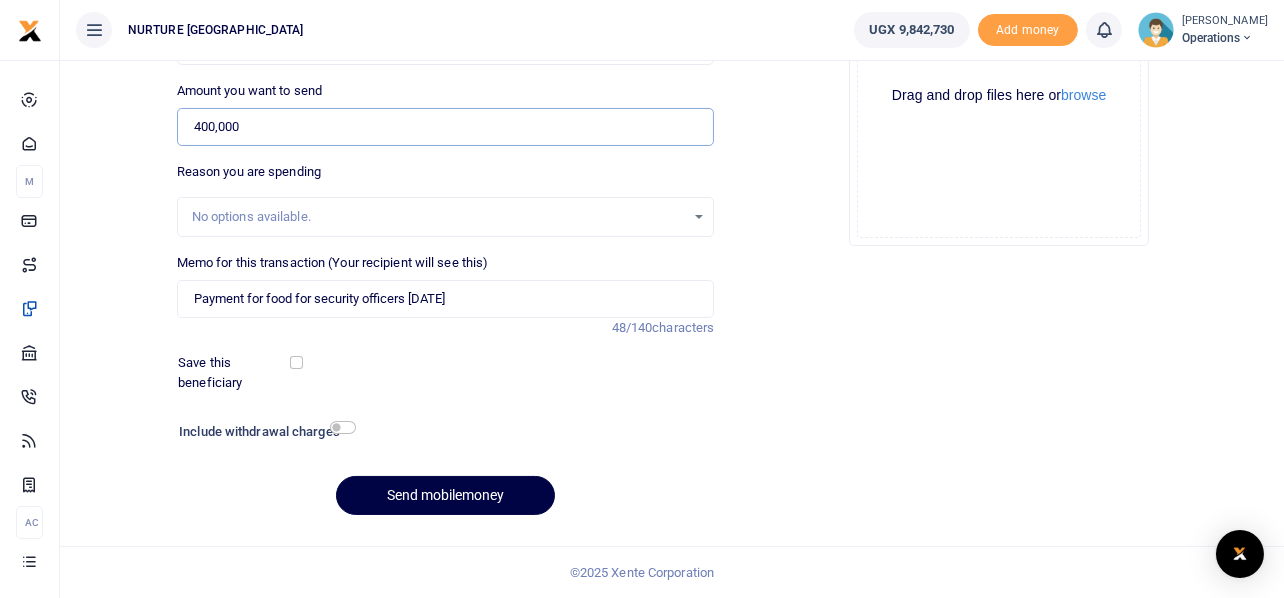 type on "400,000" 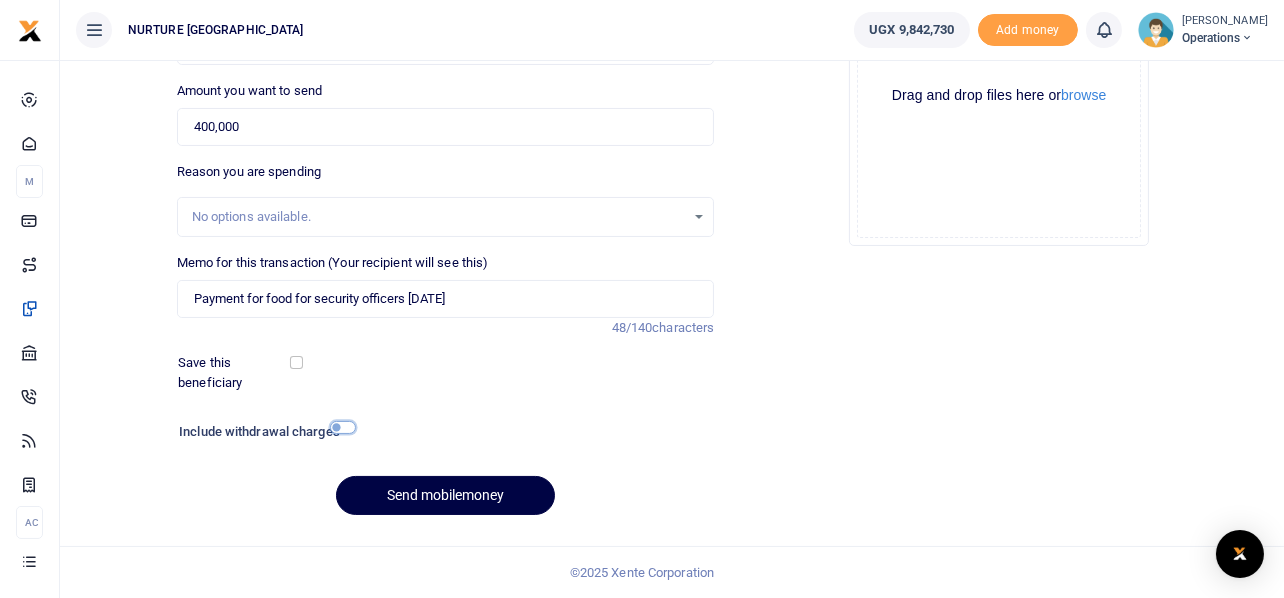 click at bounding box center [343, 427] 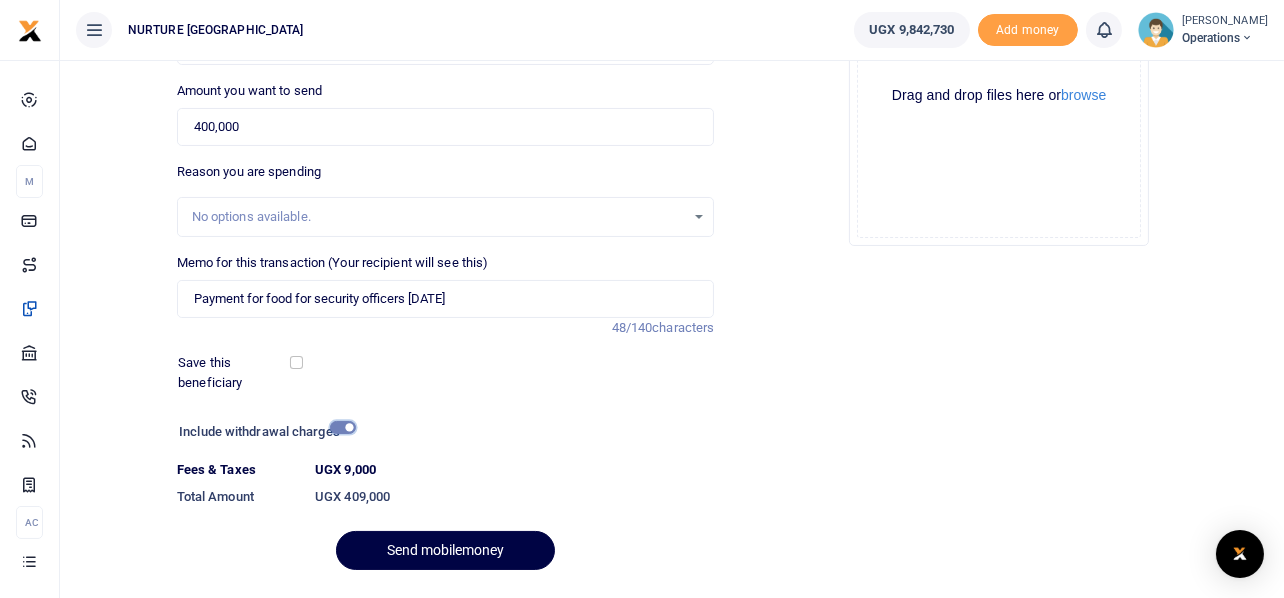 scroll, scrollTop: 342, scrollLeft: 0, axis: vertical 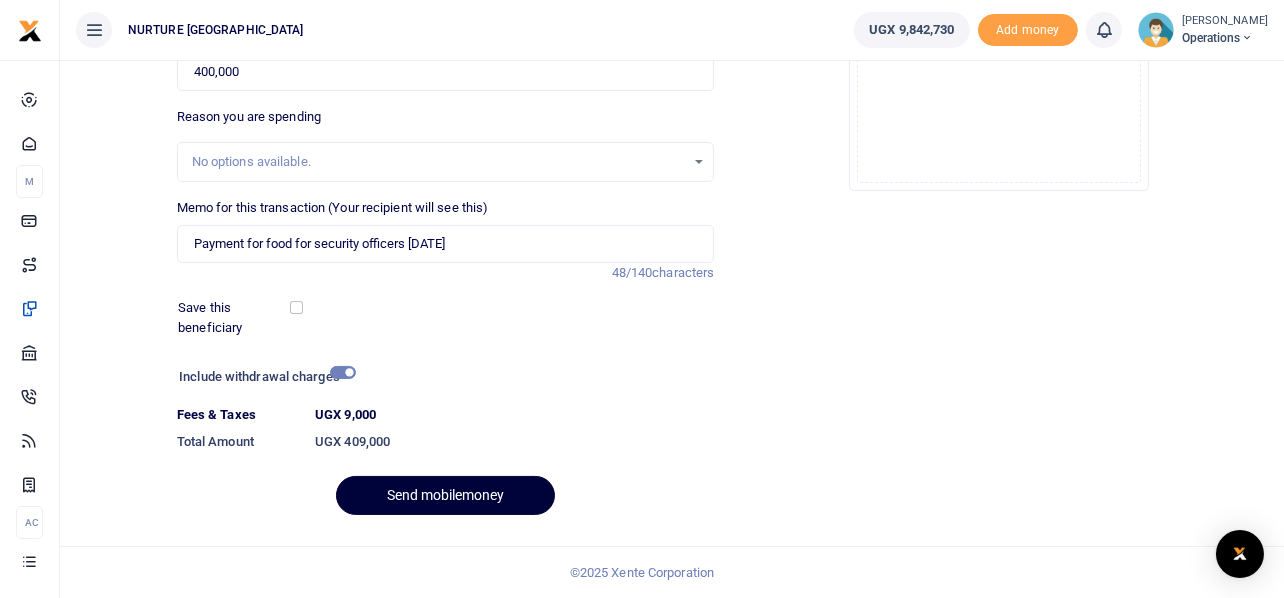 click on "Send mobilemoney" at bounding box center (445, 495) 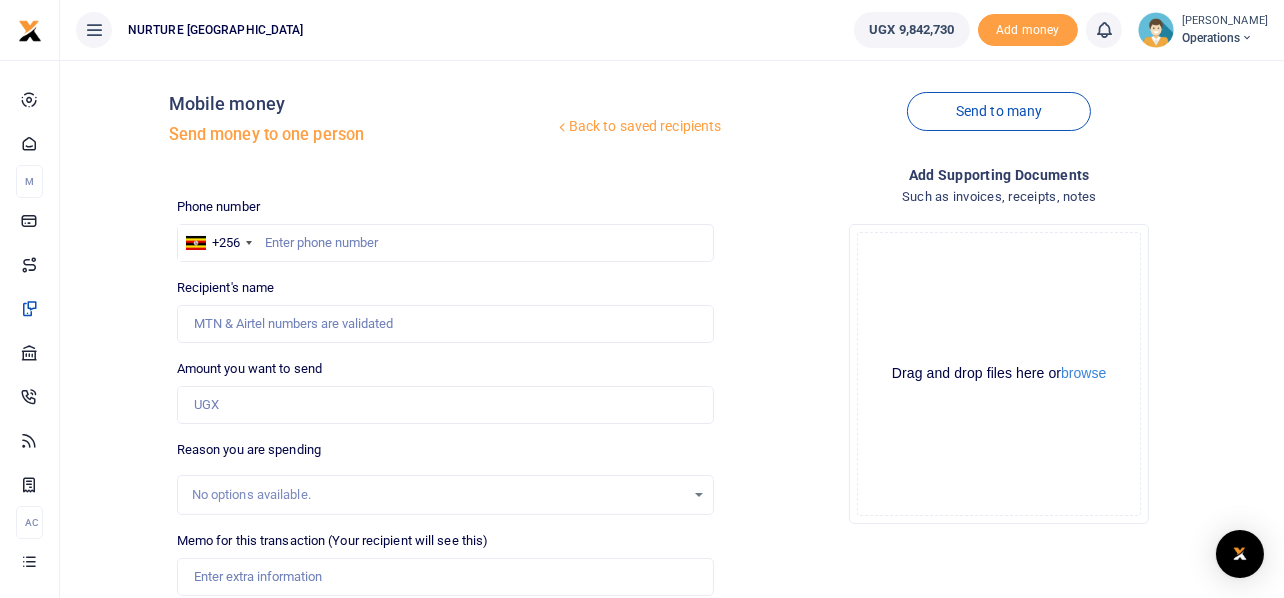 scroll, scrollTop: 0, scrollLeft: 0, axis: both 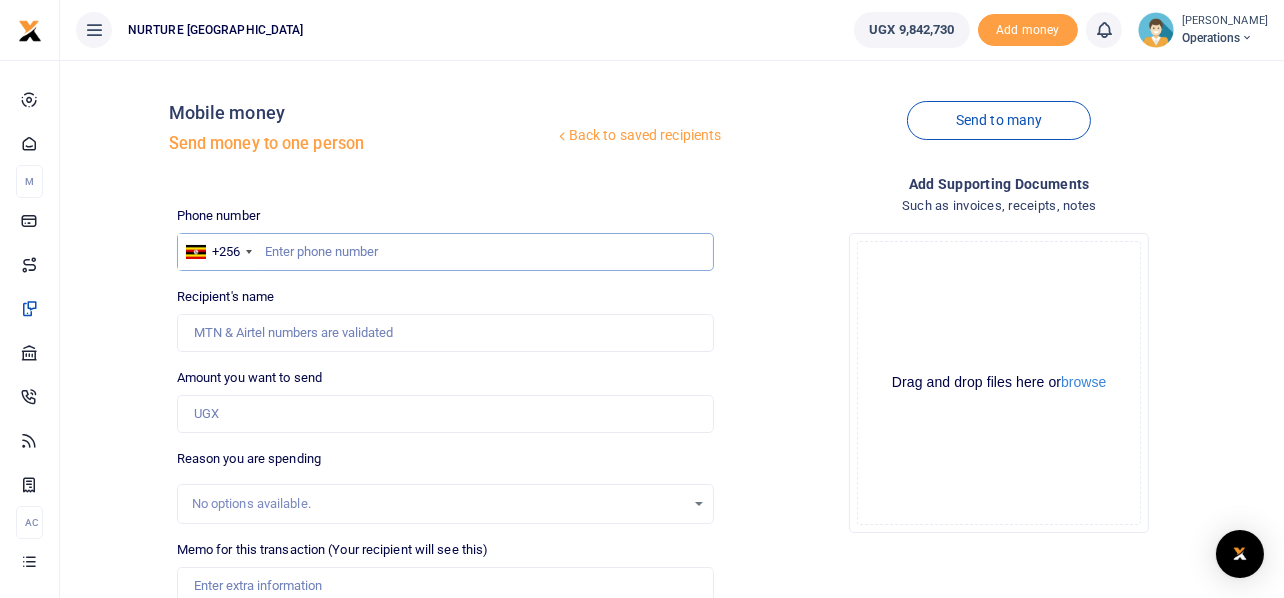 click at bounding box center [446, 252] 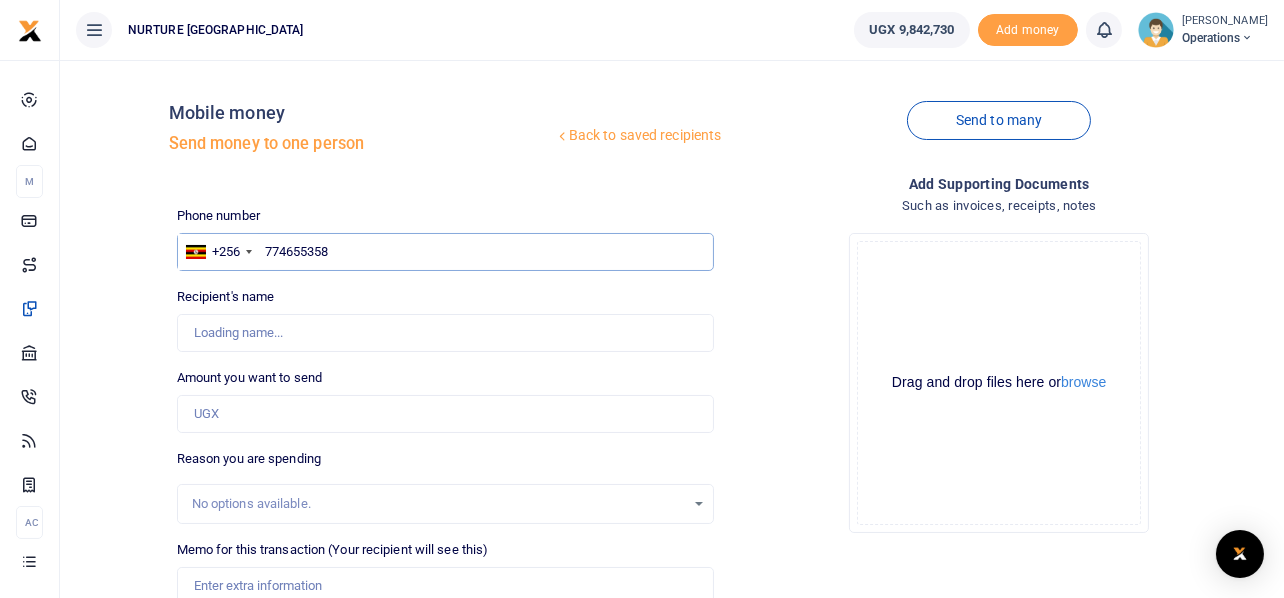 type on "Robert Akabwai" 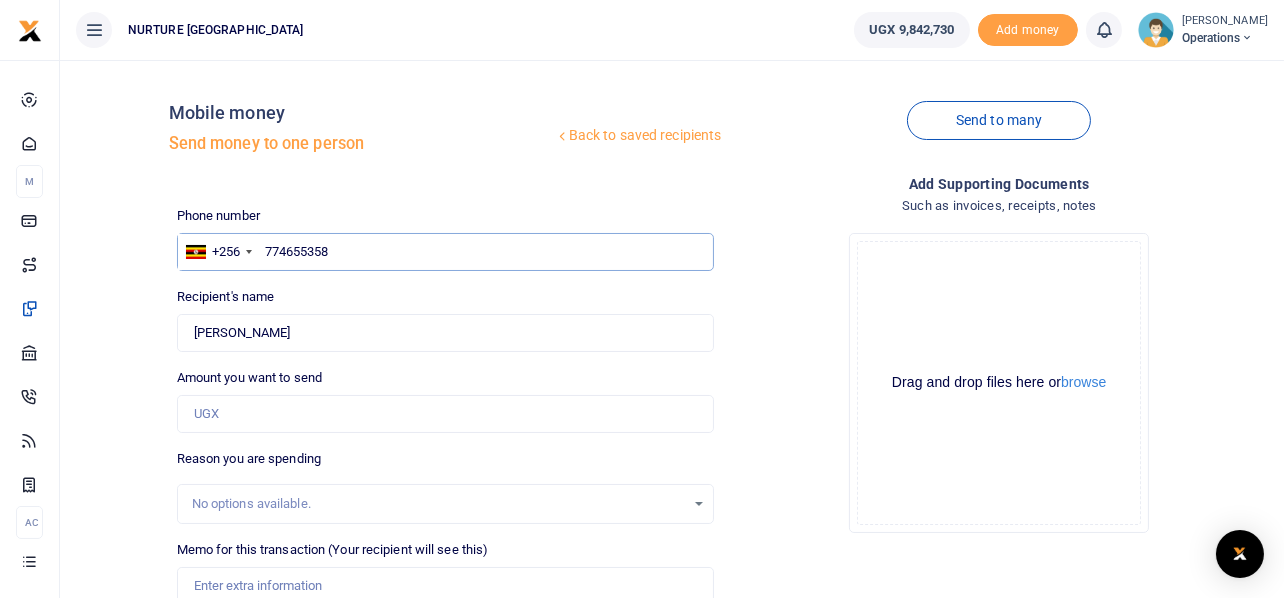 type on "774655358" 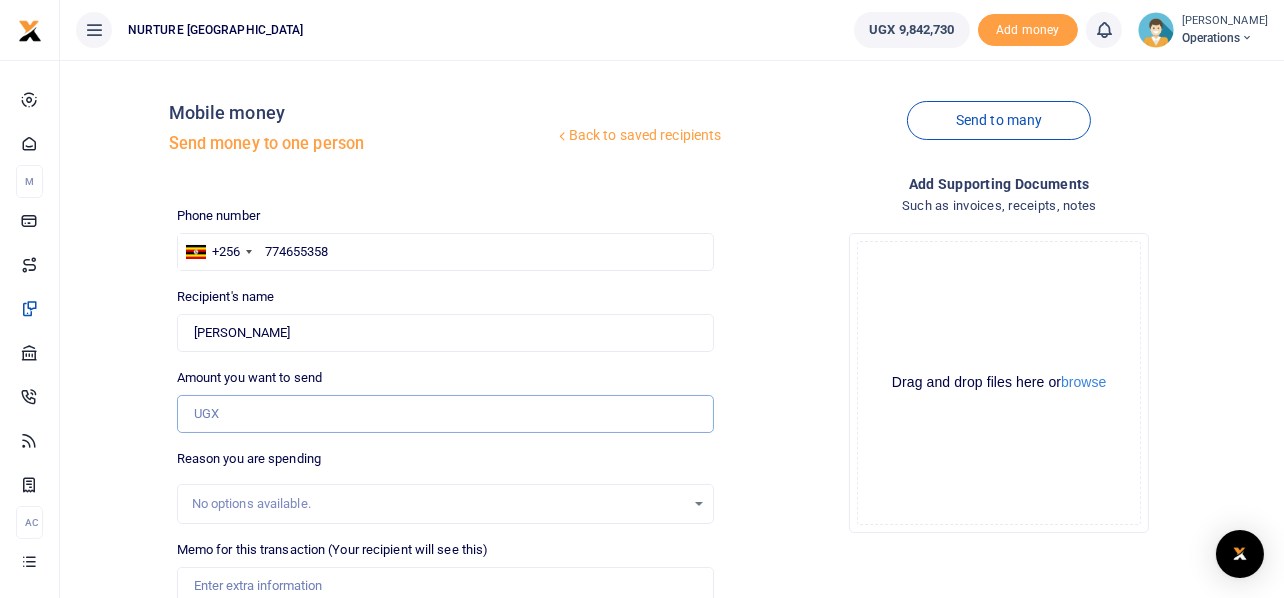 click on "Amount you want to send" at bounding box center [446, 414] 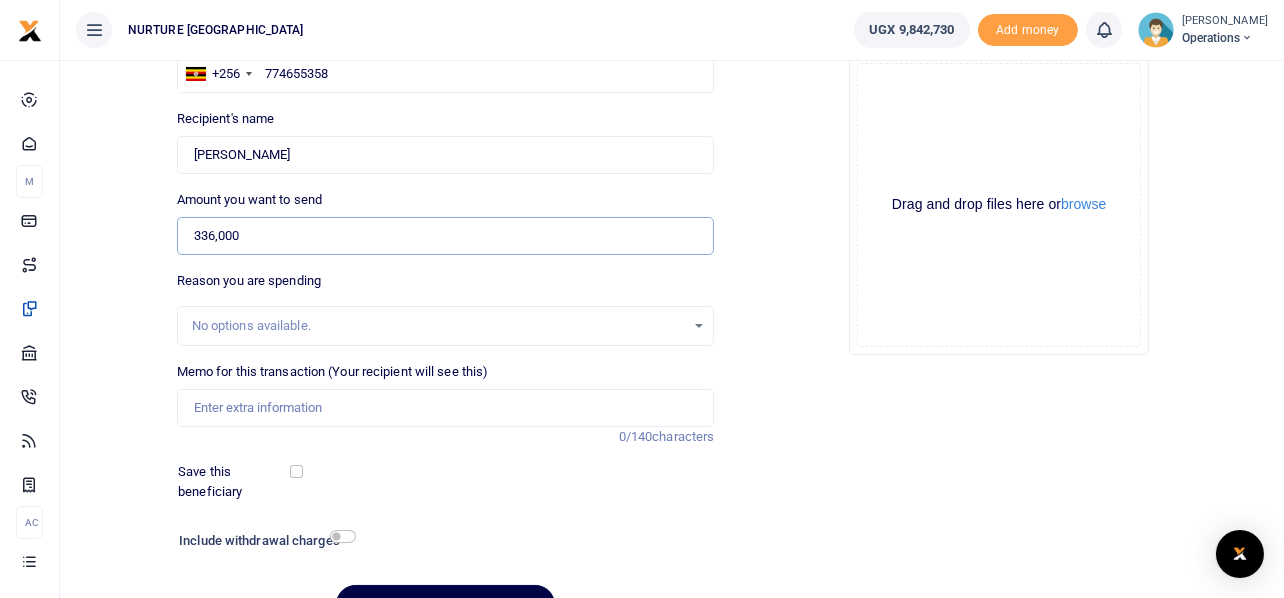 scroll, scrollTop: 287, scrollLeft: 0, axis: vertical 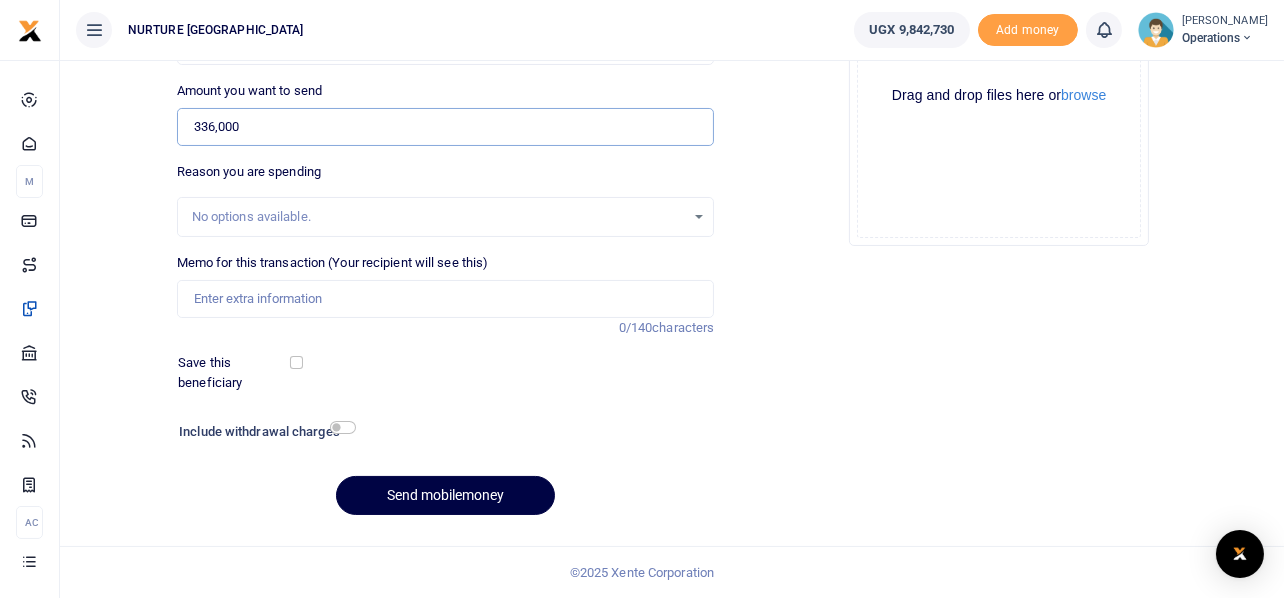 type on "336,000" 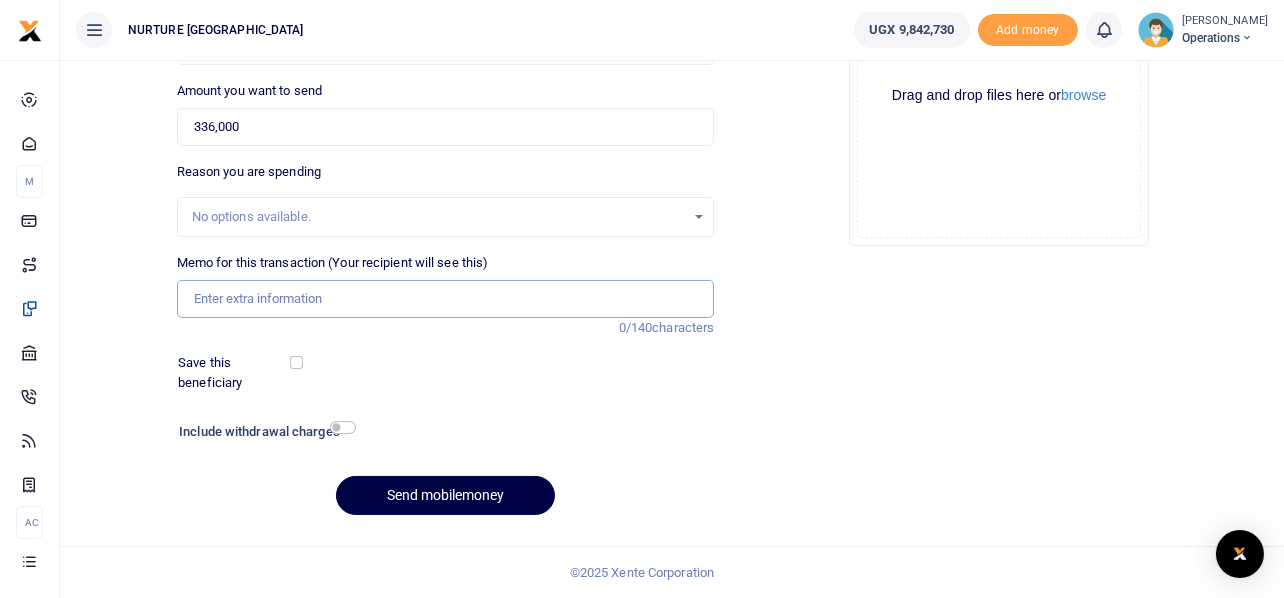 click on "Memo for this transaction (Your recipient will see this)" at bounding box center [446, 299] 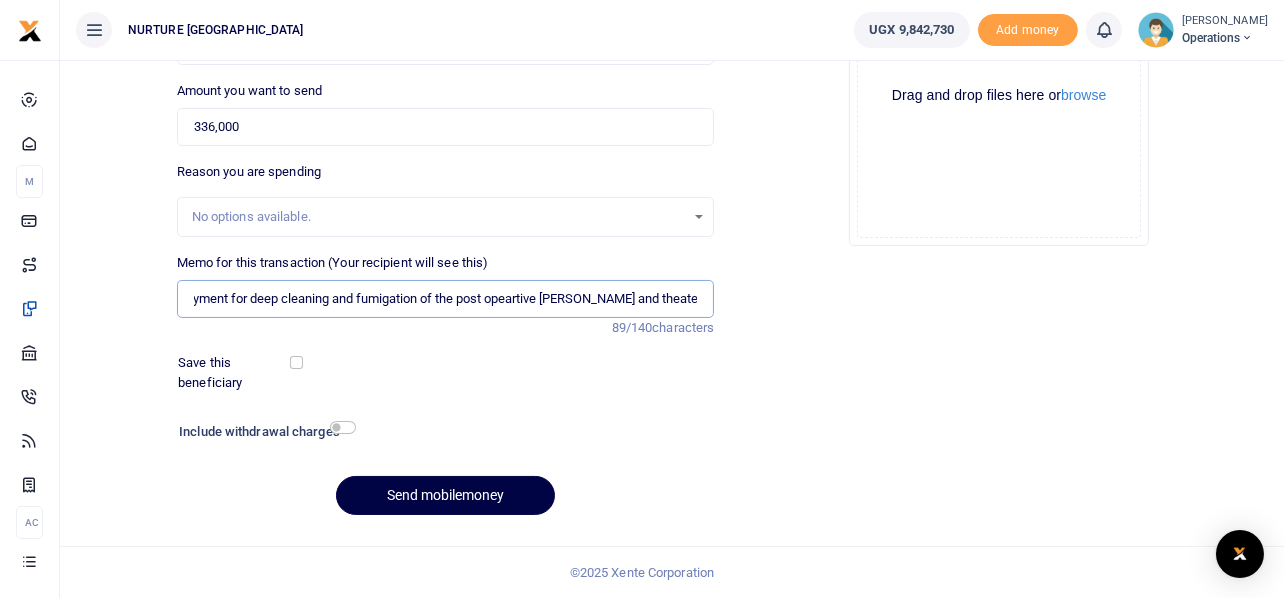 scroll, scrollTop: 0, scrollLeft: 22, axis: horizontal 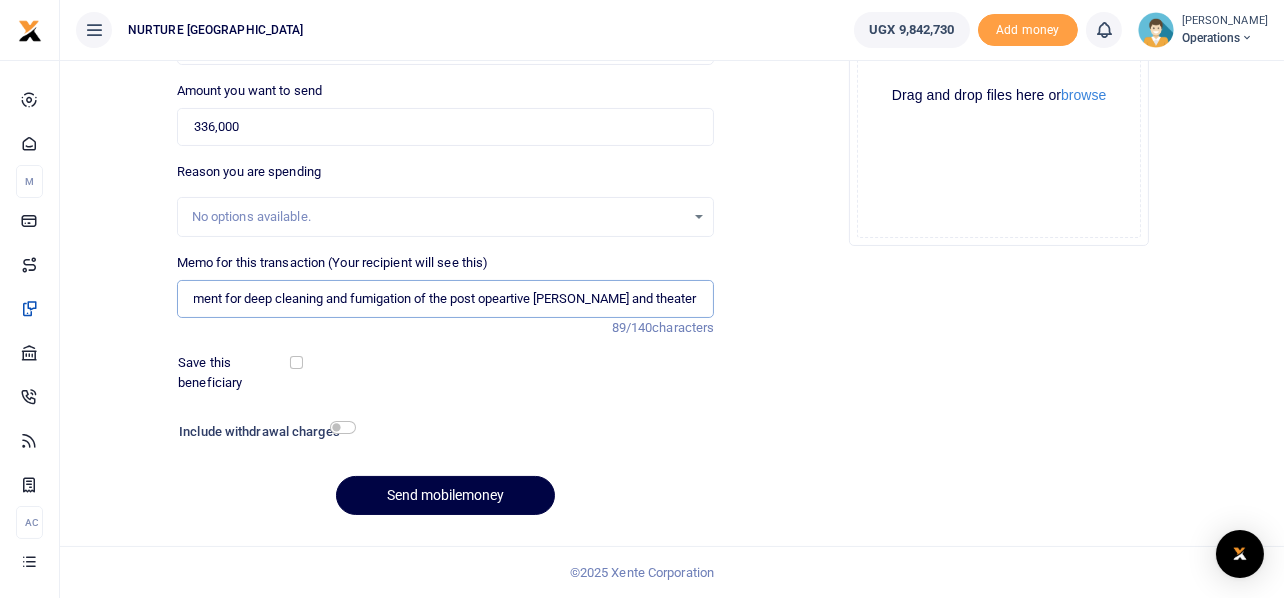 click on "Payment for deep cleaning and fumigation of the post opeartive ward and theater July 2025" at bounding box center (446, 299) 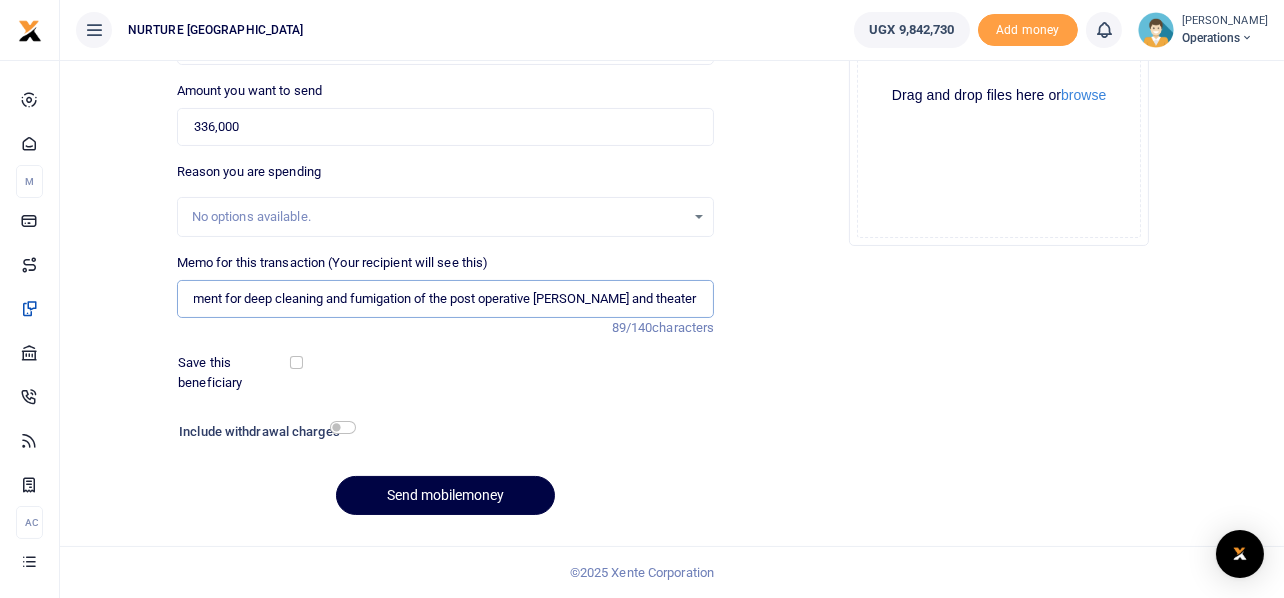 type on "Payment for deep cleaning and fumigation of the post operative ward and theater July 2025" 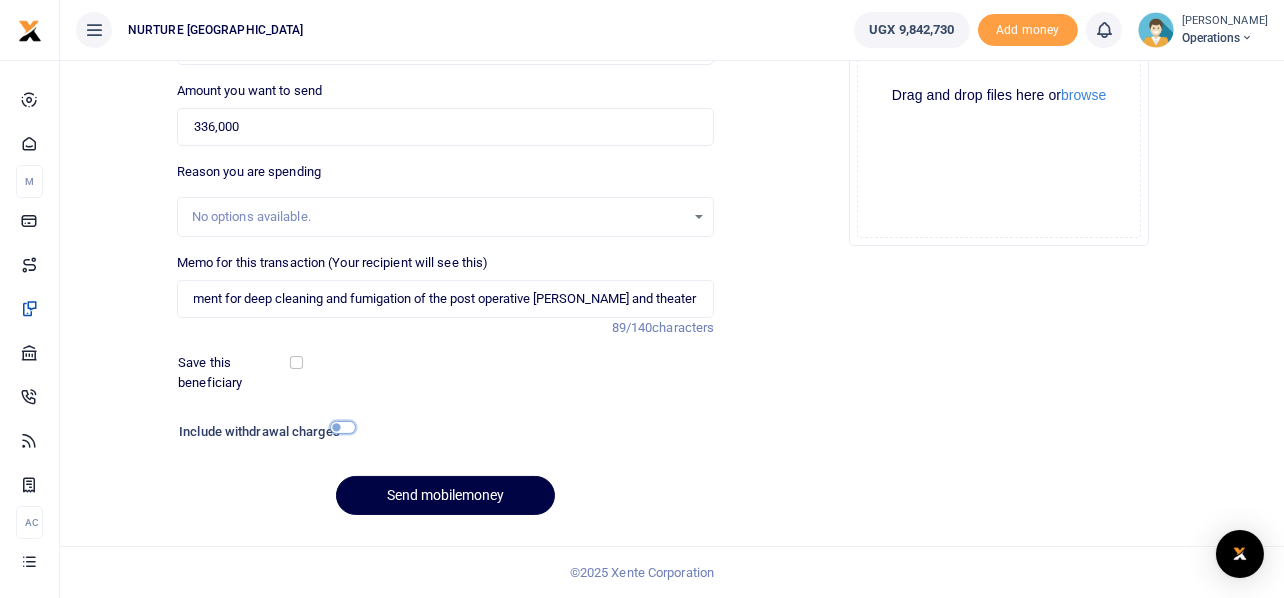 click at bounding box center (343, 427) 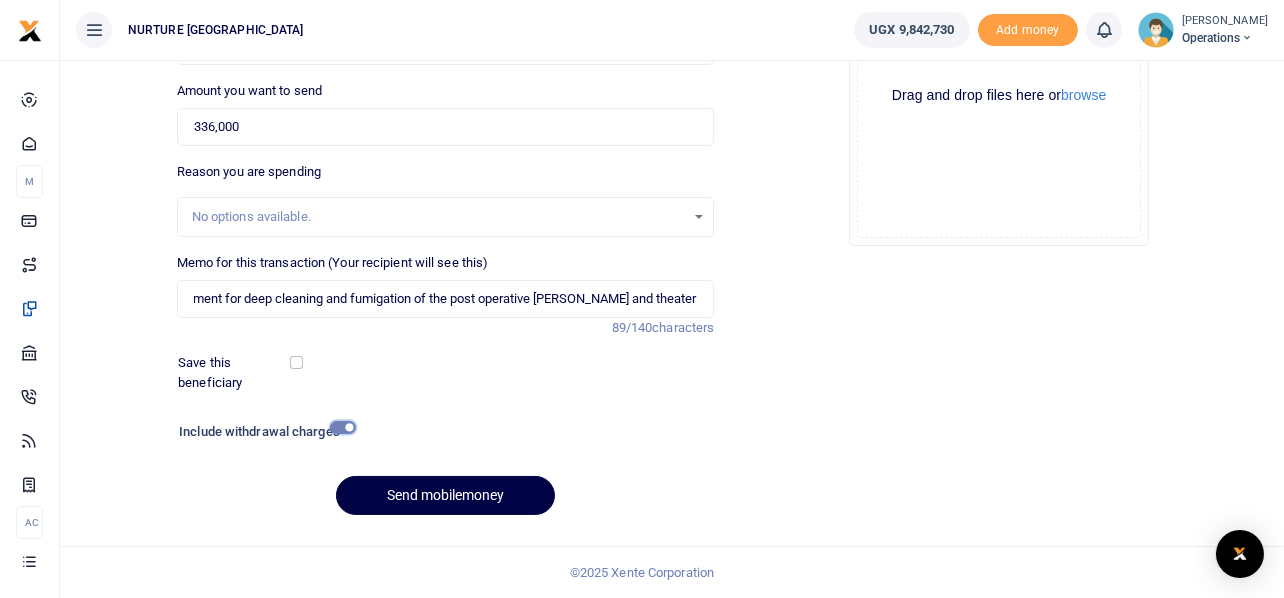 scroll, scrollTop: 0, scrollLeft: 0, axis: both 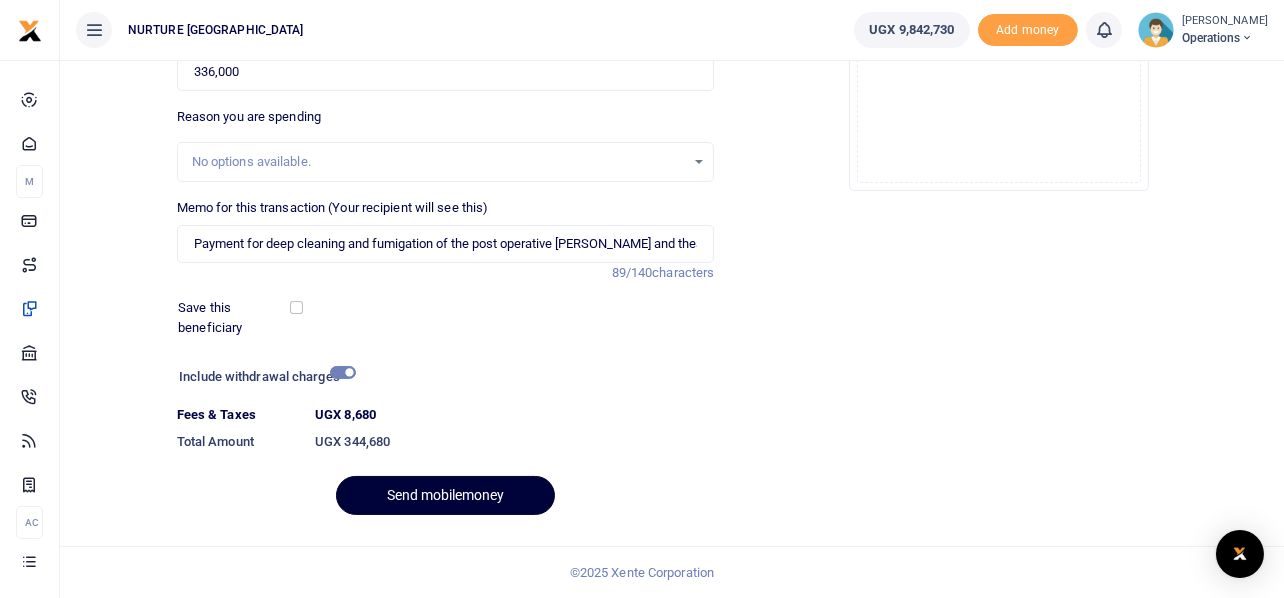 click on "Send mobilemoney" at bounding box center (445, 495) 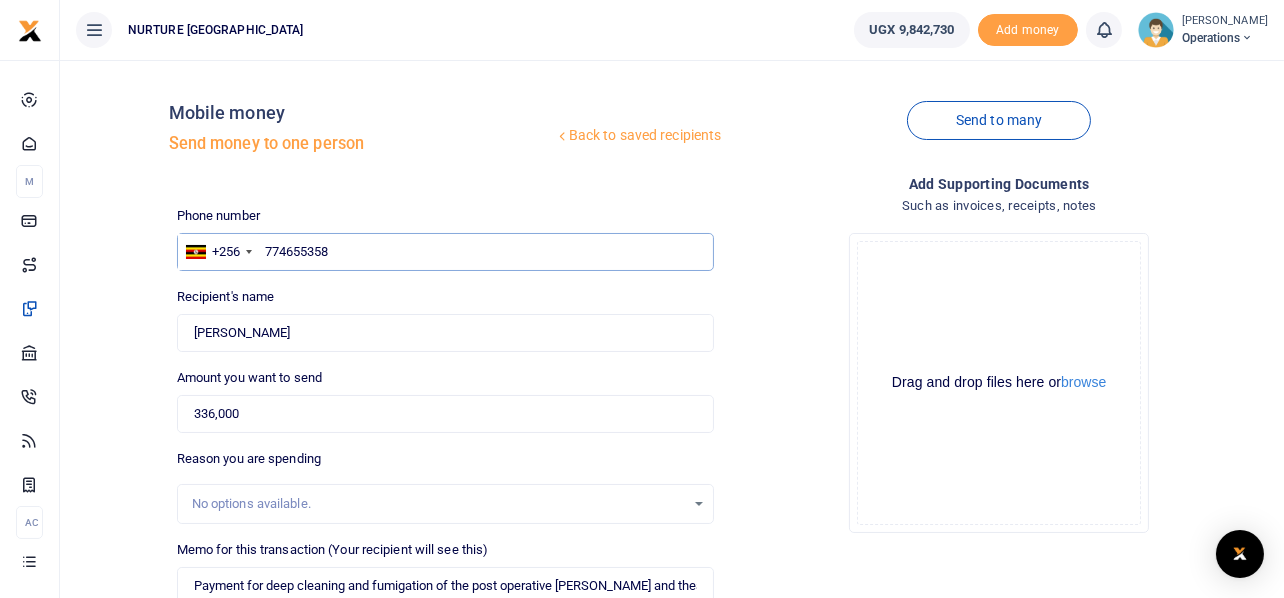 scroll, scrollTop: 342, scrollLeft: 0, axis: vertical 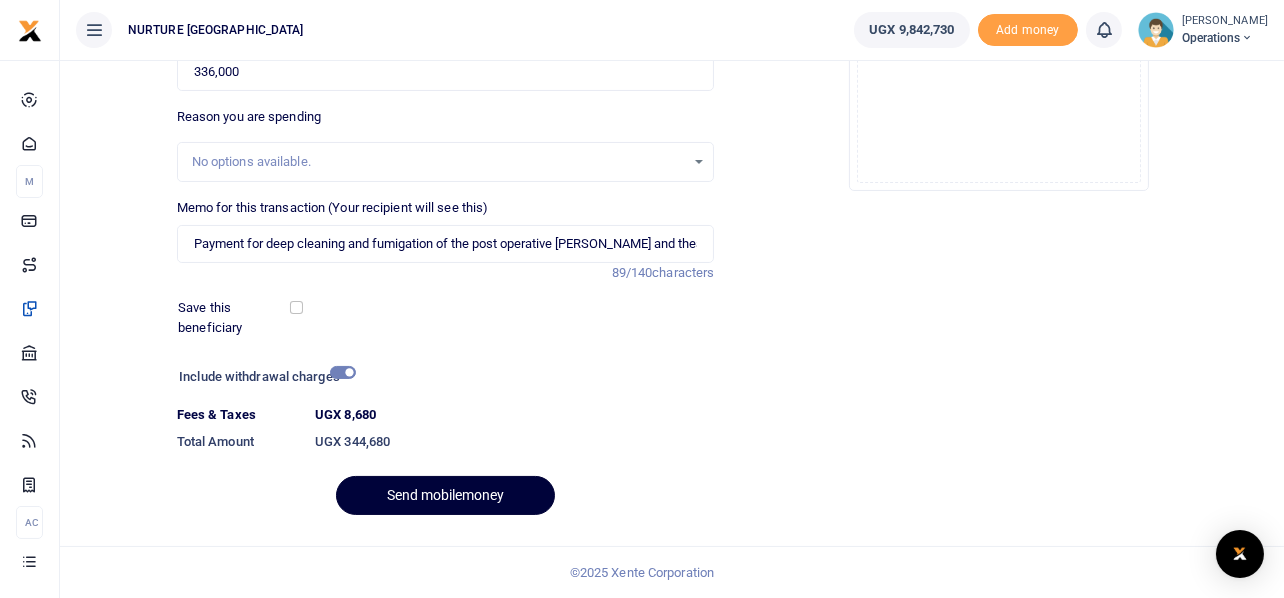 type on "774655358" 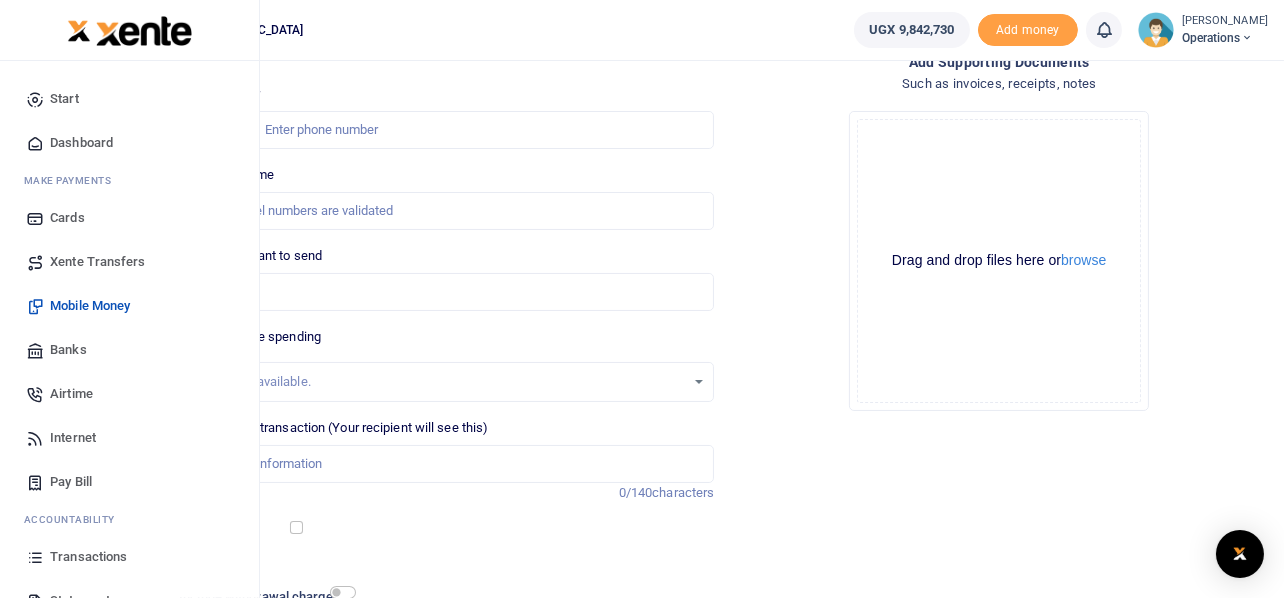 scroll, scrollTop: 0, scrollLeft: 0, axis: both 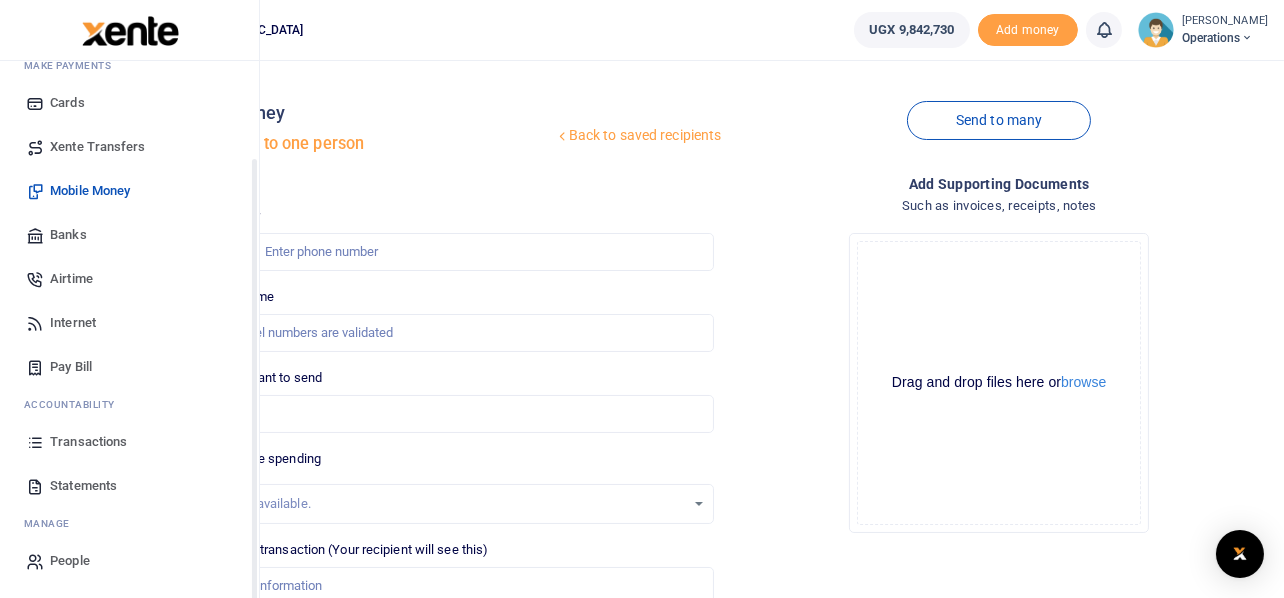 click on "Airtime" at bounding box center (71, 279) 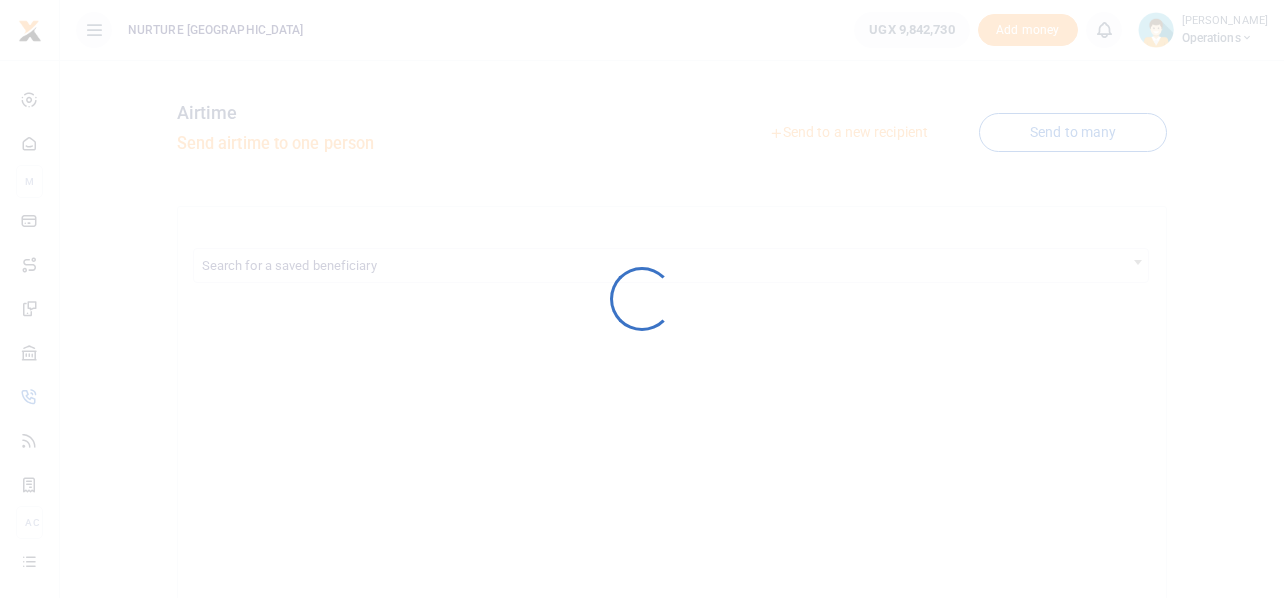 scroll, scrollTop: 0, scrollLeft: 0, axis: both 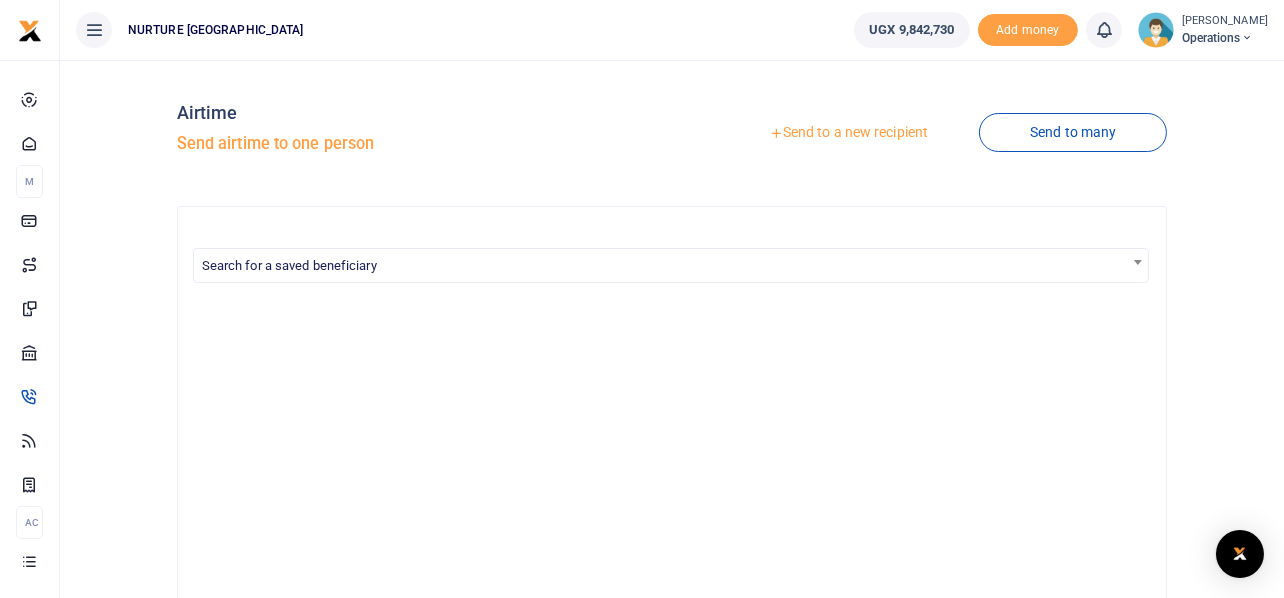 click on "Send to a new recipient" at bounding box center (848, 133) 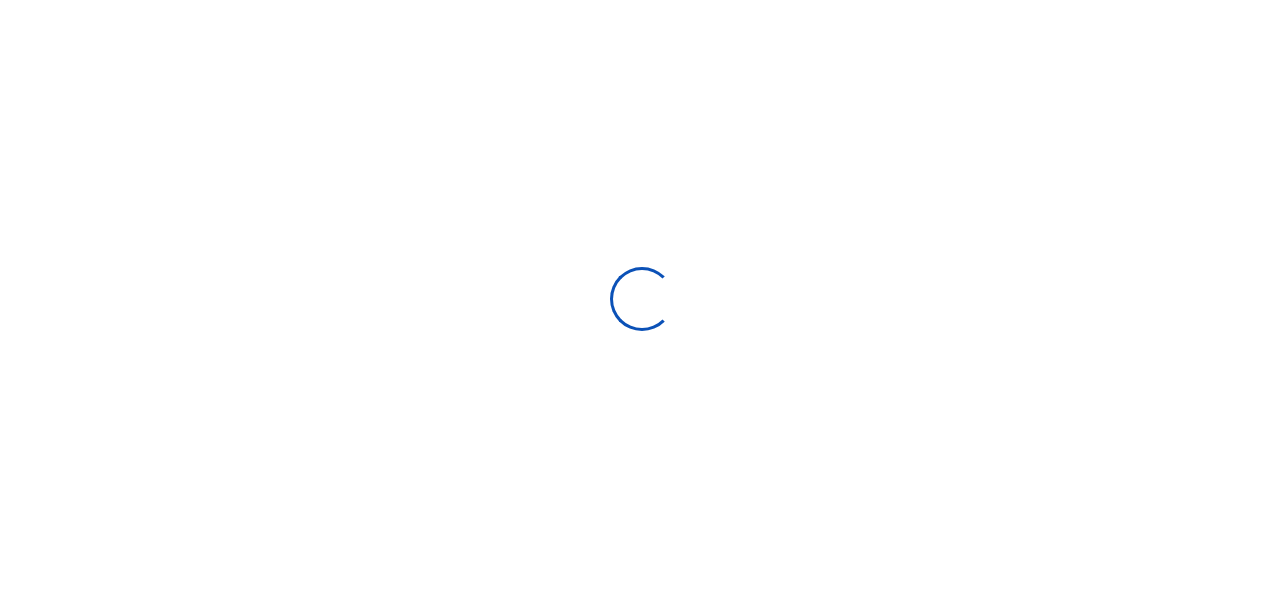 select 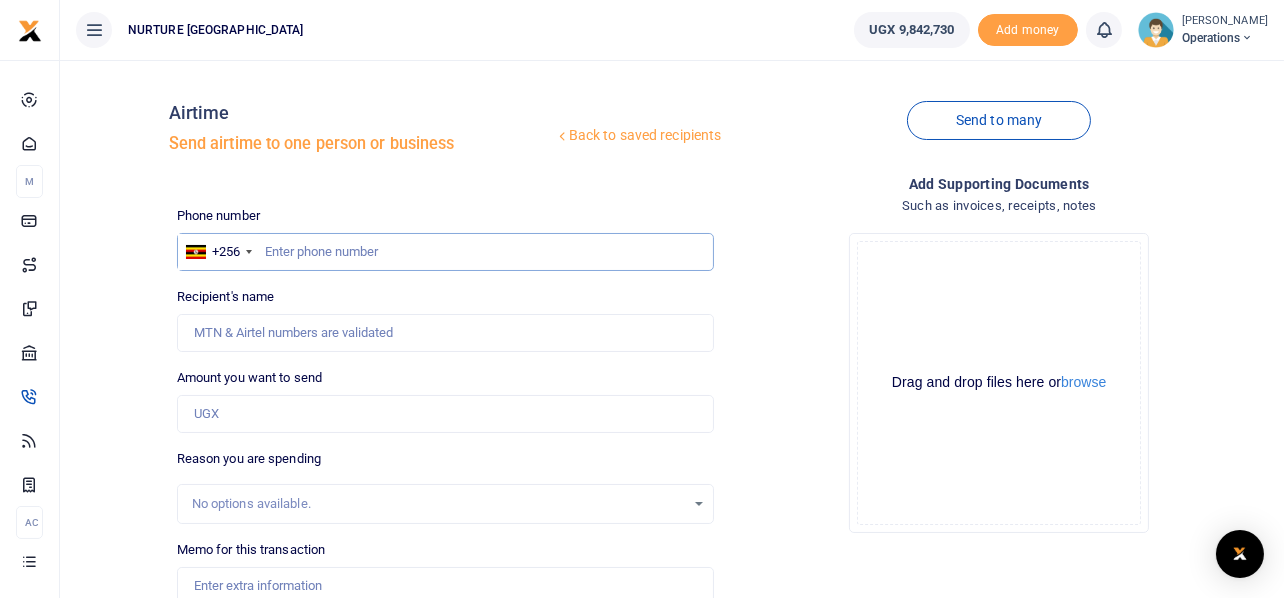 click at bounding box center [446, 252] 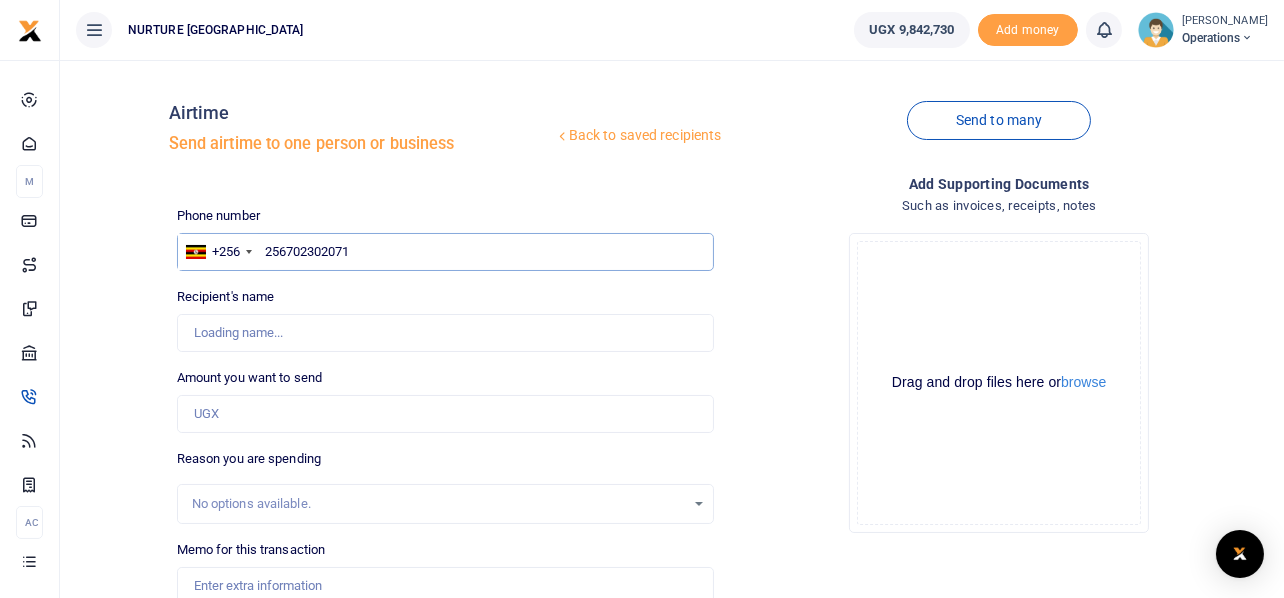 type on "256702302071" 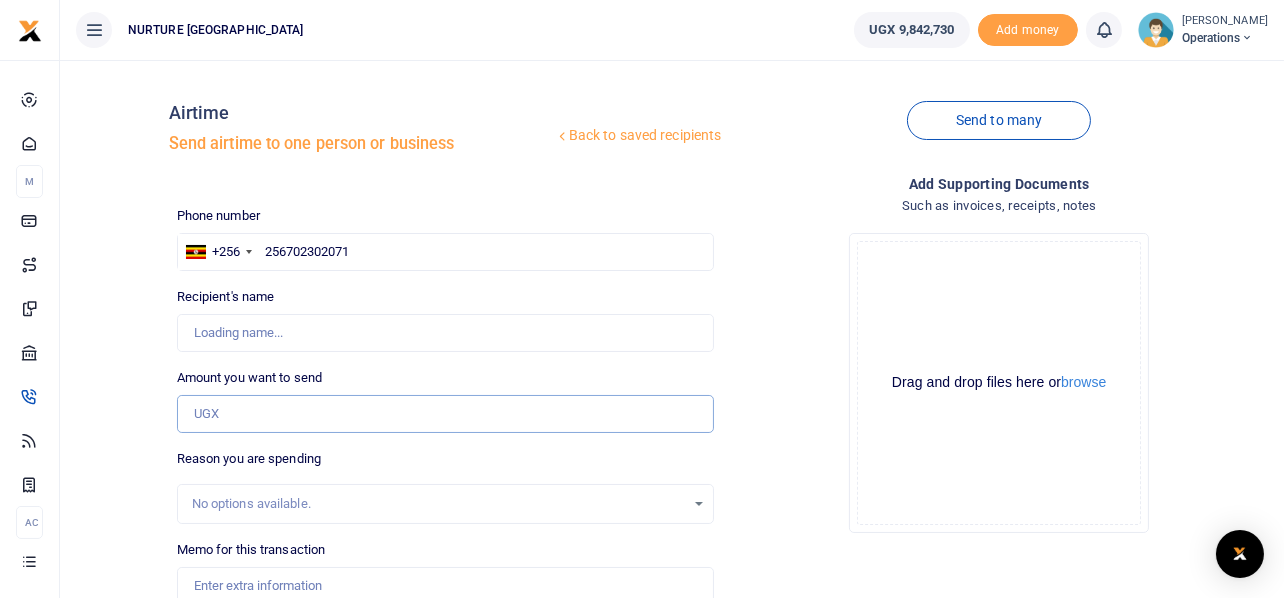 click on "Amount you want to send" at bounding box center [446, 414] 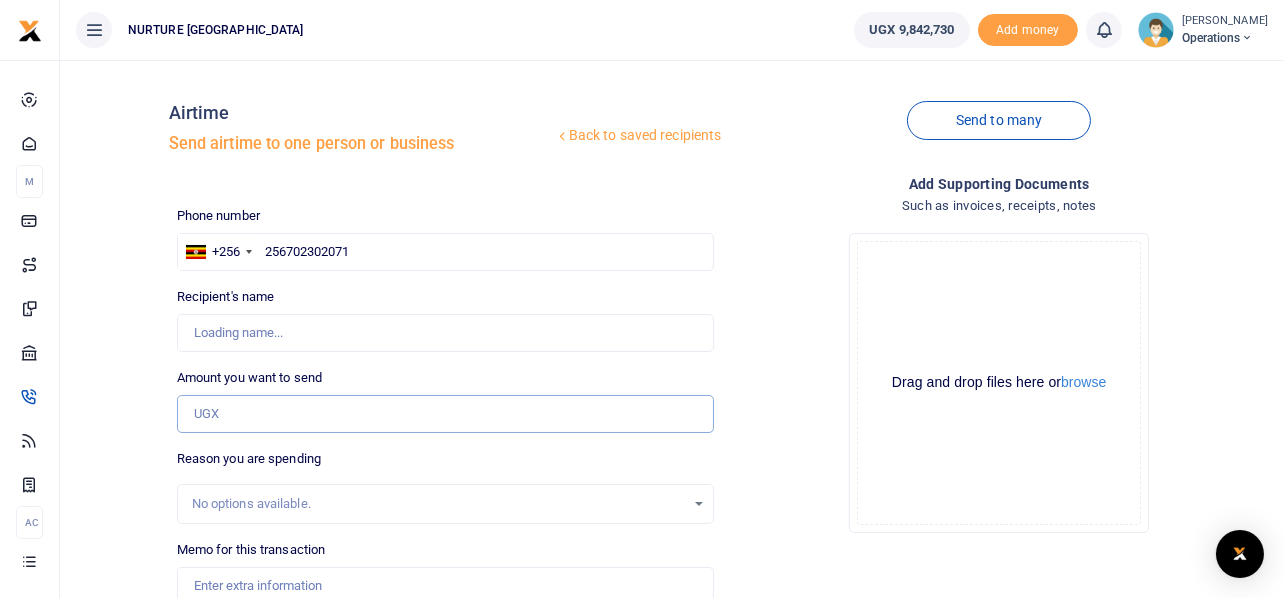 type on "Teddy Nambuusi" 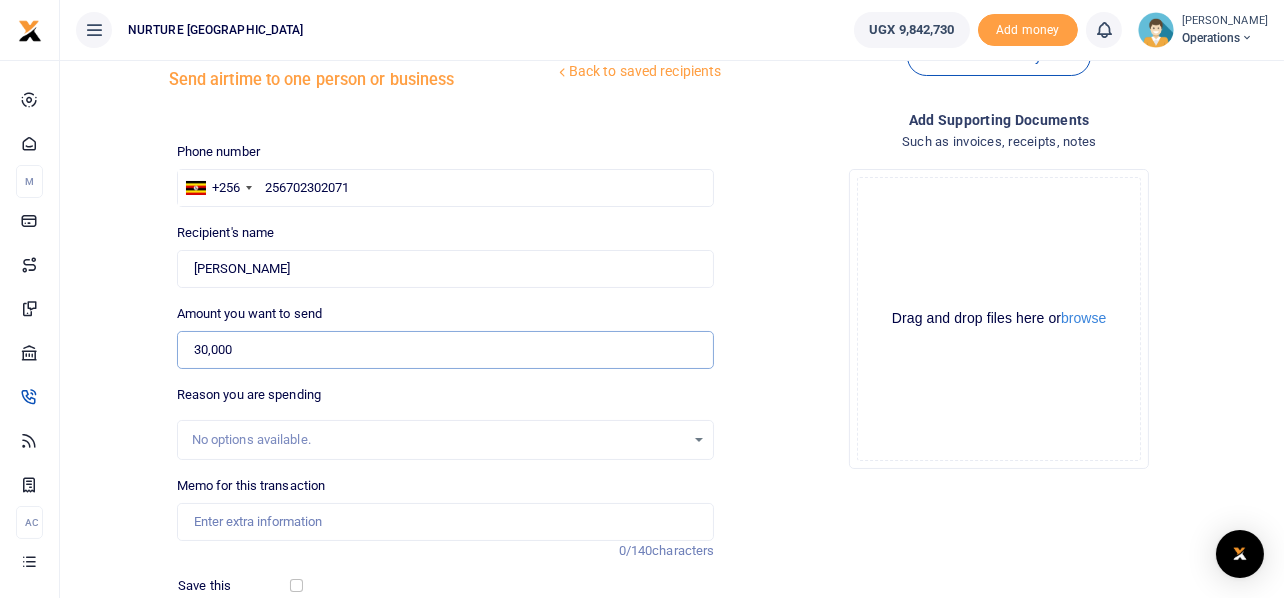 scroll, scrollTop: 99, scrollLeft: 0, axis: vertical 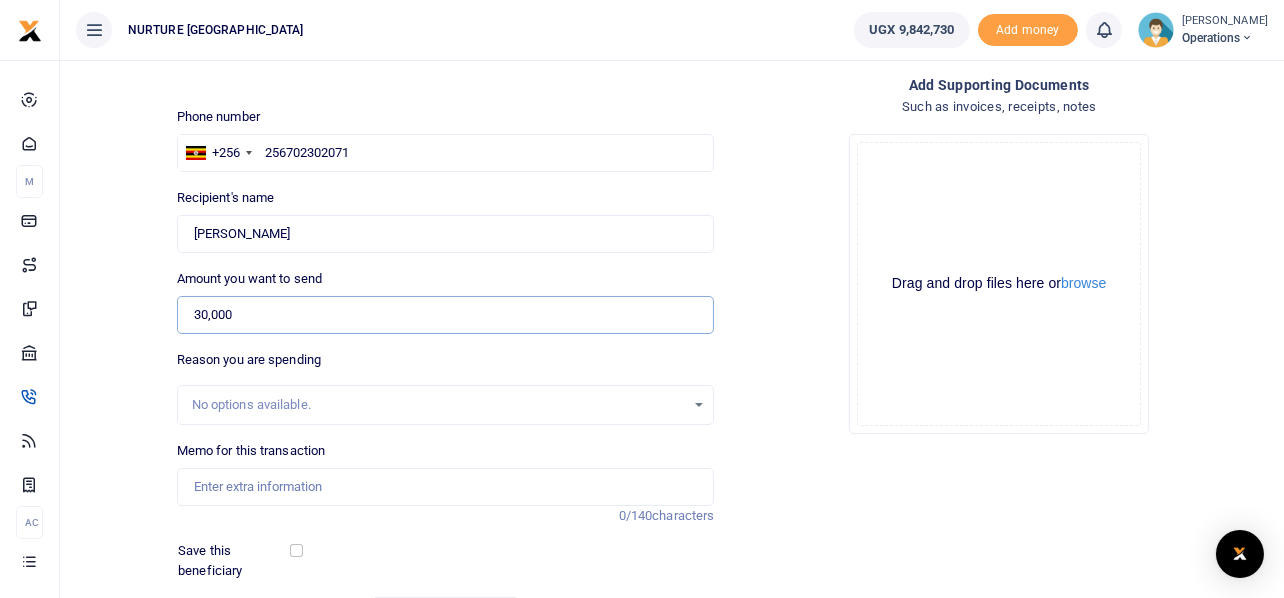 type on "30,000" 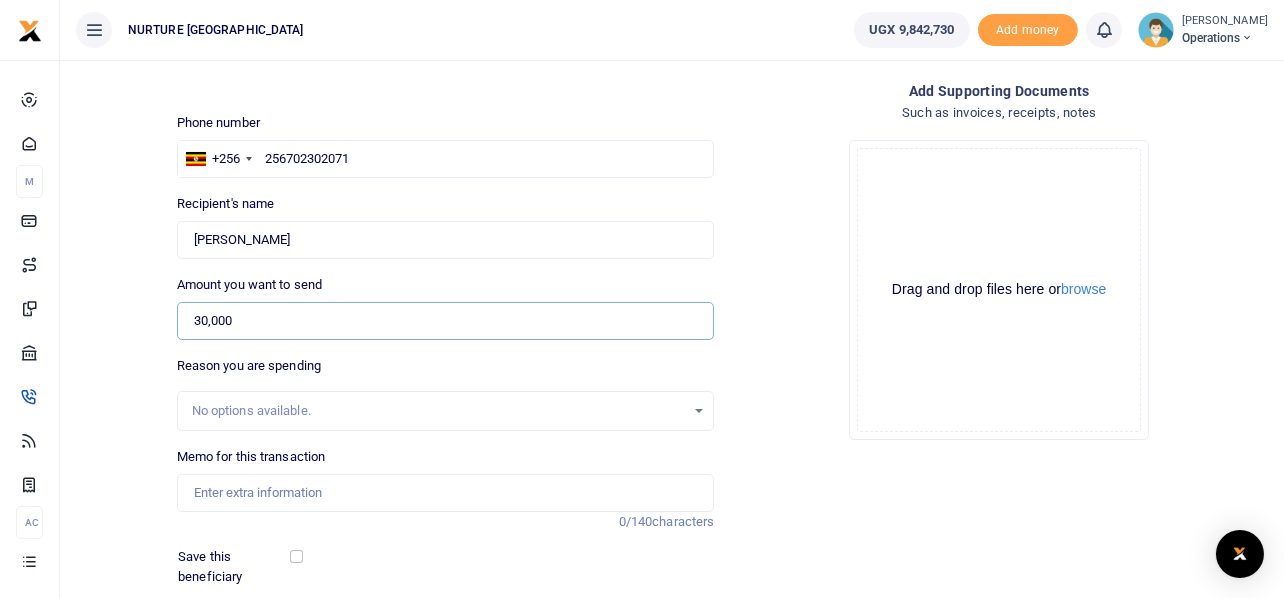 scroll, scrollTop: 0, scrollLeft: 0, axis: both 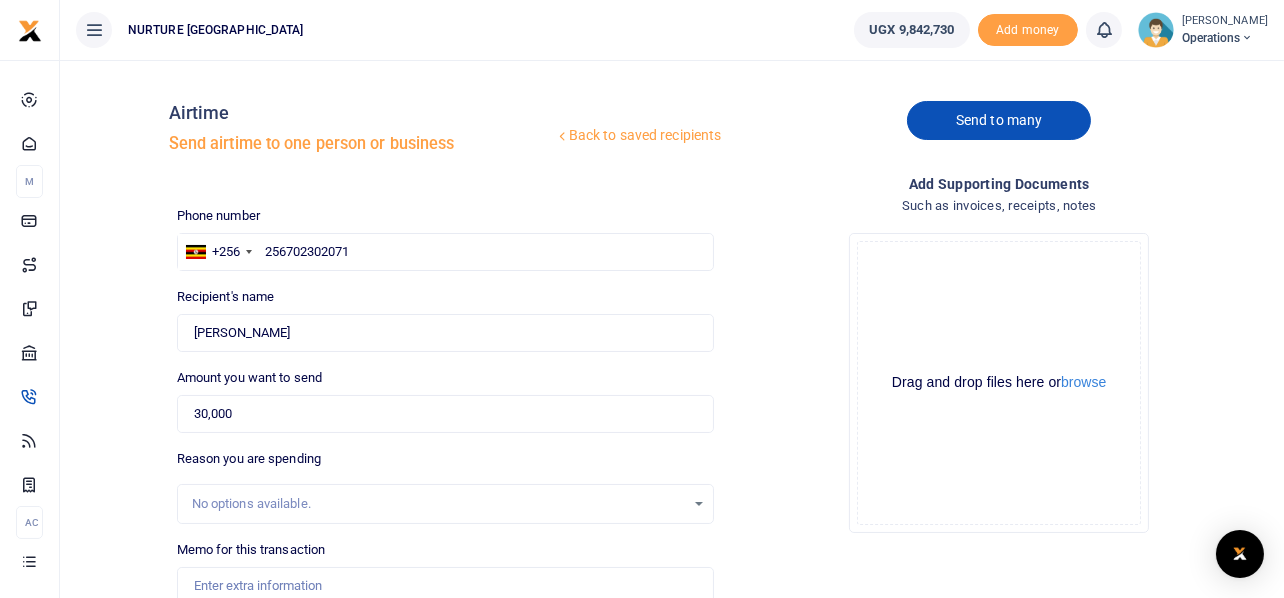click on "Send to many" at bounding box center [999, 120] 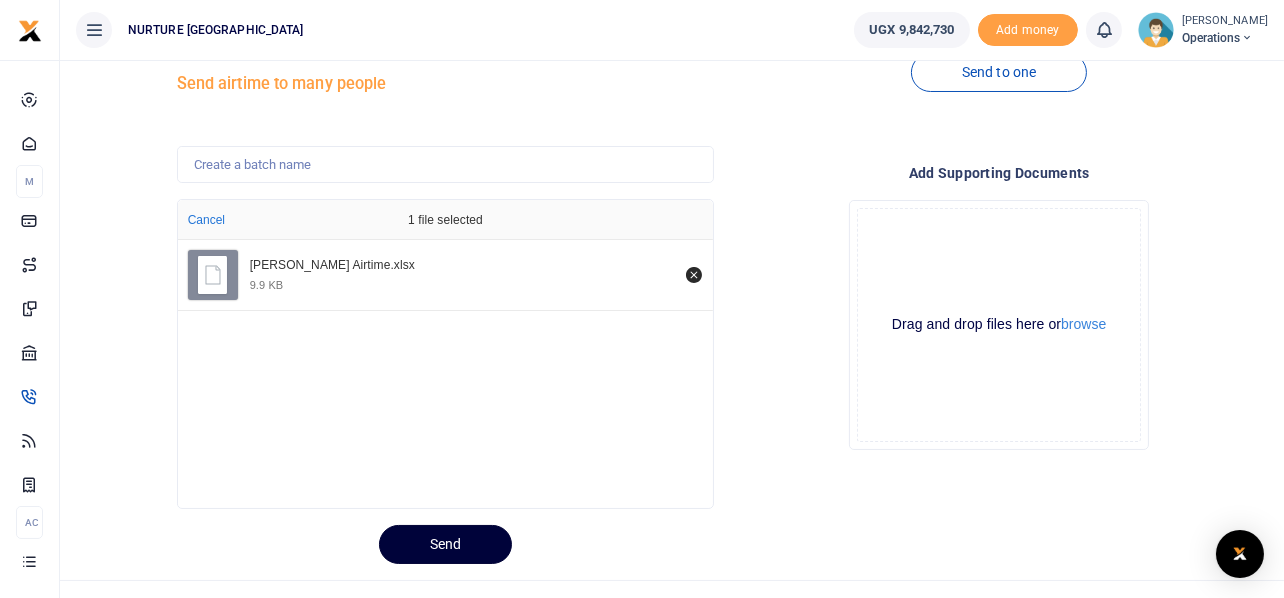 scroll, scrollTop: 94, scrollLeft: 0, axis: vertical 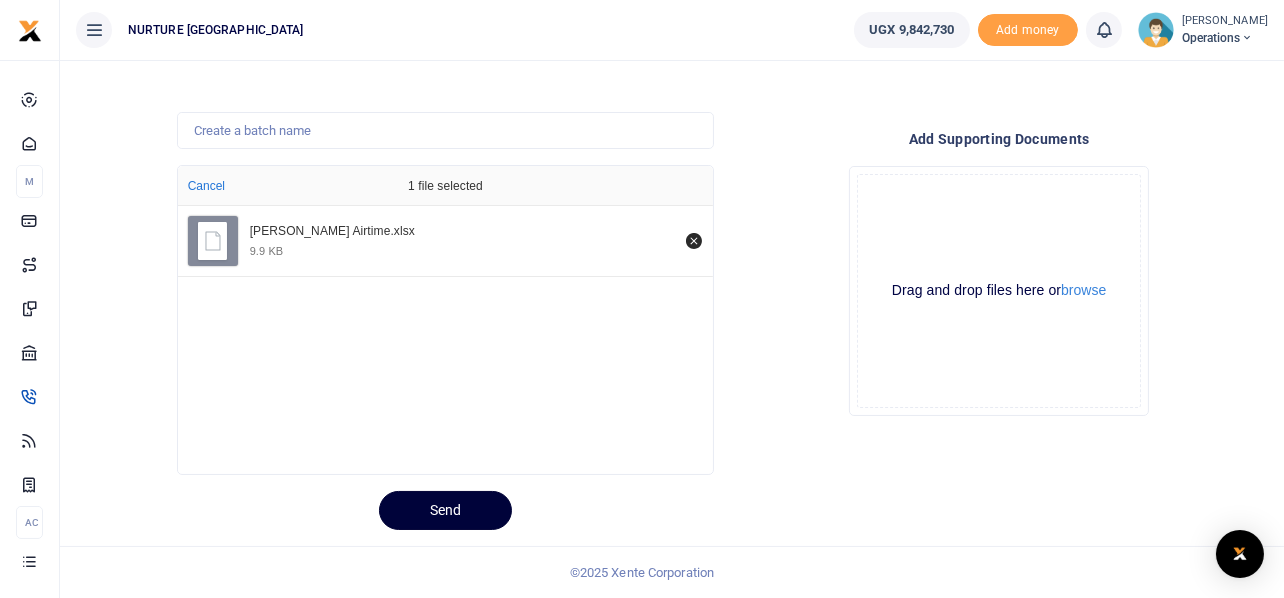 click on "Send" at bounding box center [445, 510] 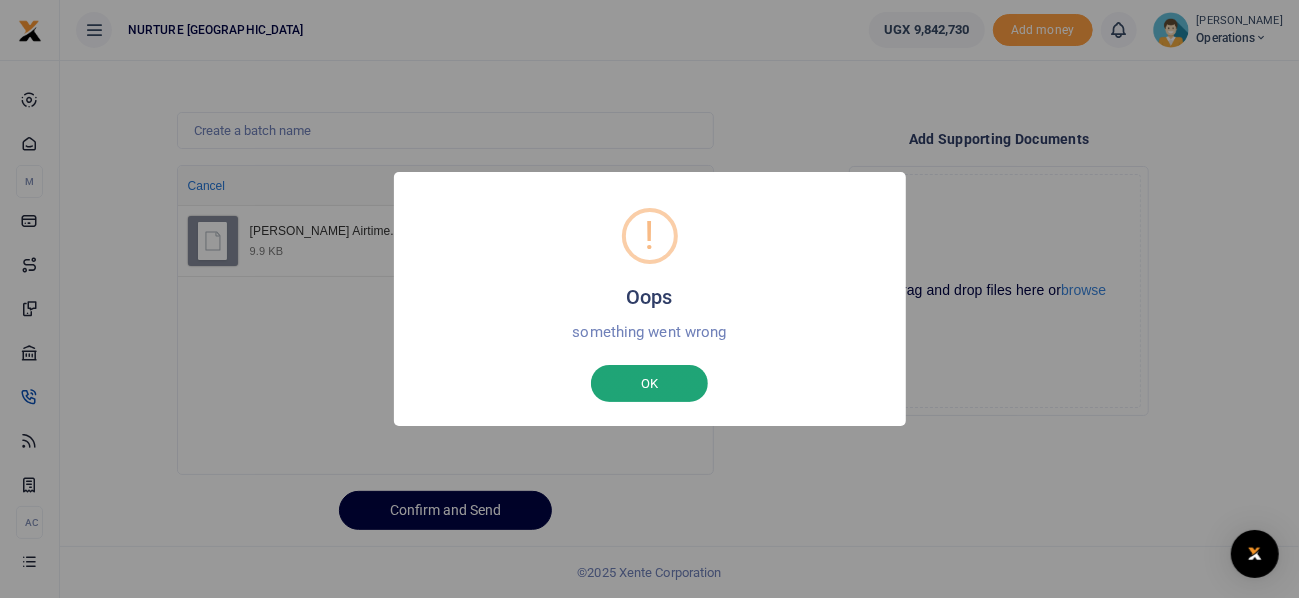 click on "OK" at bounding box center (649, 384) 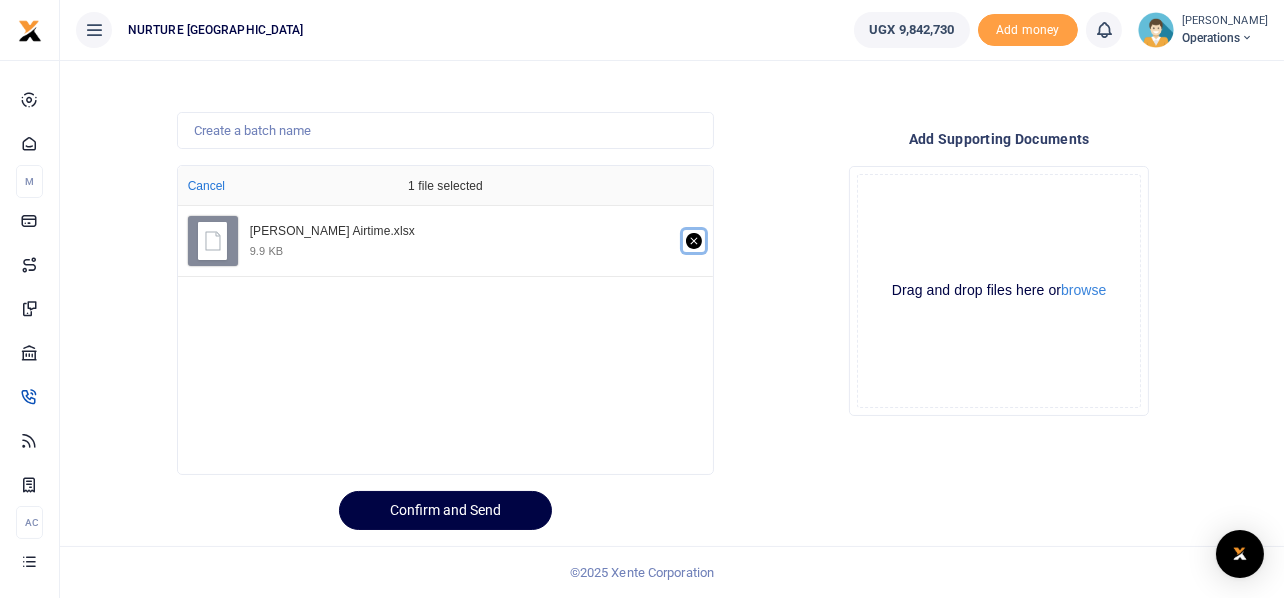 click 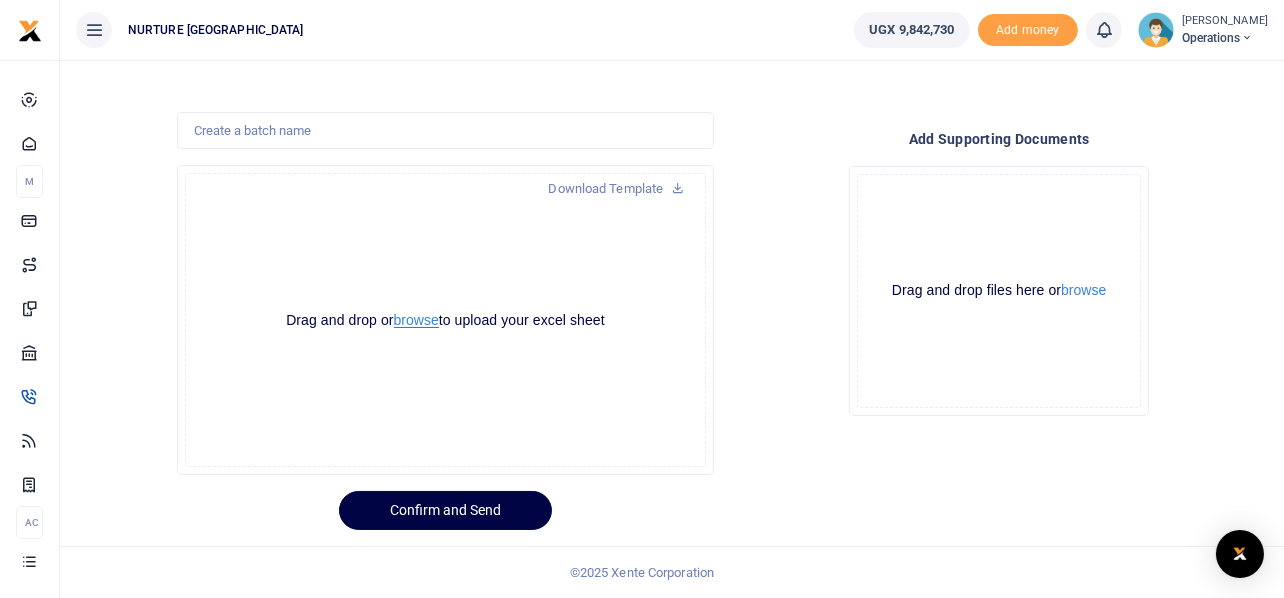 click on "browse" at bounding box center (416, 320) 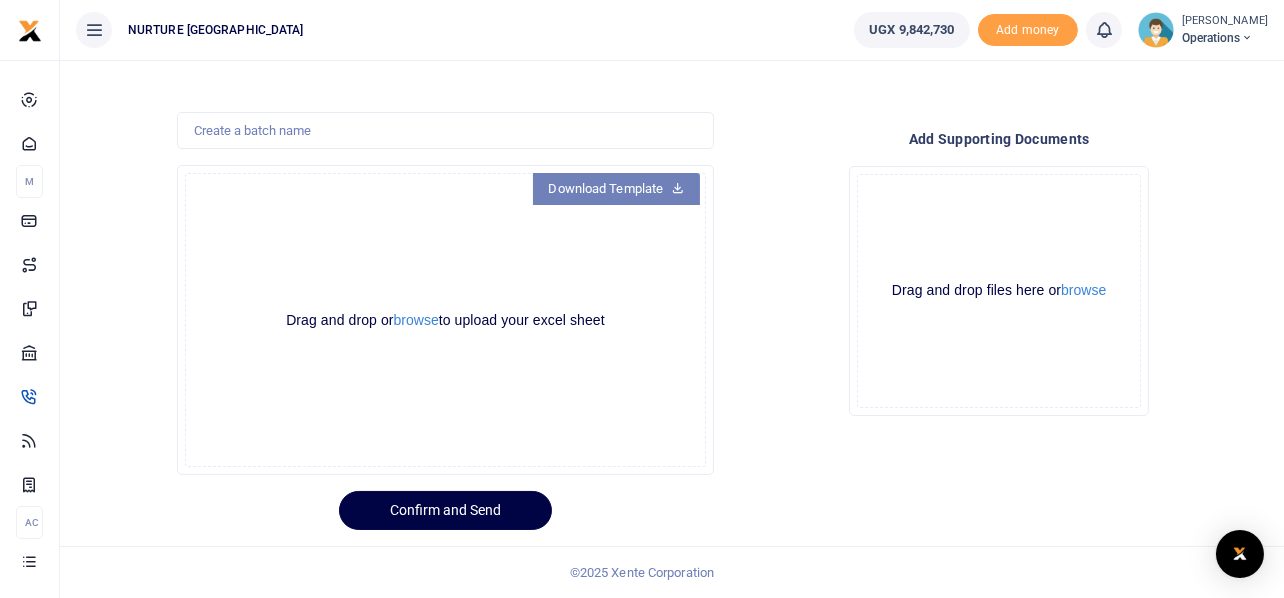 click on "Download Template" at bounding box center [617, 189] 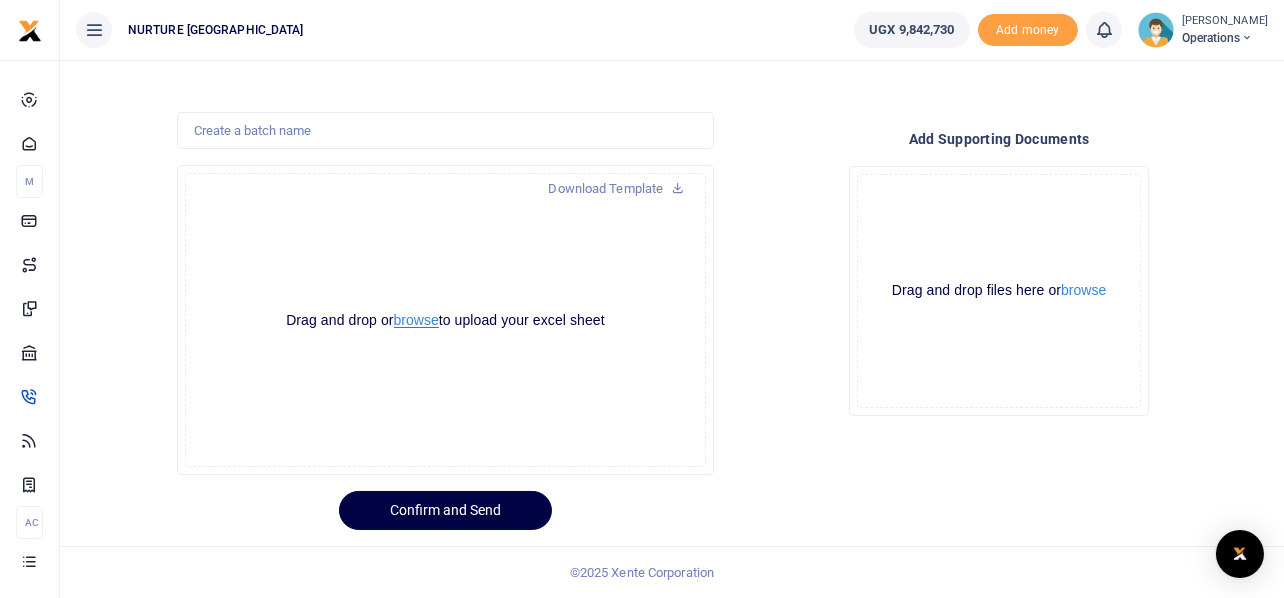 click on "browse" at bounding box center [416, 320] 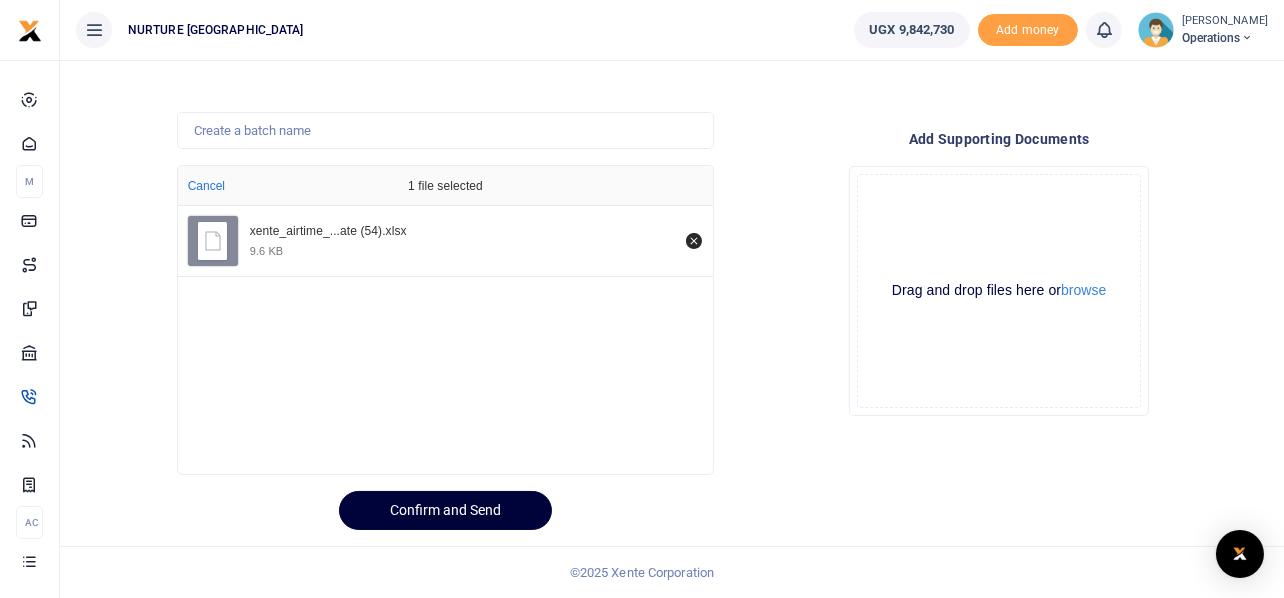 click on "Confirm and Send" at bounding box center (445, 510) 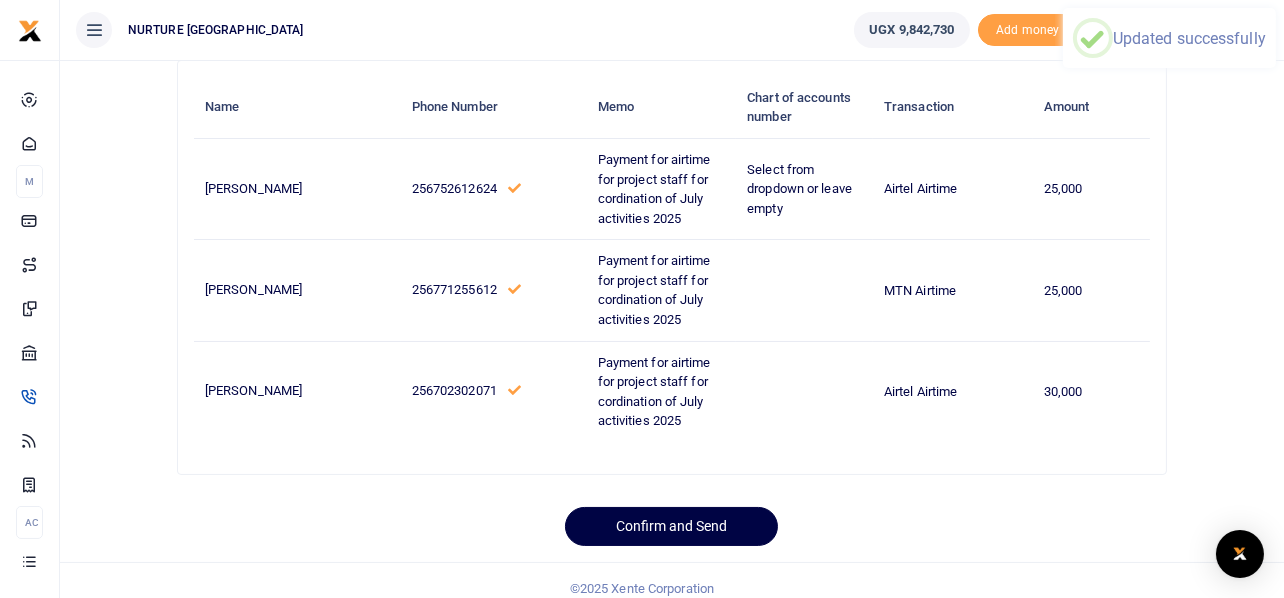 scroll, scrollTop: 161, scrollLeft: 0, axis: vertical 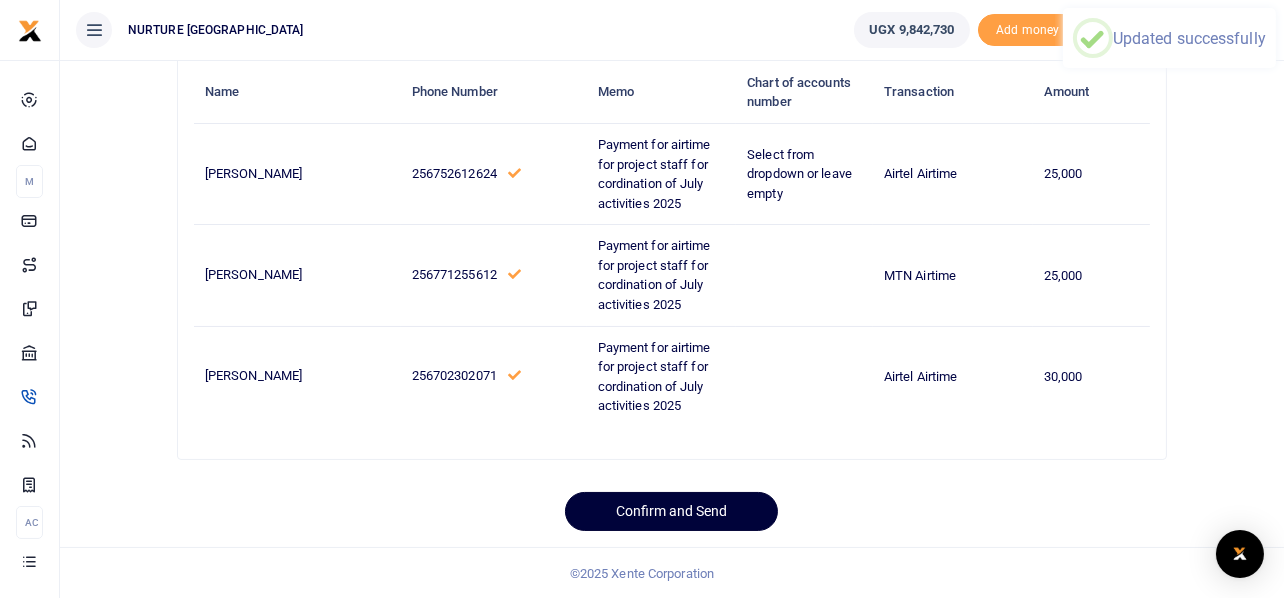 click on "Confirm and Send" at bounding box center (671, 511) 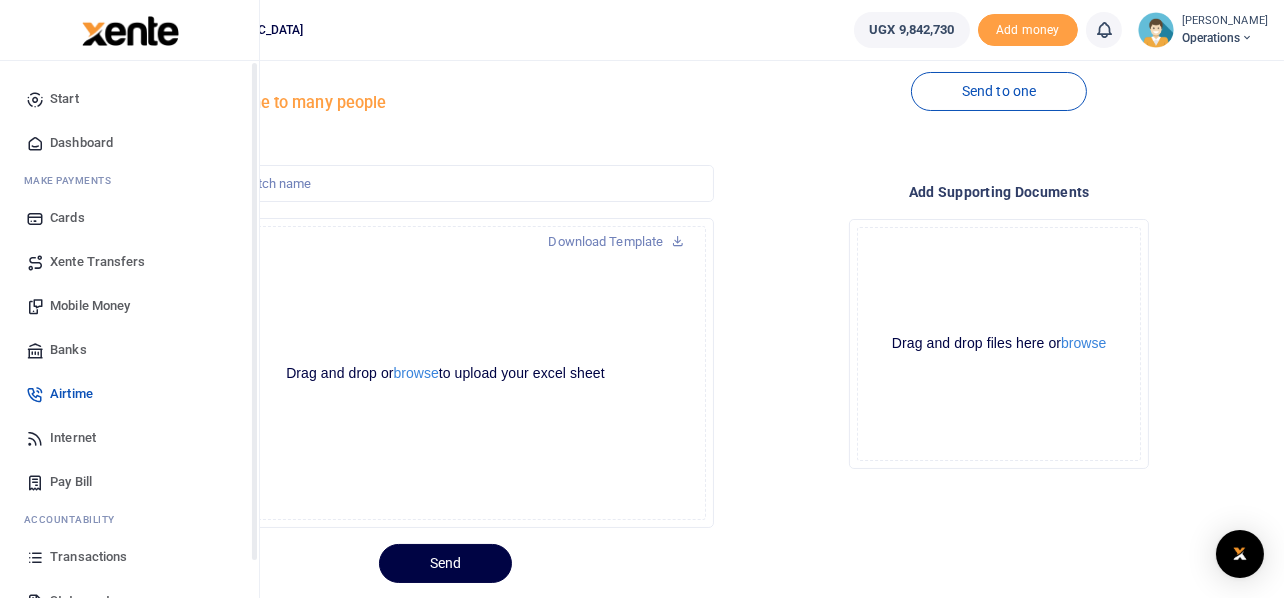 scroll, scrollTop: 0, scrollLeft: 0, axis: both 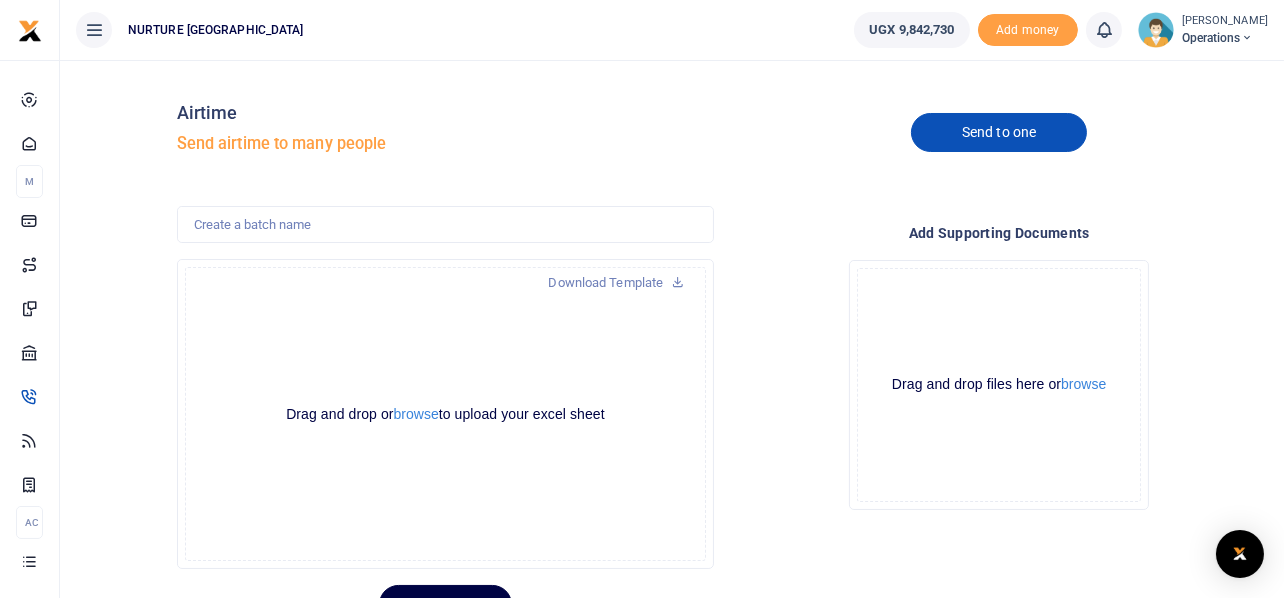 click on "Send to one" at bounding box center [999, 132] 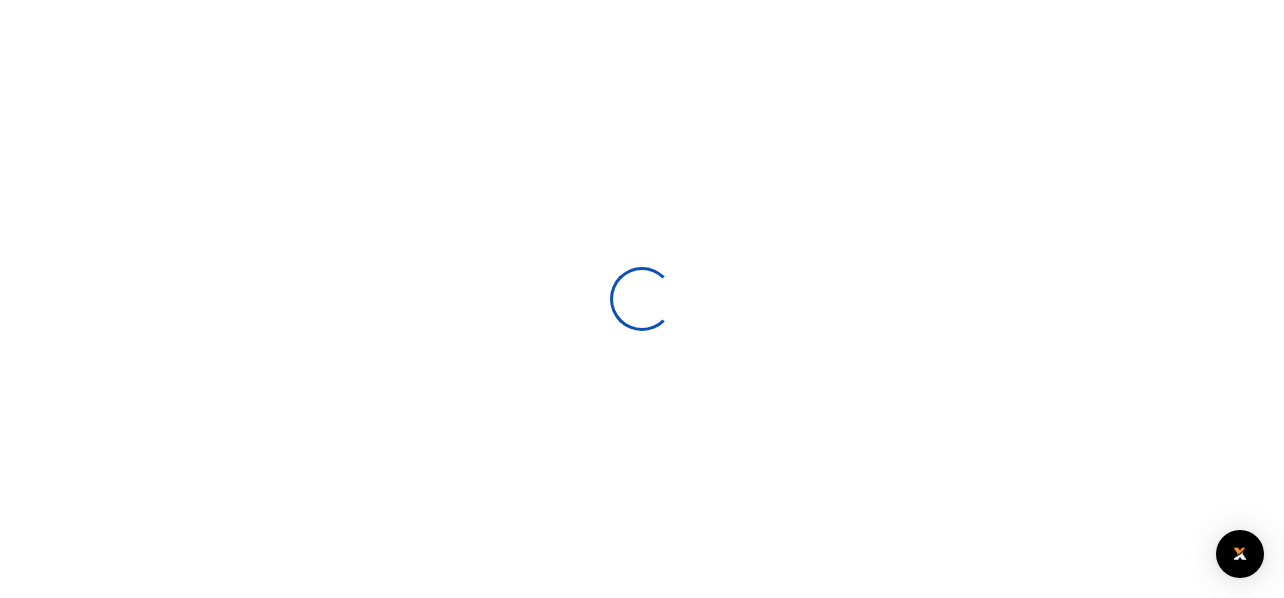 select 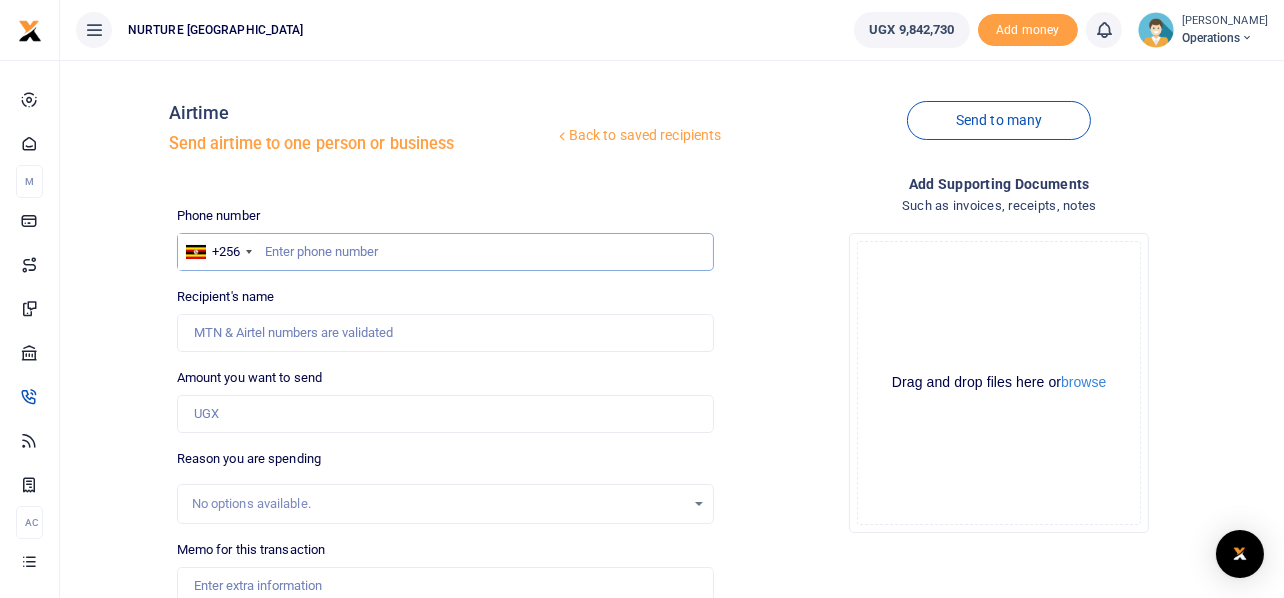 click at bounding box center [446, 252] 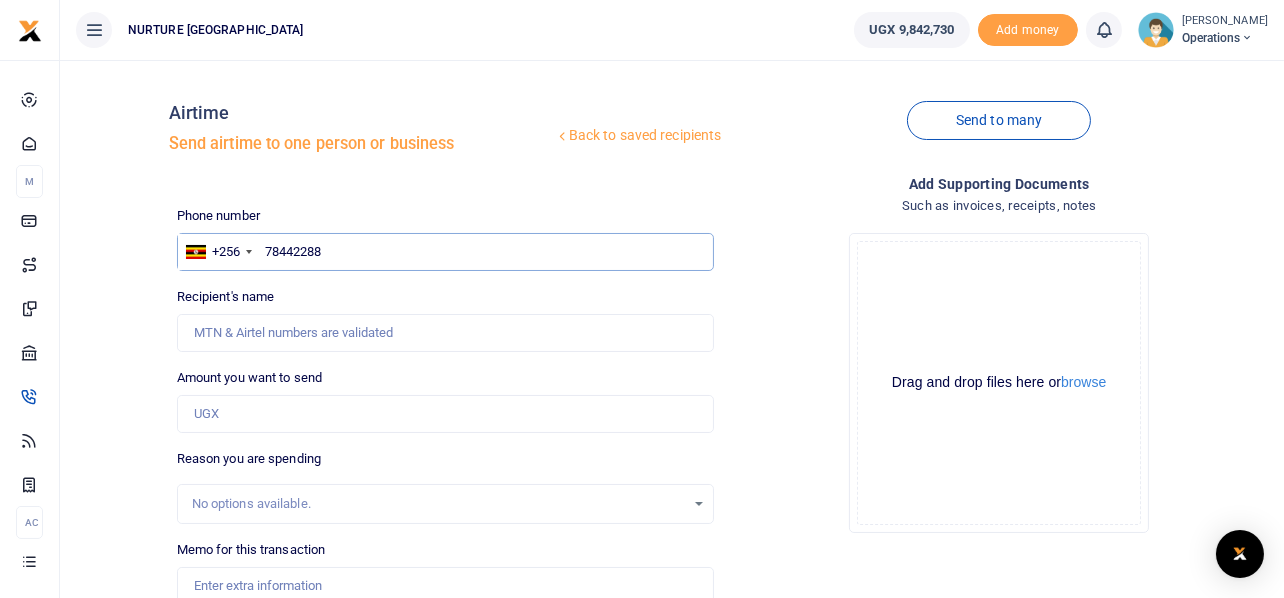 type on "784422885" 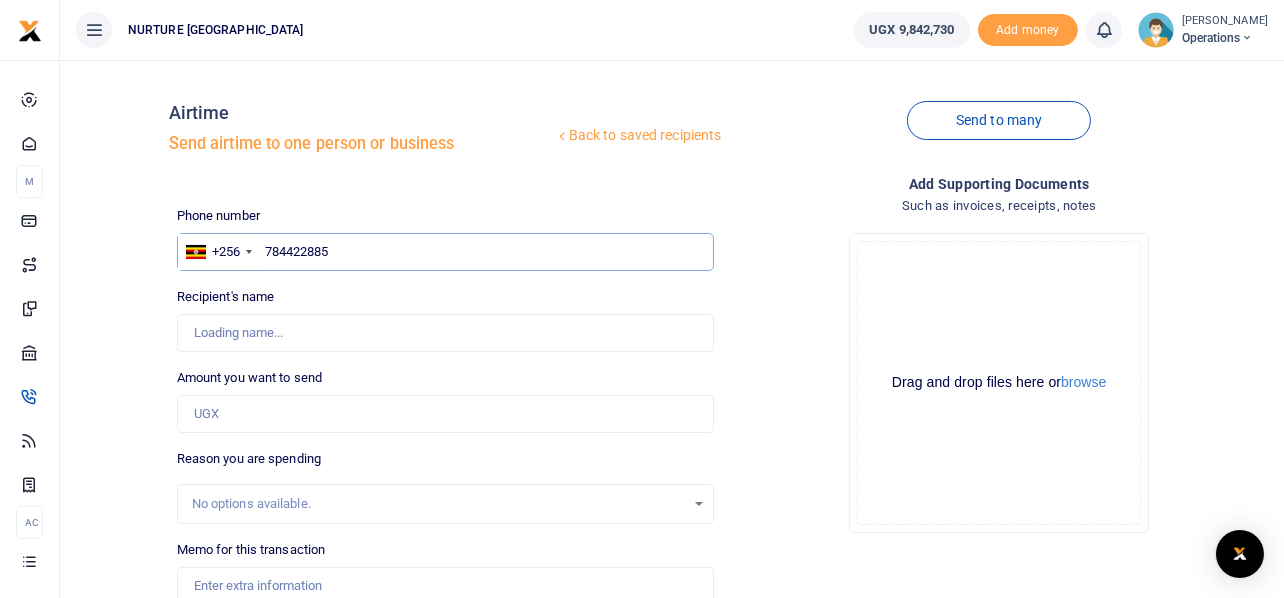 type on "[PERSON_NAME]" 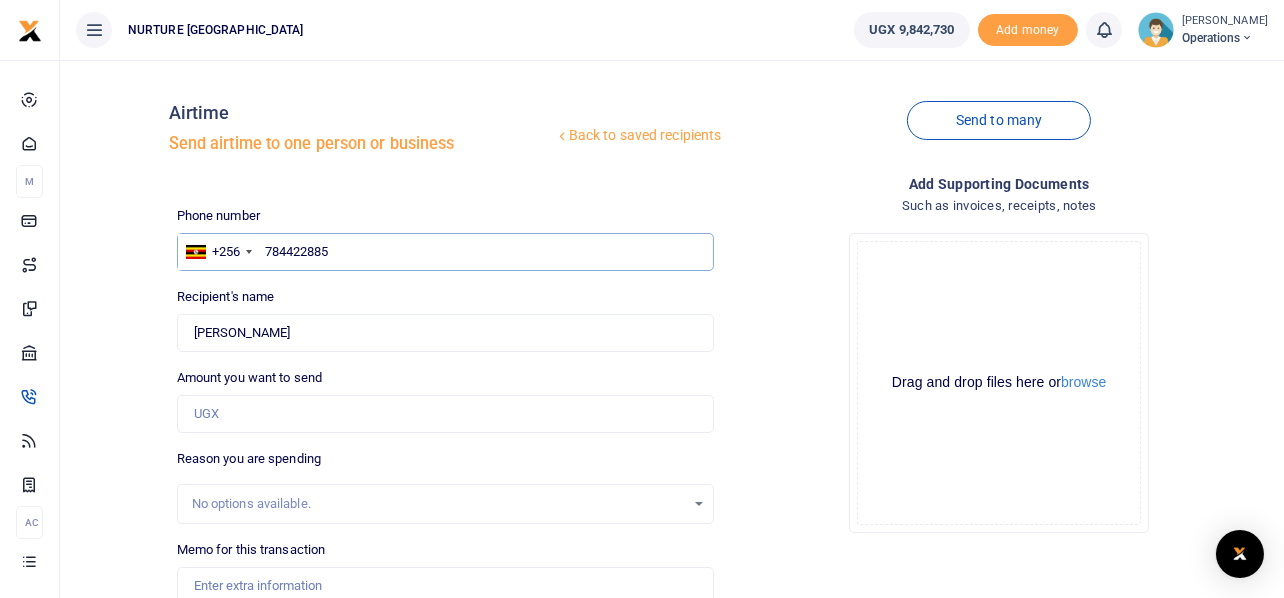 type on "784422885" 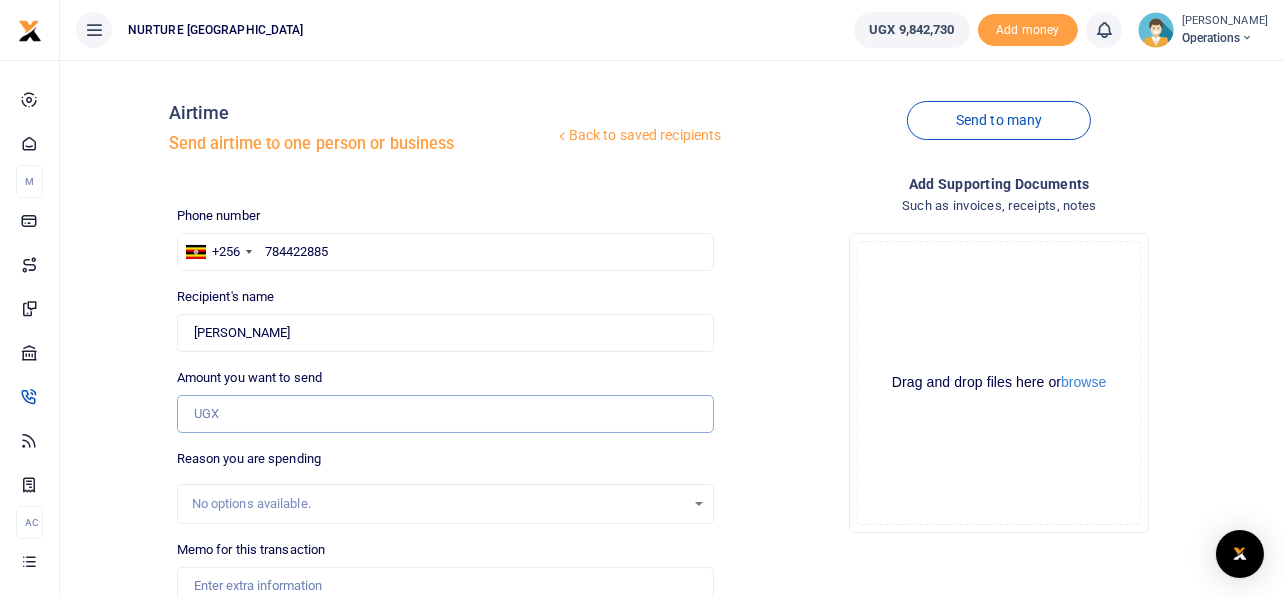 click on "Amount you want to send" at bounding box center (446, 414) 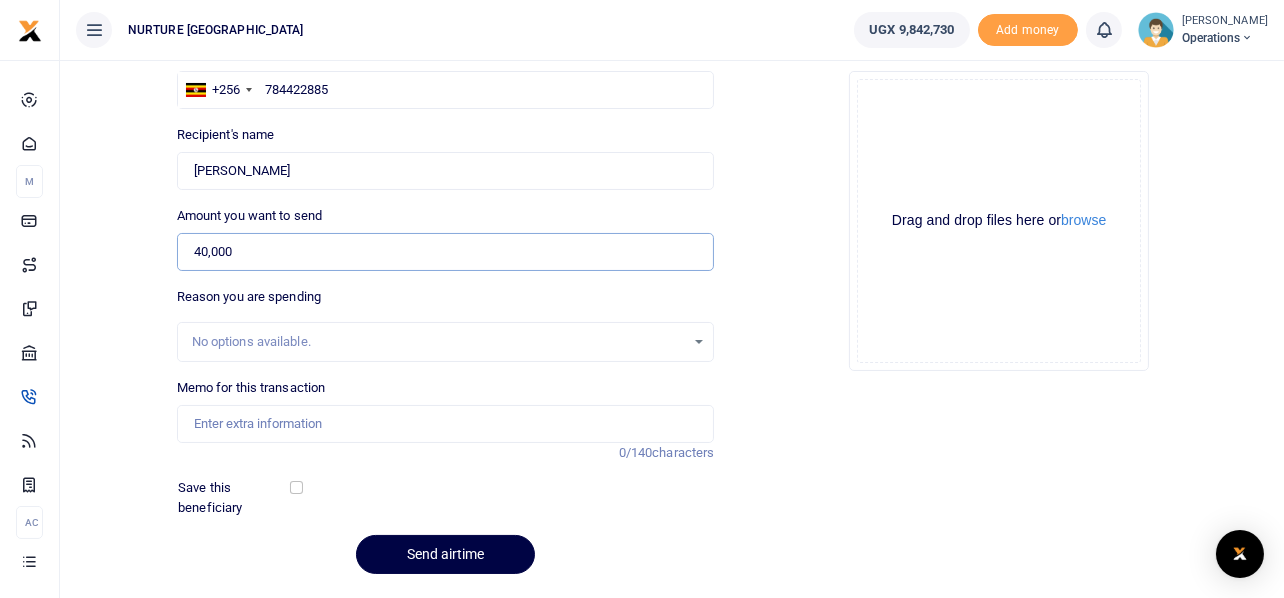 scroll, scrollTop: 221, scrollLeft: 0, axis: vertical 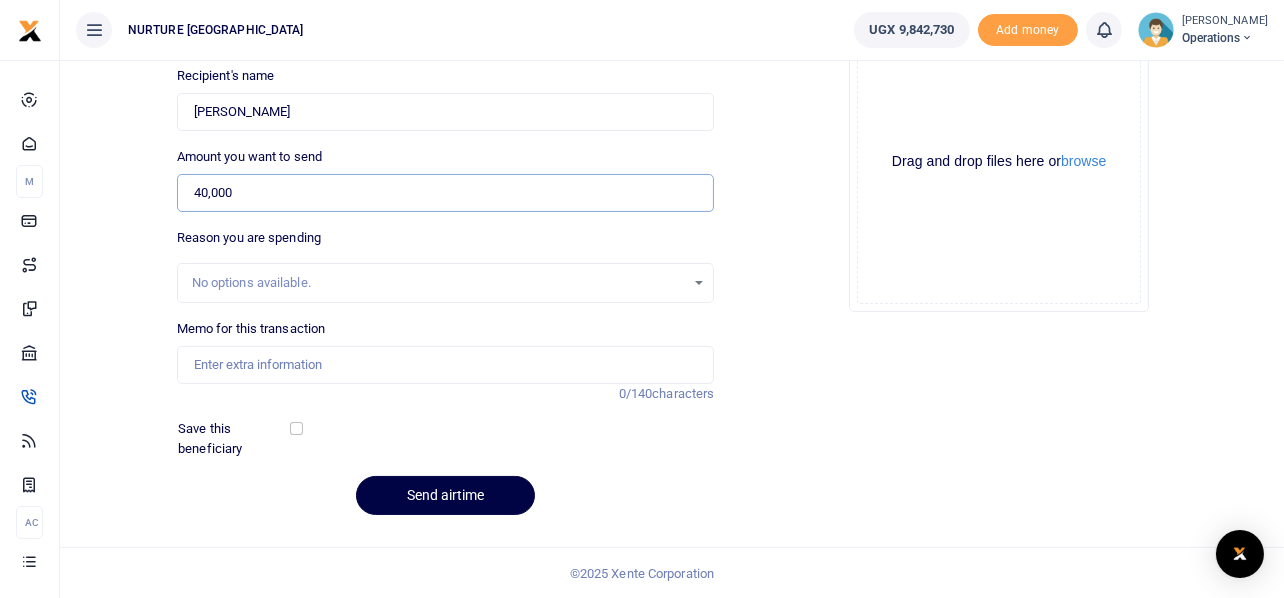type on "40,000" 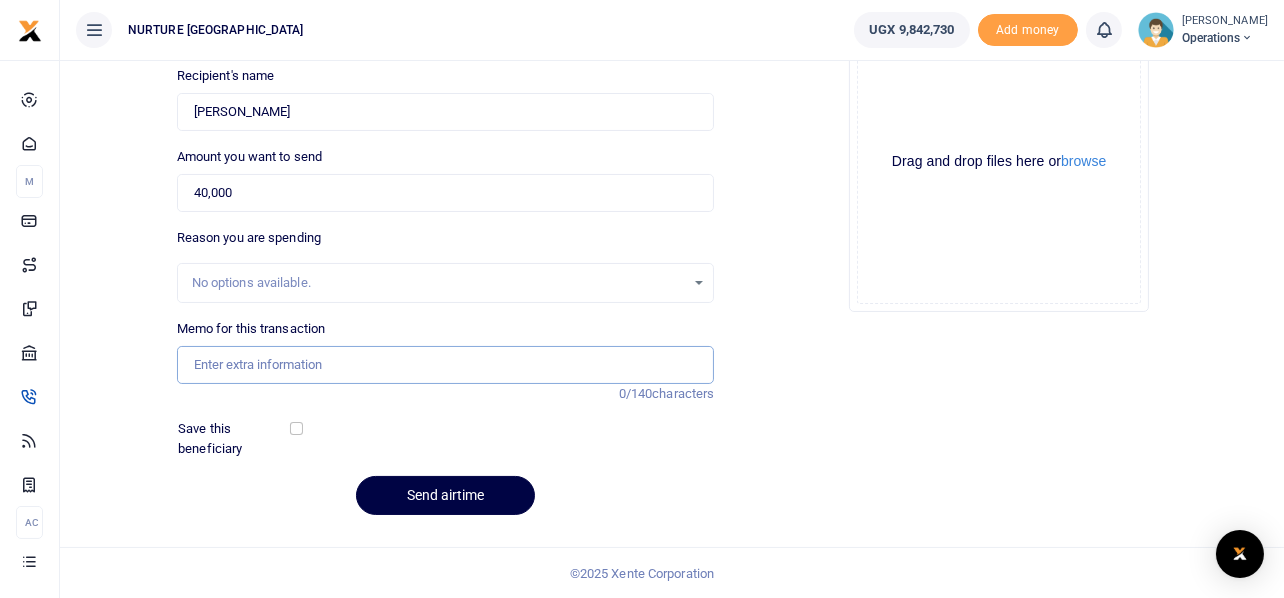click on "Memo for this transaction" at bounding box center [446, 365] 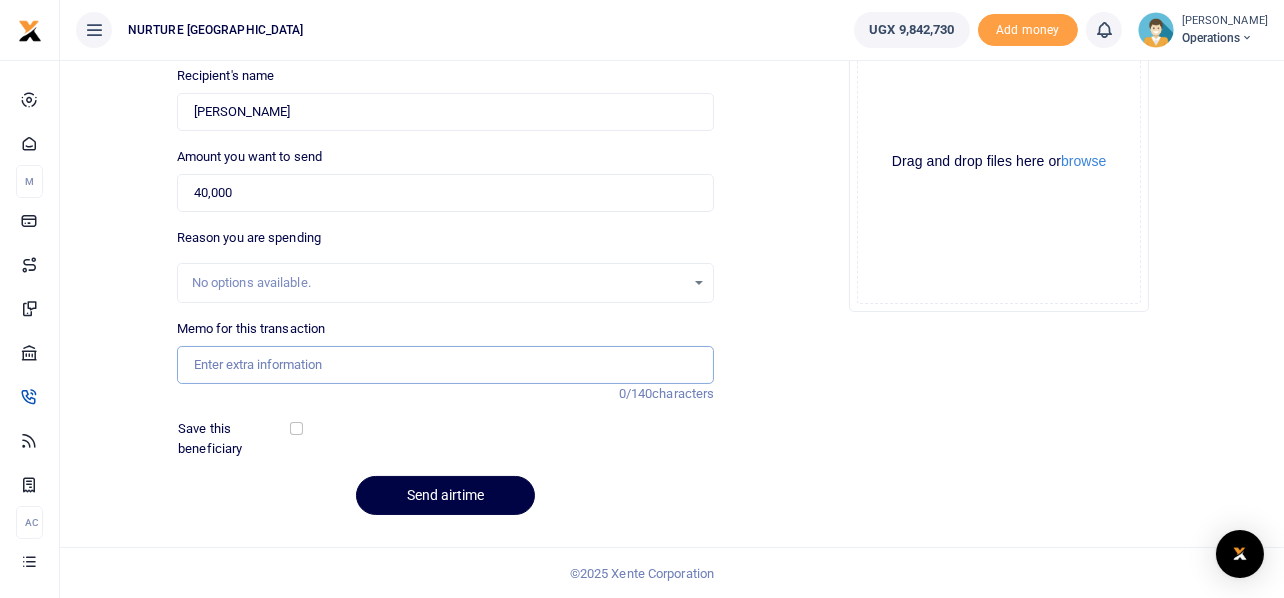 click on "Memo for this transaction" at bounding box center [446, 365] 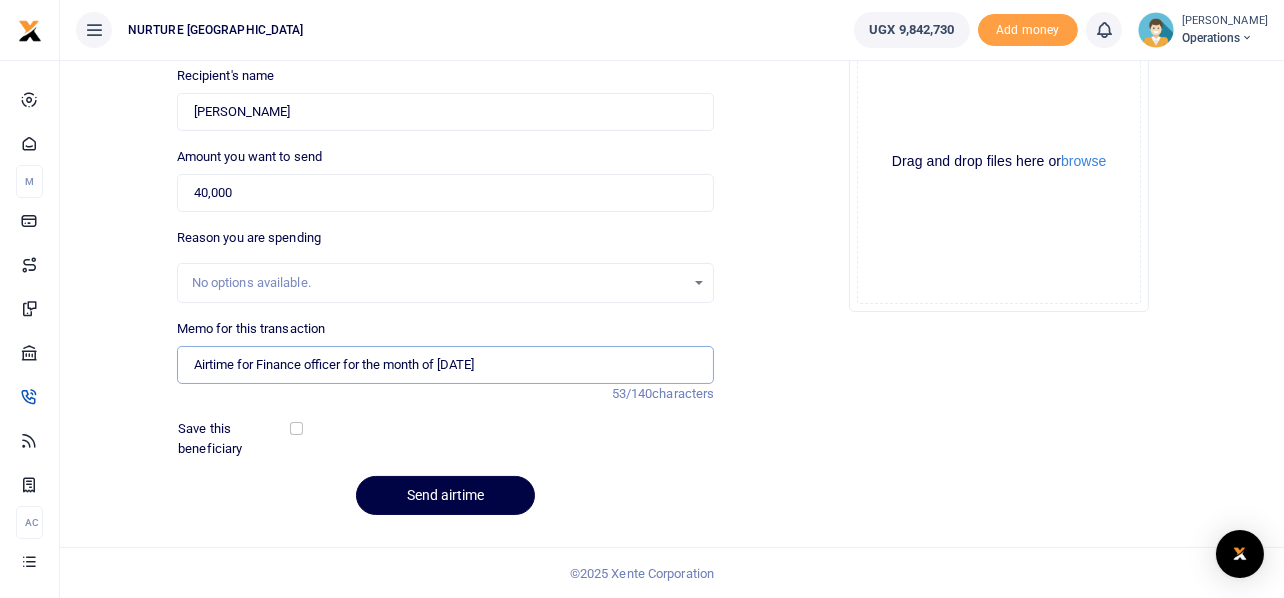 click on "Airtime for Finance officer for the month of May 2025" at bounding box center (446, 365) 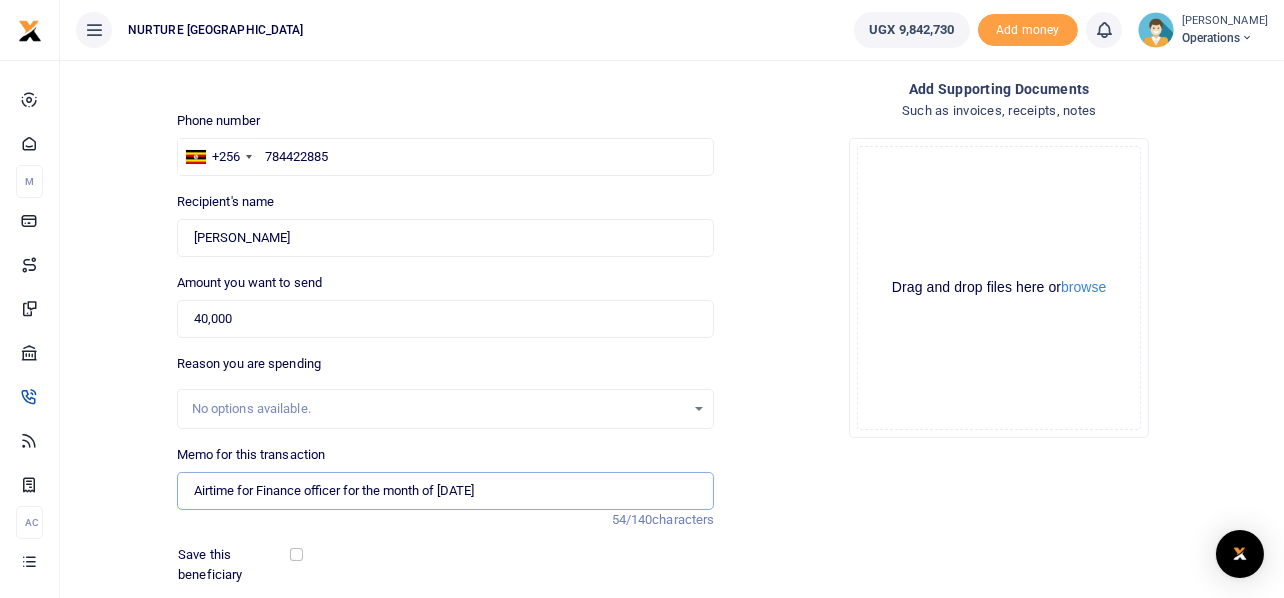 scroll, scrollTop: 221, scrollLeft: 0, axis: vertical 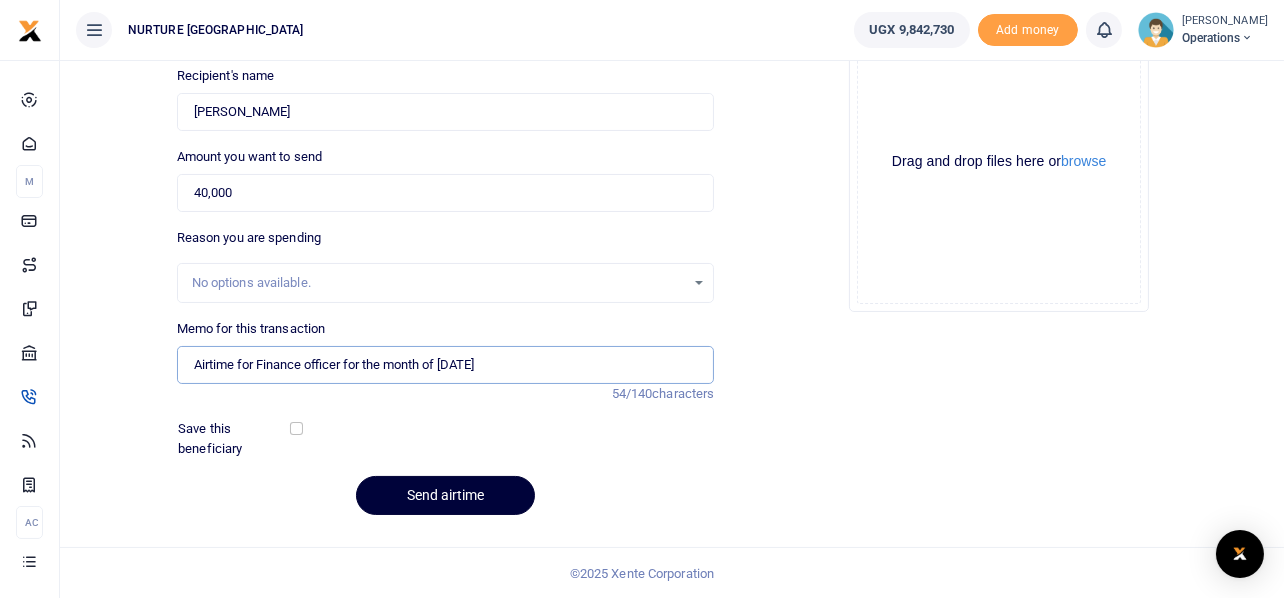 type on "Airtime for Finance officer for the month of [DATE]" 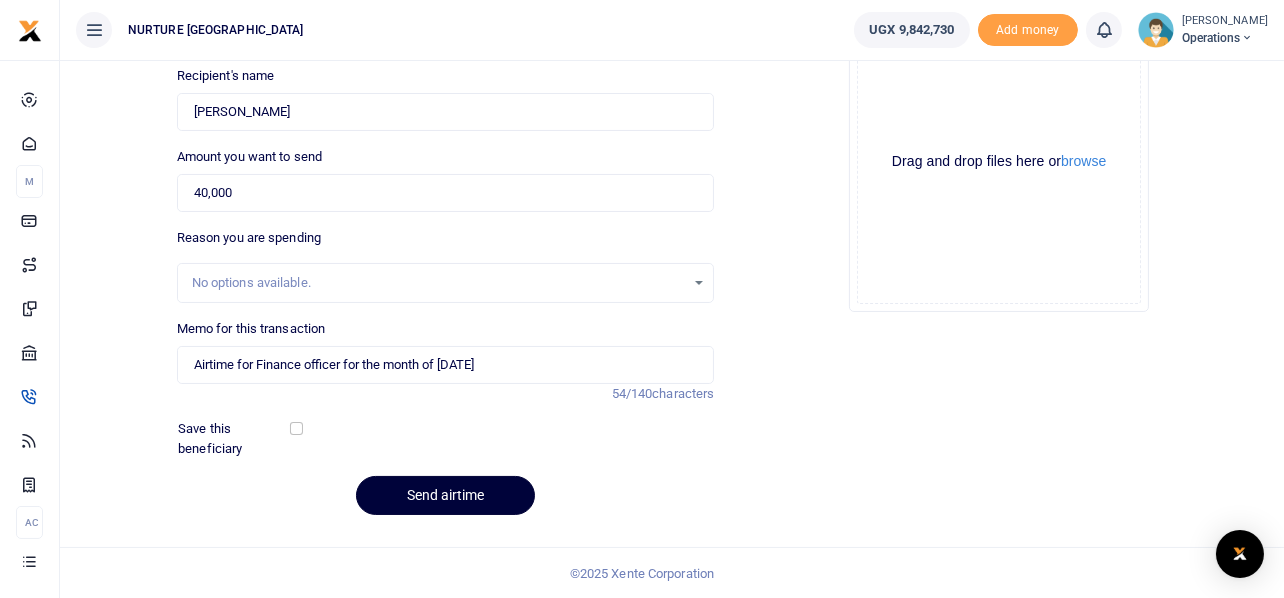 click on "Send airtime" at bounding box center [445, 495] 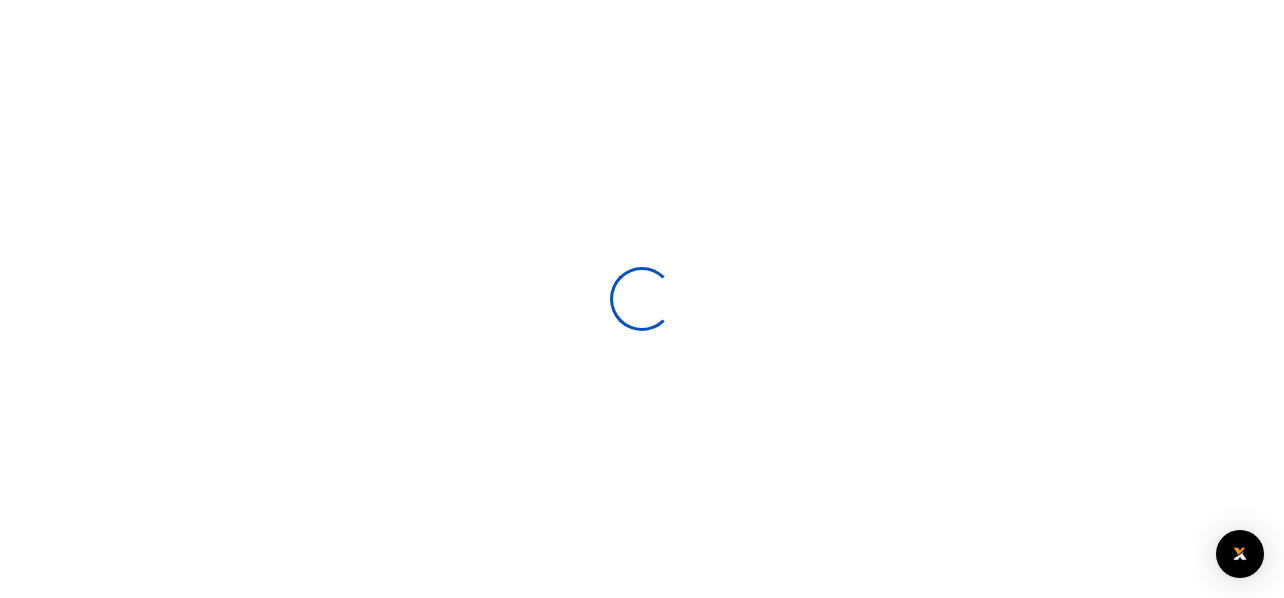 scroll, scrollTop: 219, scrollLeft: 0, axis: vertical 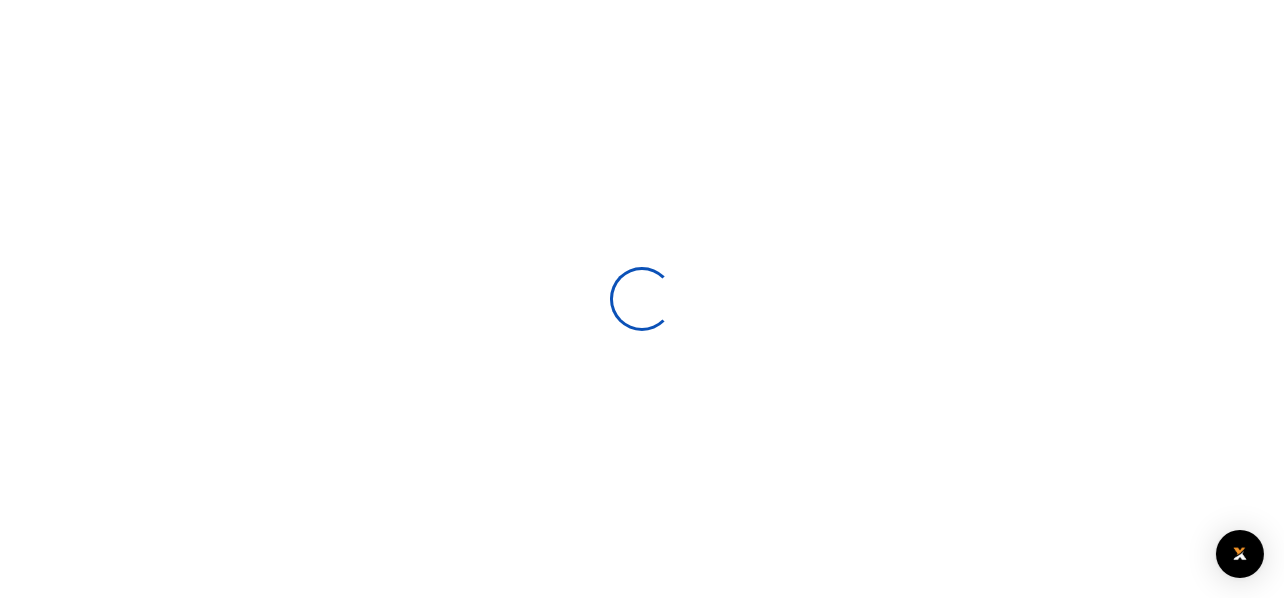 select 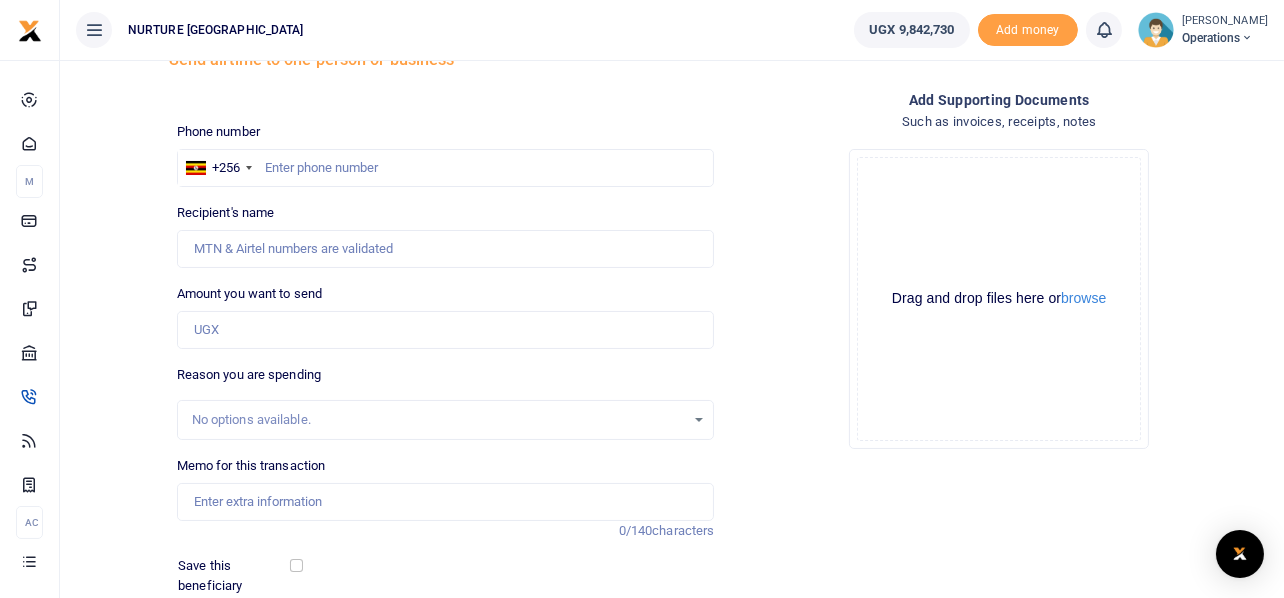 scroll, scrollTop: 0, scrollLeft: 0, axis: both 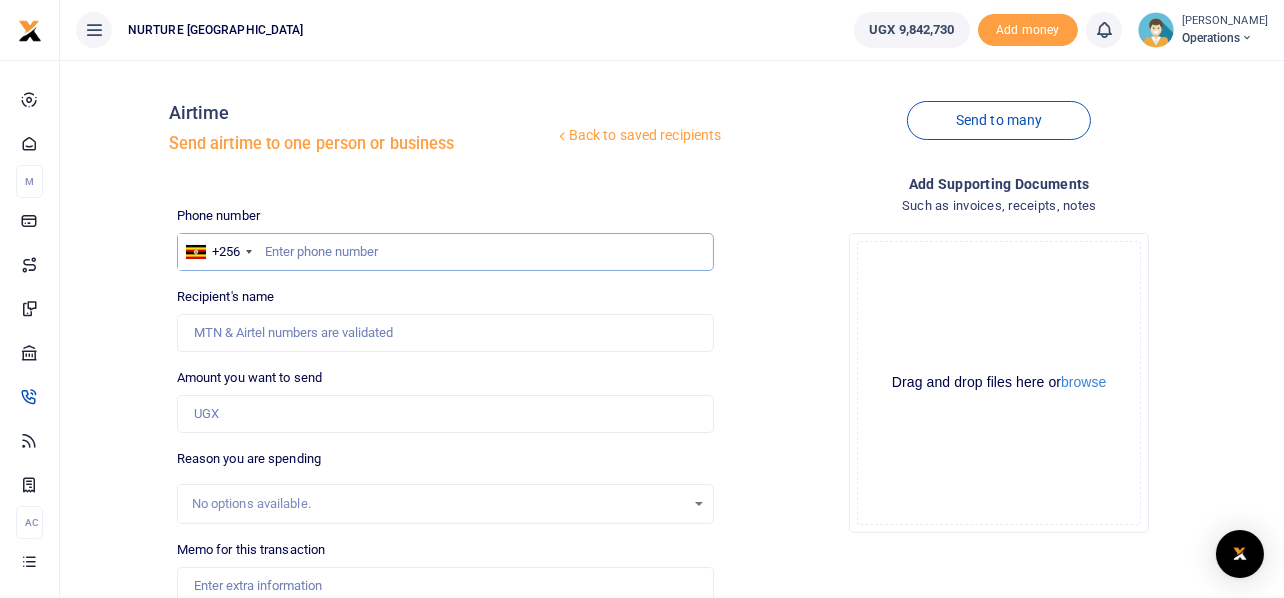 click at bounding box center [446, 252] 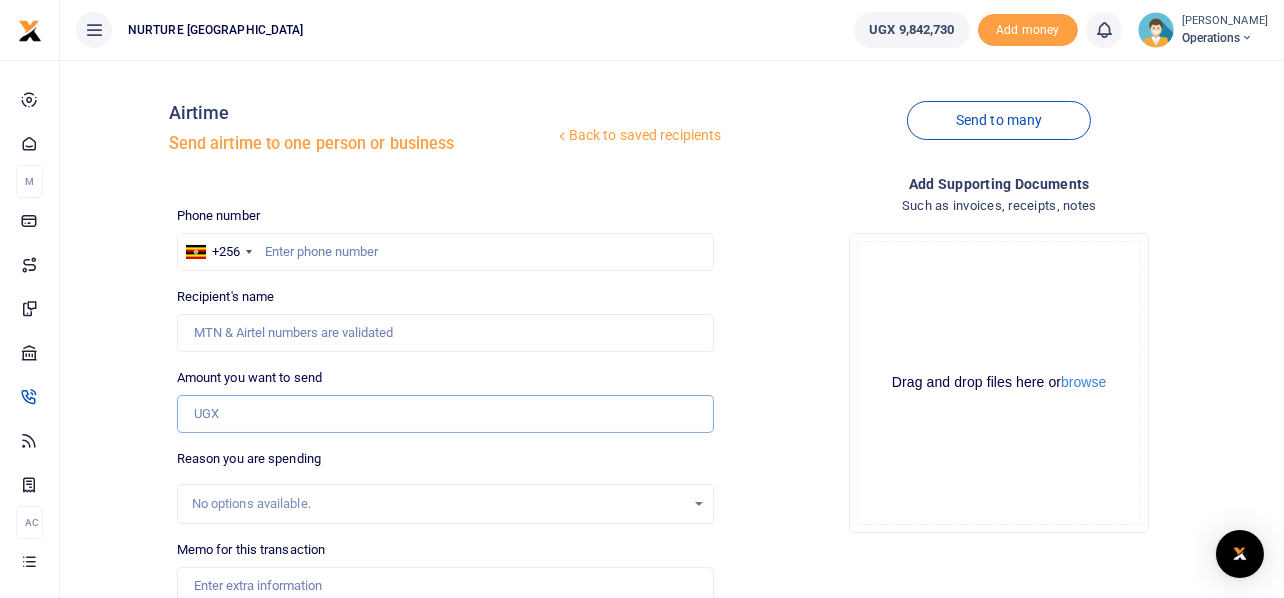 click on "Amount you want to send" at bounding box center [446, 414] 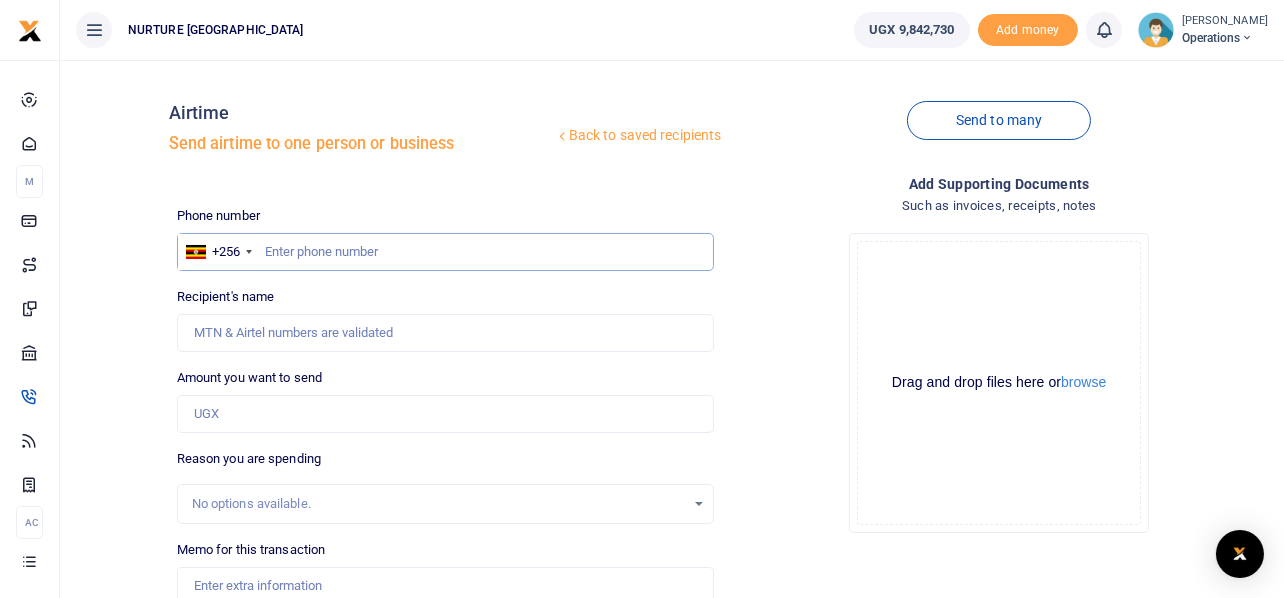 click at bounding box center [446, 252] 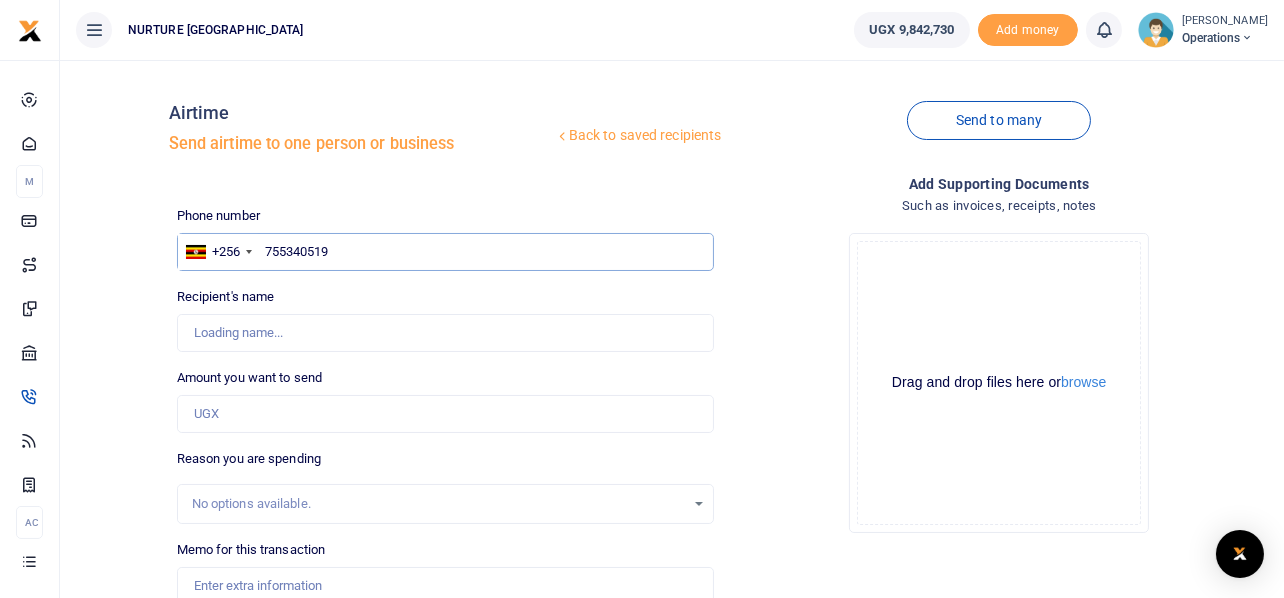 type on "755340519" 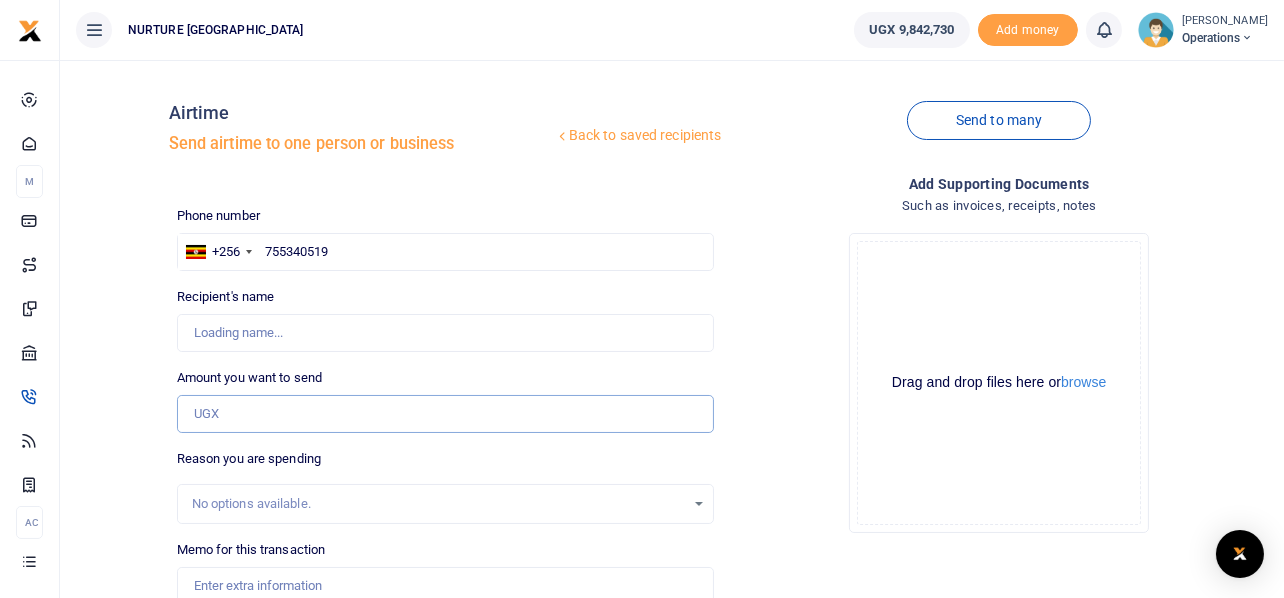 click on "Amount you want to send" at bounding box center (446, 414) 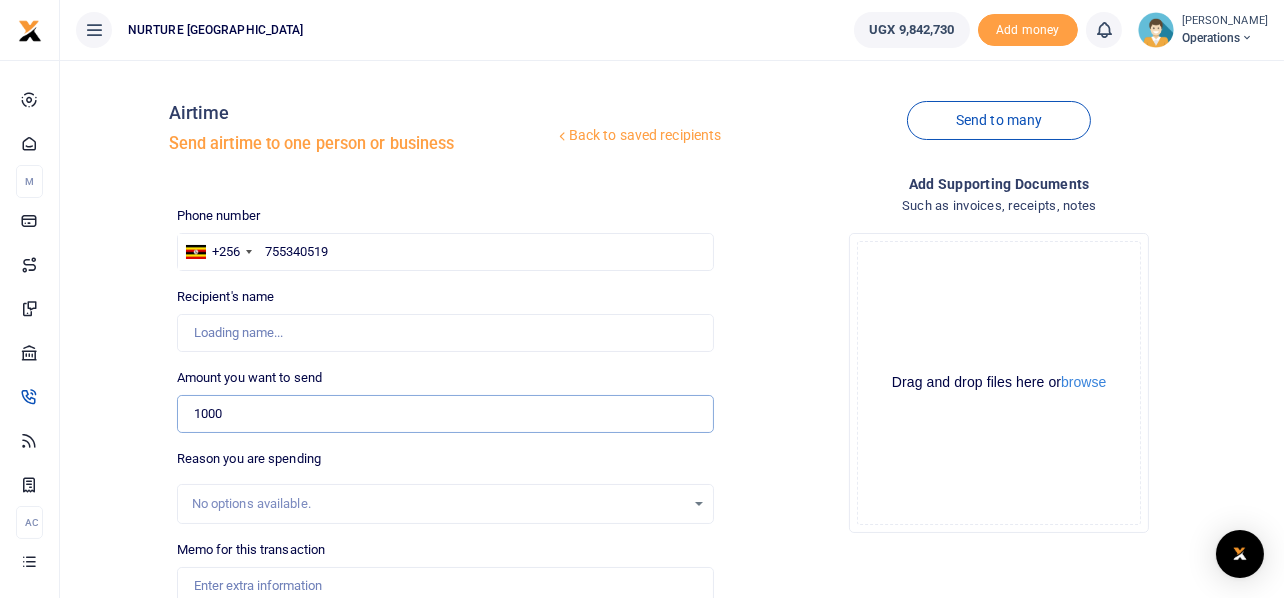 type on "1,000" 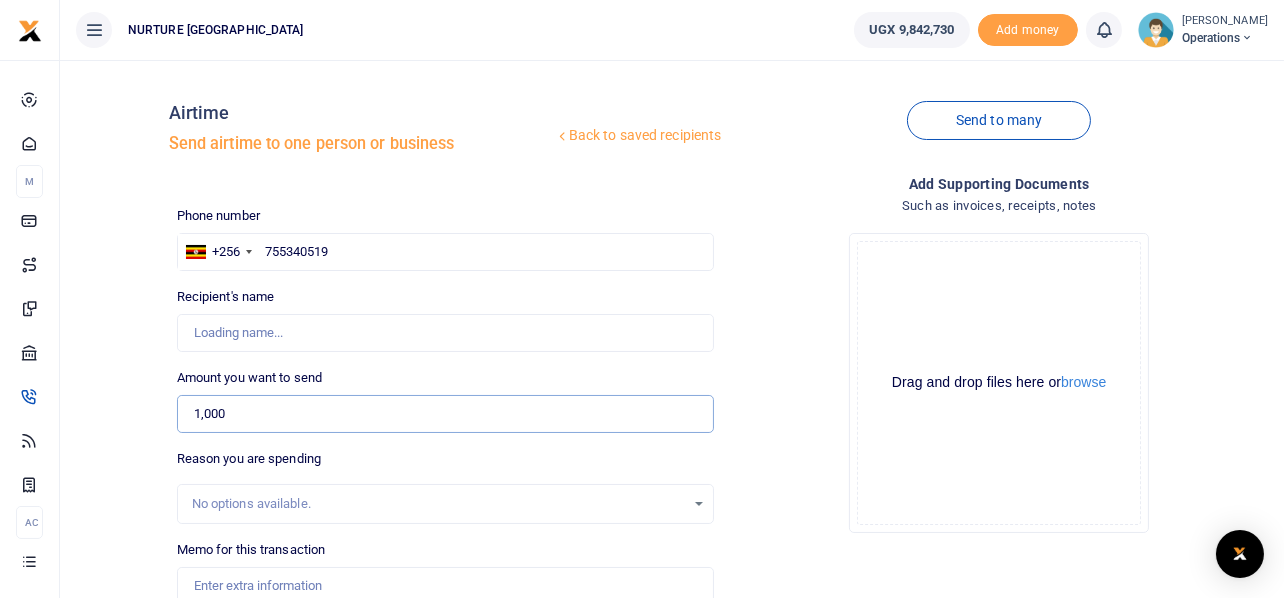 type on "Emma Okurut" 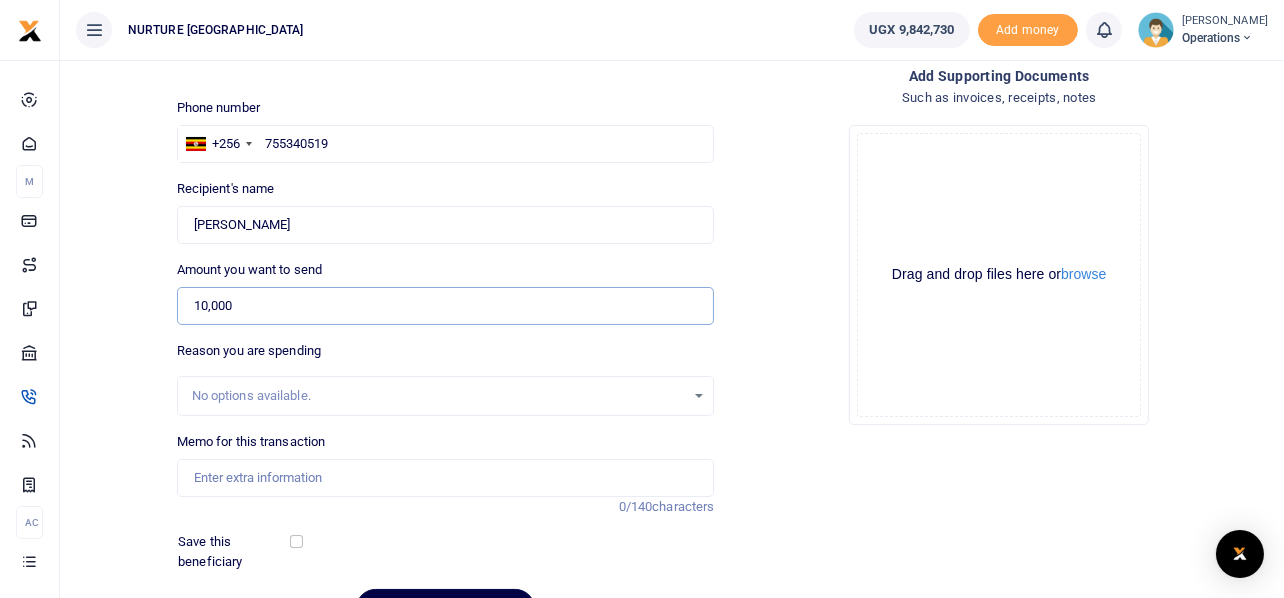 scroll, scrollTop: 221, scrollLeft: 0, axis: vertical 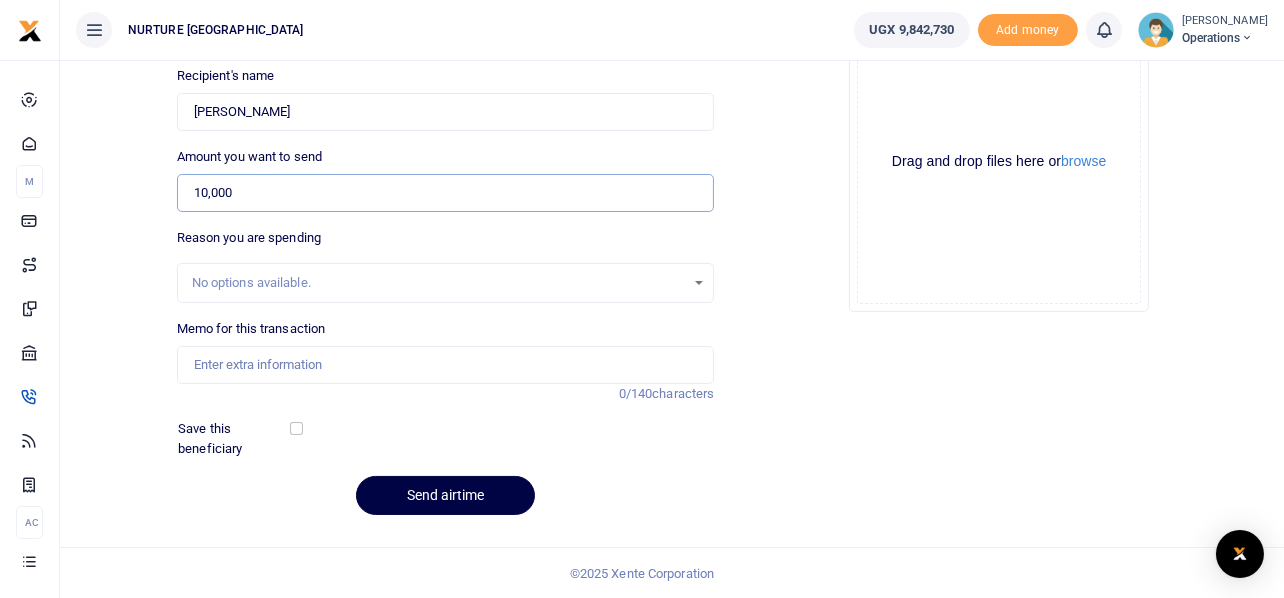 type on "10,000" 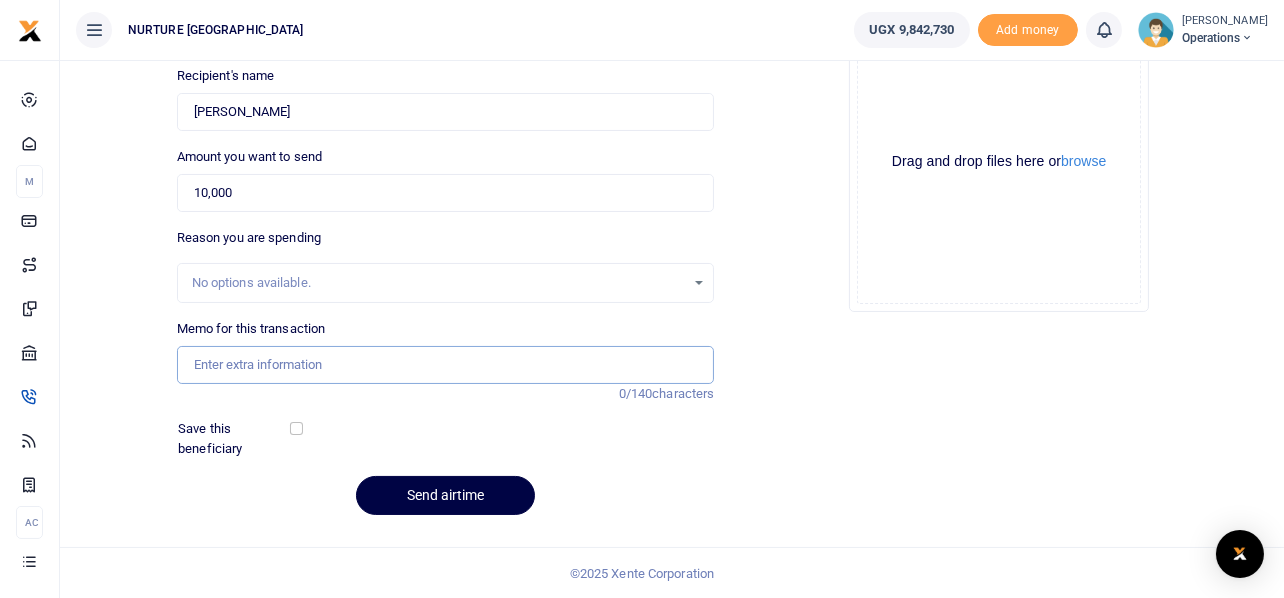 click on "Memo for this transaction" at bounding box center (446, 365) 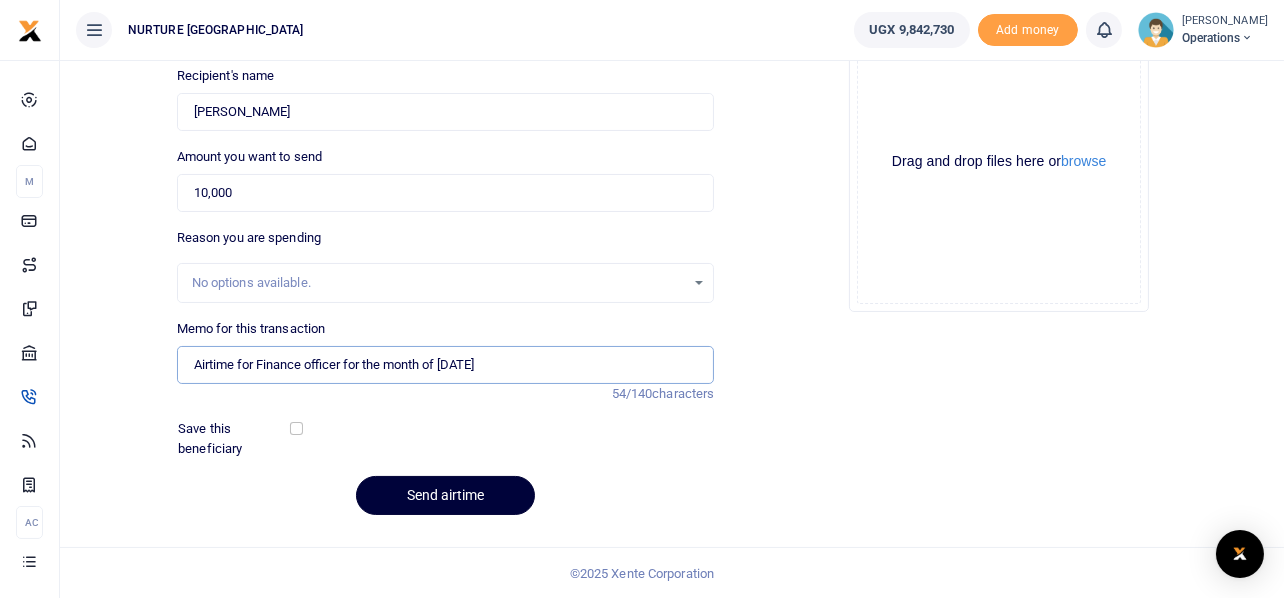 type on "Airtime for Finance officer for the month of July 2025" 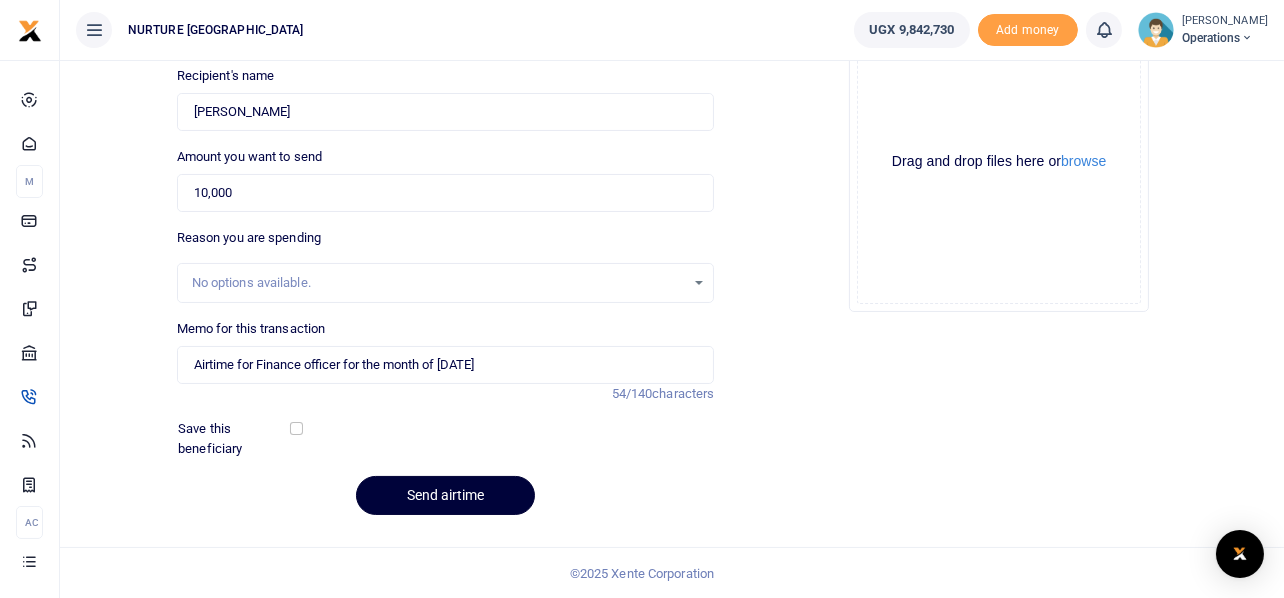click on "Send airtime" at bounding box center [445, 495] 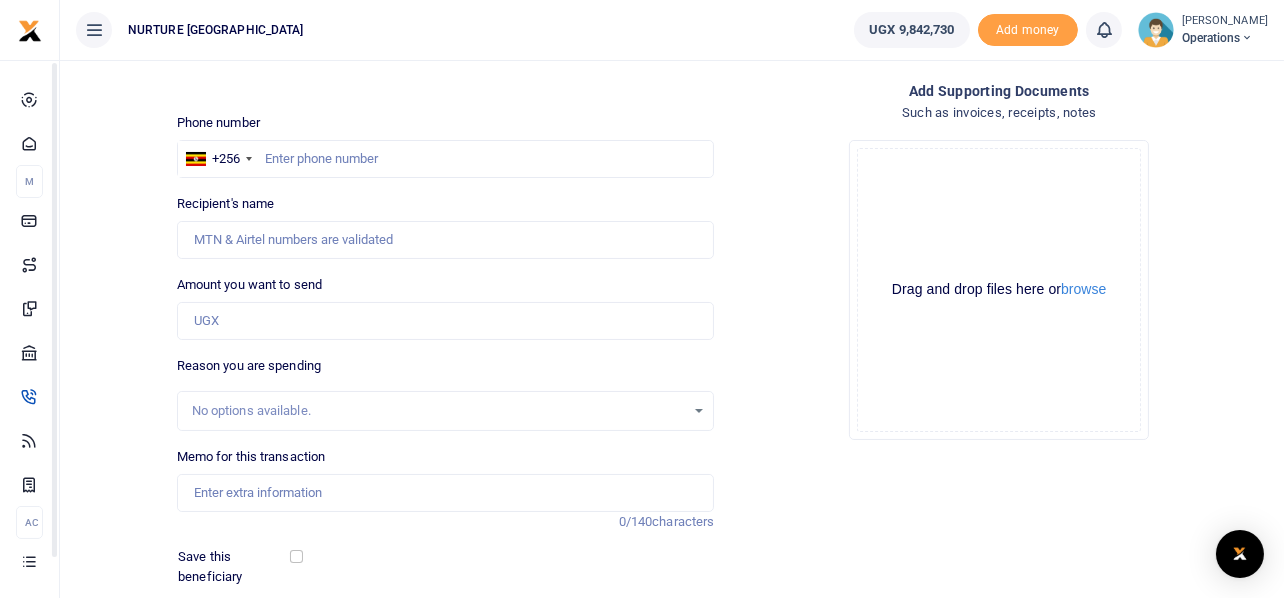 scroll, scrollTop: 0, scrollLeft: 0, axis: both 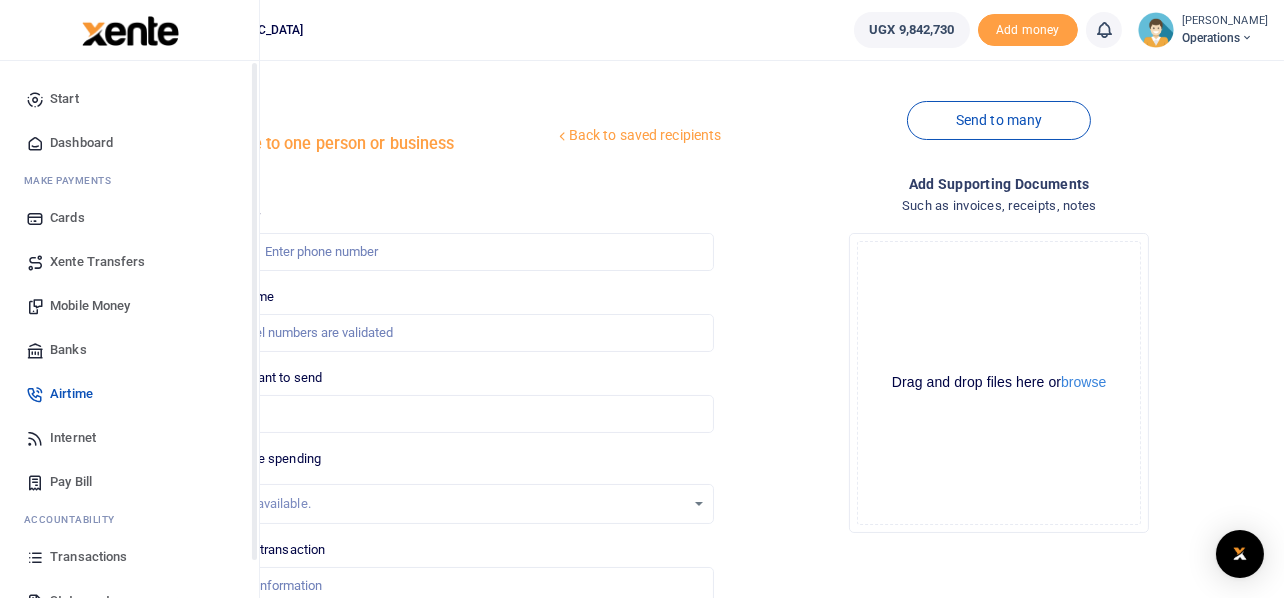 click on "Mobile Money" at bounding box center [90, 306] 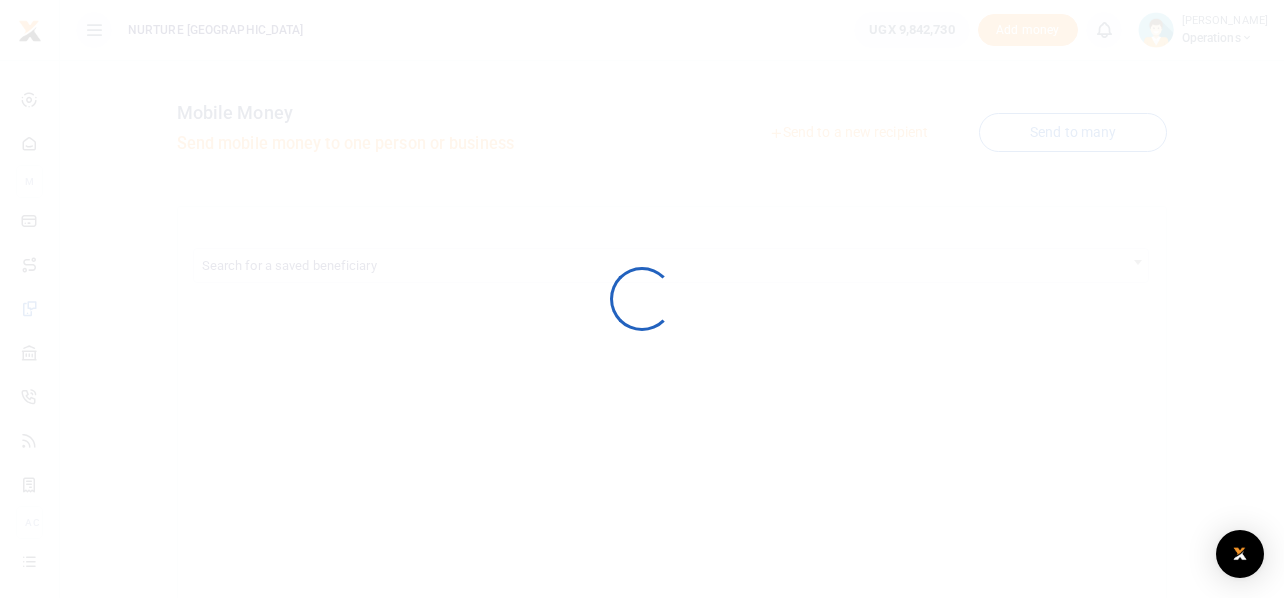 scroll, scrollTop: 0, scrollLeft: 0, axis: both 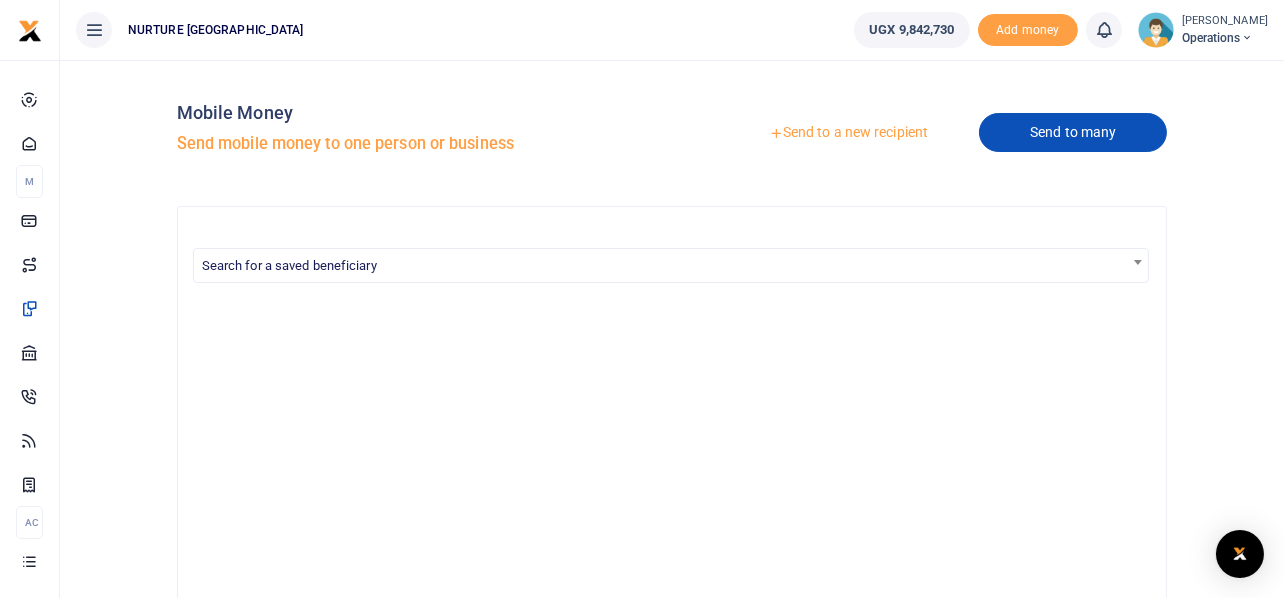 click on "Send to many" at bounding box center (1073, 132) 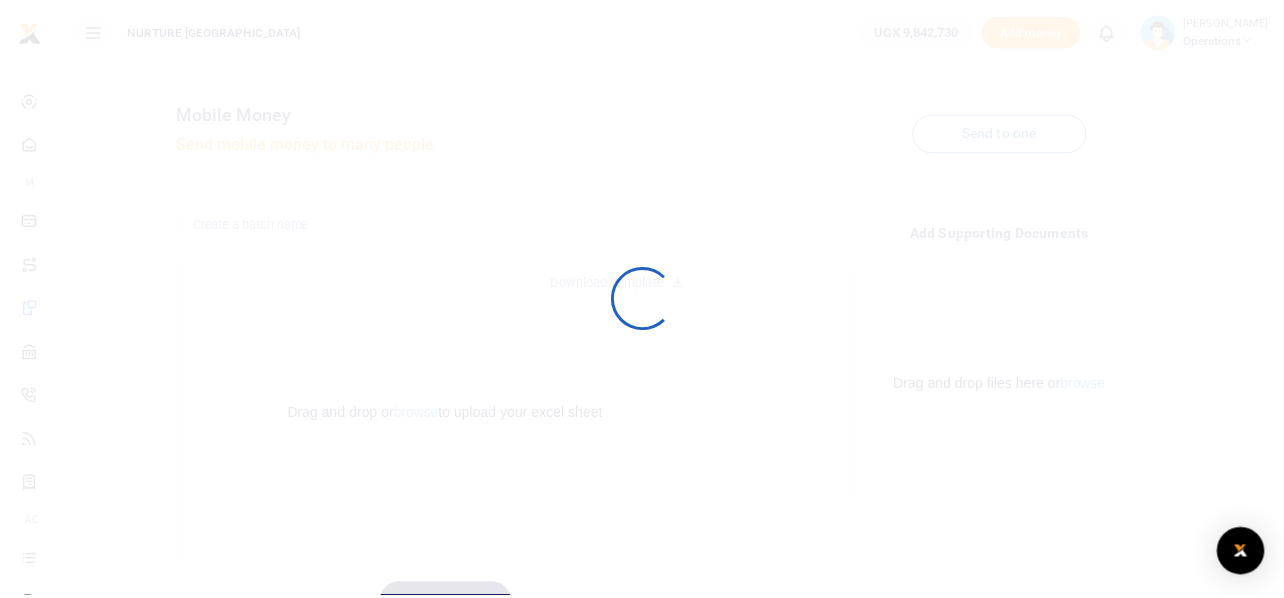 scroll, scrollTop: 0, scrollLeft: 0, axis: both 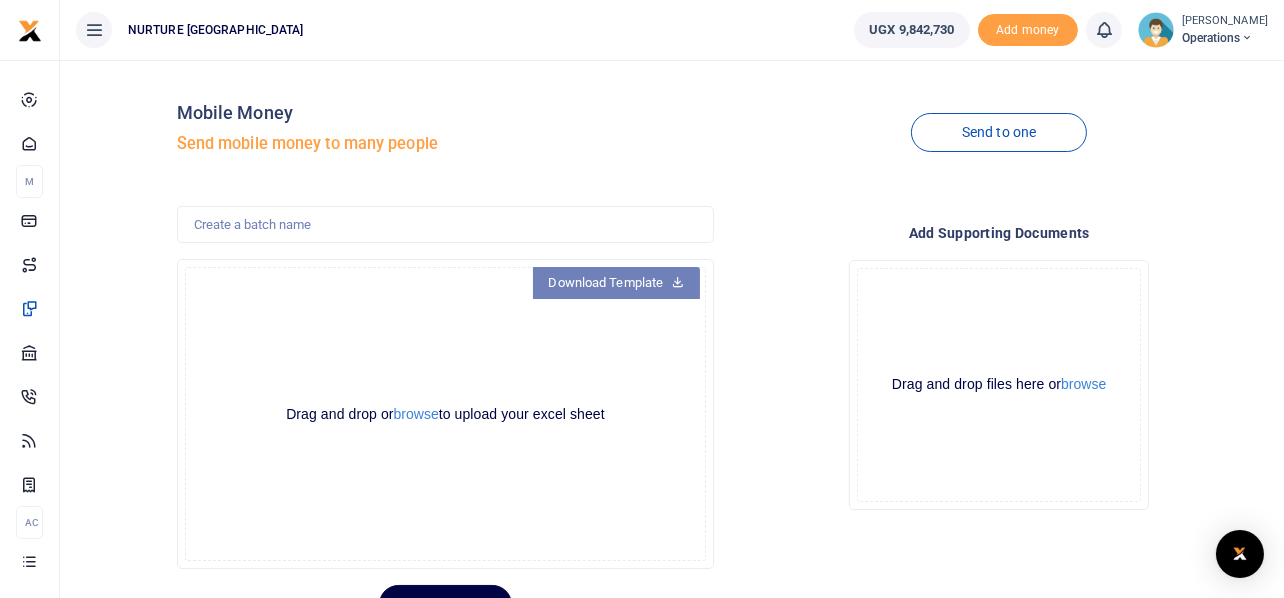 click on "Download Template" at bounding box center [617, 283] 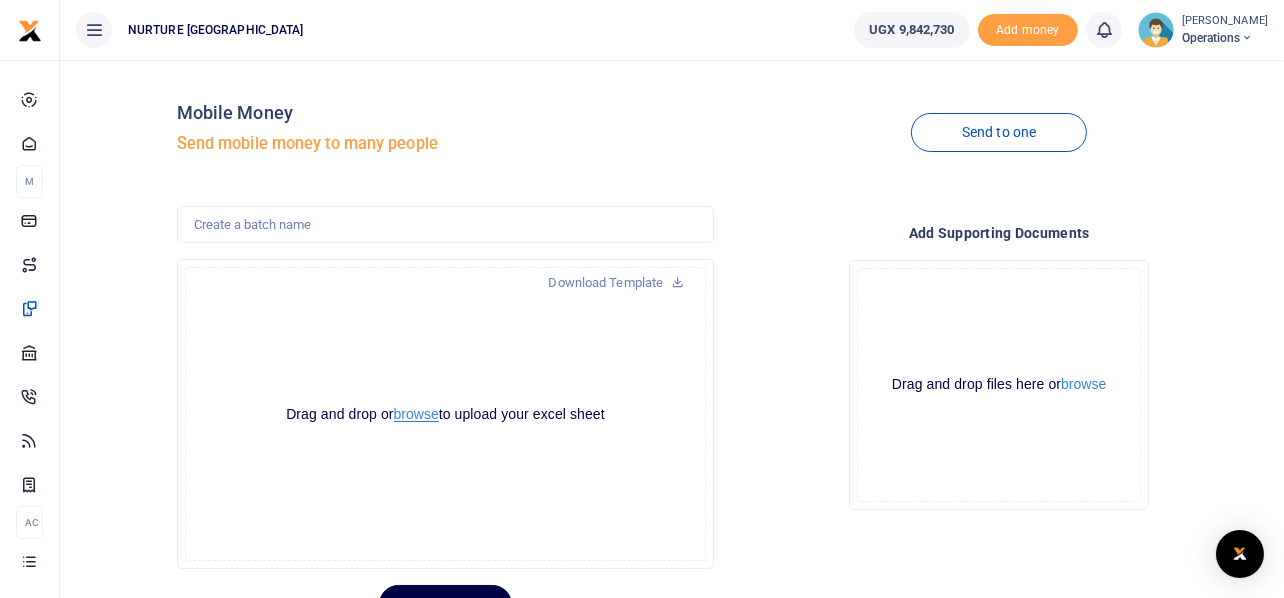 click on "browse" at bounding box center [416, 414] 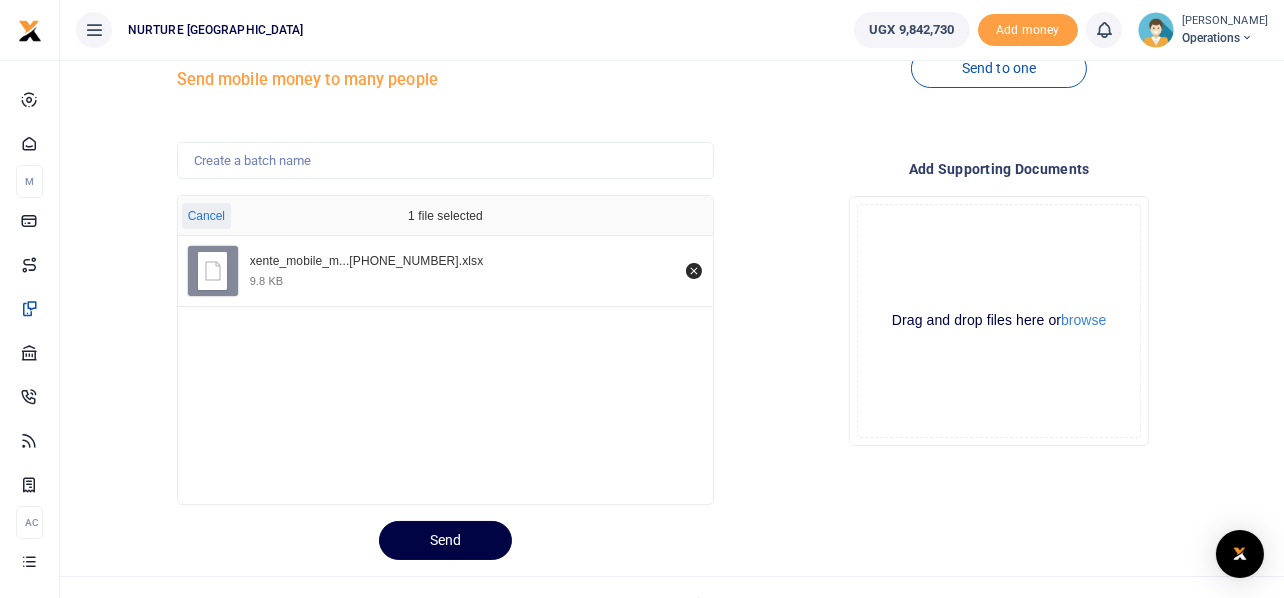 scroll, scrollTop: 94, scrollLeft: 0, axis: vertical 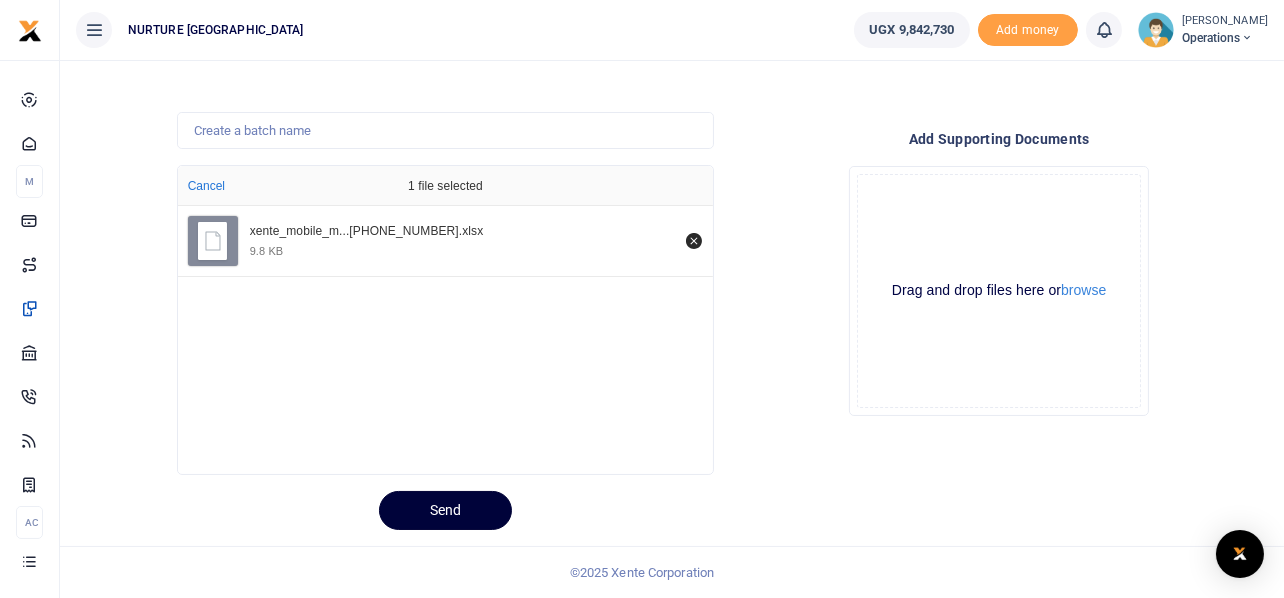 click on "Send" at bounding box center (445, 510) 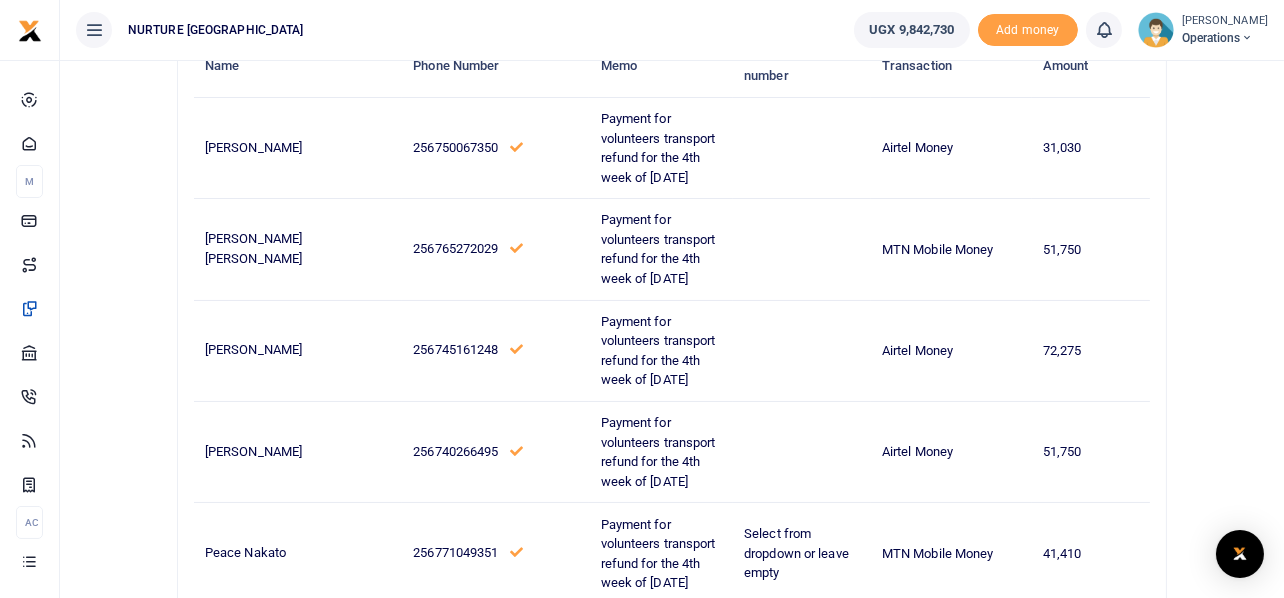 scroll, scrollTop: 199, scrollLeft: 0, axis: vertical 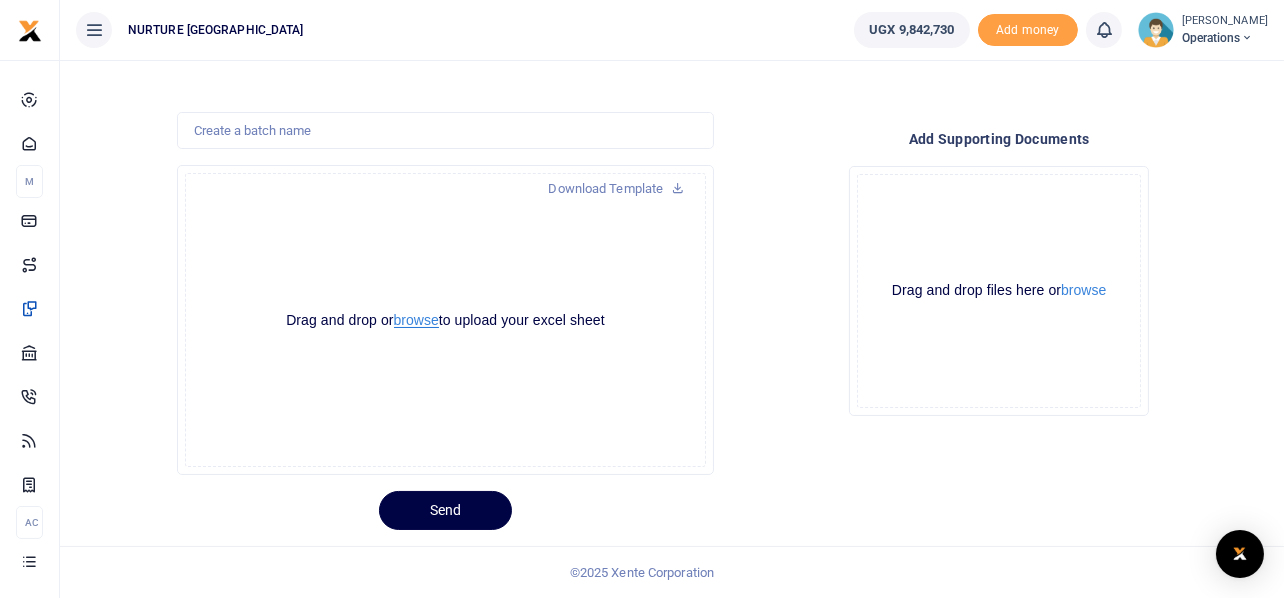 click on "browse" at bounding box center (416, 320) 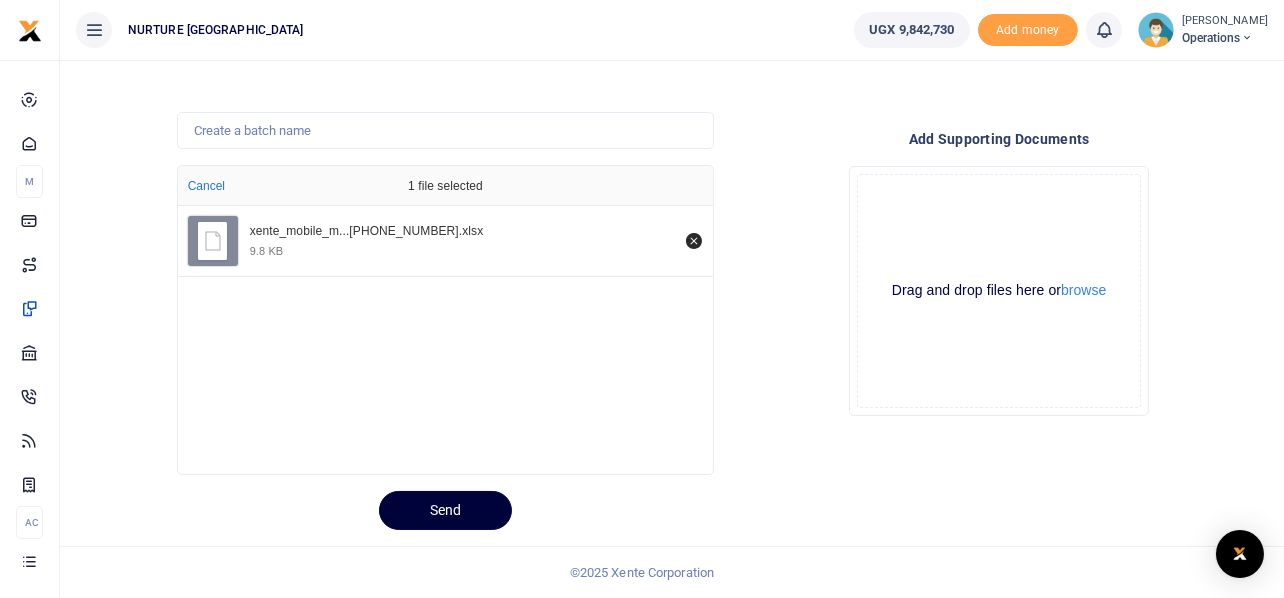 click on "Send" at bounding box center (445, 510) 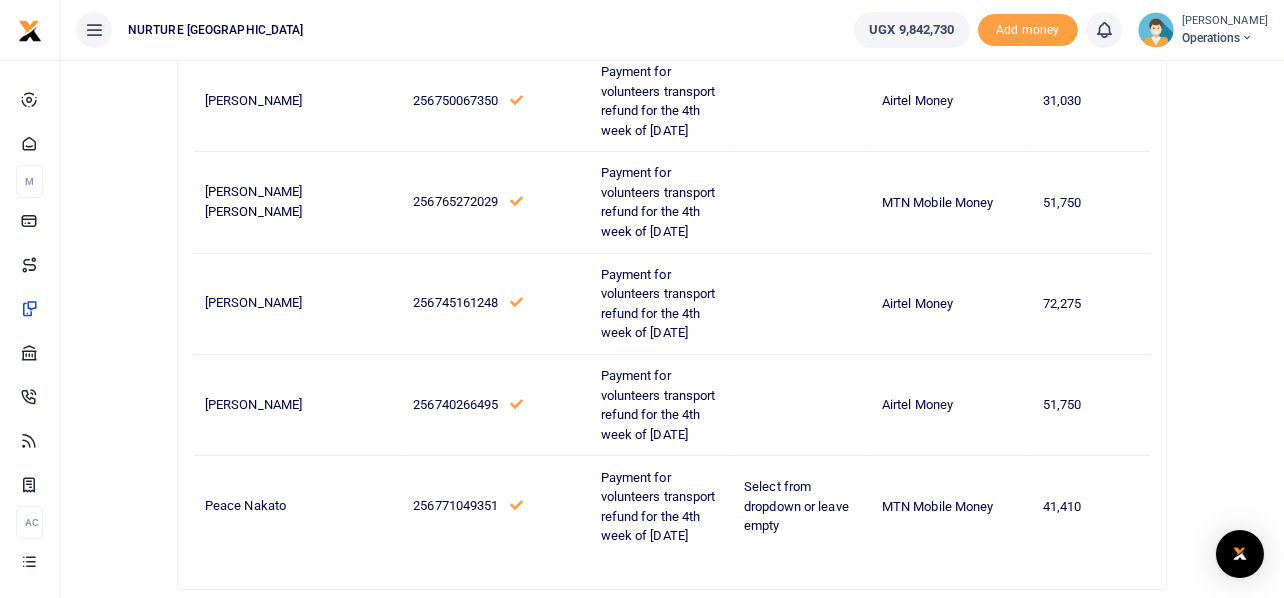 scroll, scrollTop: 364, scrollLeft: 0, axis: vertical 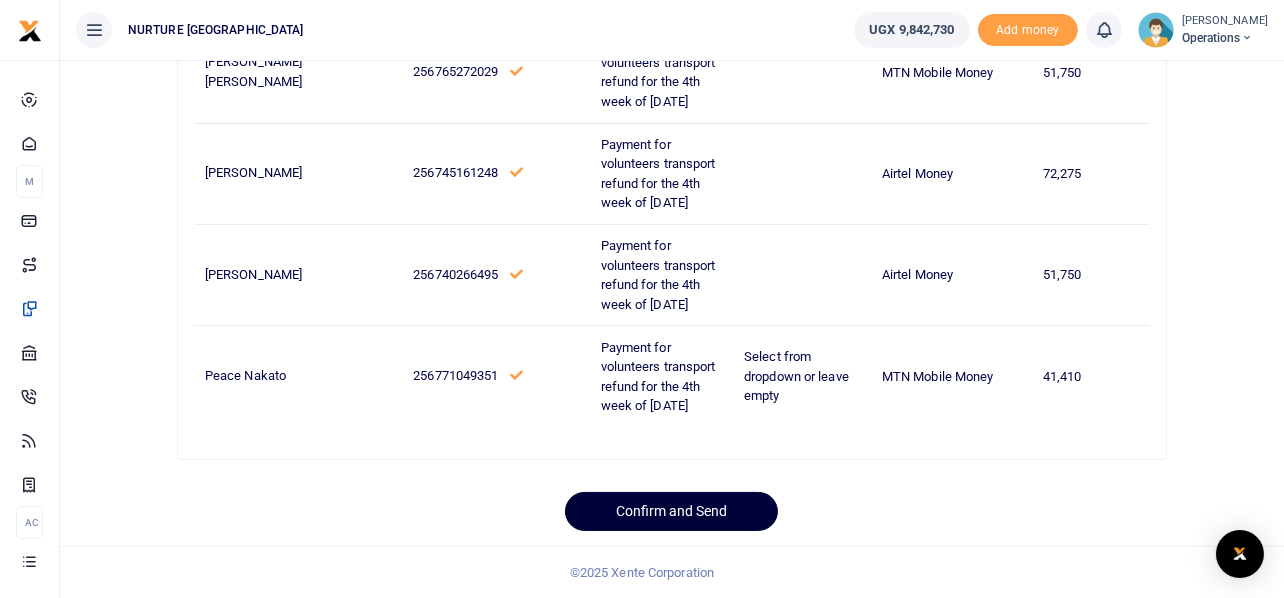 drag, startPoint x: 668, startPoint y: 508, endPoint x: 676, endPoint y: 518, distance: 12.806249 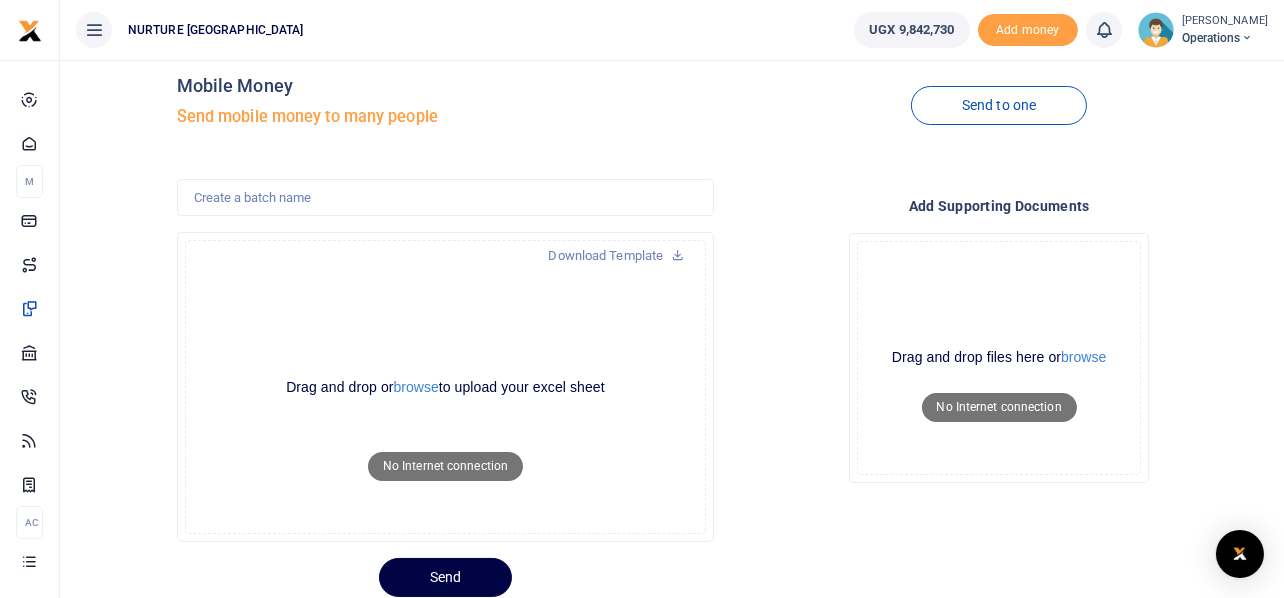 scroll, scrollTop: 0, scrollLeft: 0, axis: both 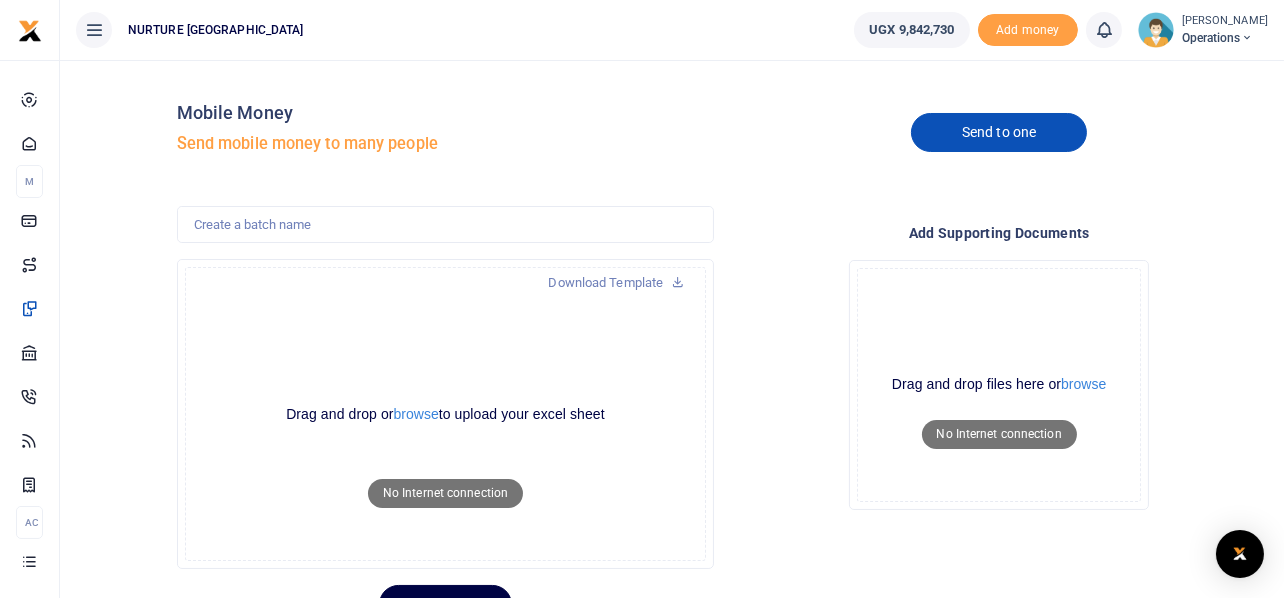 click on "Send to one" at bounding box center (999, 132) 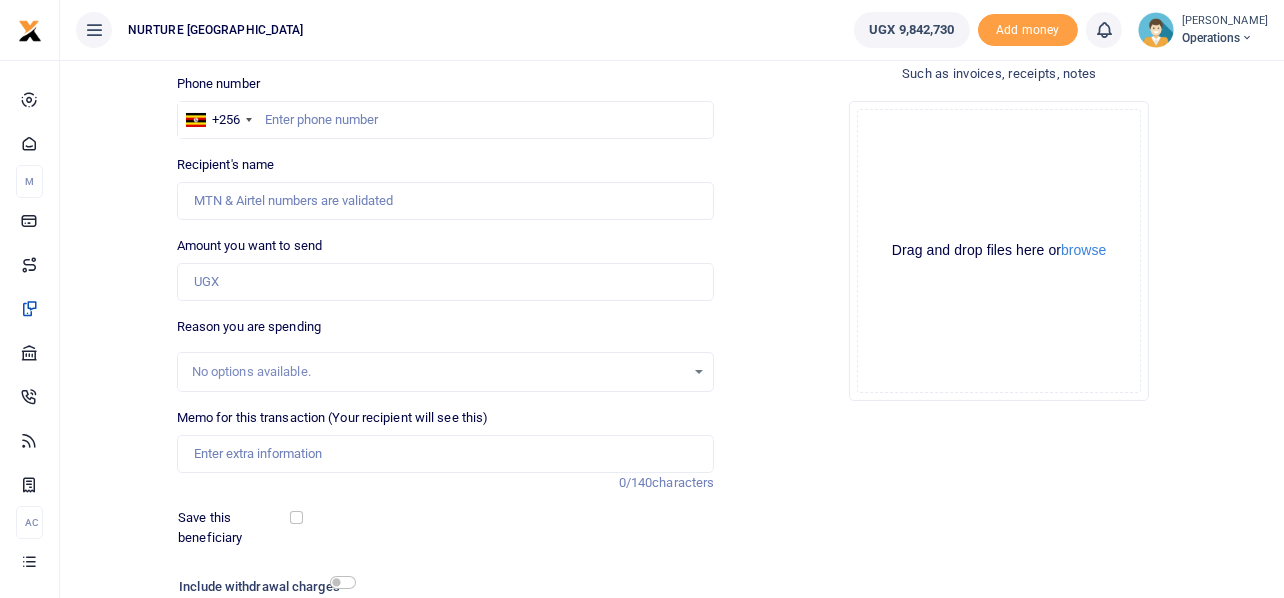 scroll, scrollTop: 0, scrollLeft: 0, axis: both 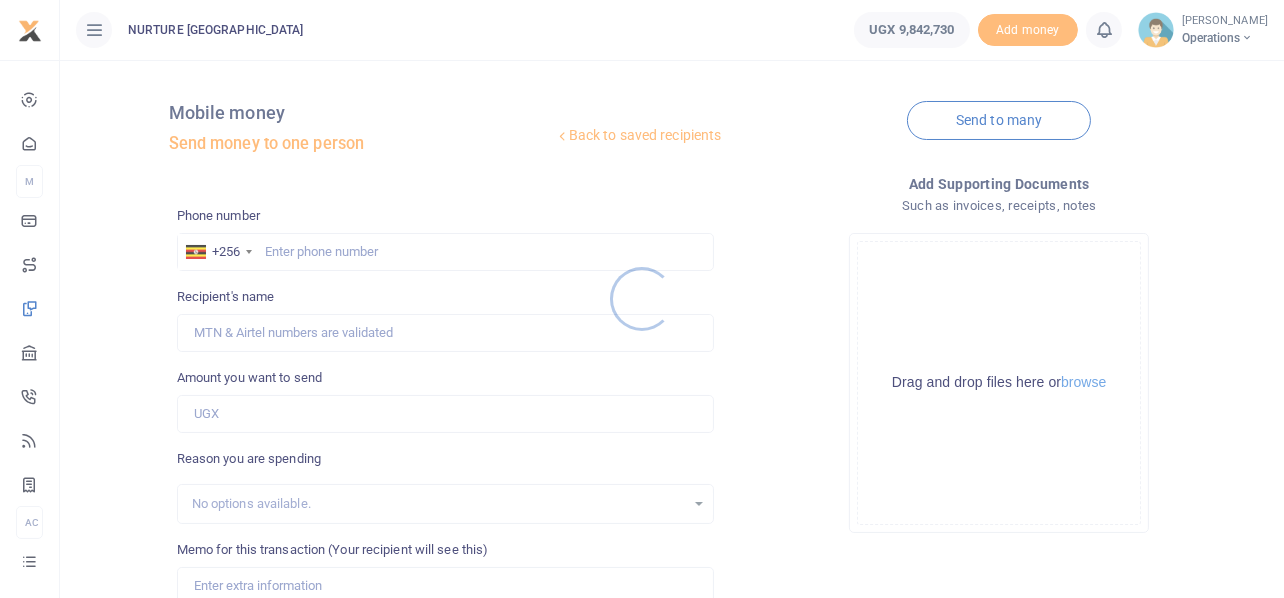 click at bounding box center [642, 299] 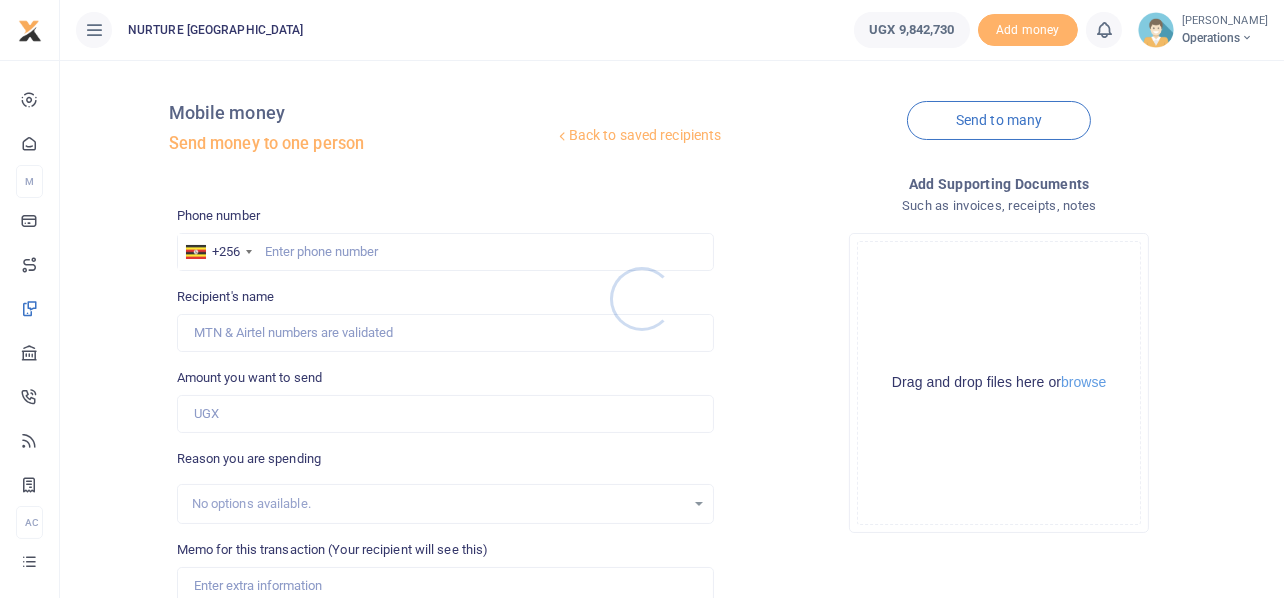 click at bounding box center [642, 299] 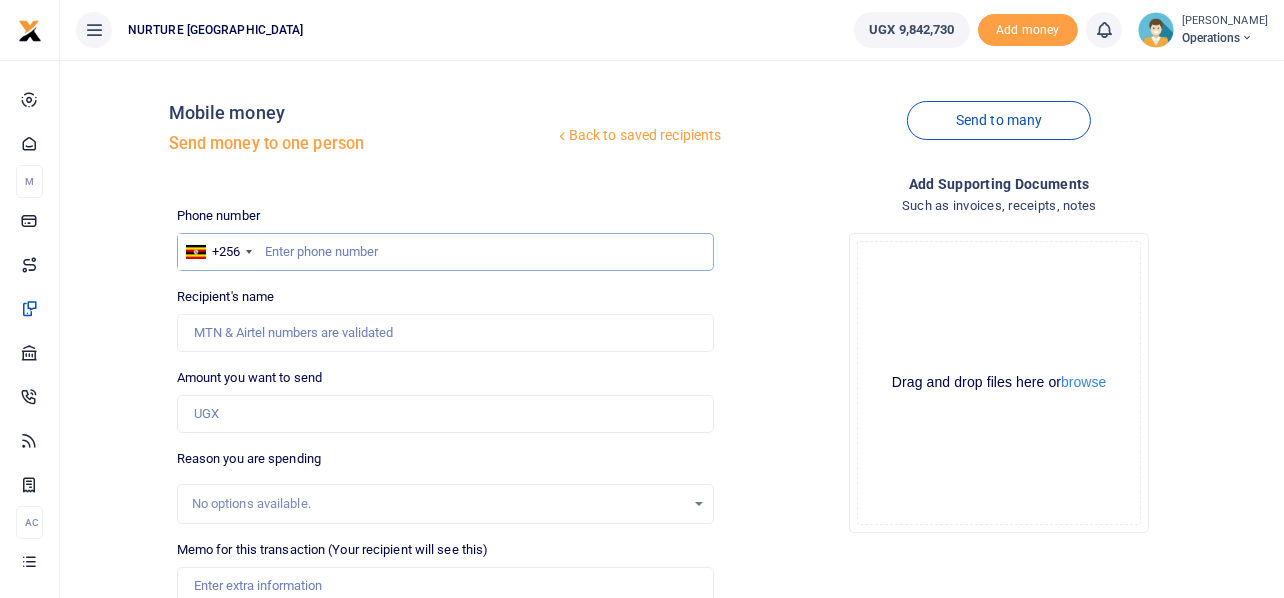 click at bounding box center [446, 252] 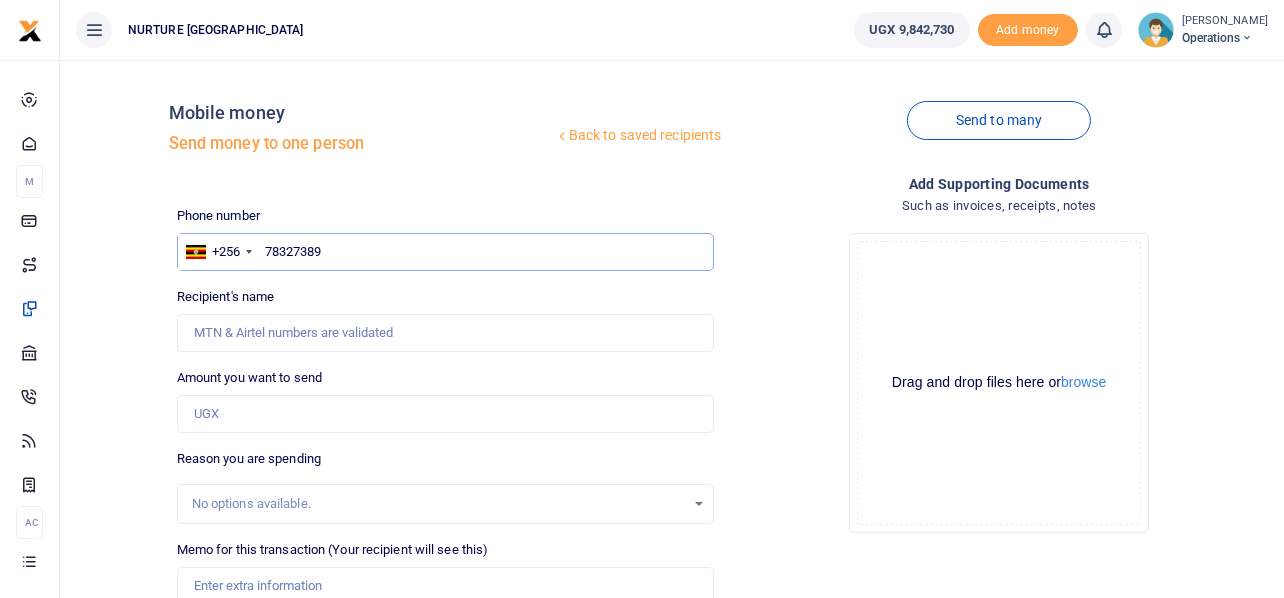 type on "783273891" 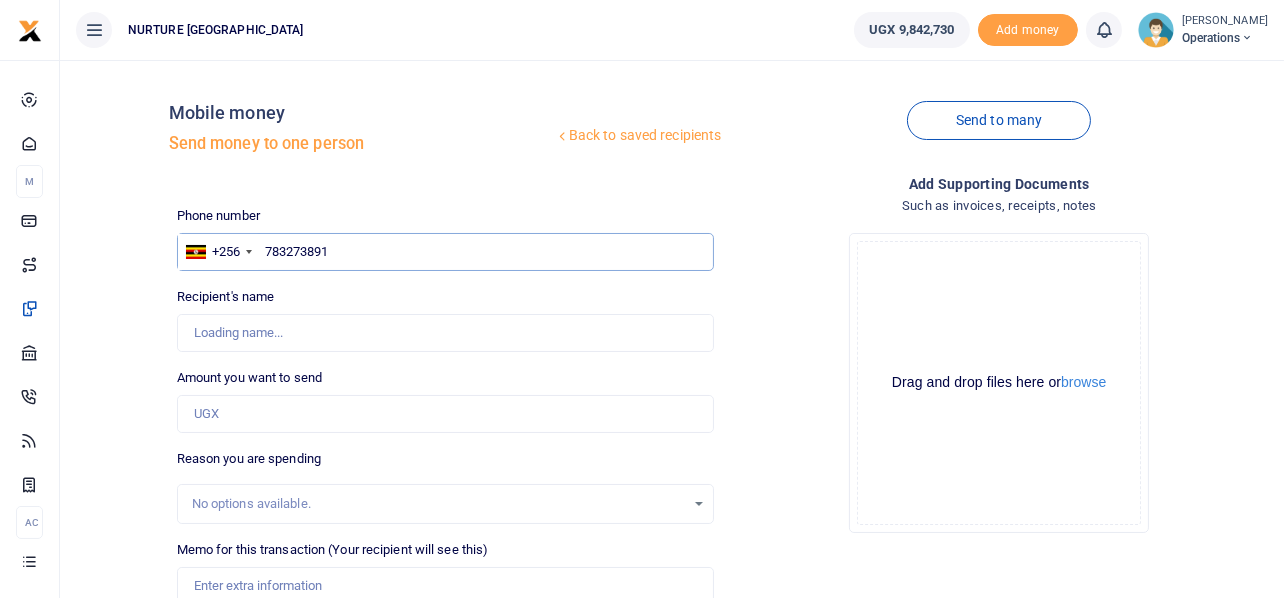 type on "[PERSON_NAME]" 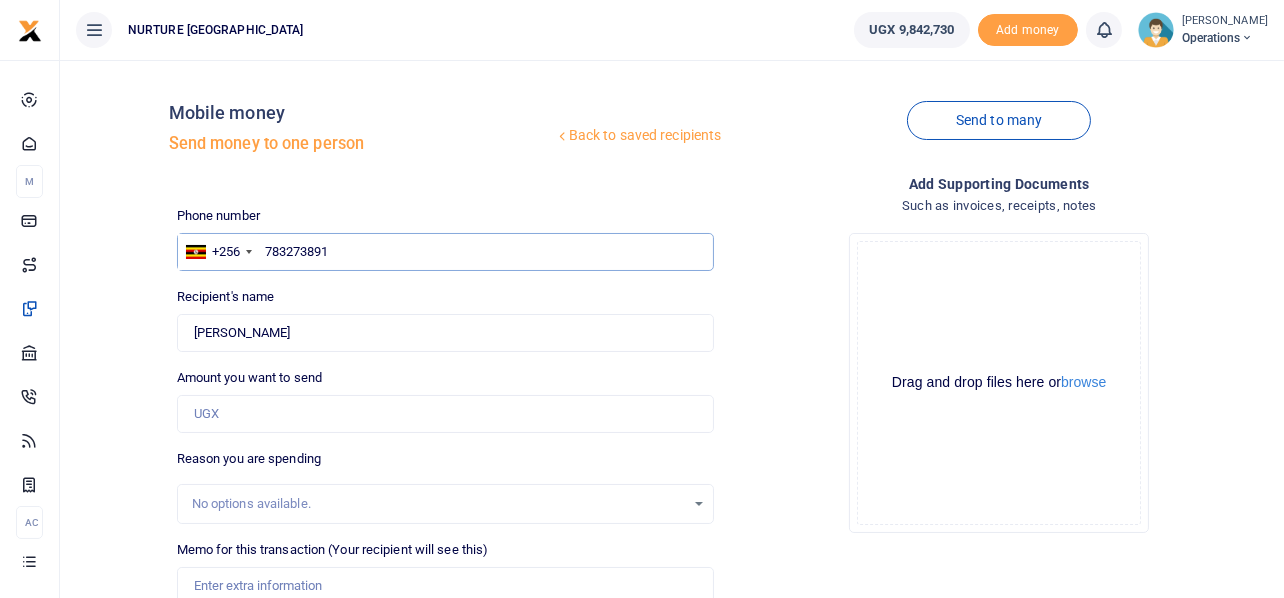 type on "783273891" 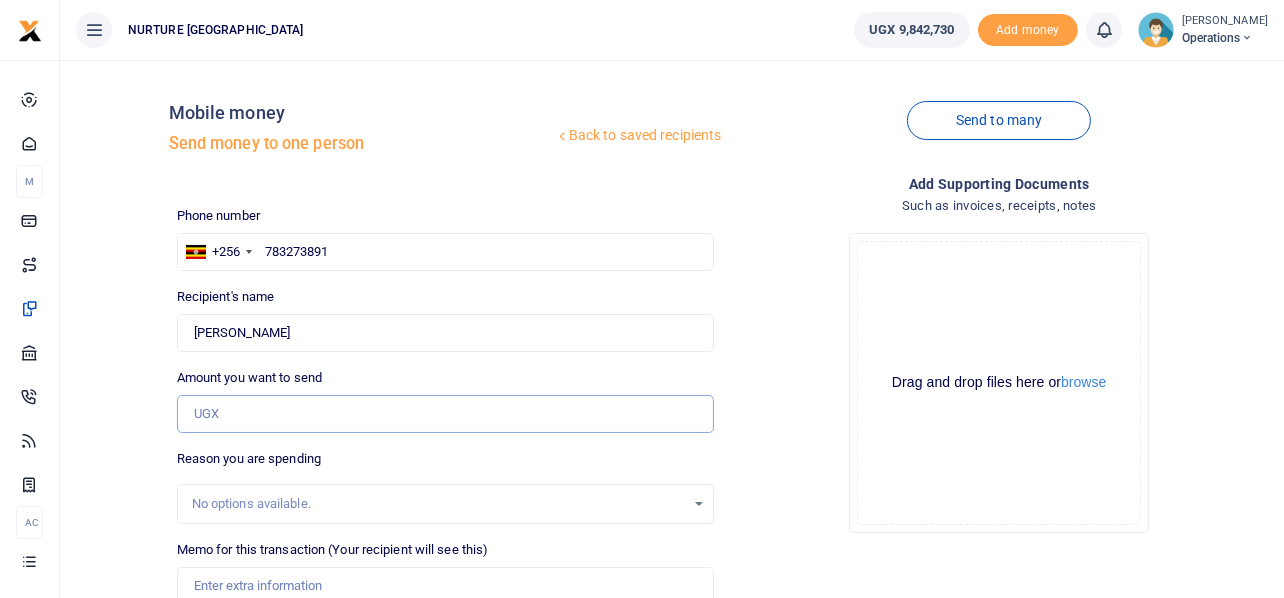 click on "Amount you want to send" at bounding box center [446, 414] 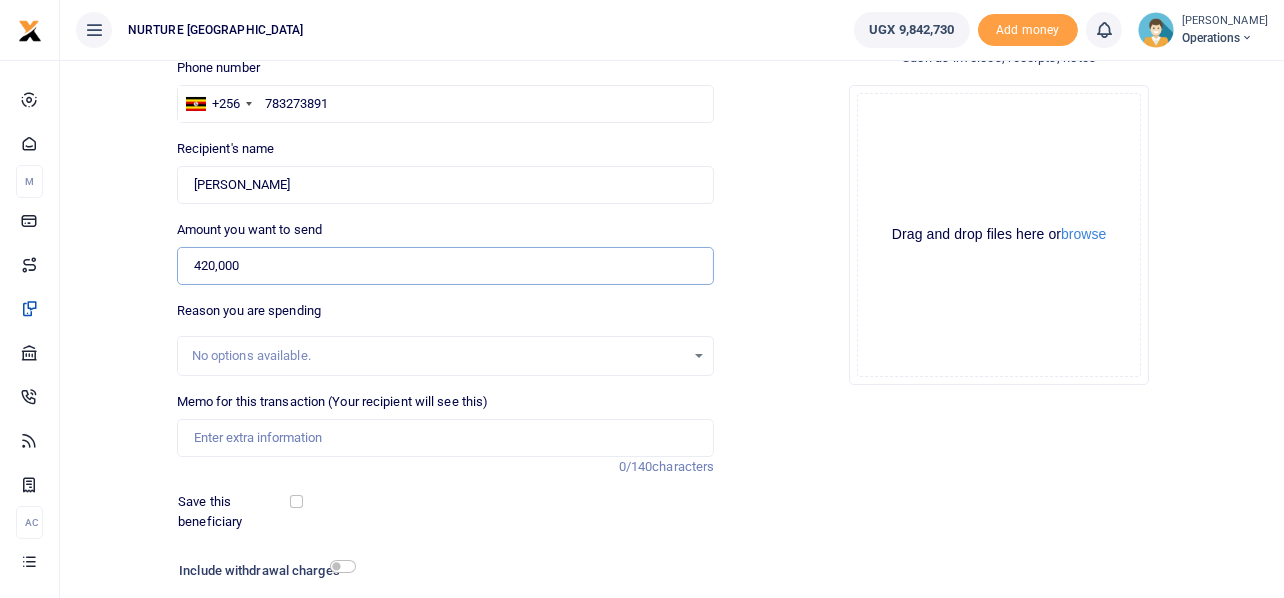 scroll, scrollTop: 287, scrollLeft: 0, axis: vertical 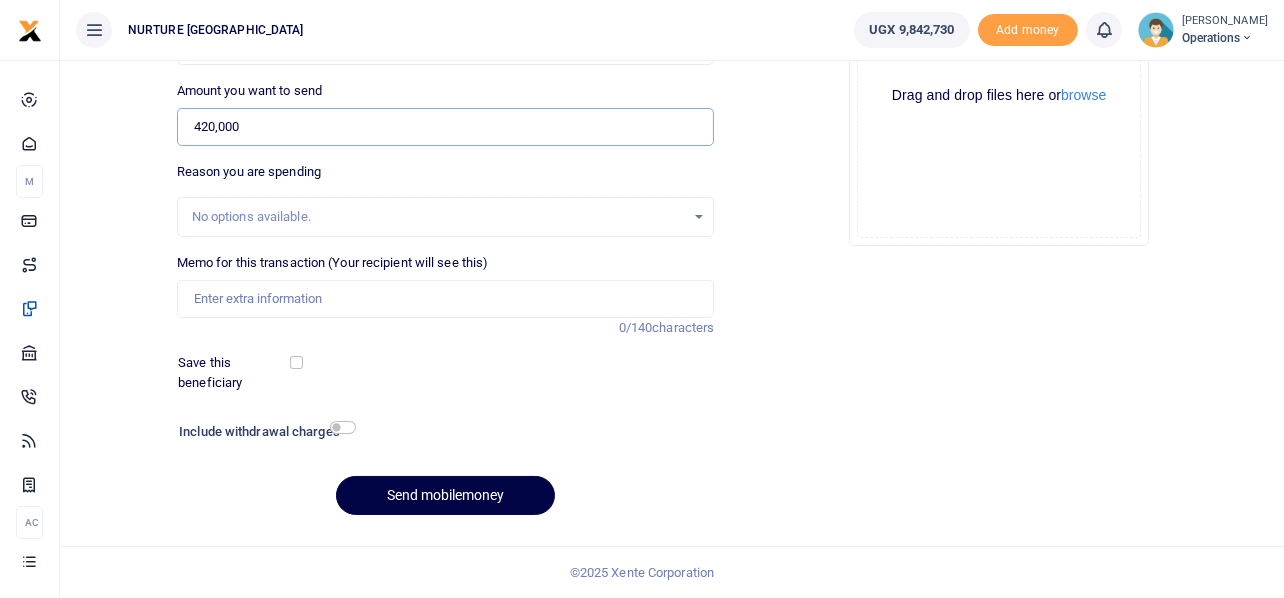 type on "420,000" 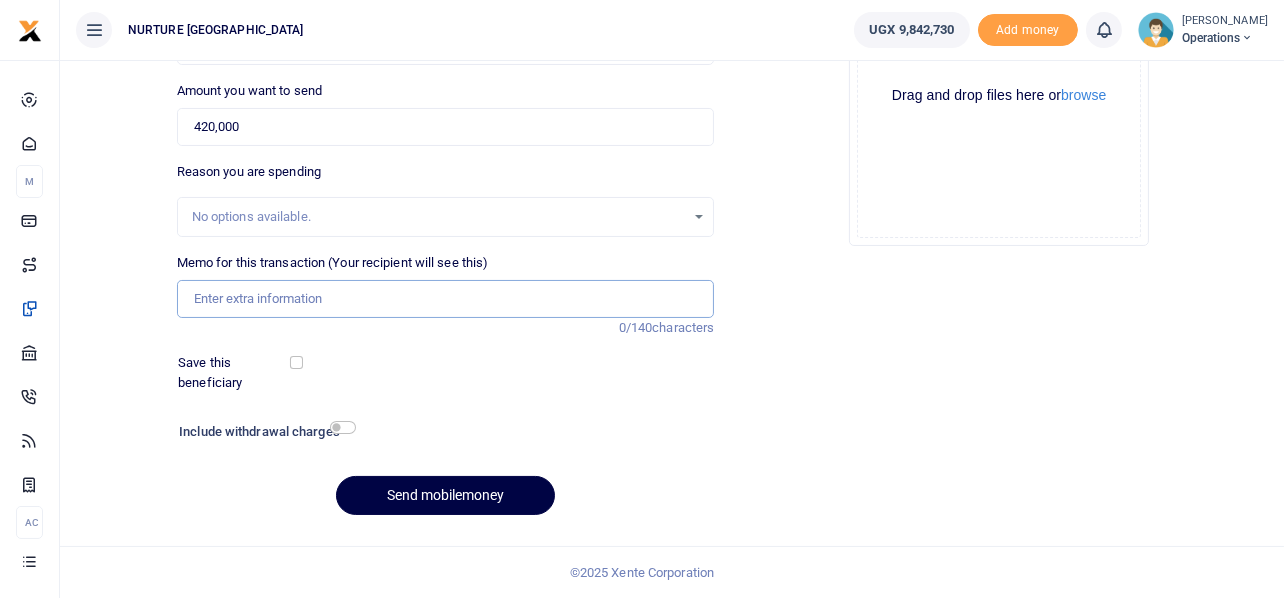 click on "Memo for this transaction (Your recipient will see this)" at bounding box center [446, 299] 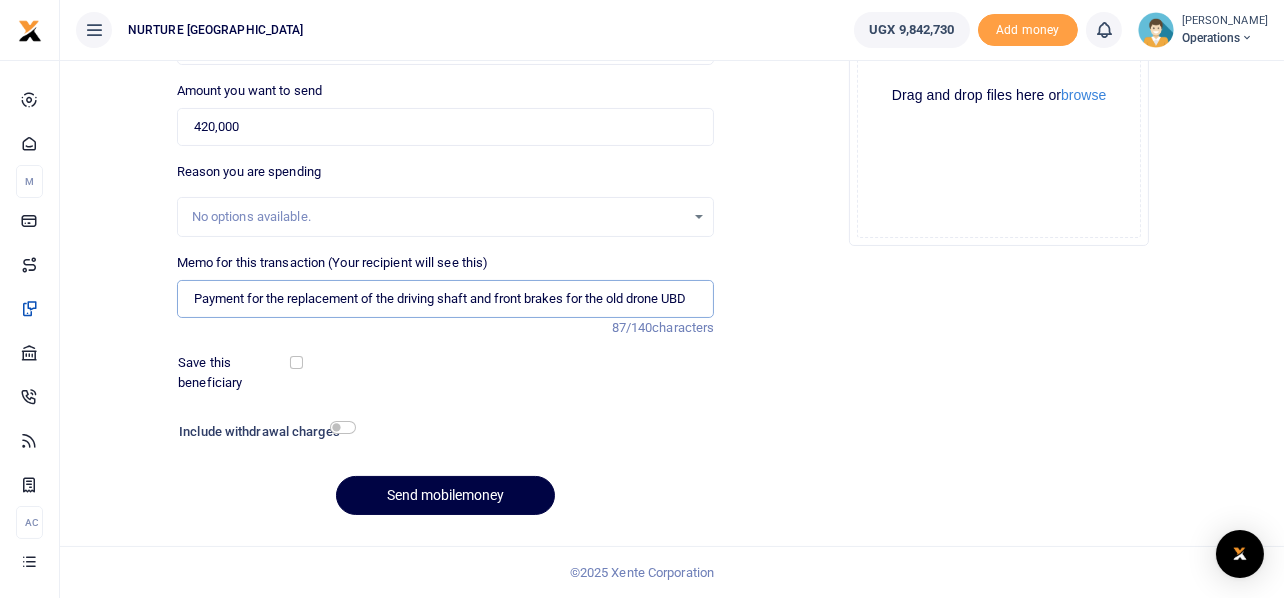 type on "Payment for the replacement of the driving shaft and front brakes for the old drone UBD" 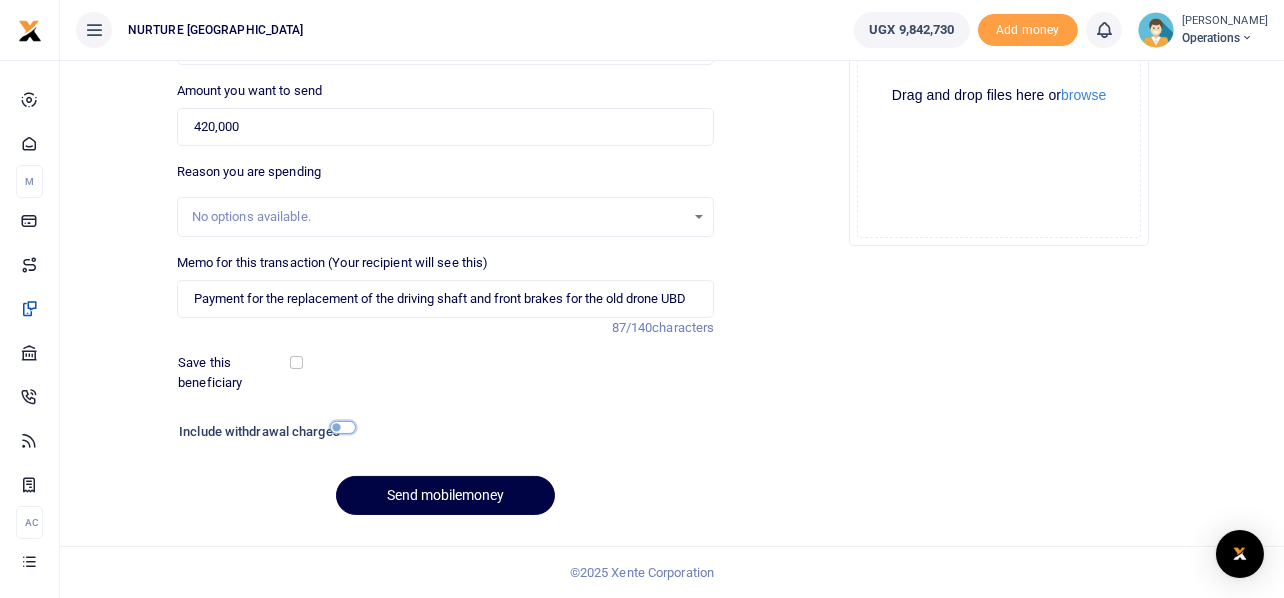 drag, startPoint x: 341, startPoint y: 428, endPoint x: 344, endPoint y: 413, distance: 15.297058 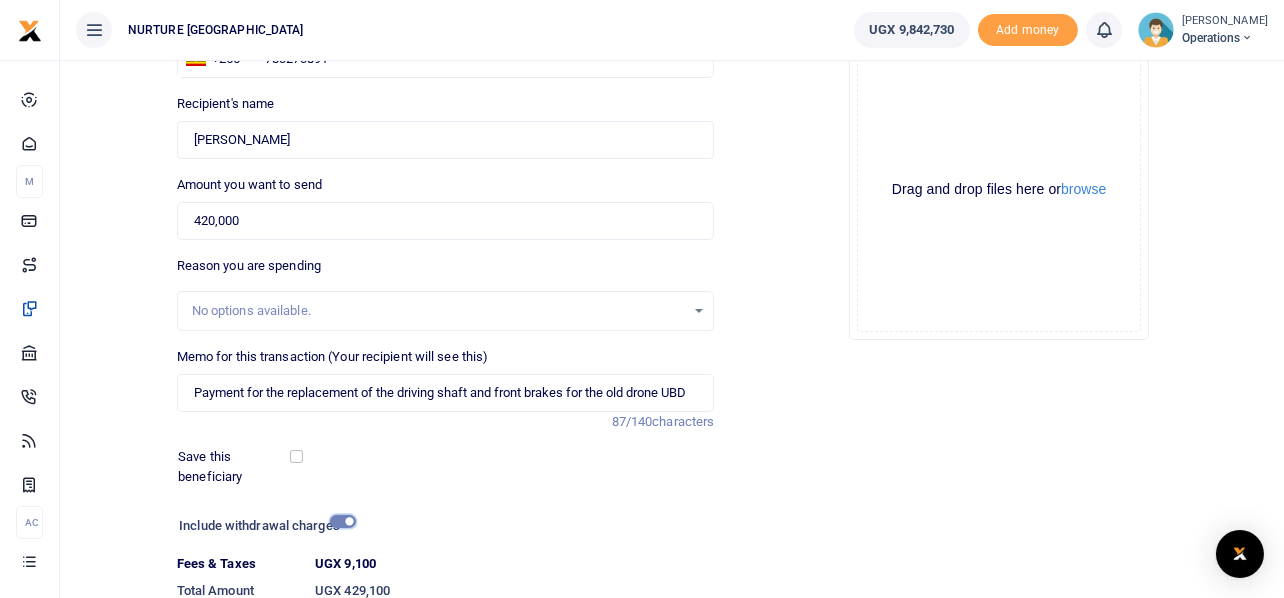 scroll, scrollTop: 342, scrollLeft: 0, axis: vertical 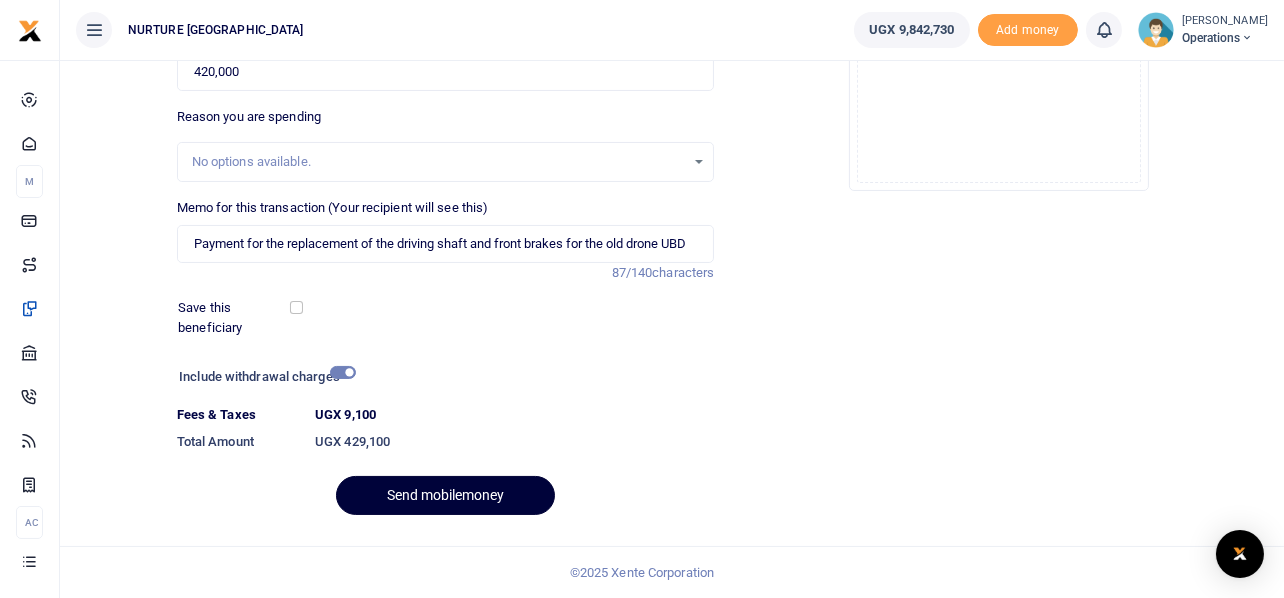 click on "Send mobilemoney" at bounding box center (445, 495) 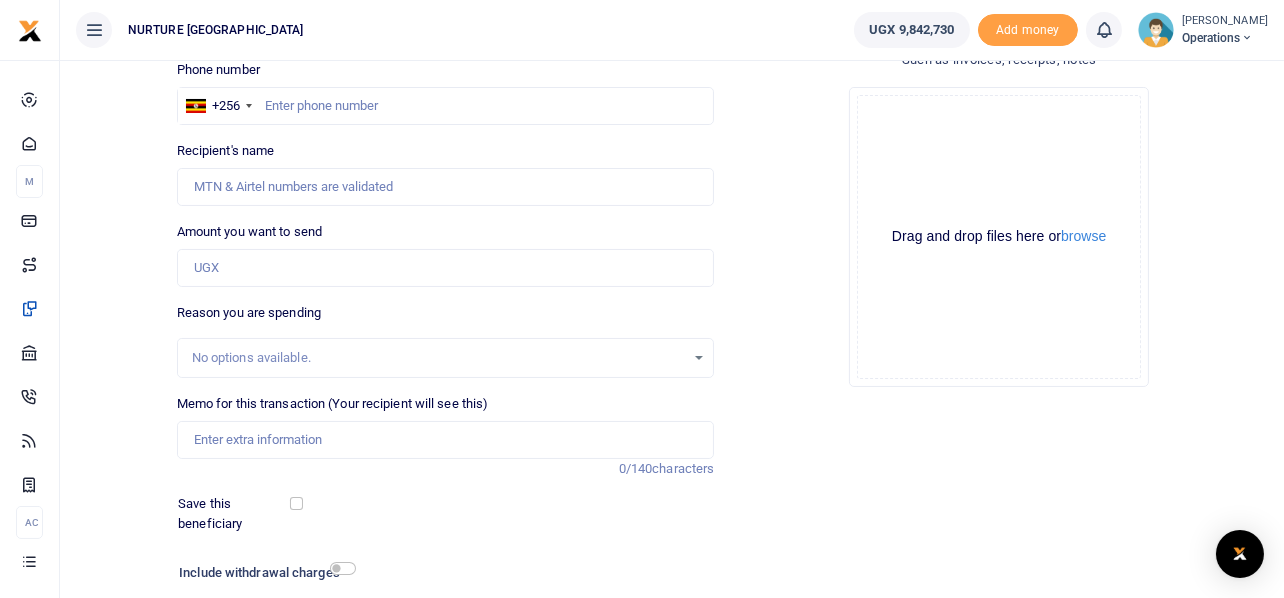 scroll, scrollTop: 0, scrollLeft: 0, axis: both 